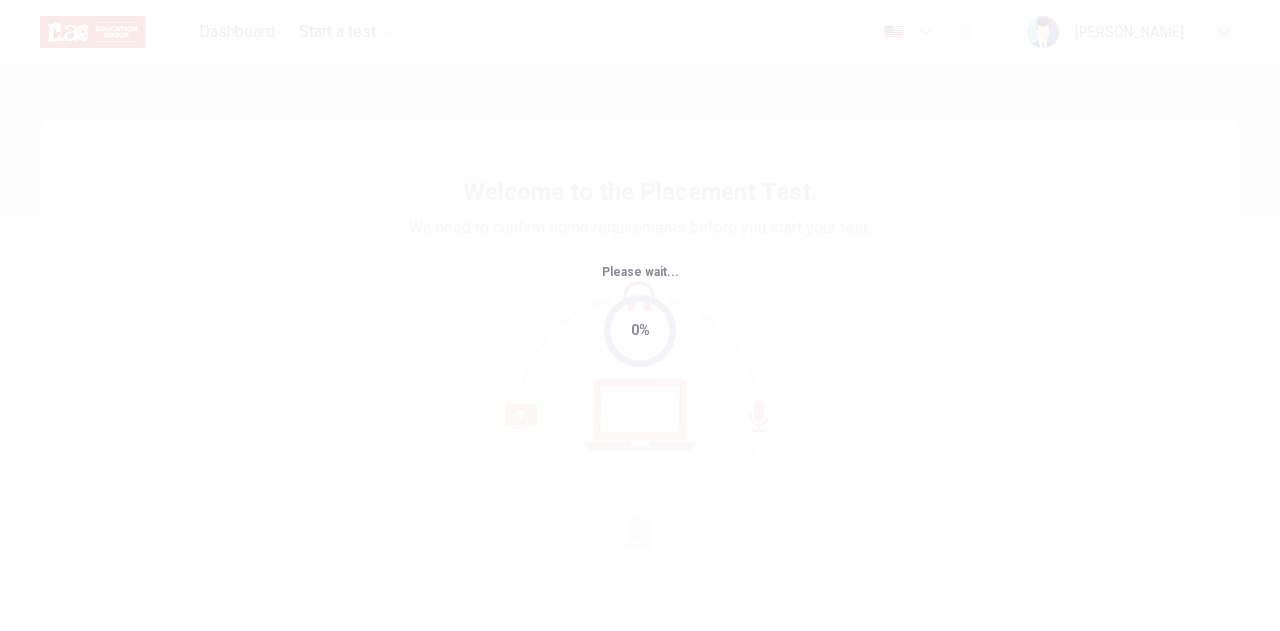 scroll, scrollTop: 0, scrollLeft: 0, axis: both 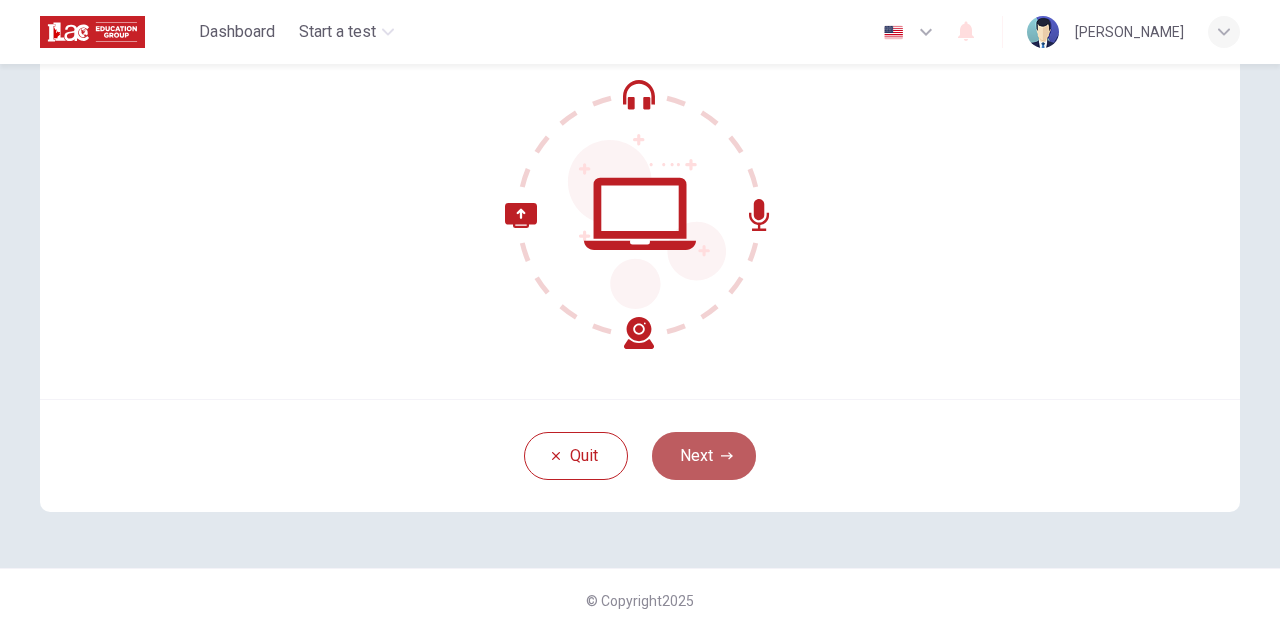 click on "Next" at bounding box center [704, 456] 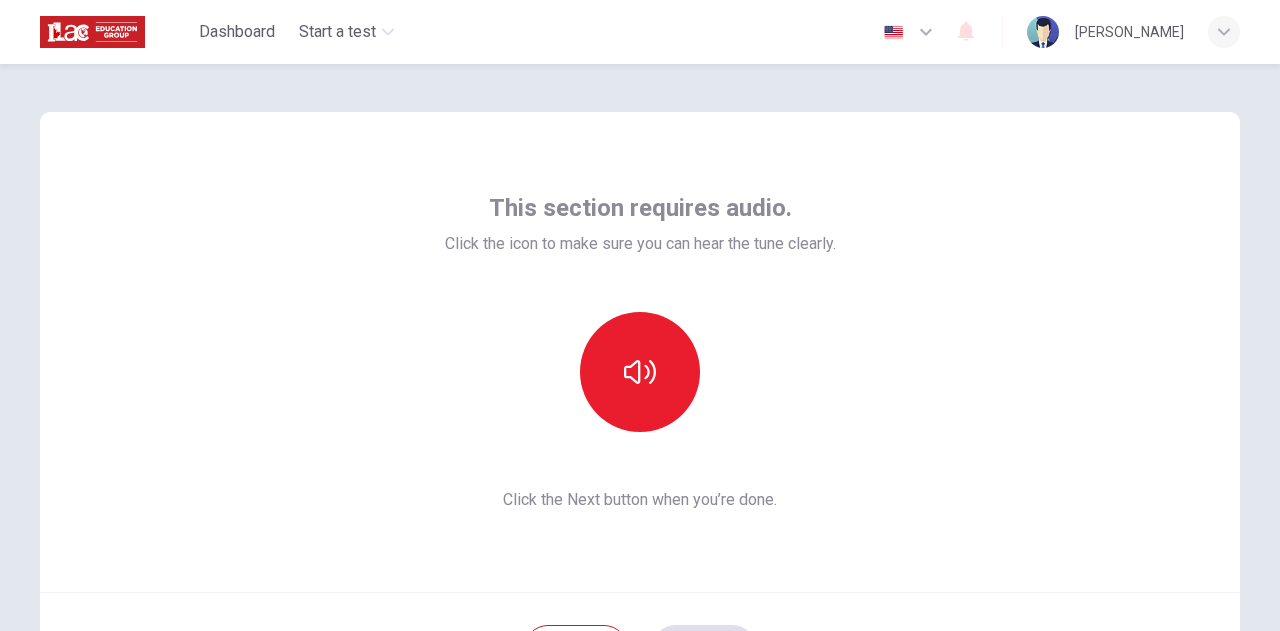 scroll, scrollTop: 0, scrollLeft: 0, axis: both 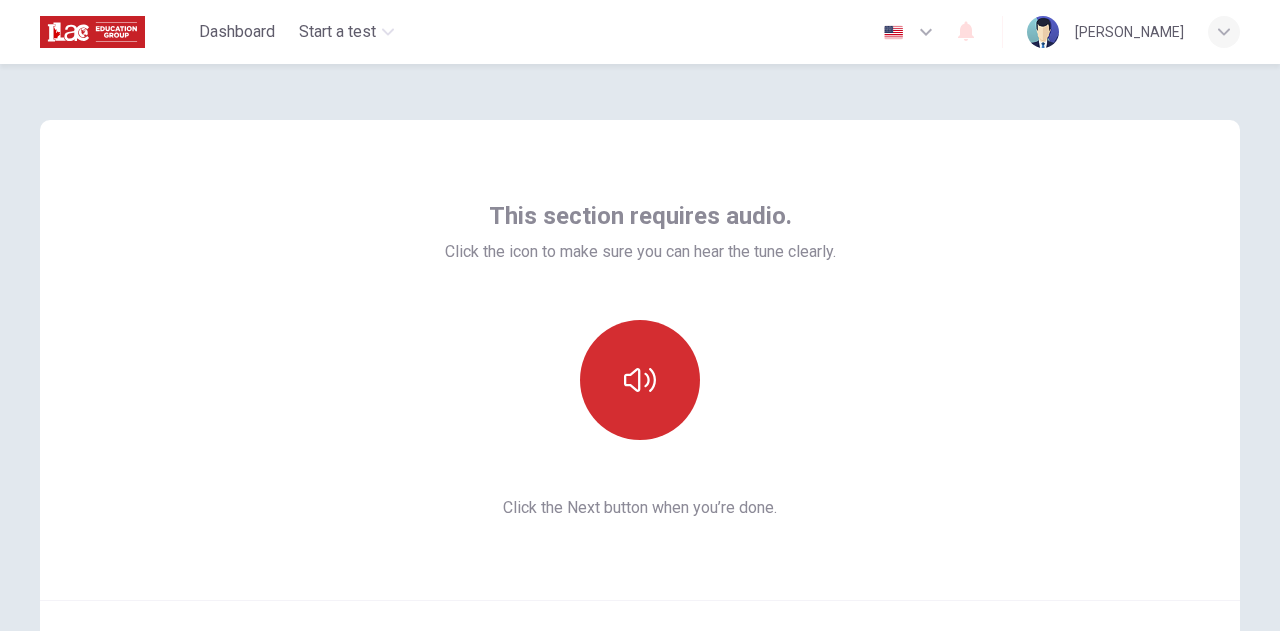 click at bounding box center (640, 380) 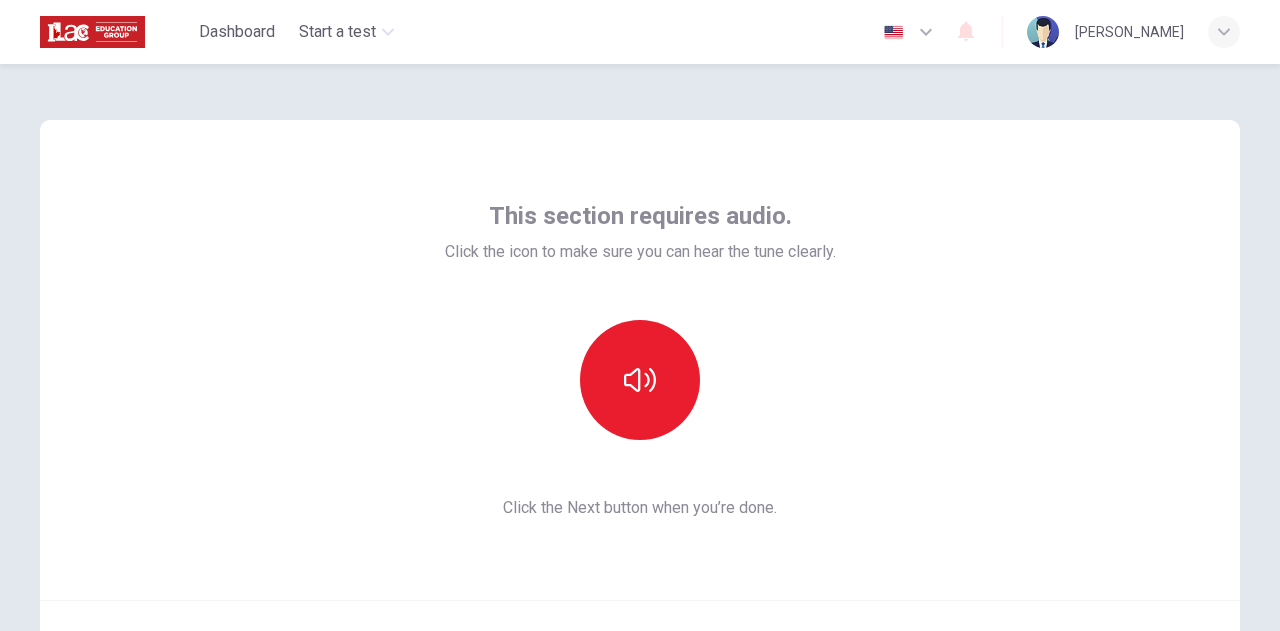 click on "This section requires audio. Click the icon to make sure you can hear the tune clearly. Click the Next button when you’re done." at bounding box center [640, 360] 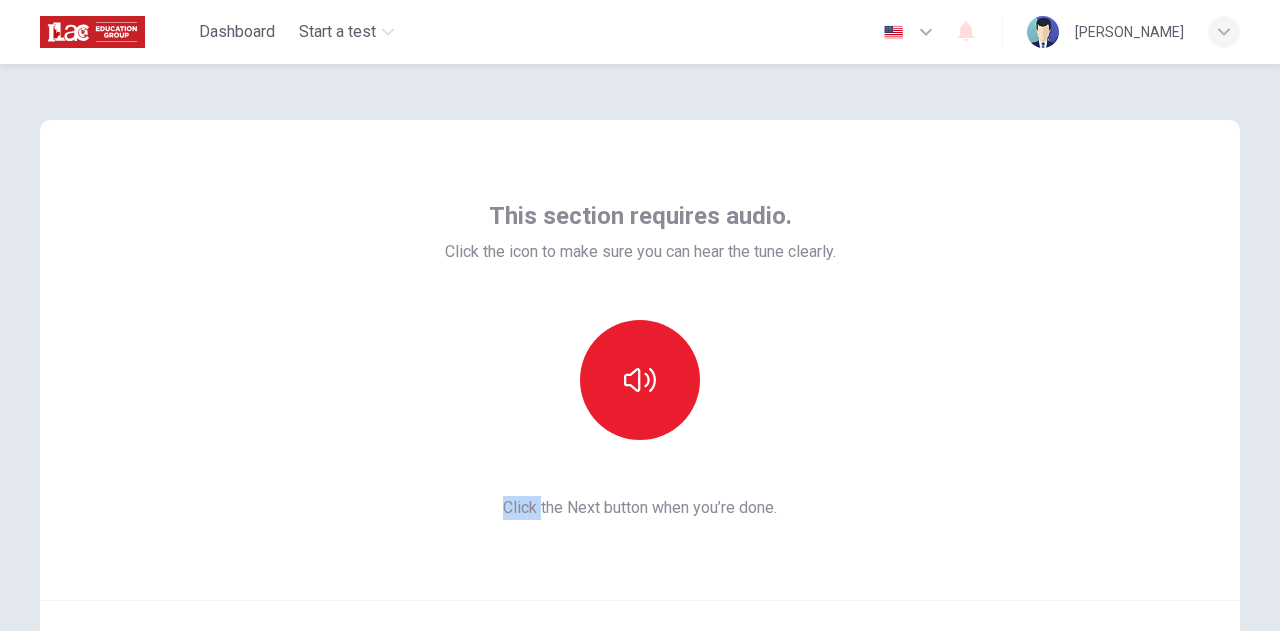 click on "This section requires audio. Click the icon to make sure you can hear the tune clearly. Click the Next button when you’re done." at bounding box center [640, 360] 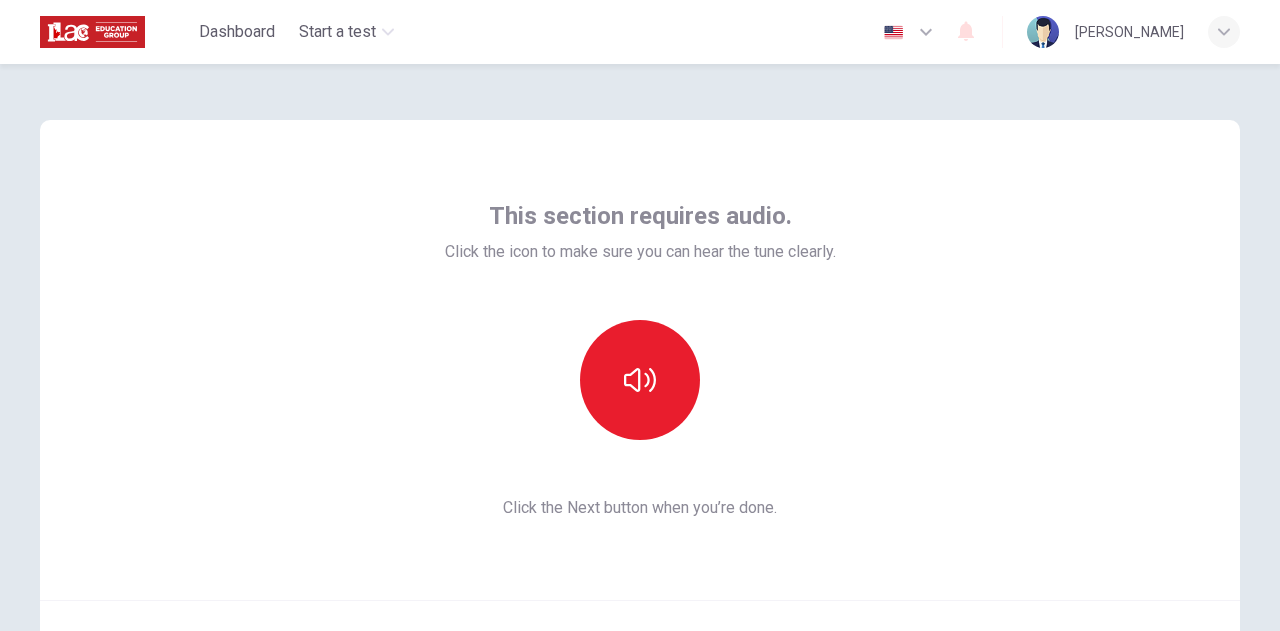 click on "This section requires audio. Click the icon to make sure you can hear the tune clearly. Click the Next button when you’re done." at bounding box center [640, 360] 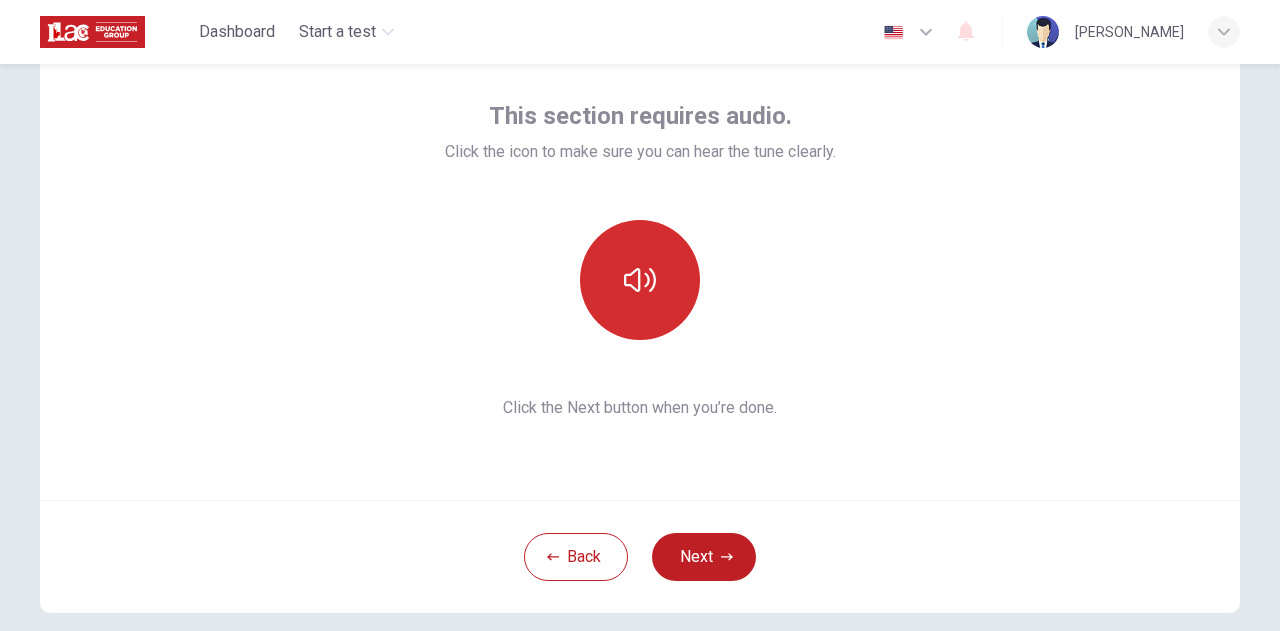 click at bounding box center (640, 280) 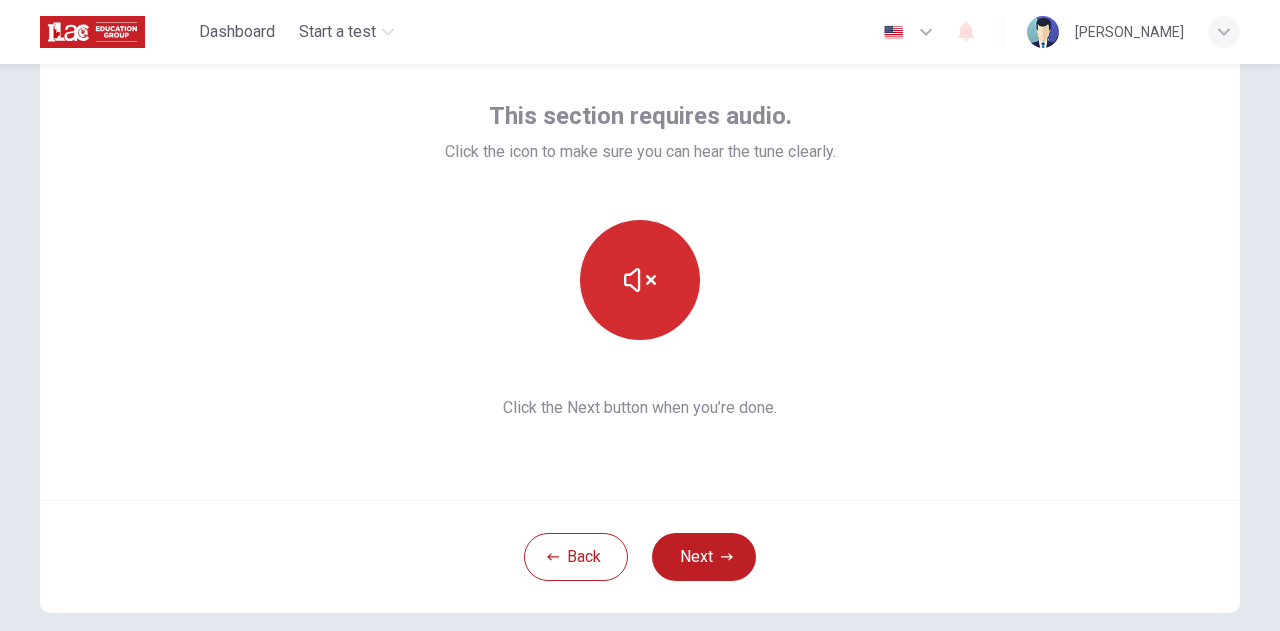 click 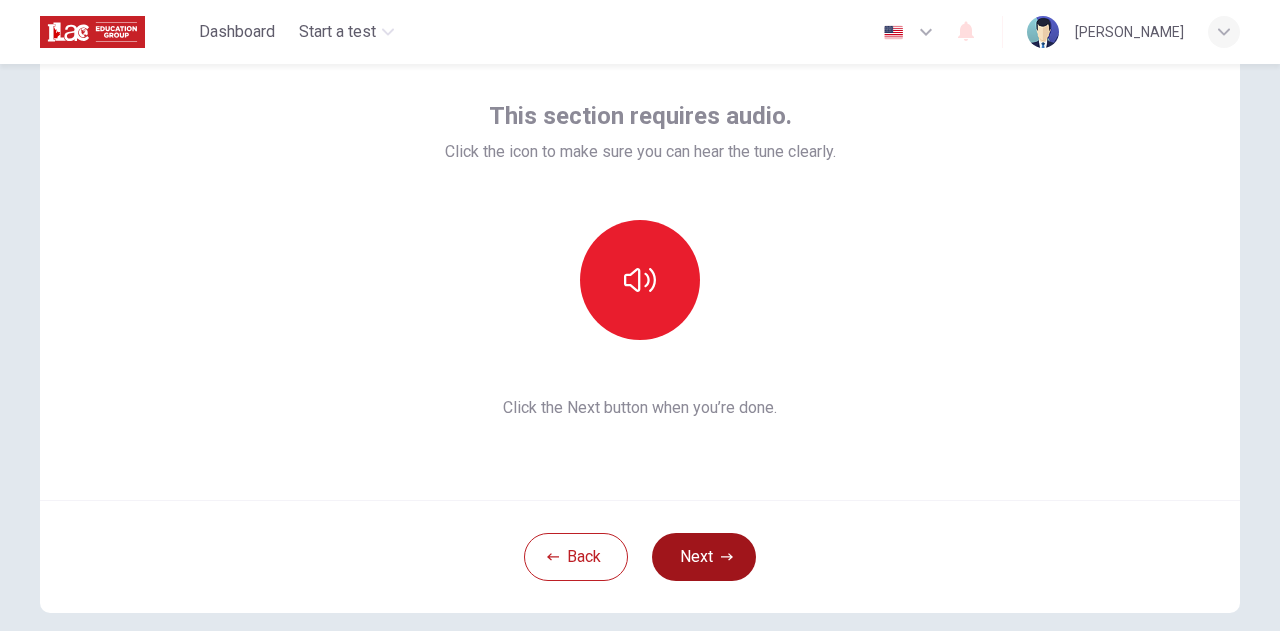 click on "Next" at bounding box center [704, 557] 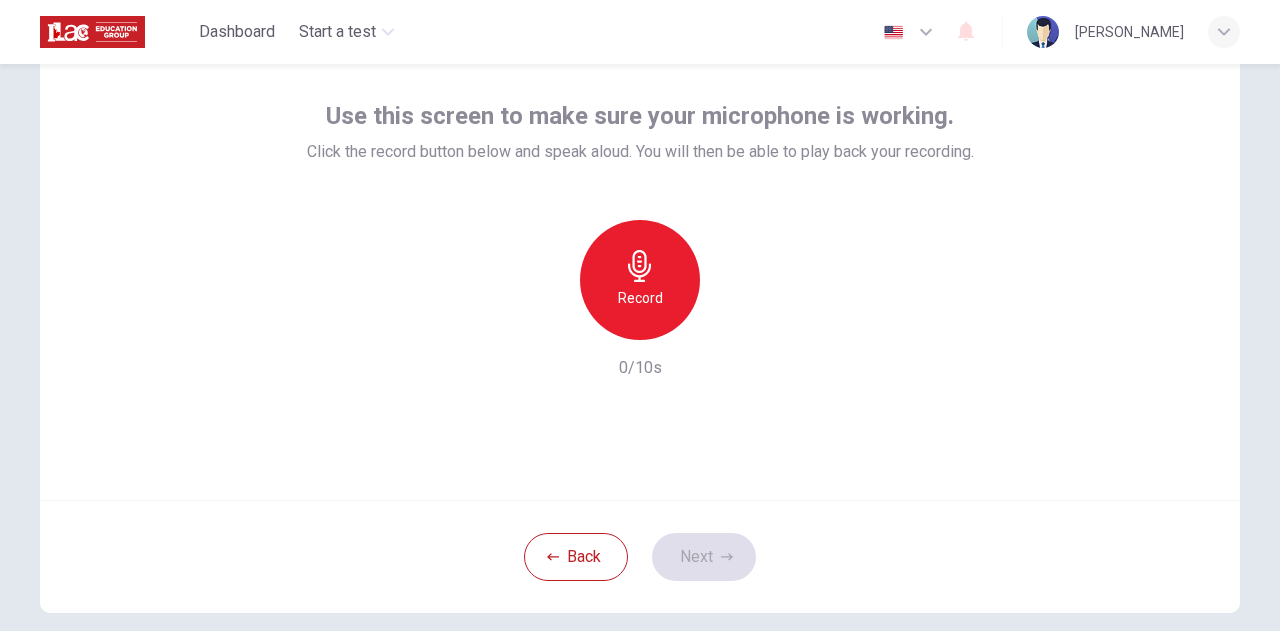 click on "Record" at bounding box center (640, 280) 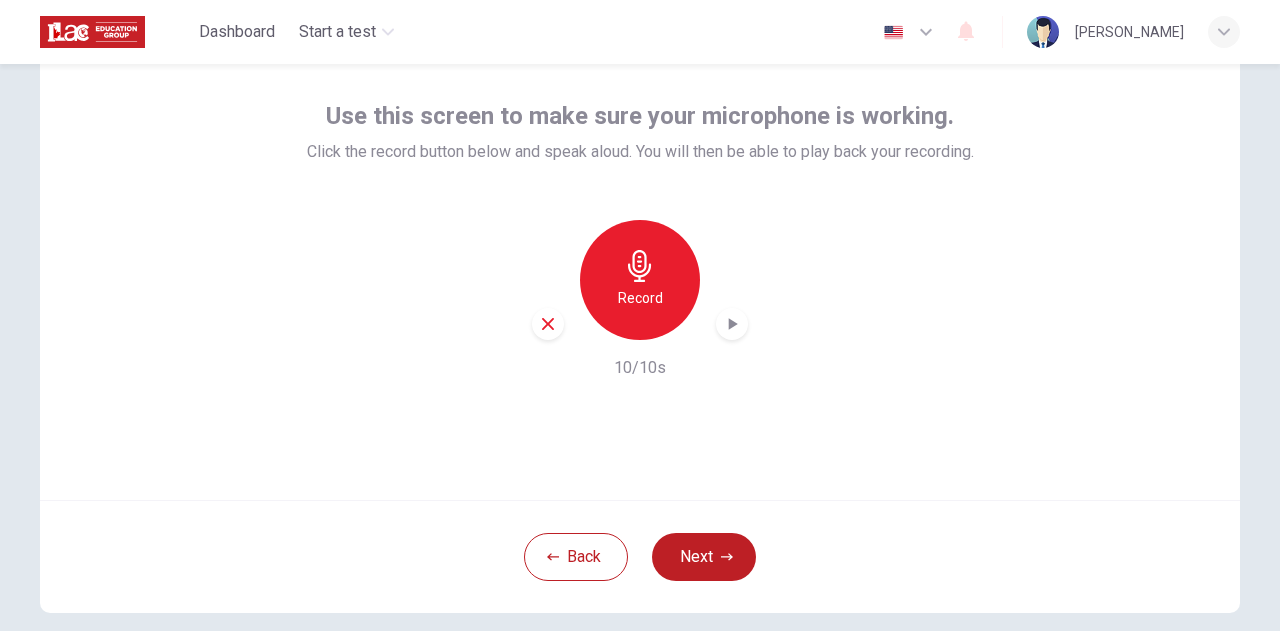click 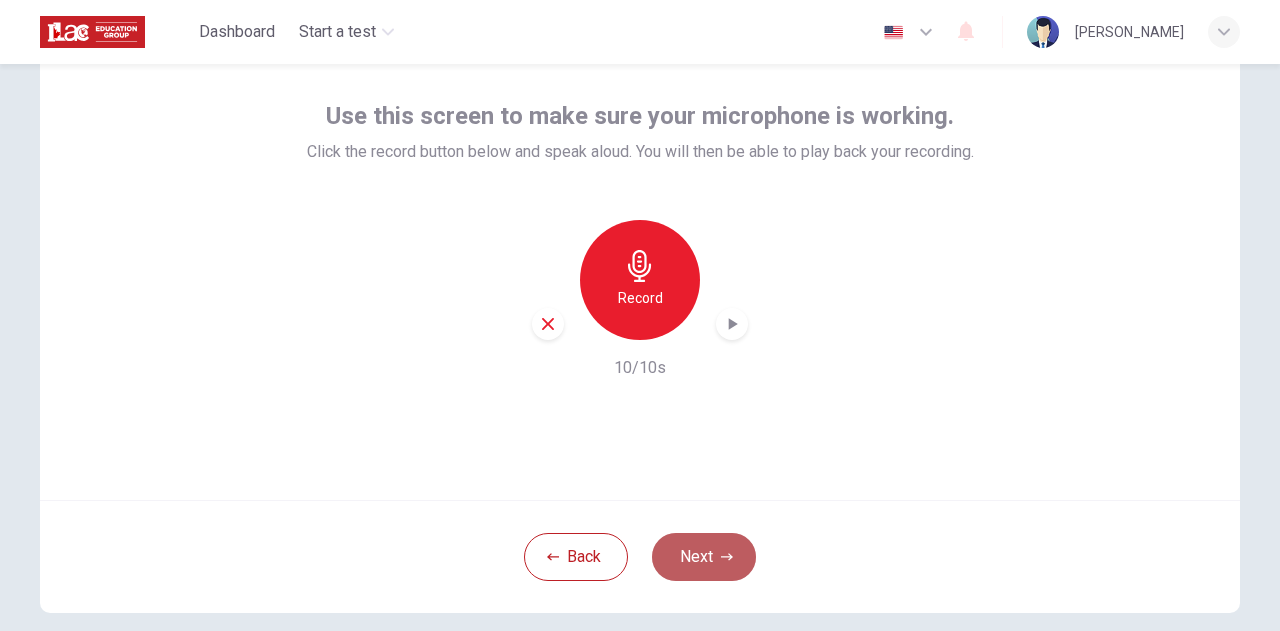 click on "Next" at bounding box center [704, 557] 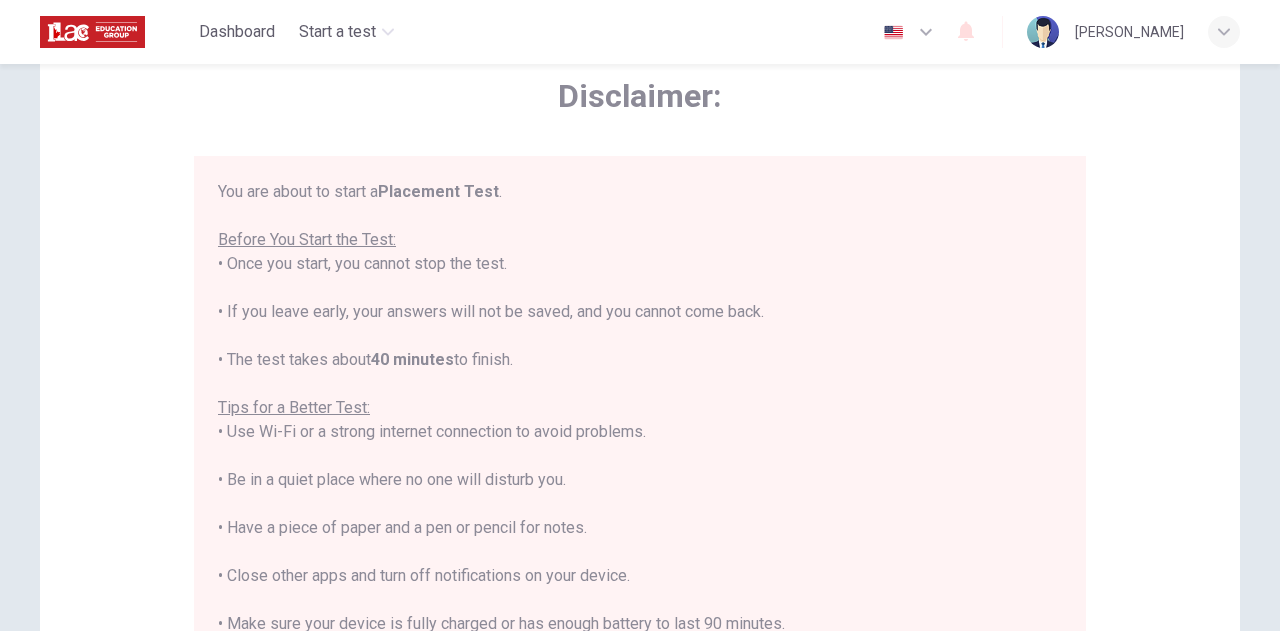 scroll, scrollTop: 22, scrollLeft: 0, axis: vertical 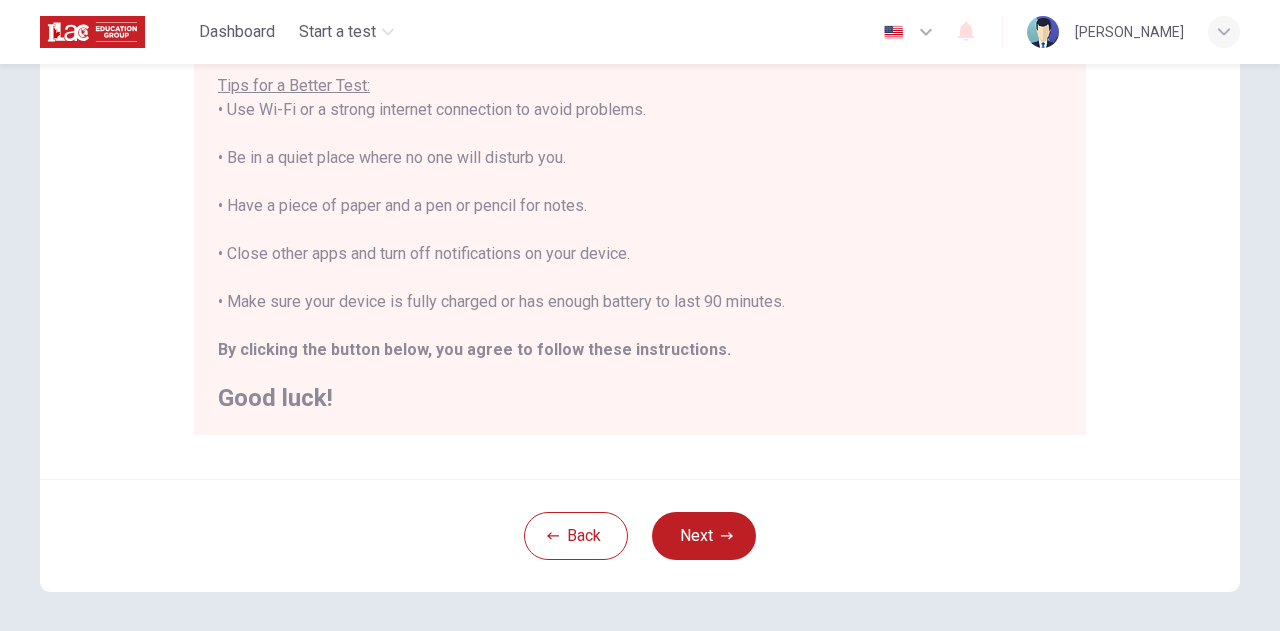 click on "Next" at bounding box center [704, 536] 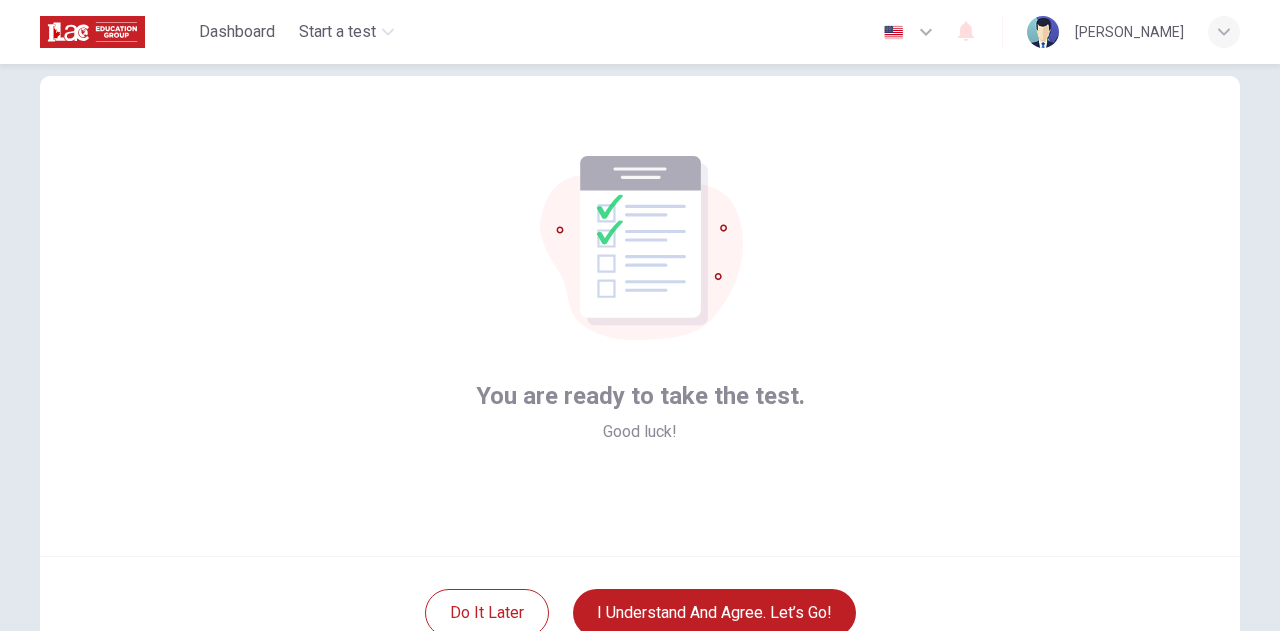 scroll, scrollTop: 0, scrollLeft: 0, axis: both 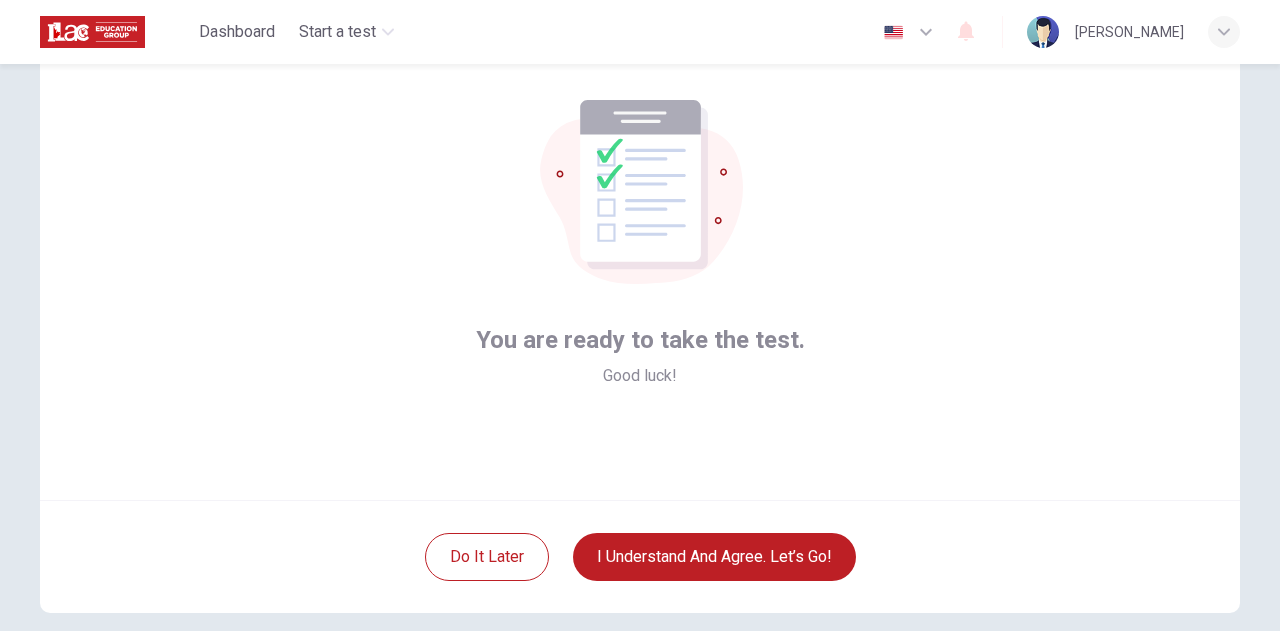 type 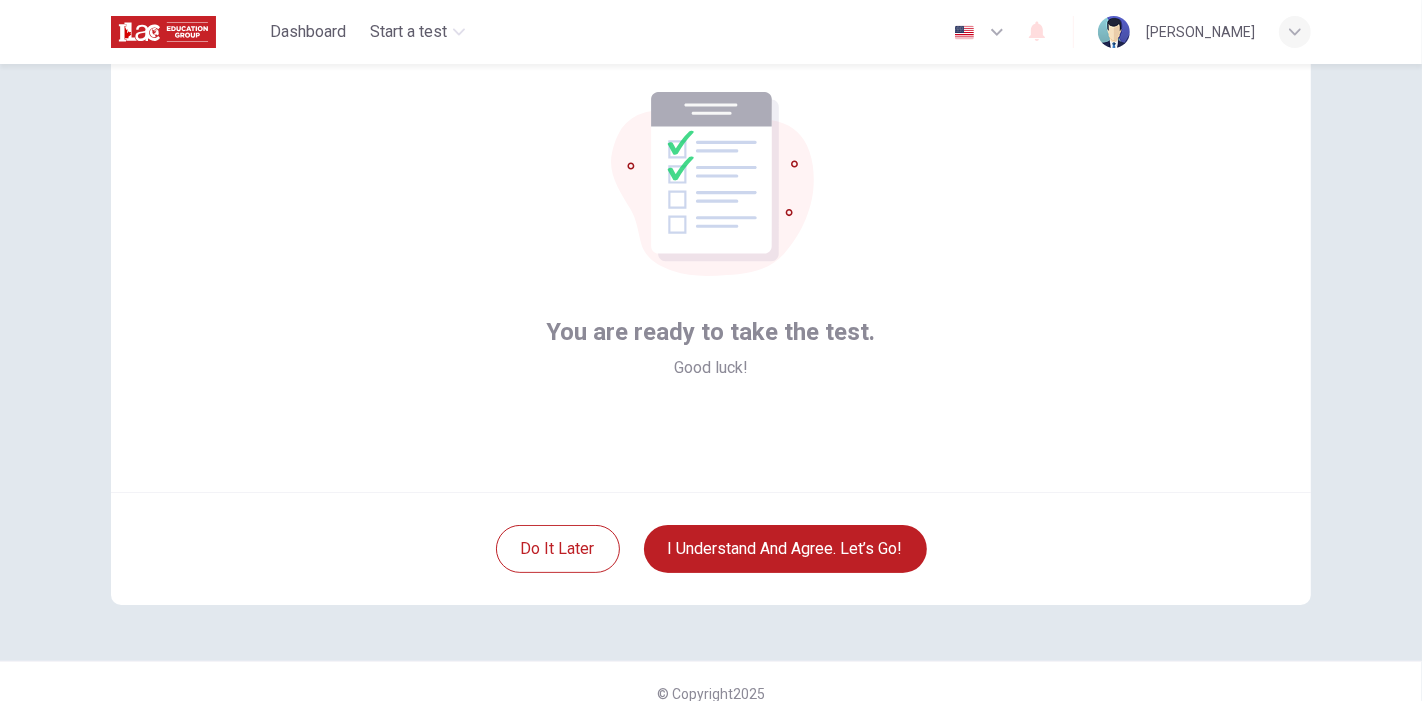 scroll, scrollTop: 111, scrollLeft: 0, axis: vertical 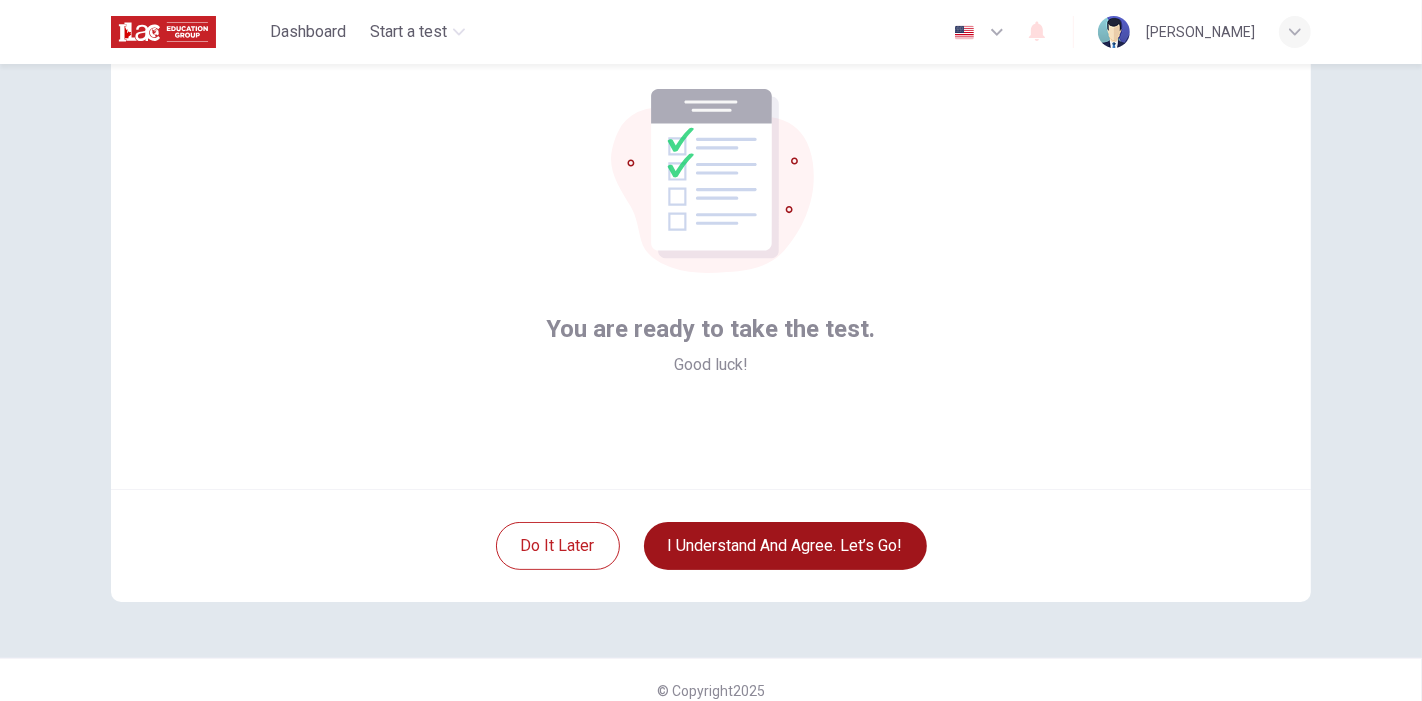 click on "I understand and agree. Let’s go!" at bounding box center [785, 546] 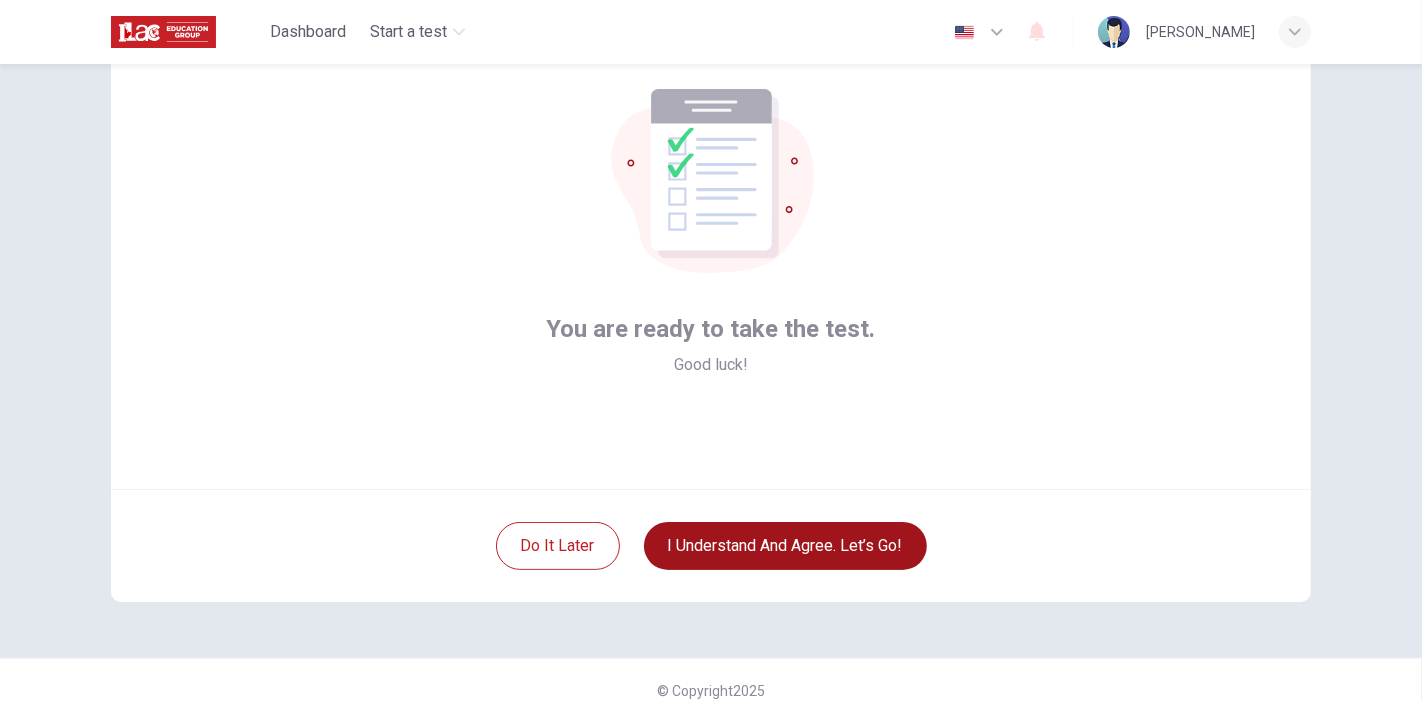 click on "I understand and agree. Let’s go!" at bounding box center [785, 546] 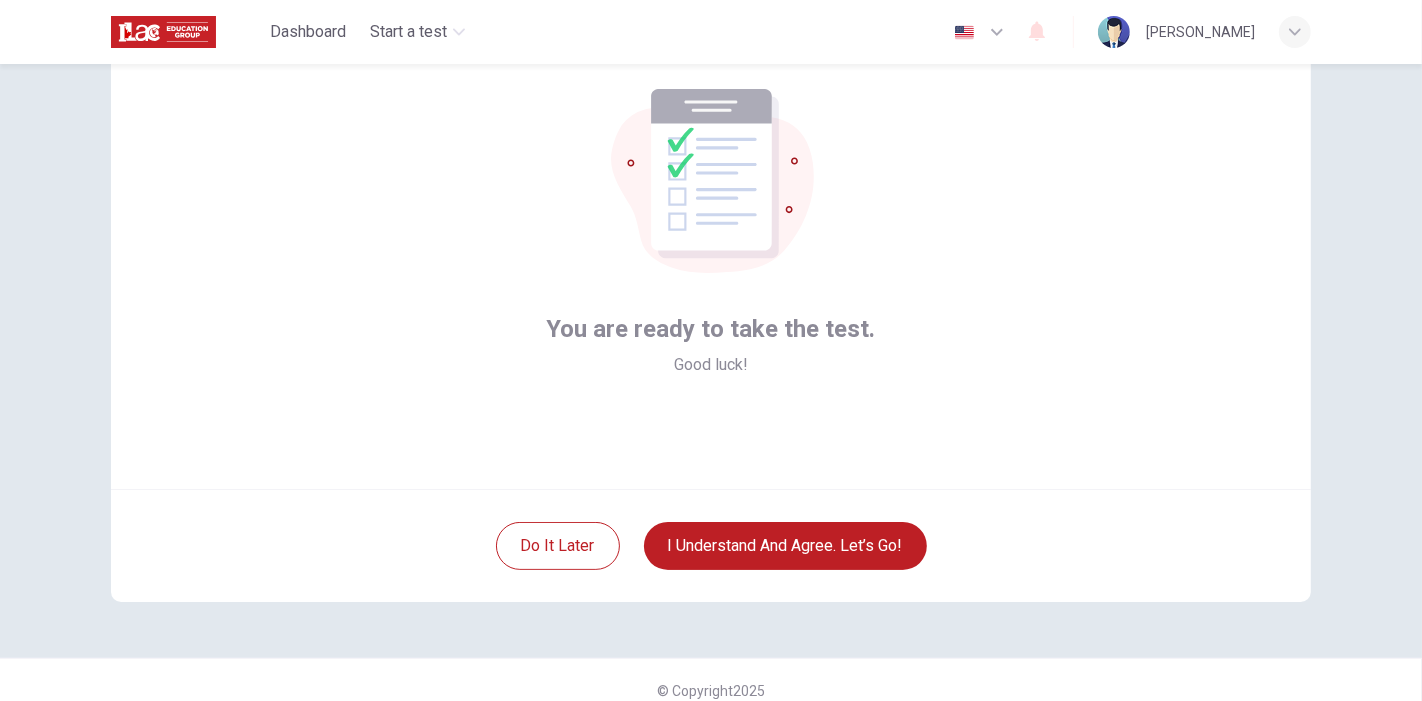 scroll, scrollTop: 0, scrollLeft: 0, axis: both 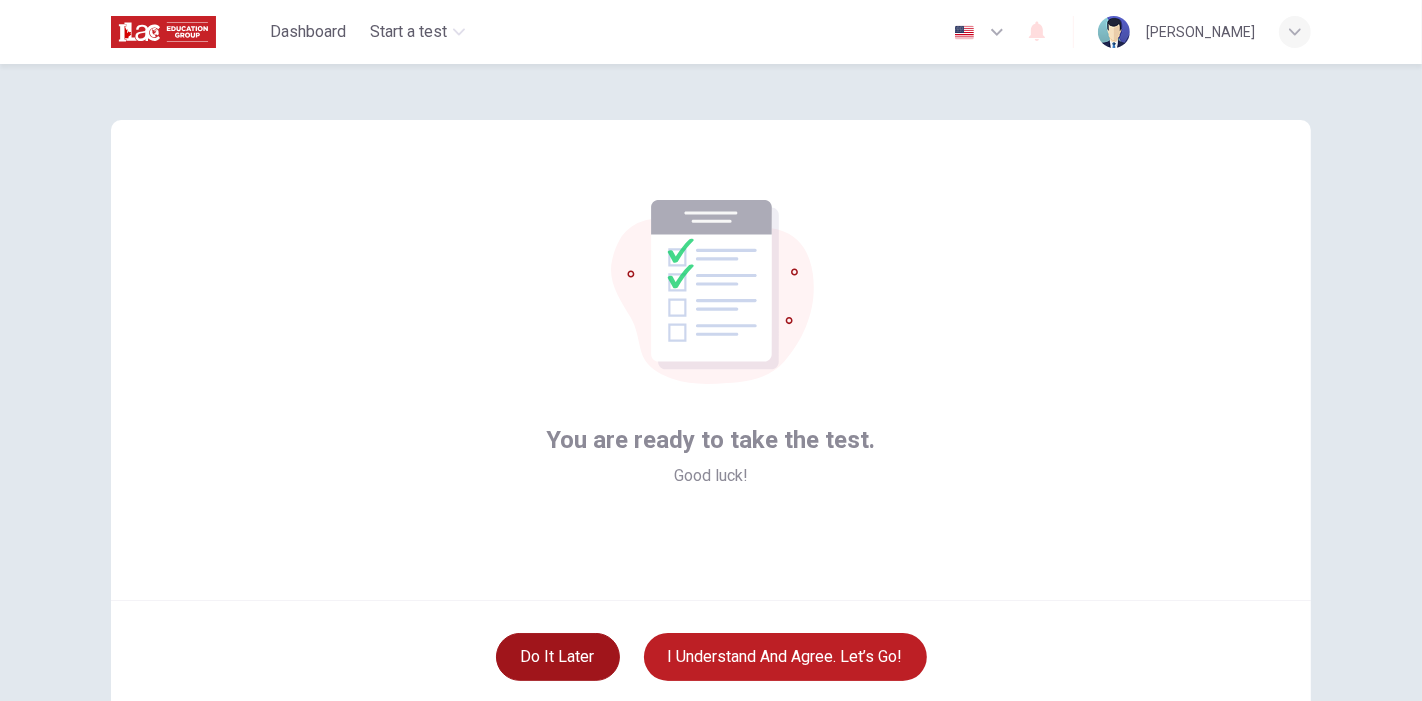 click on "Do it later" at bounding box center (558, 657) 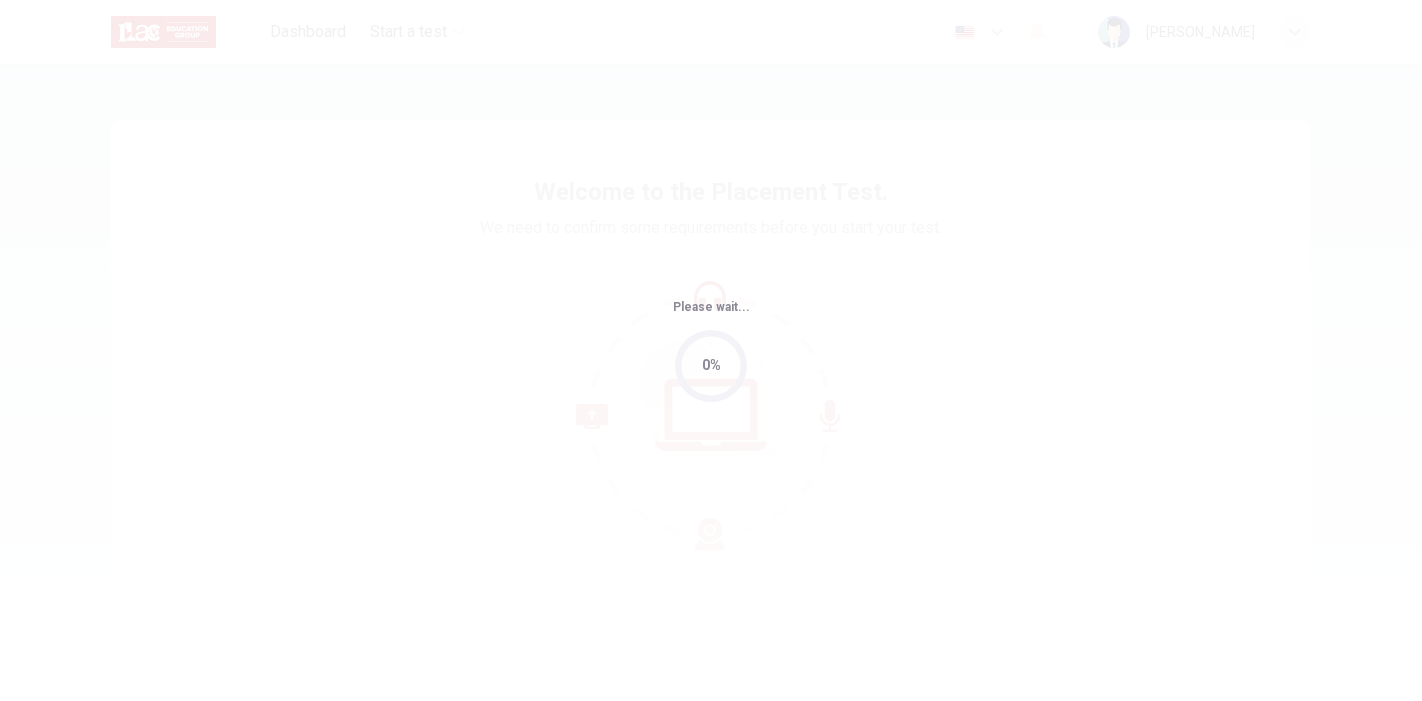 scroll, scrollTop: 0, scrollLeft: 0, axis: both 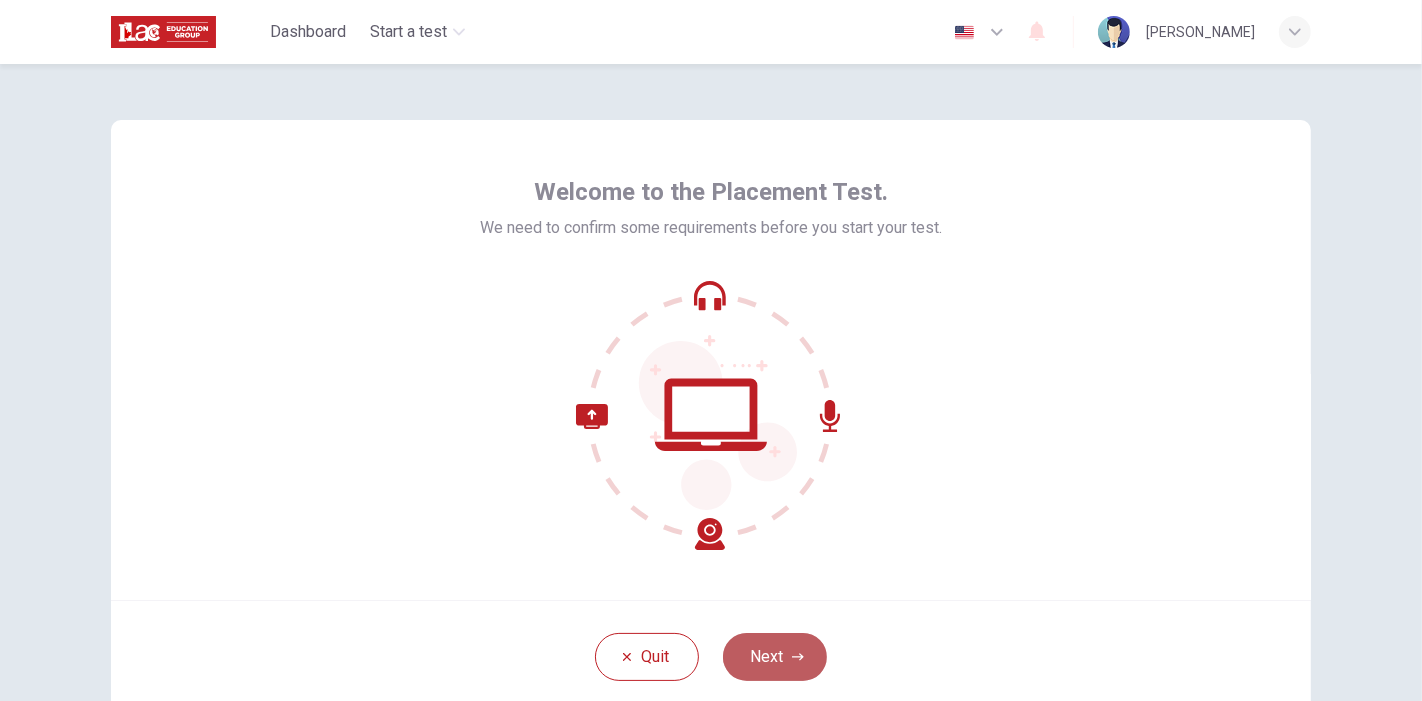 click on "Next" at bounding box center (775, 657) 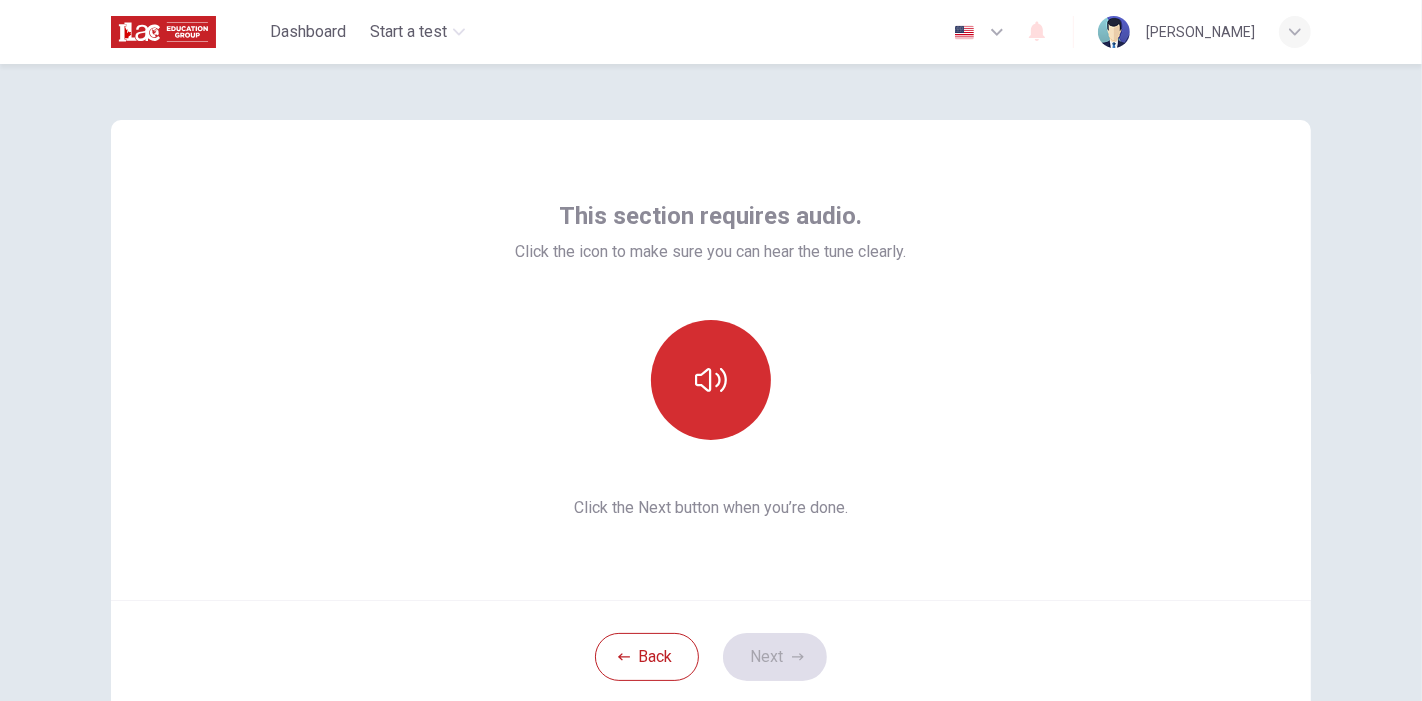 click 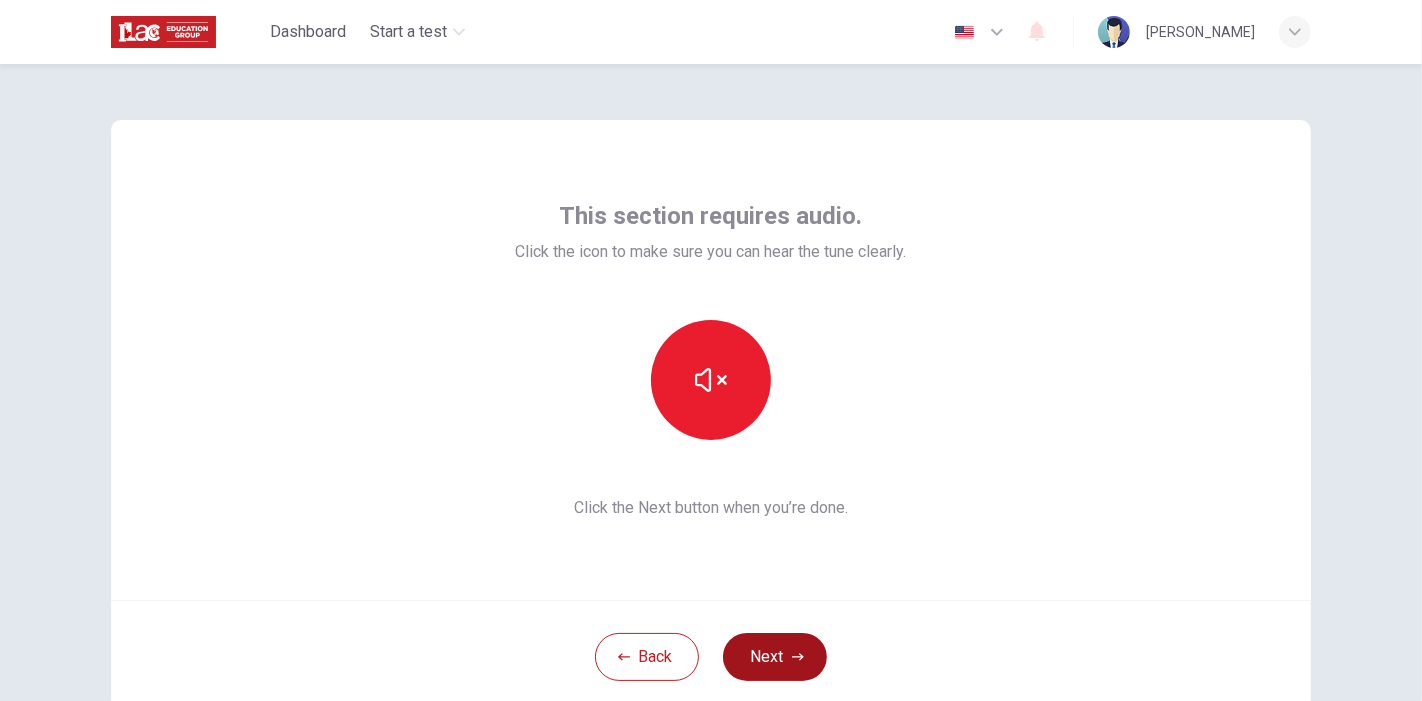 click on "Next" at bounding box center (775, 657) 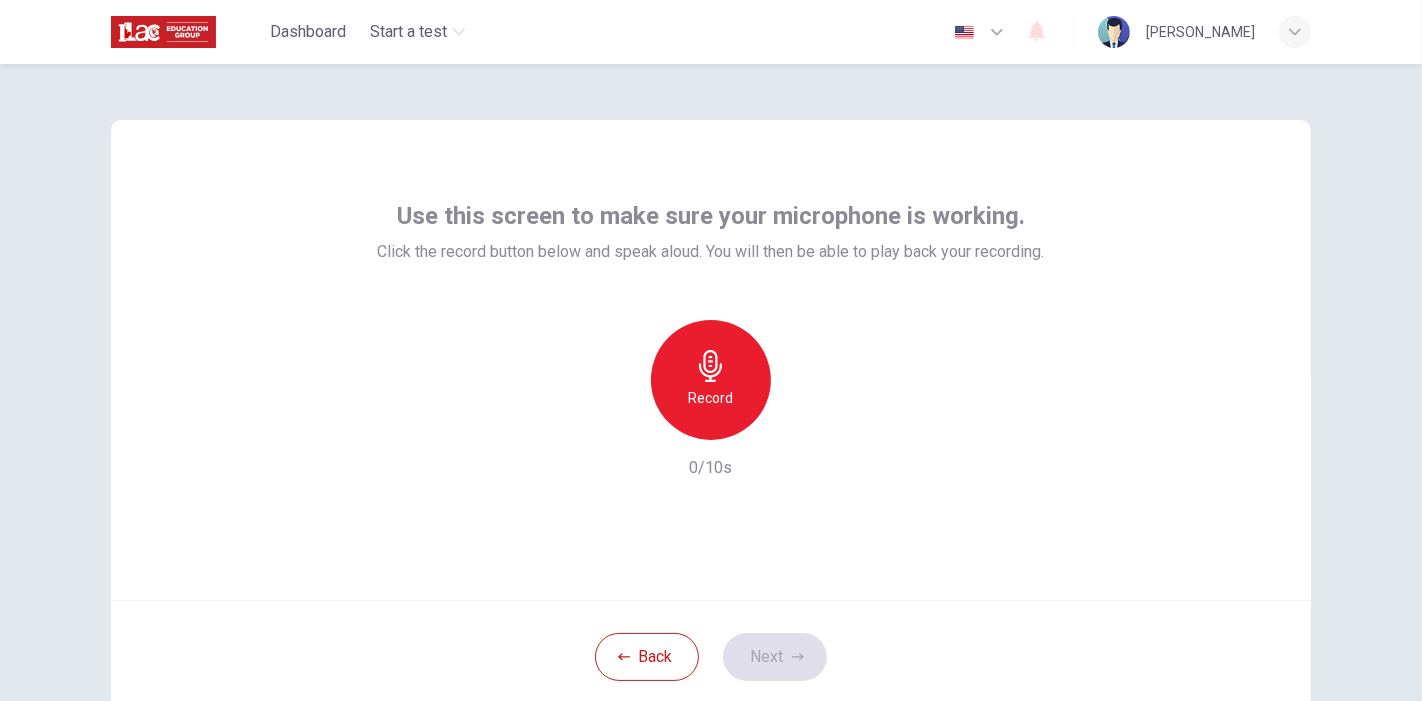 click on "Record" at bounding box center [711, 398] 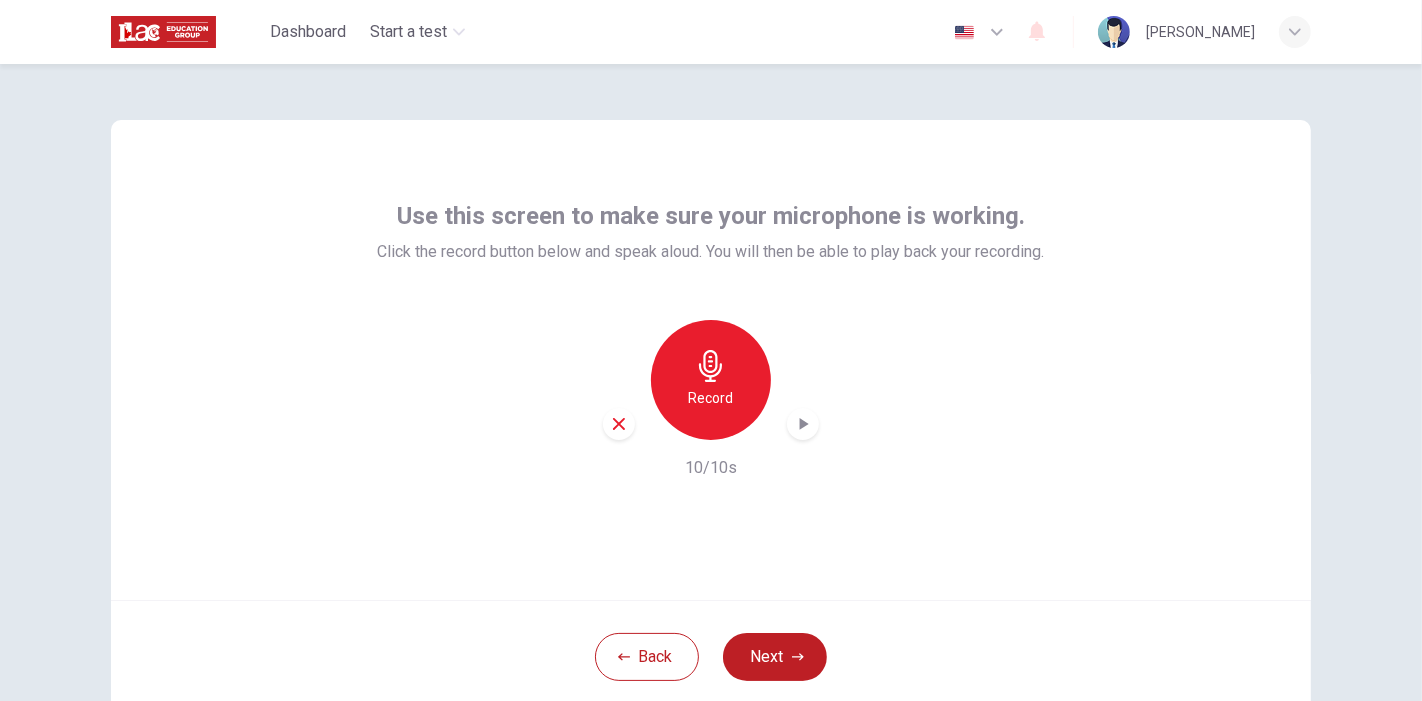 click 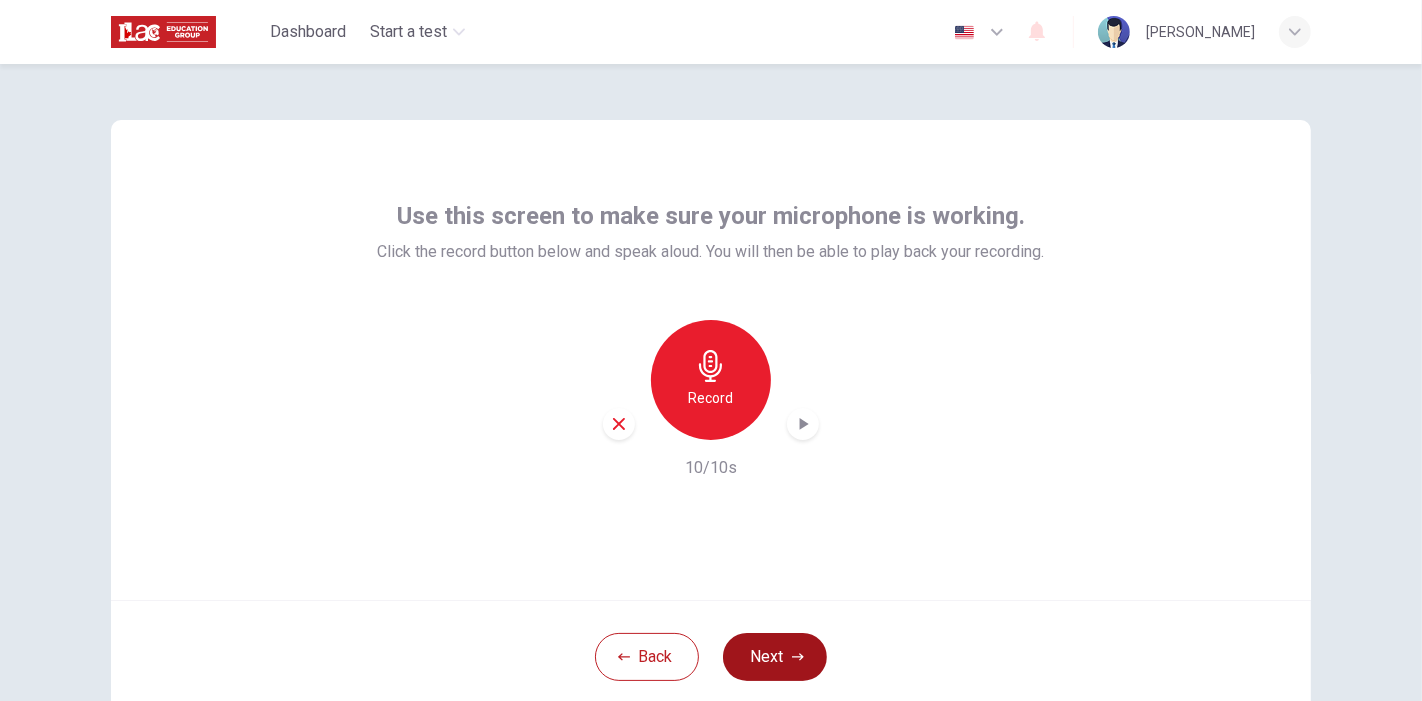 click on "Next" at bounding box center [775, 657] 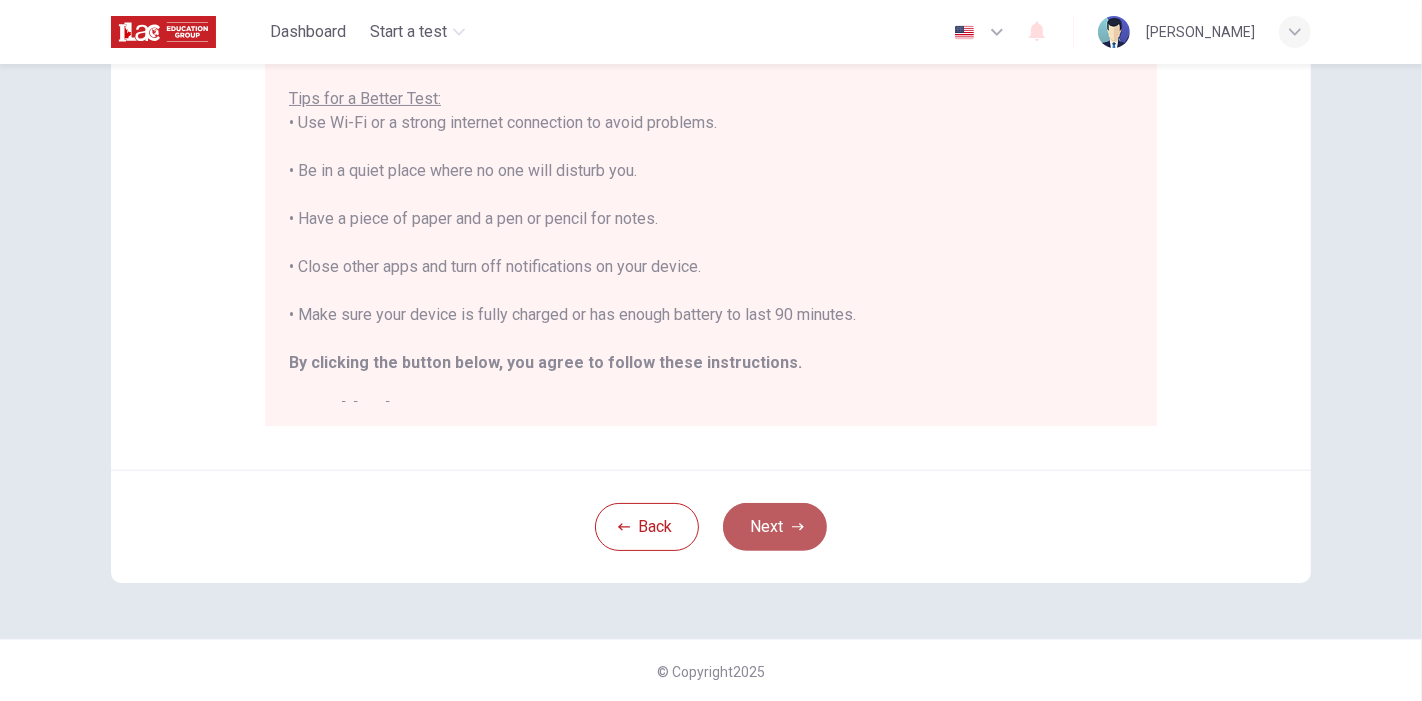 click on "Next" at bounding box center (775, 527) 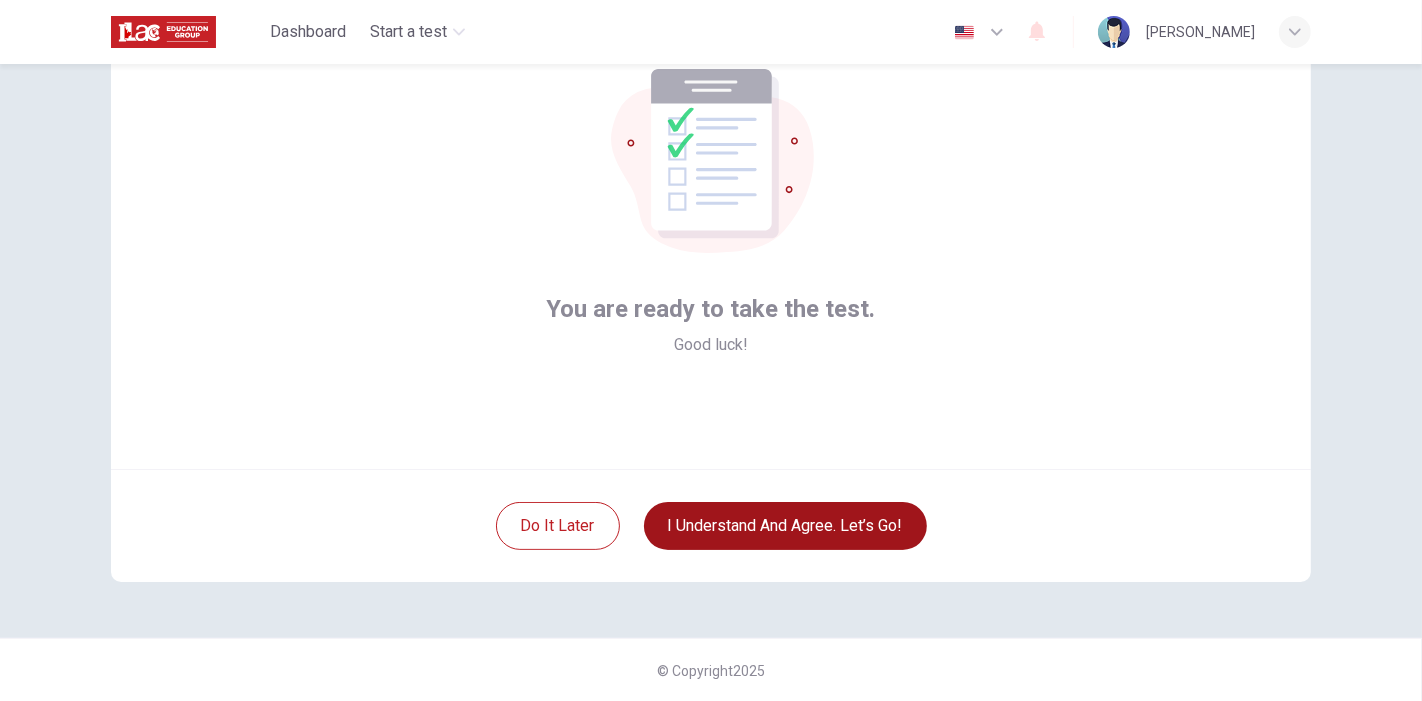 click on "I understand and agree. Let’s go!" at bounding box center [785, 526] 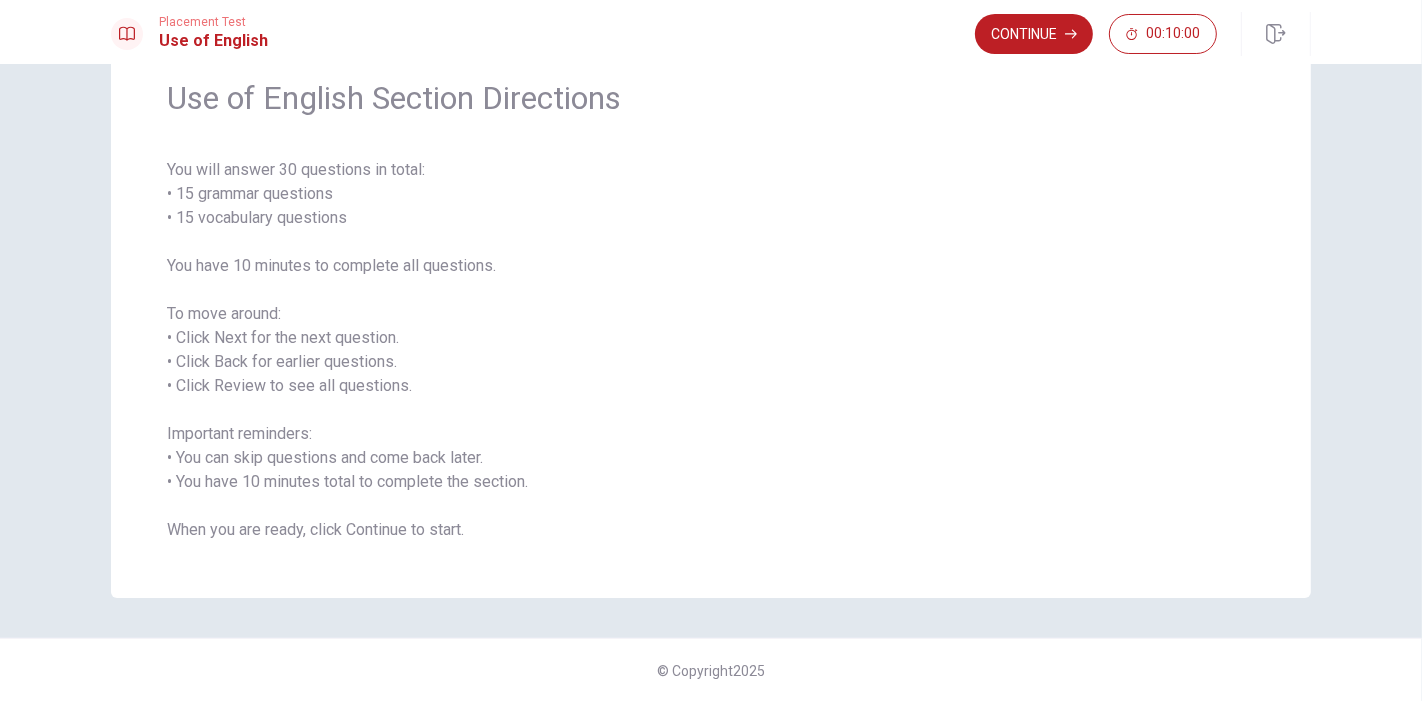 scroll, scrollTop: 0, scrollLeft: 0, axis: both 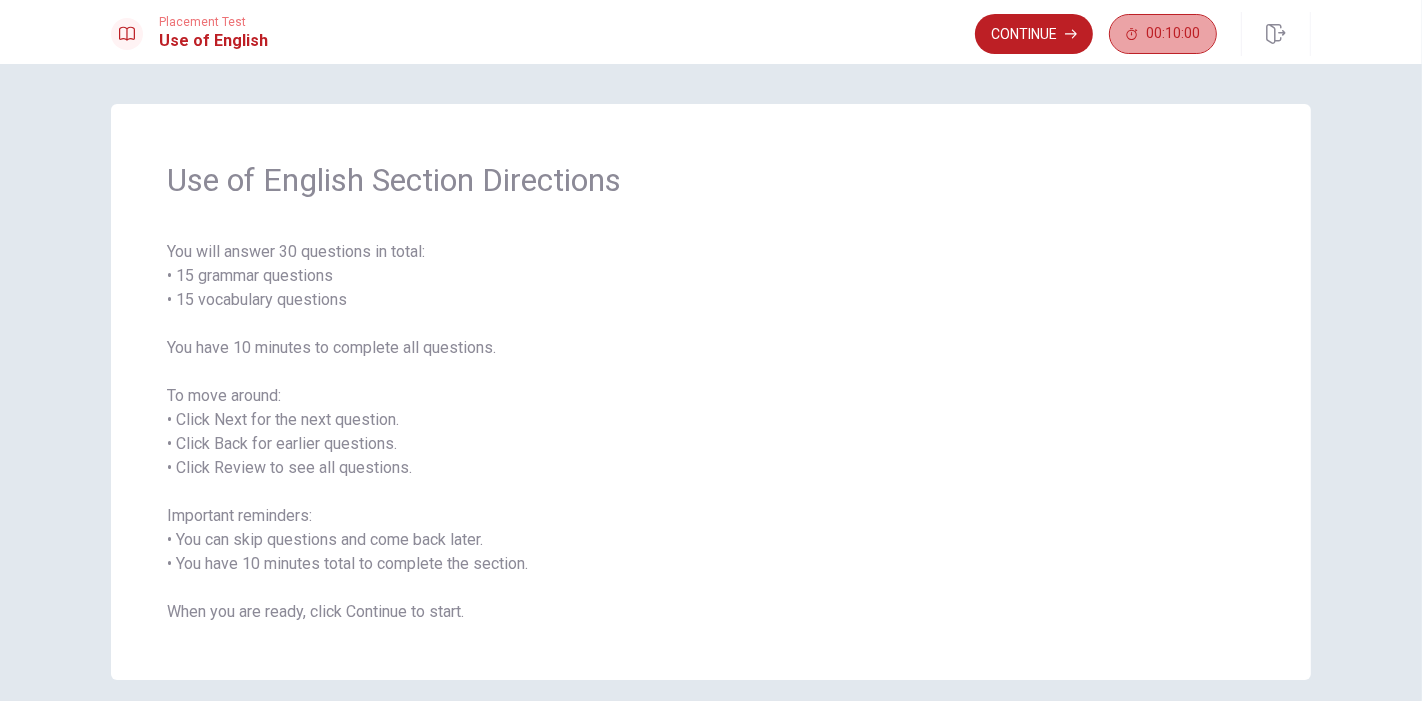 click on "00:10:00" at bounding box center [1173, 34] 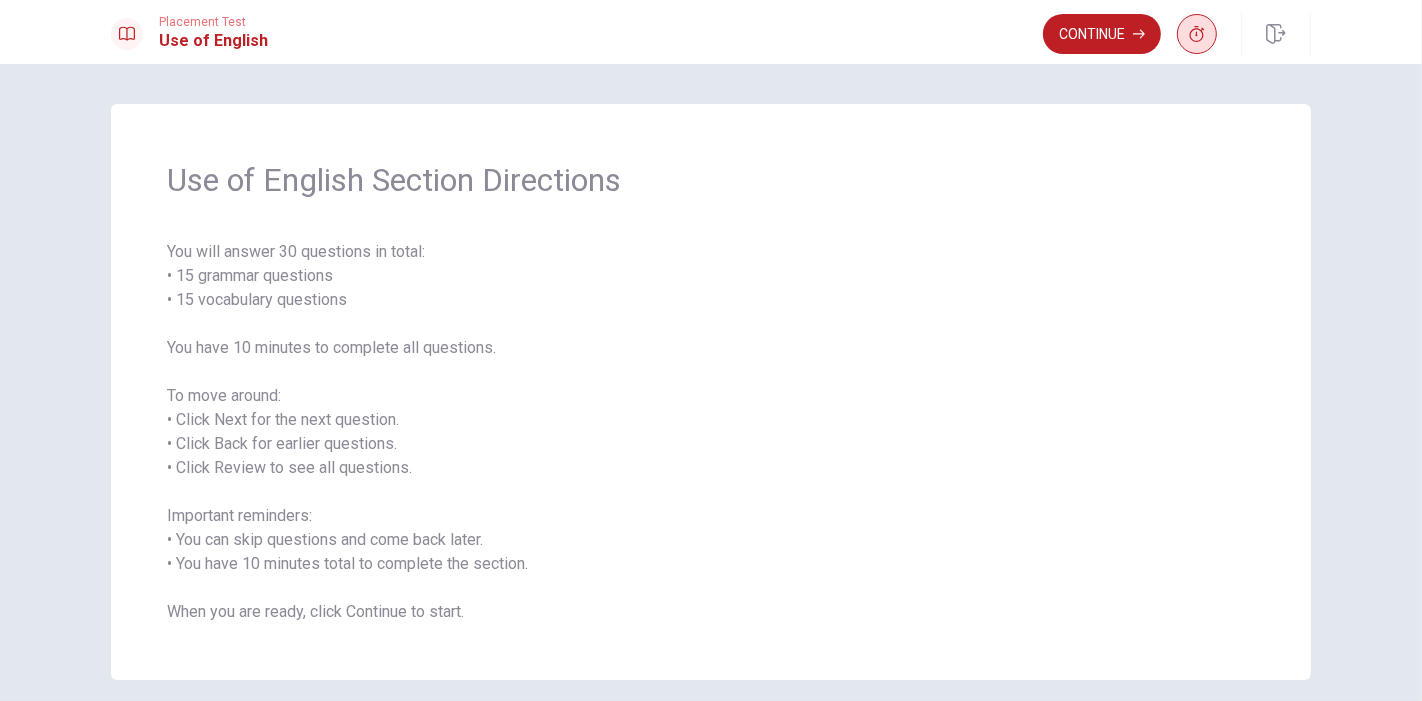 click at bounding box center (1197, 34) 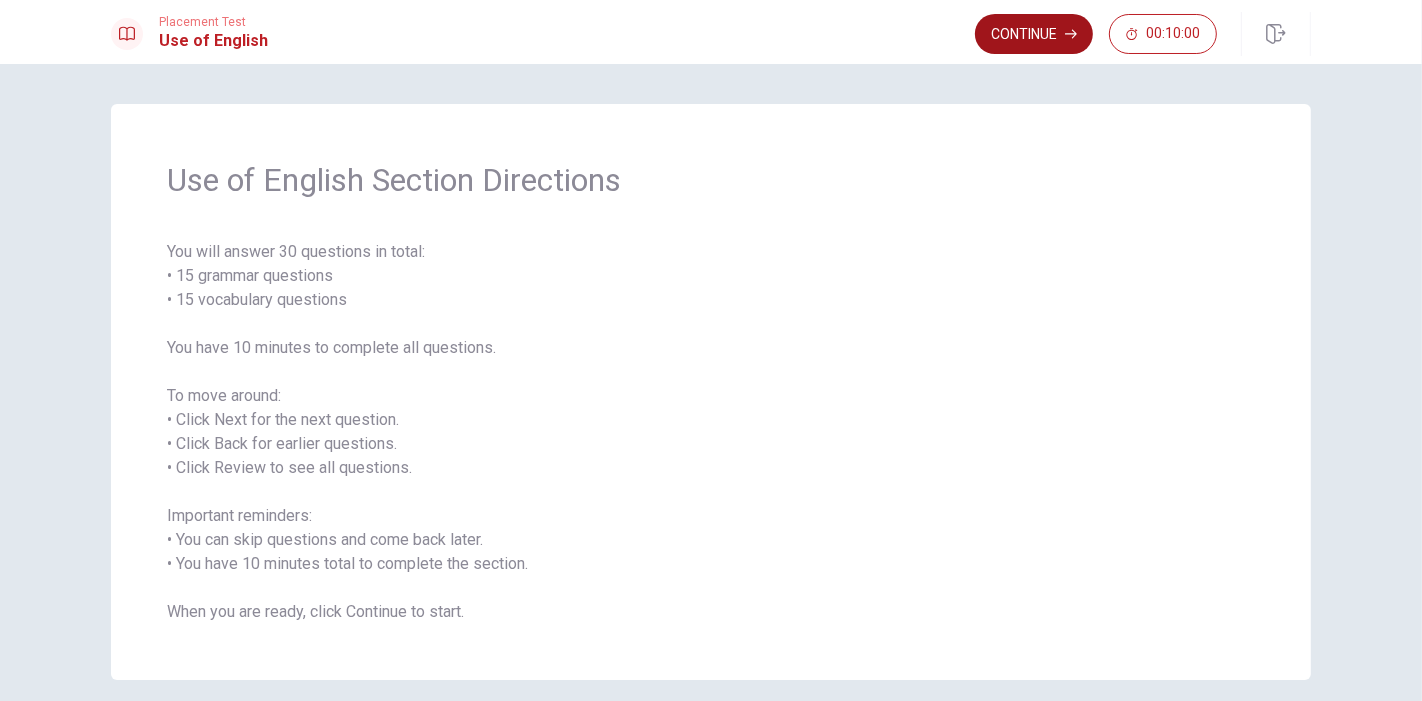 click on "Continue" at bounding box center [1034, 34] 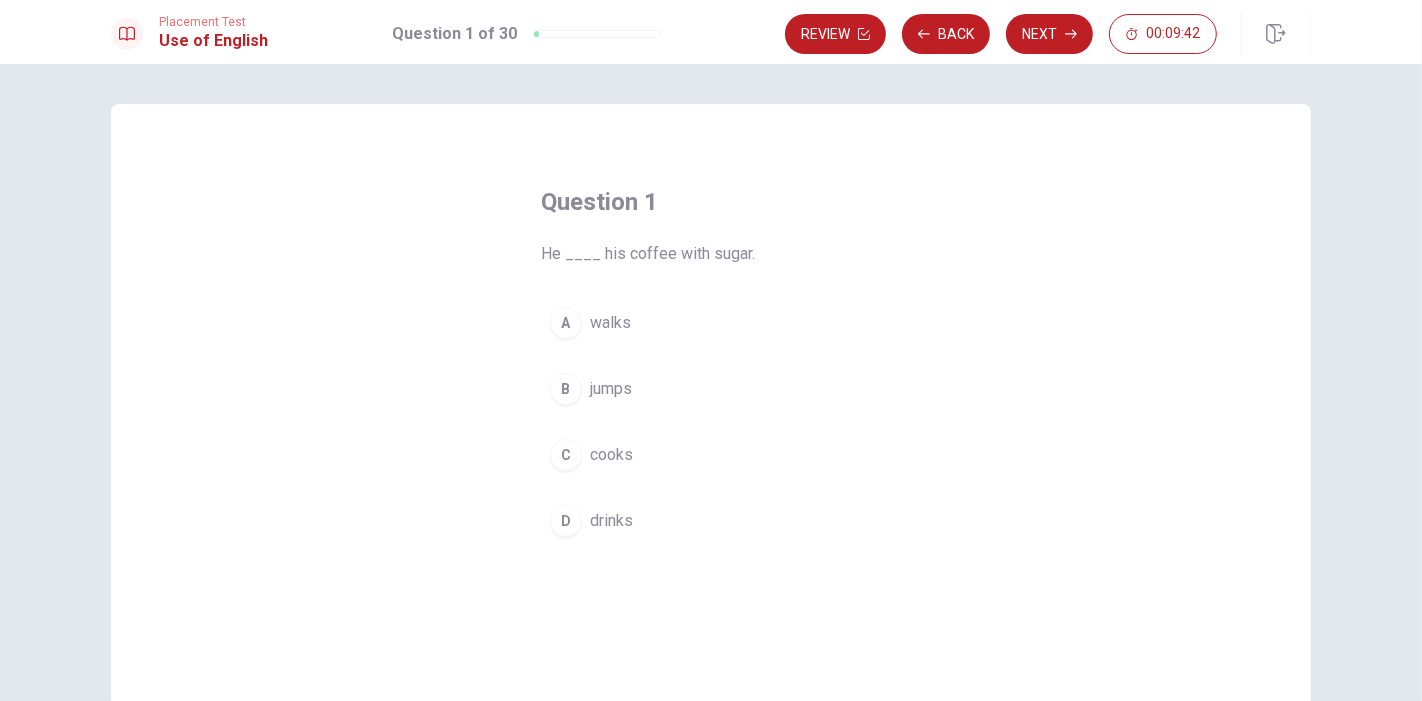 click on "drinks" at bounding box center (611, 521) 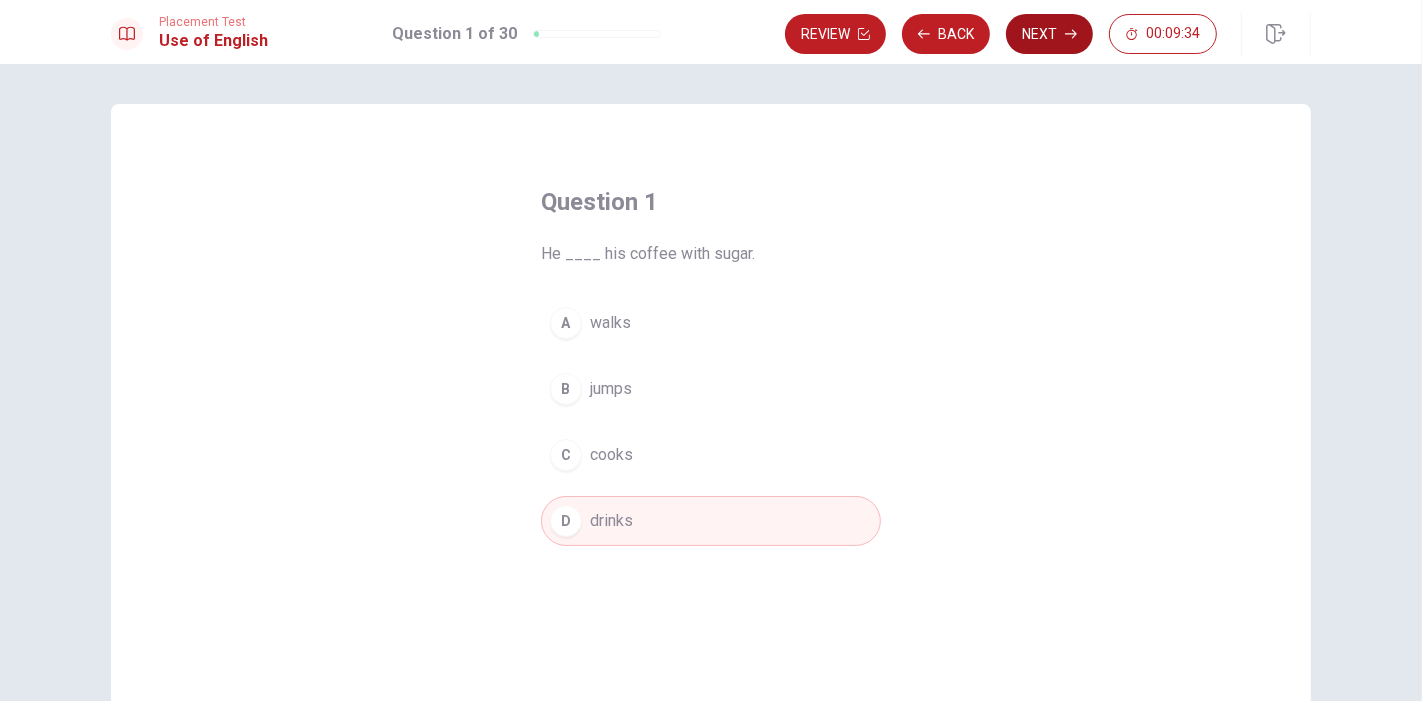 click on "Next" at bounding box center [1049, 34] 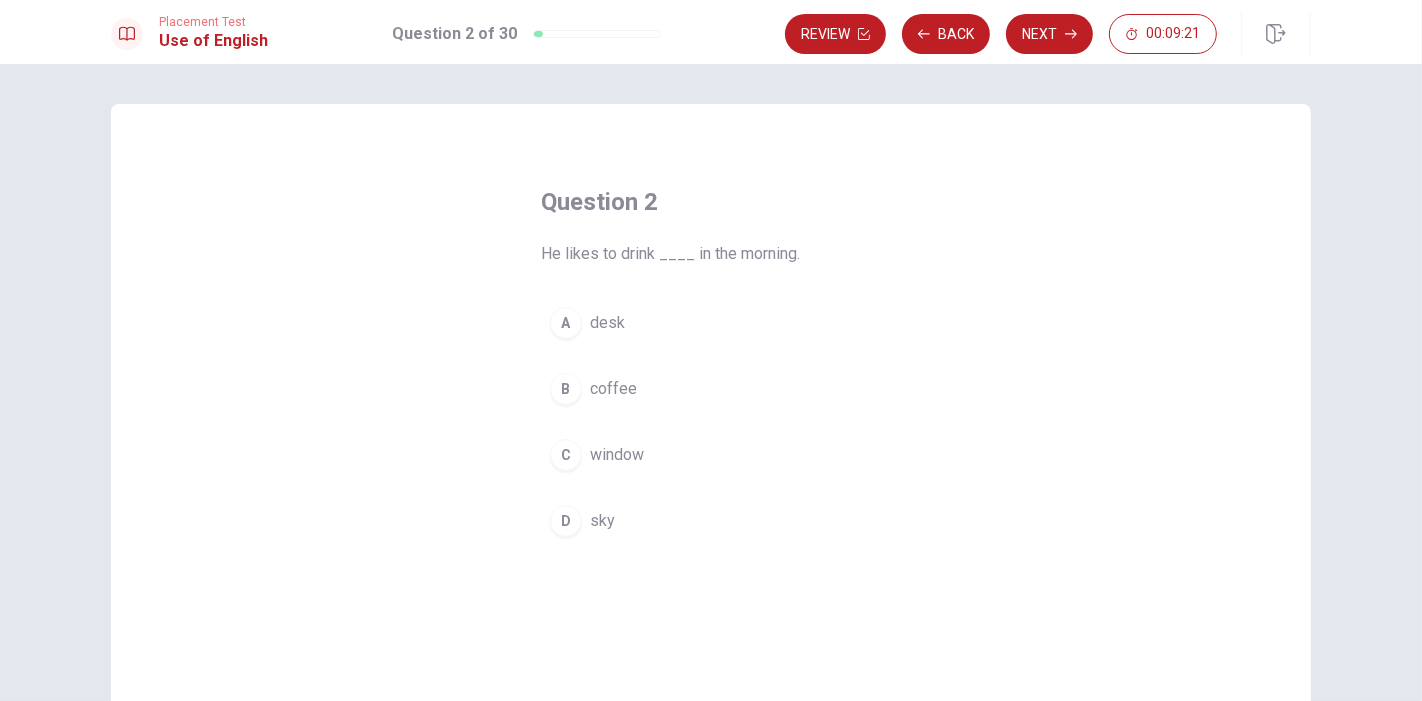 click on "coffee" at bounding box center [613, 389] 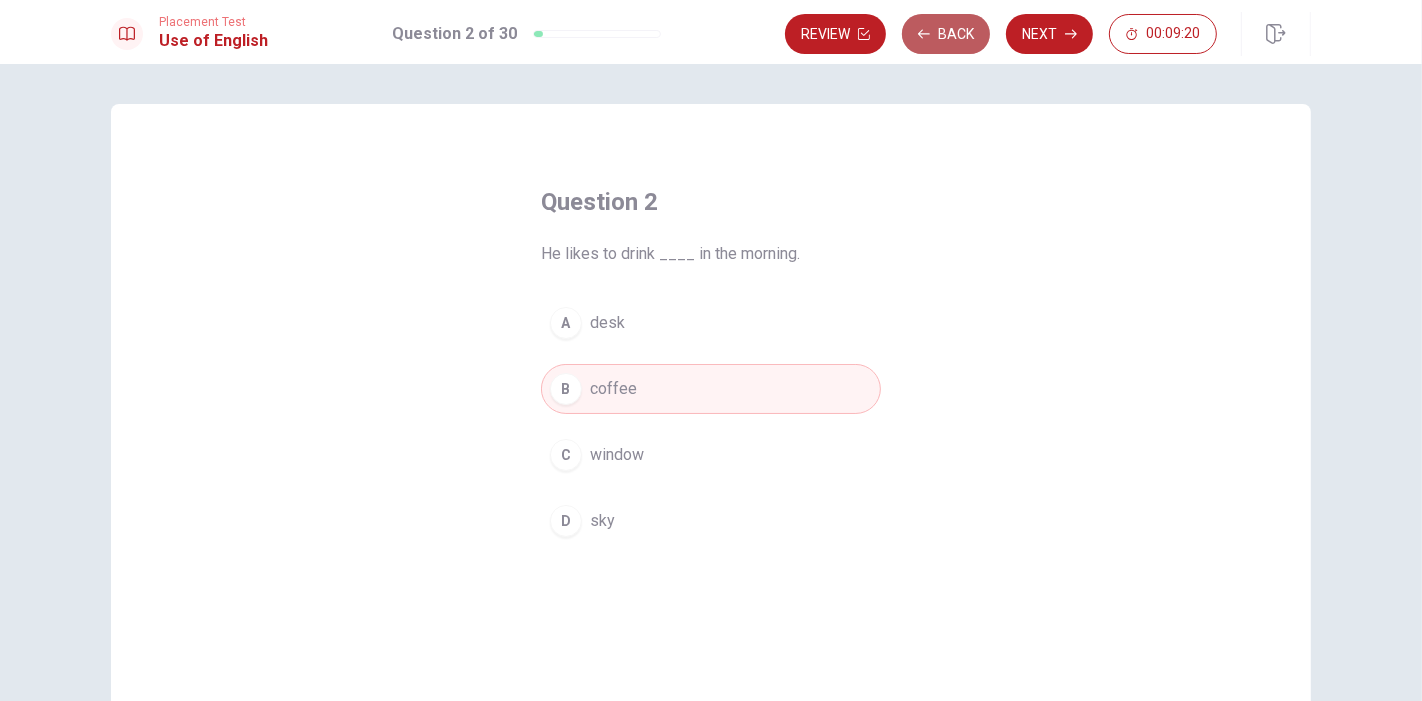 click on "Back" at bounding box center (946, 34) 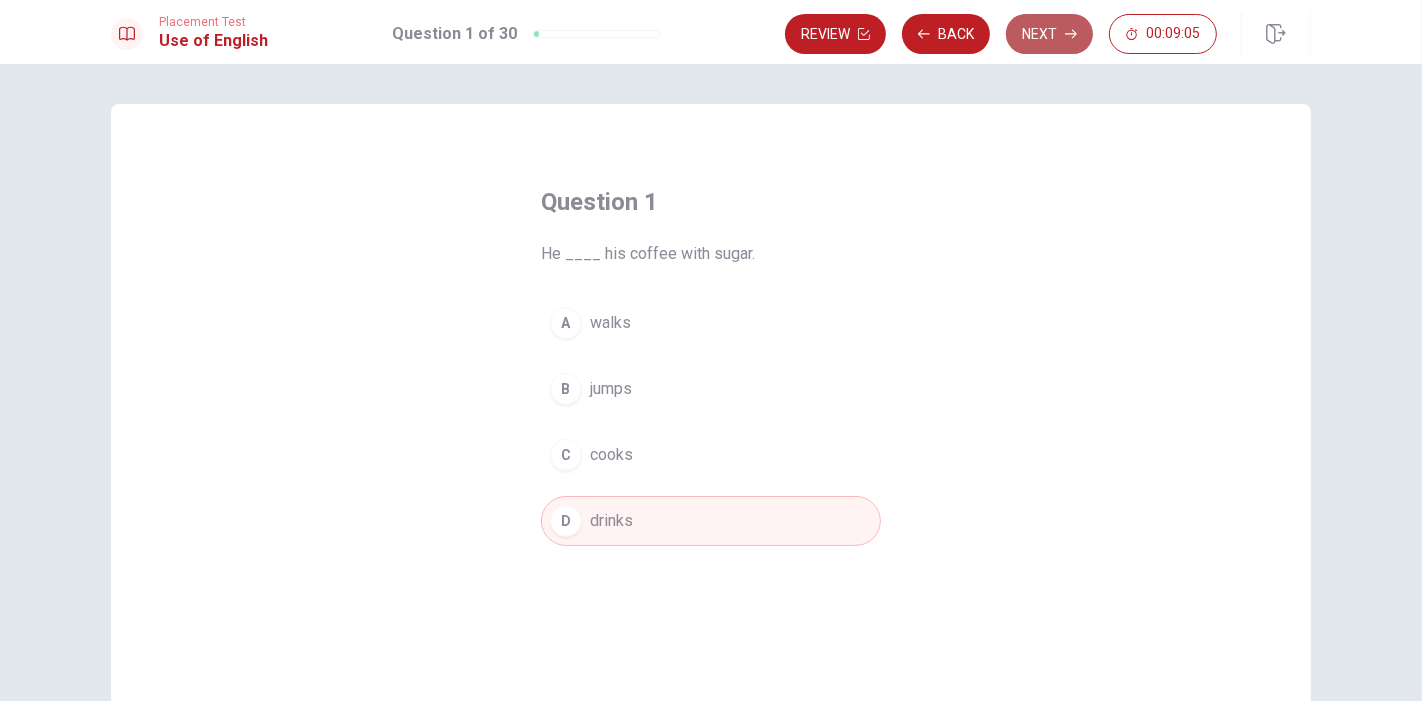 click on "Next" at bounding box center (1049, 34) 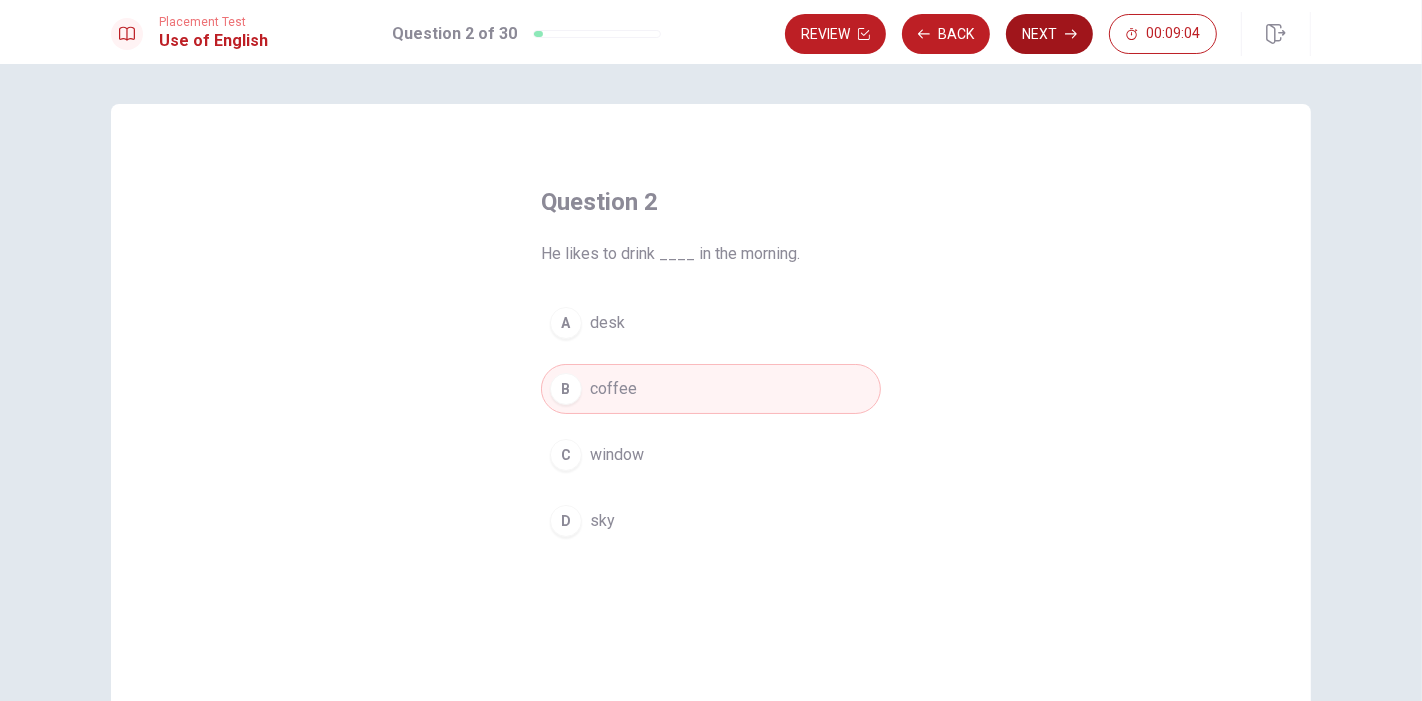 click on "Next" at bounding box center (1049, 34) 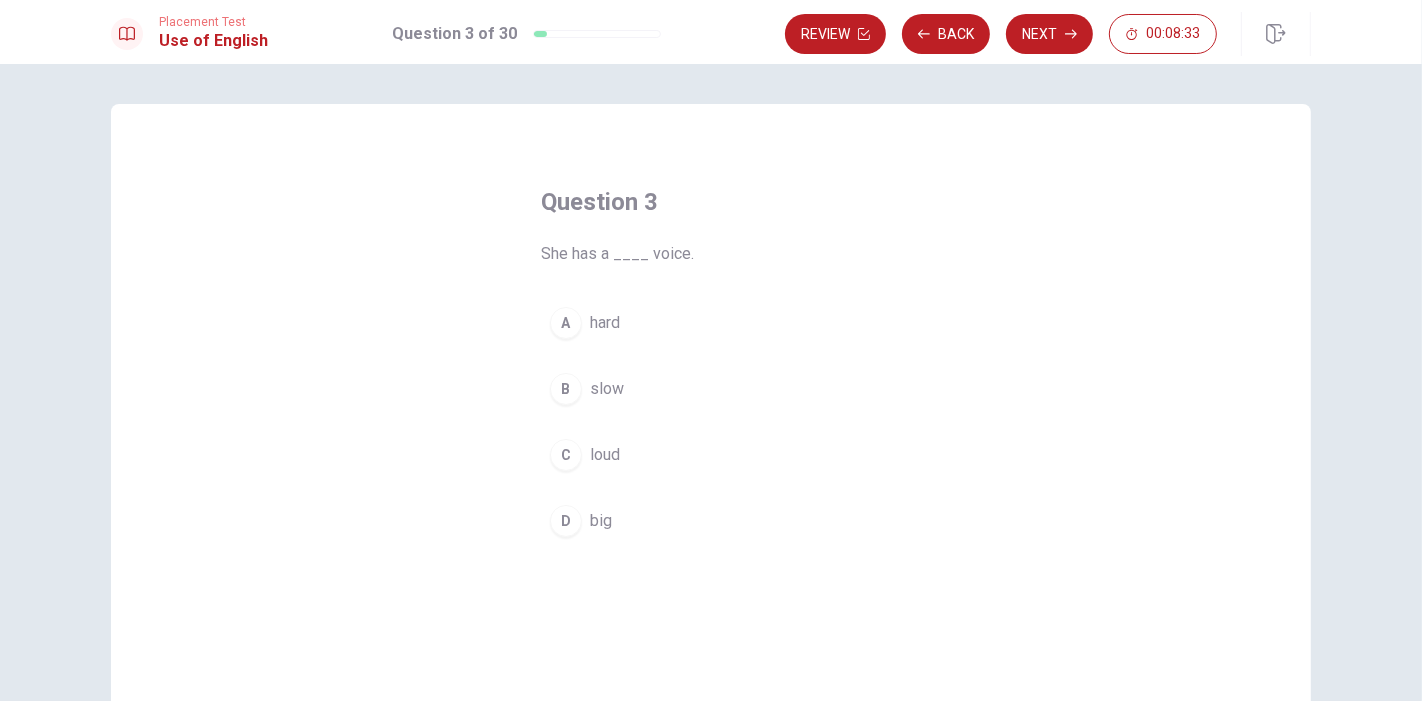 click on "D big" at bounding box center (711, 521) 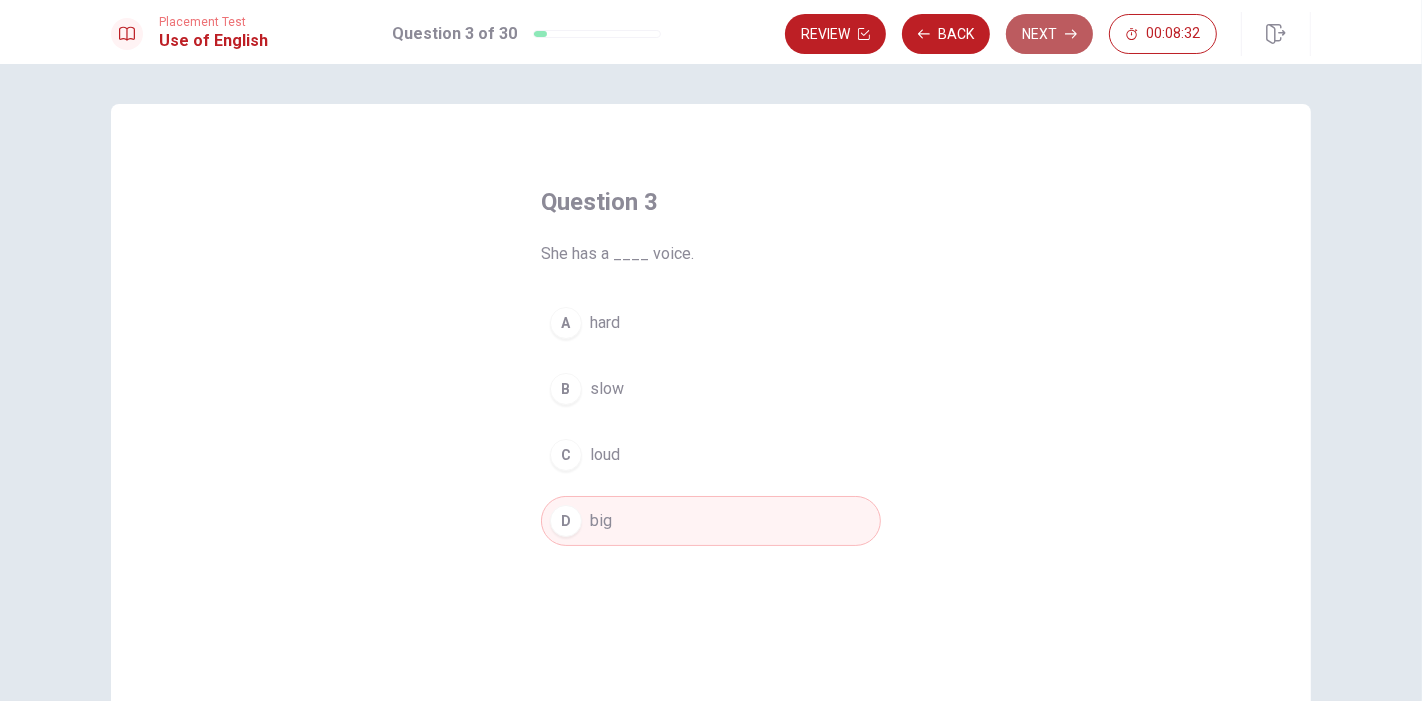 click on "Next" at bounding box center [1049, 34] 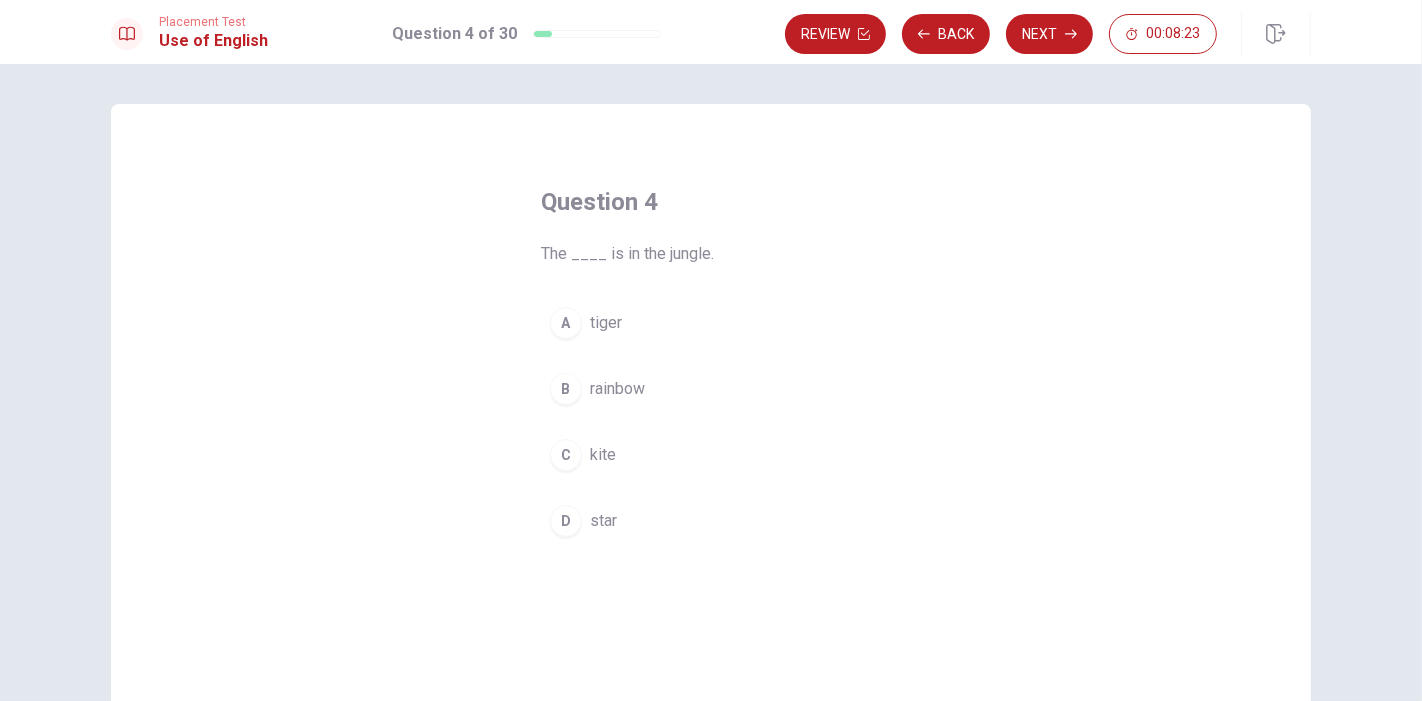 click on "tiger" at bounding box center [606, 323] 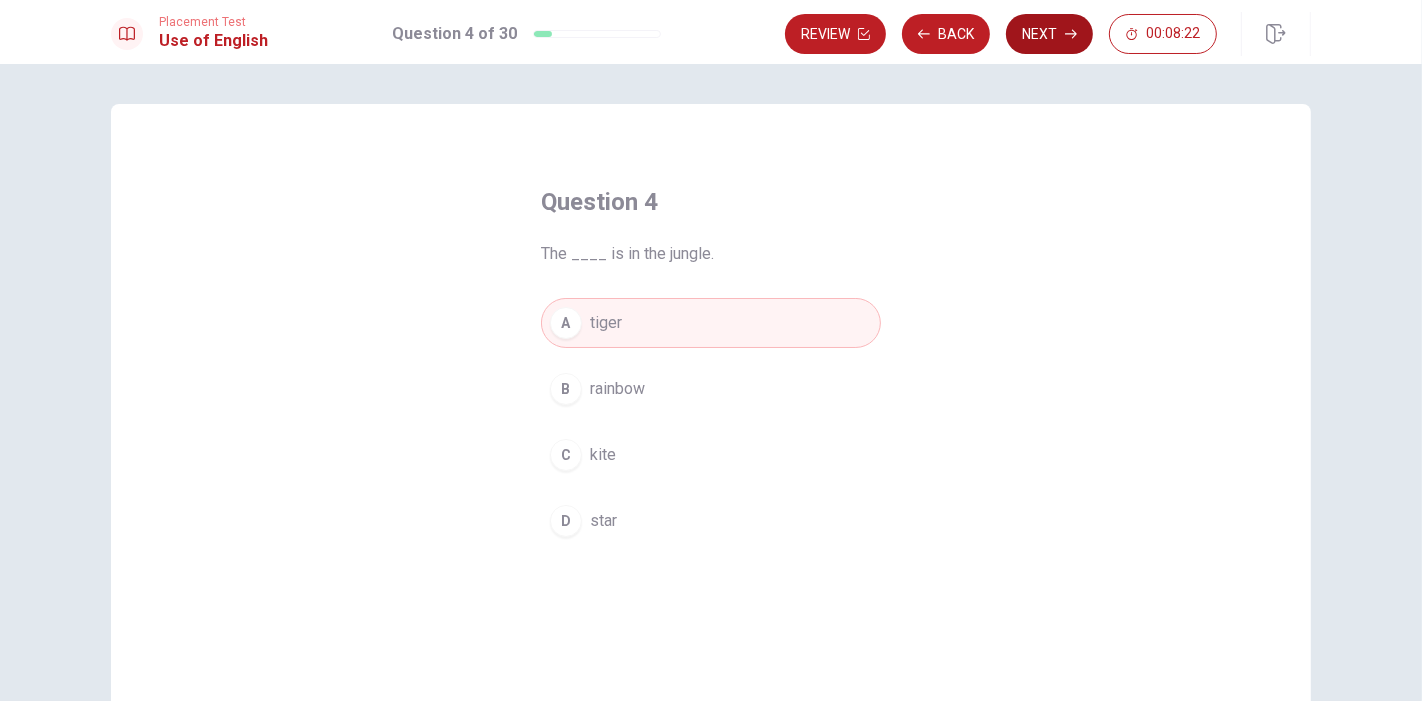 click on "Next" at bounding box center [1049, 34] 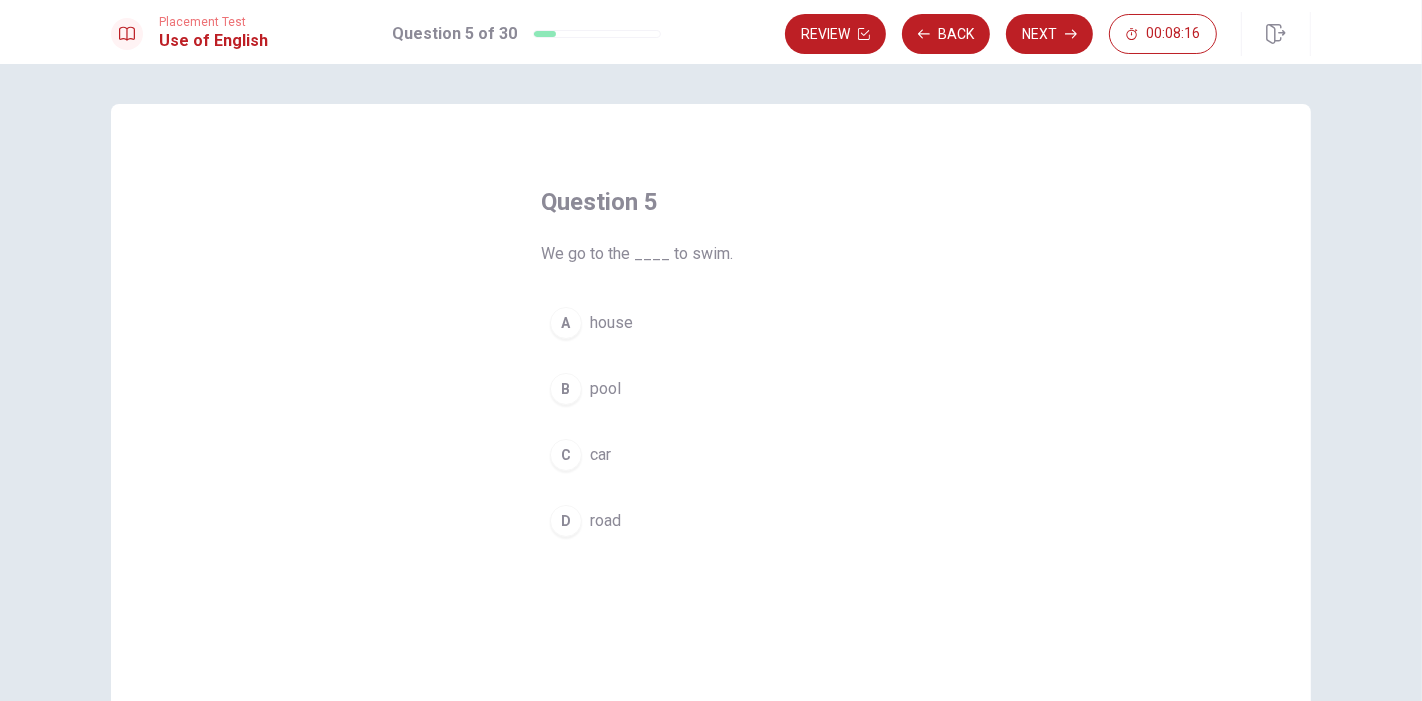 click on "pool" at bounding box center [605, 389] 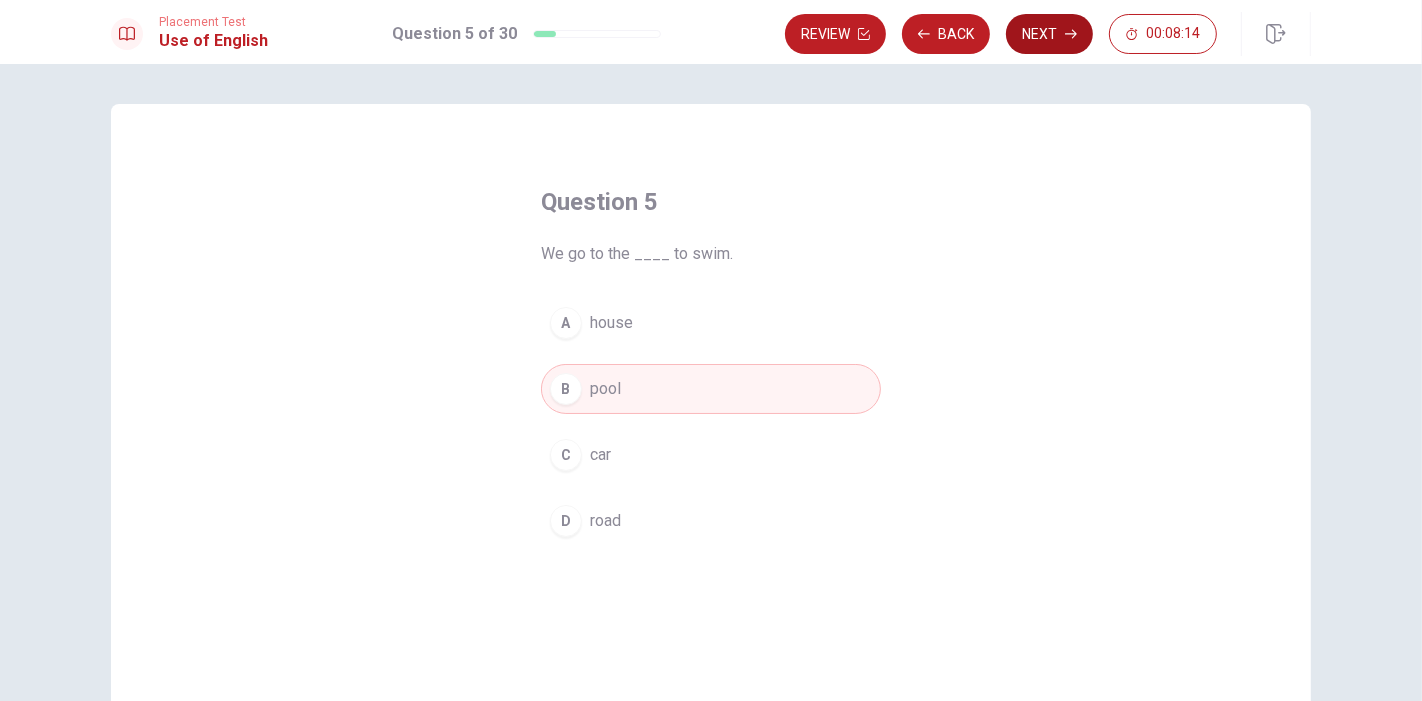 click on "Next" at bounding box center [1049, 34] 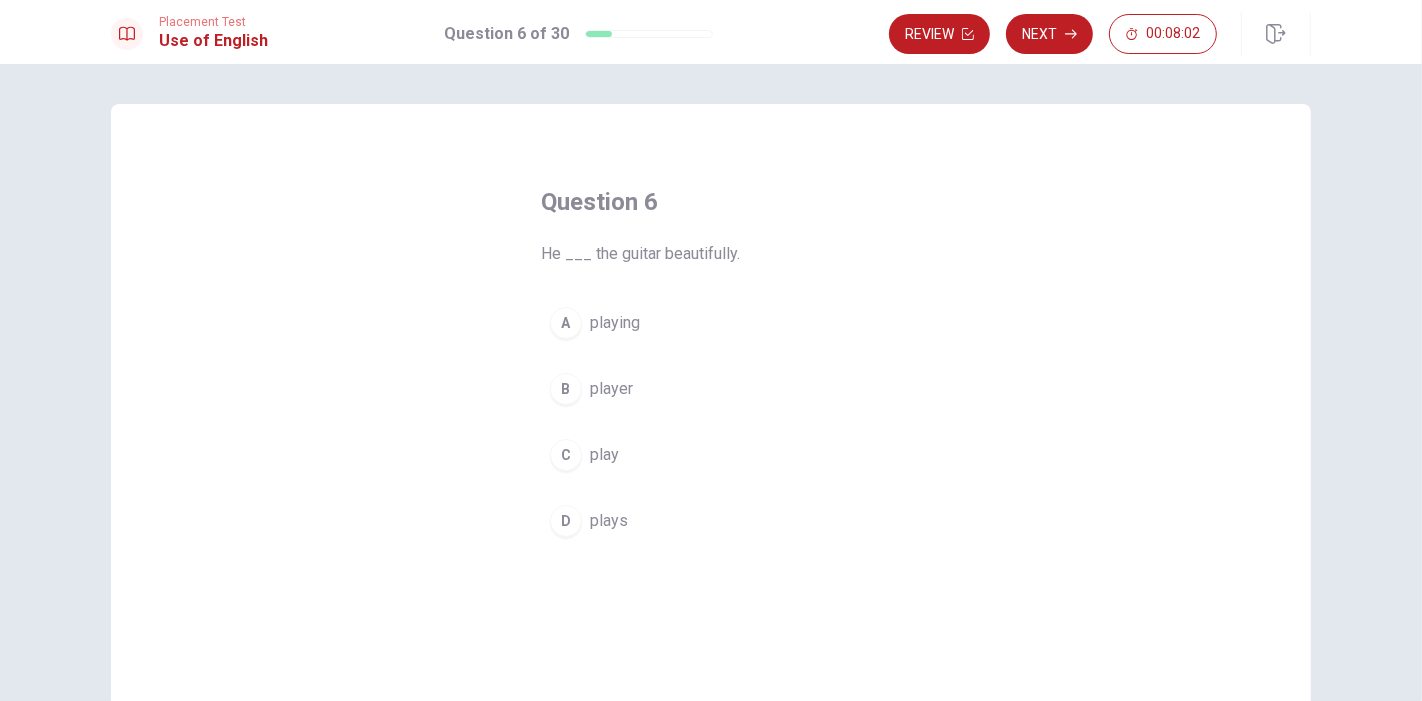 click on "plays" at bounding box center [609, 521] 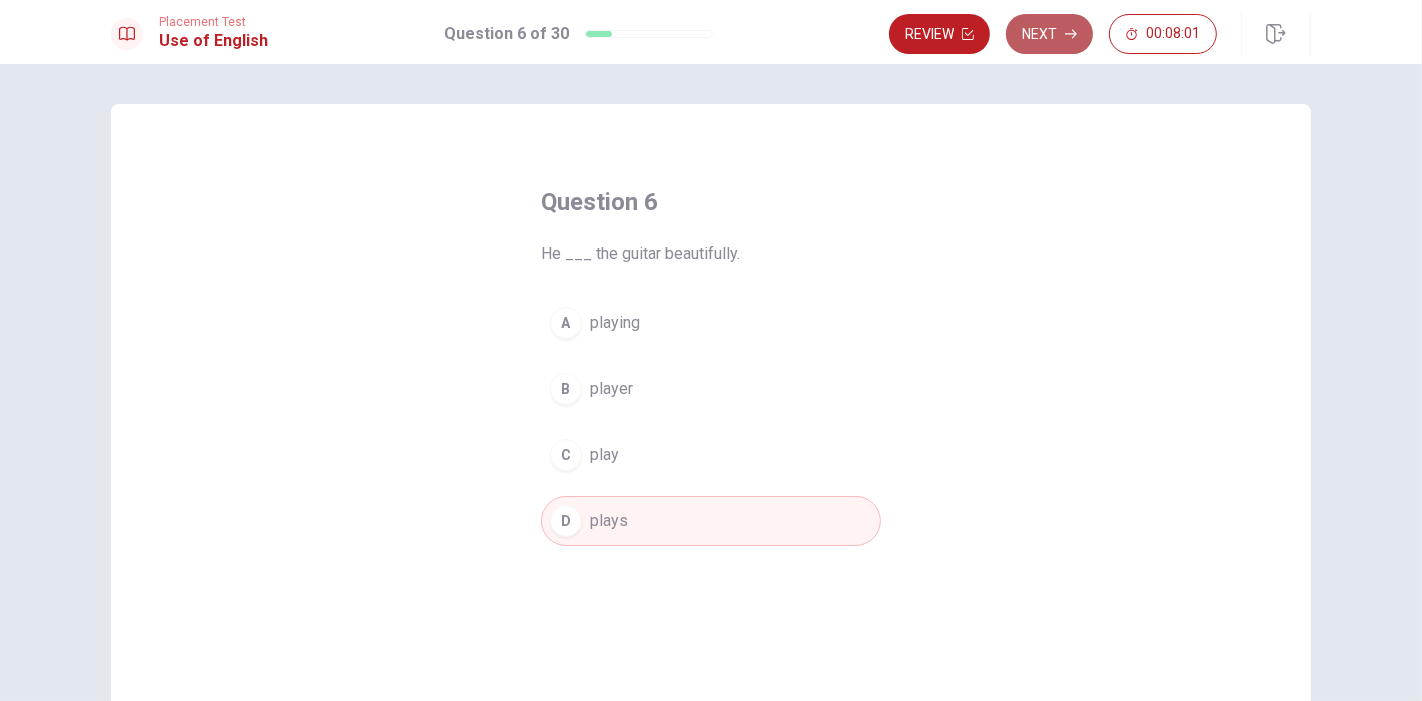 click on "Next" at bounding box center (1049, 34) 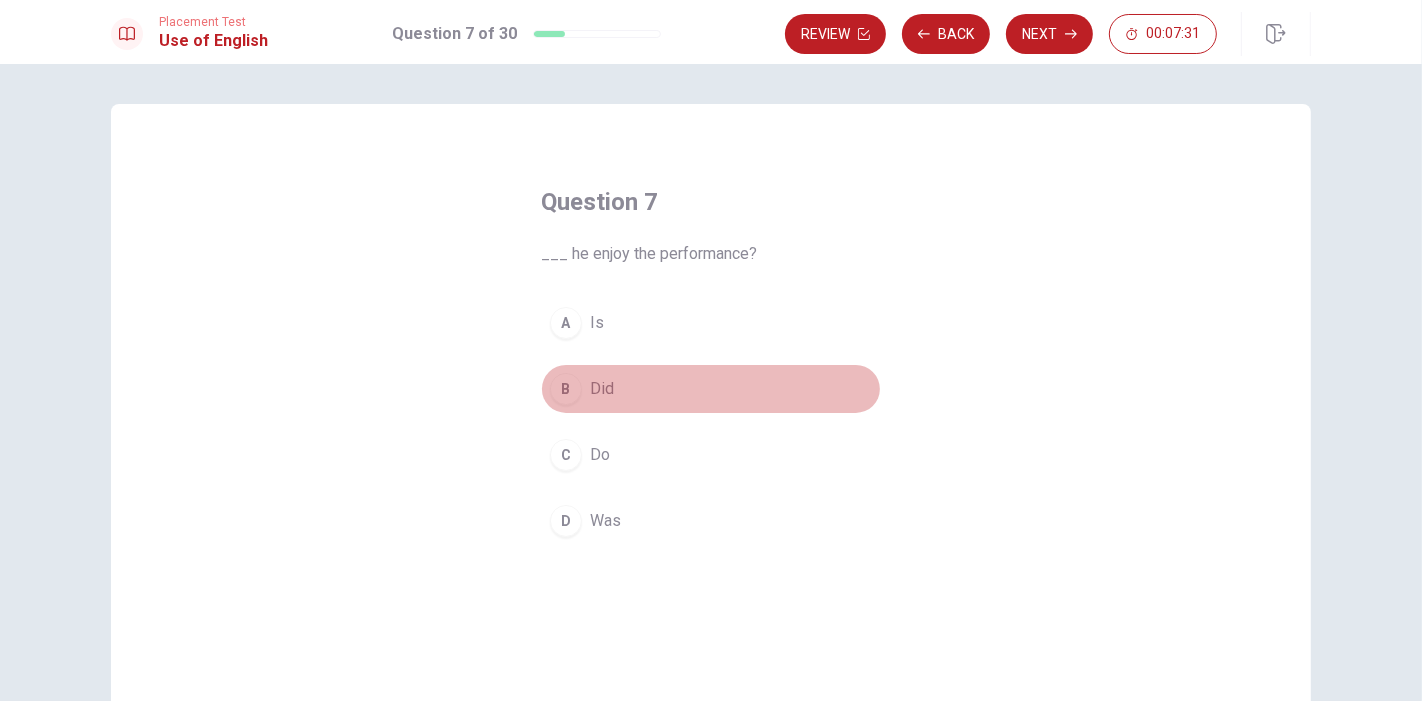 click on "Did" at bounding box center [602, 389] 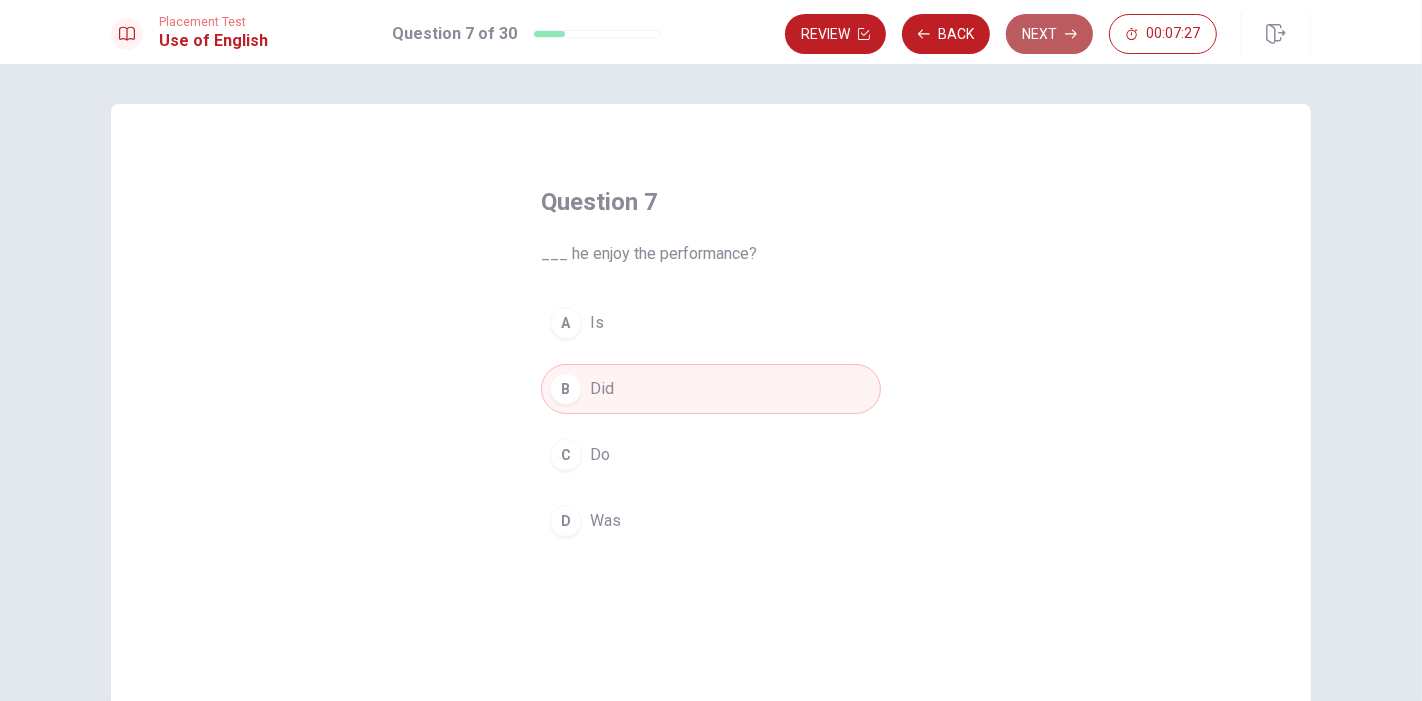 click on "Next" at bounding box center [1049, 34] 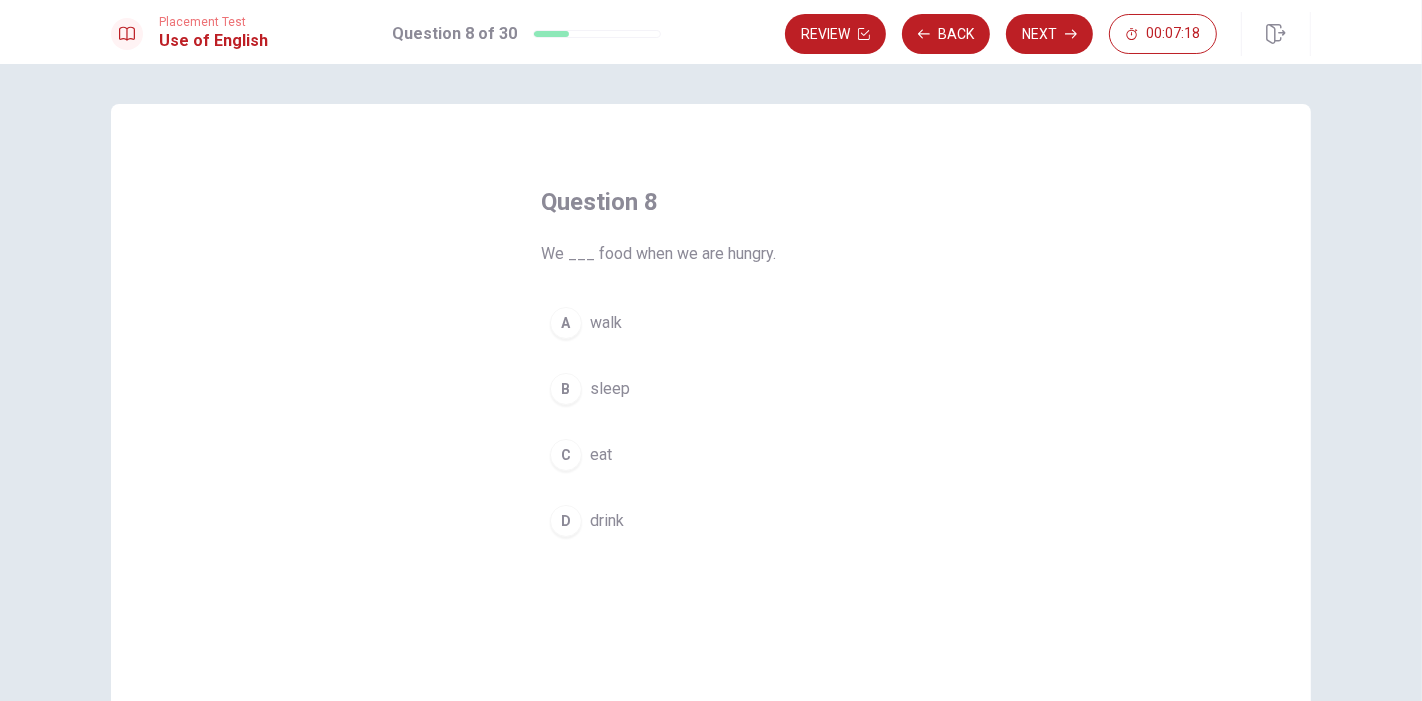 click on "eat" at bounding box center [601, 455] 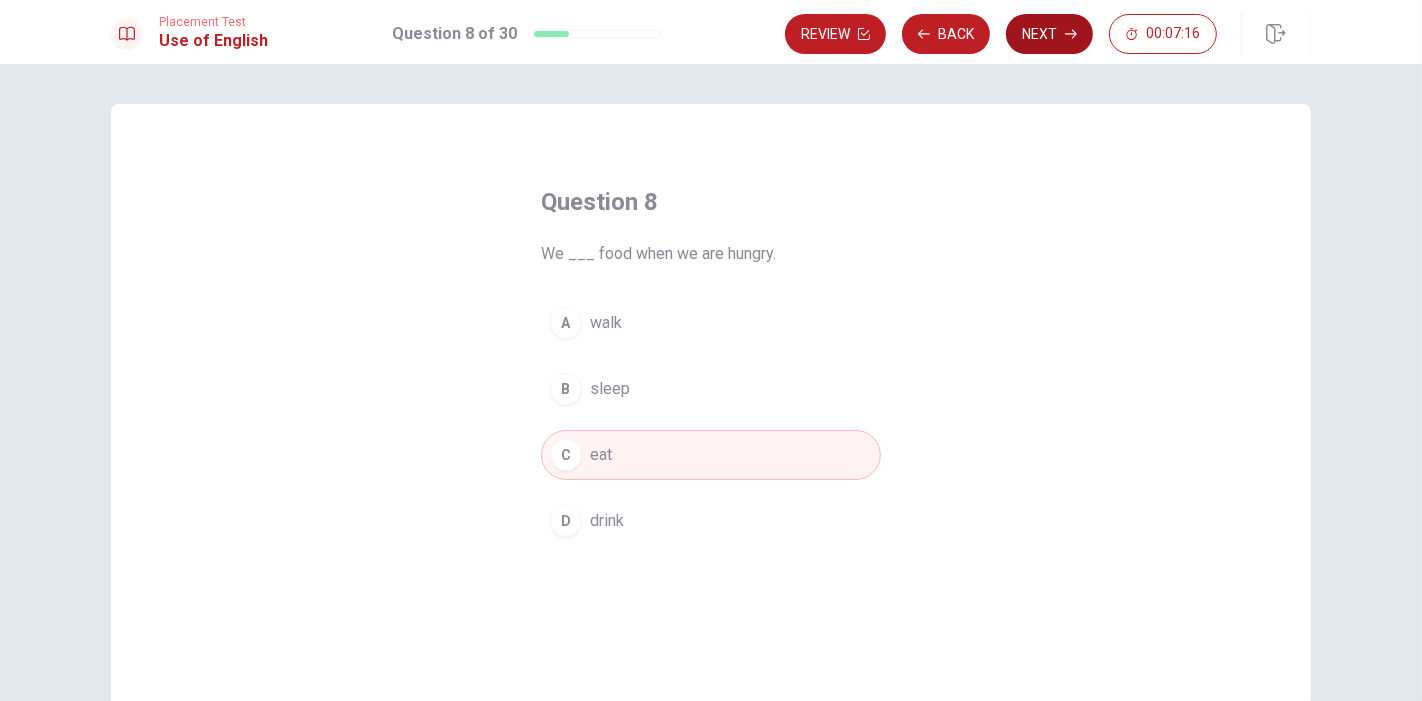click on "Next" at bounding box center [1049, 34] 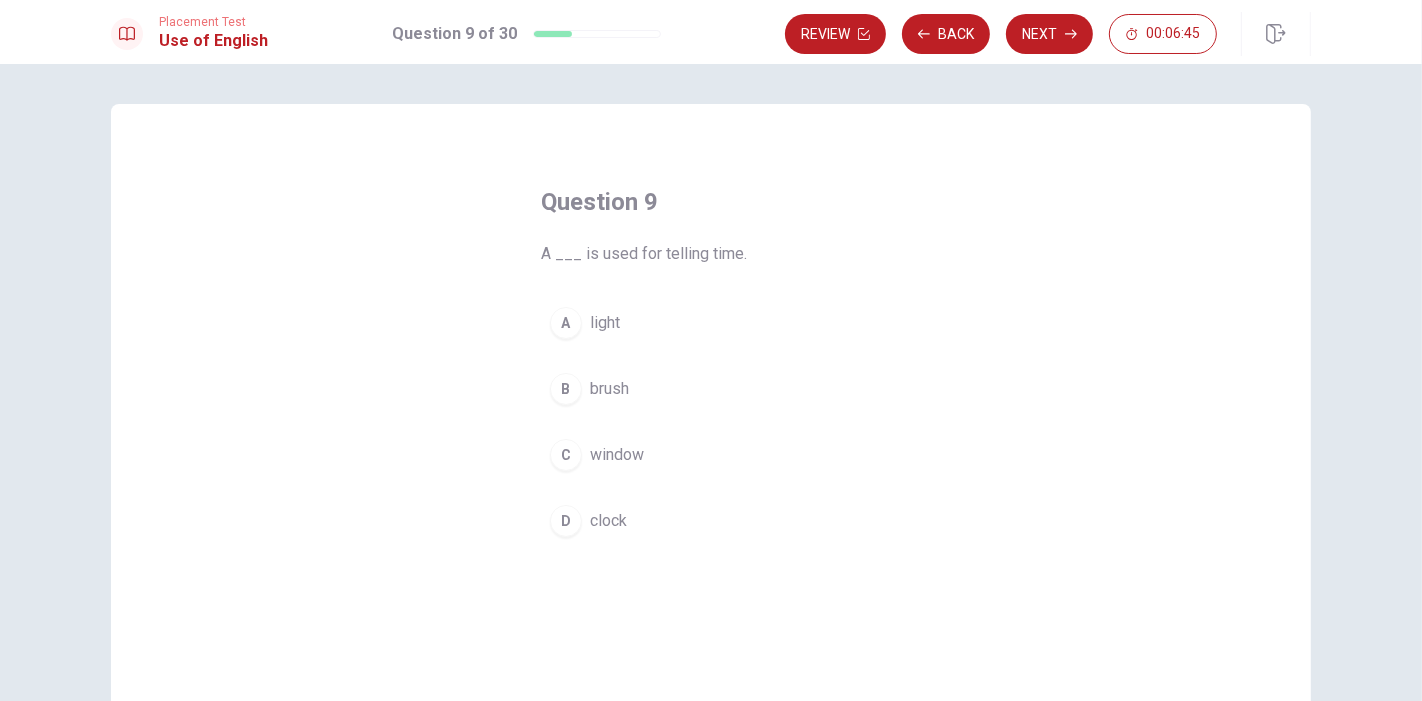 click on "D" at bounding box center [566, 521] 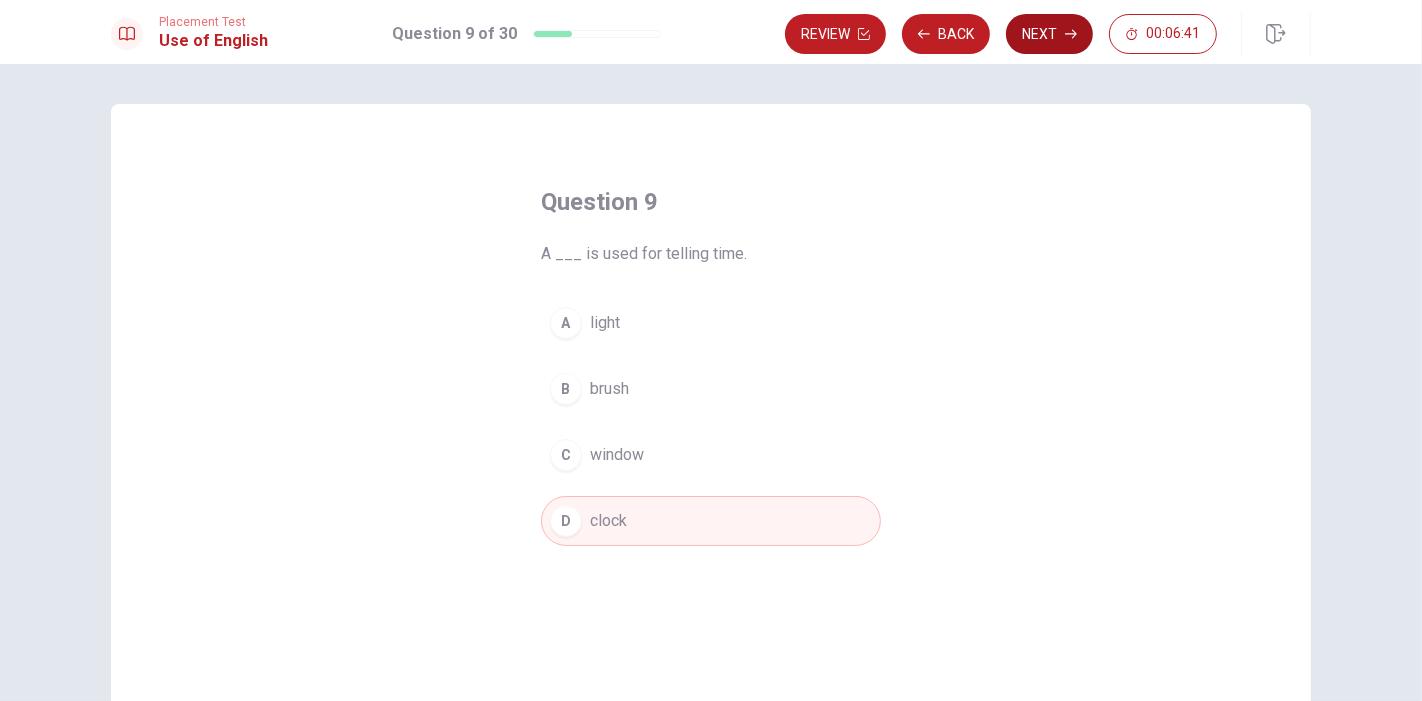 click on "Next" at bounding box center [1049, 34] 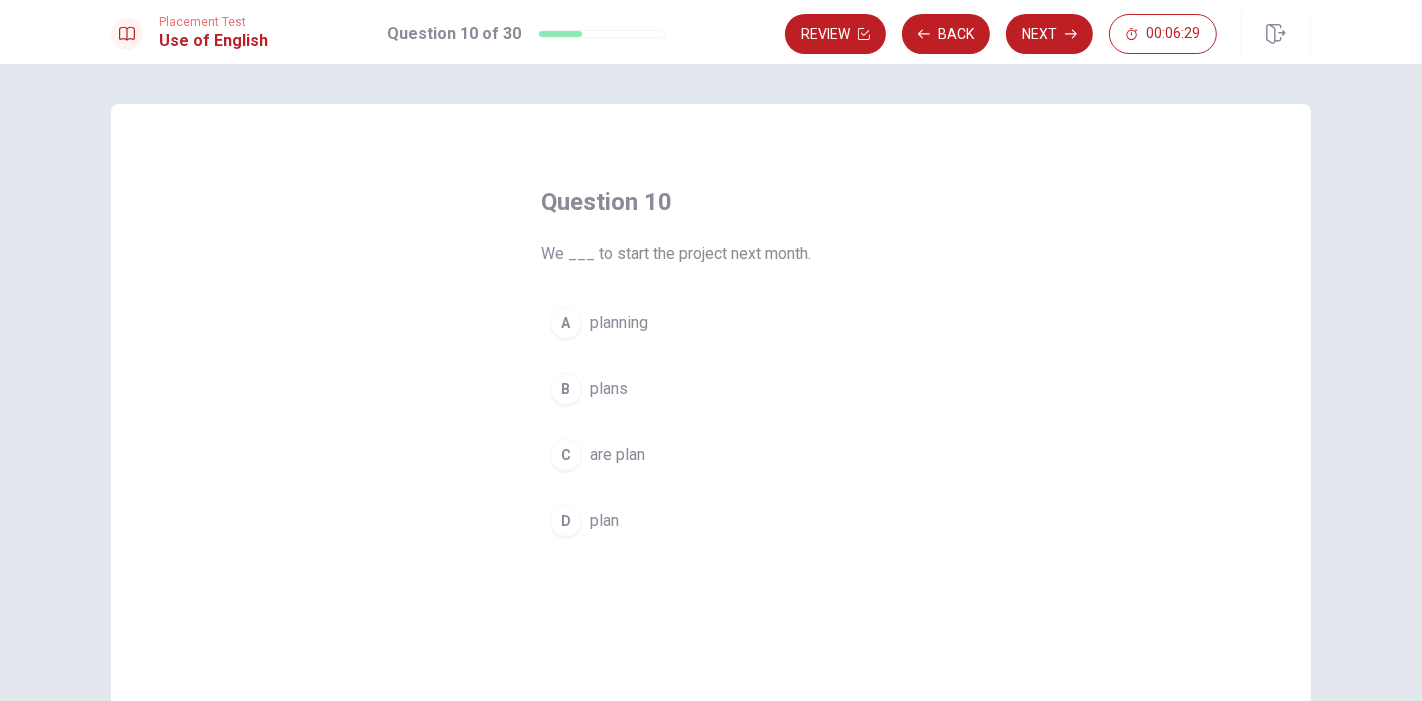 click on "plan" at bounding box center [604, 521] 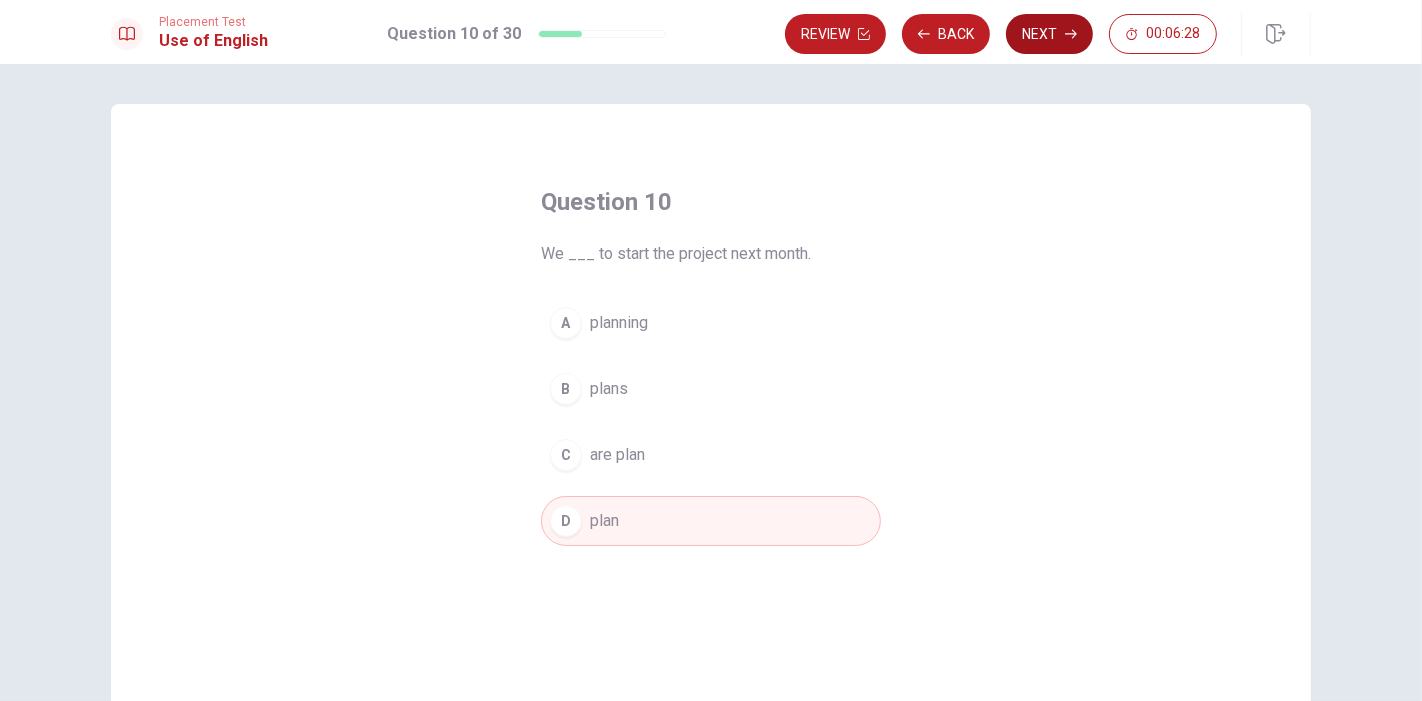 click on "Next" at bounding box center [1049, 34] 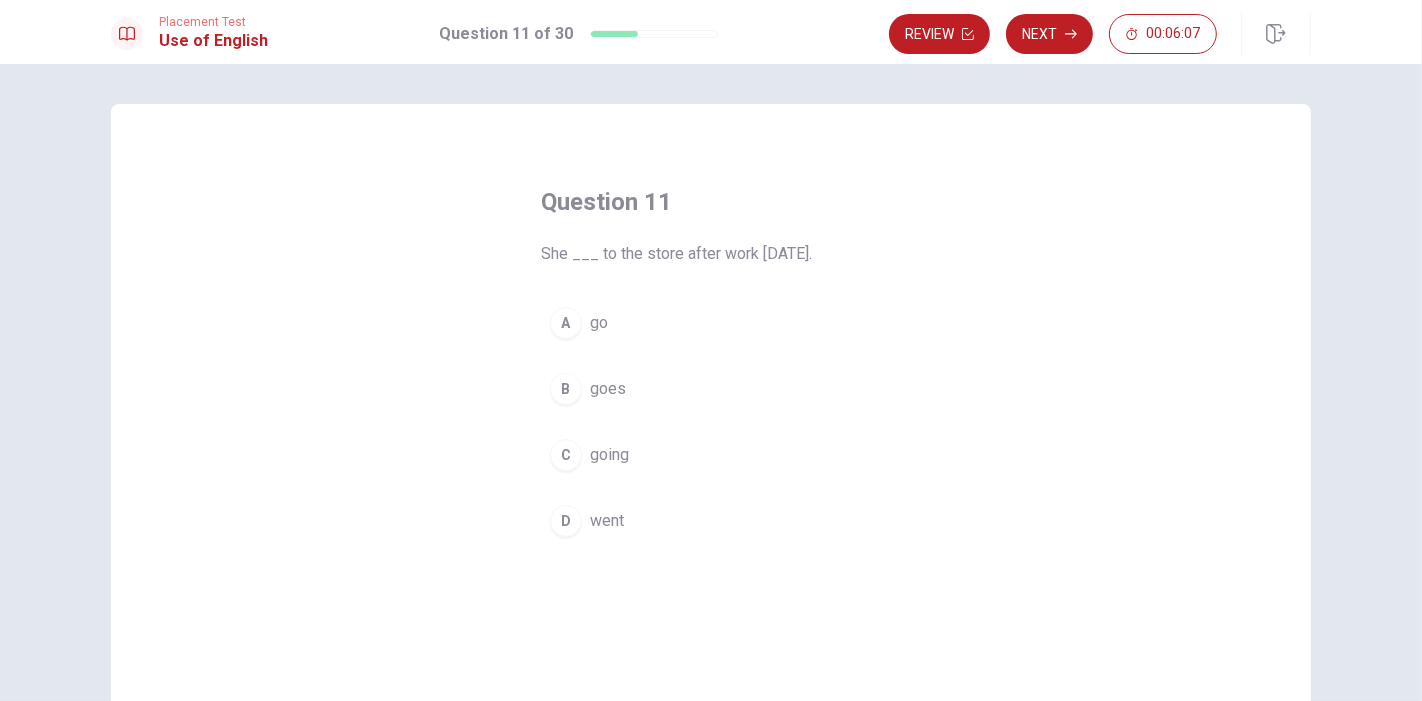 click on "went" at bounding box center [607, 521] 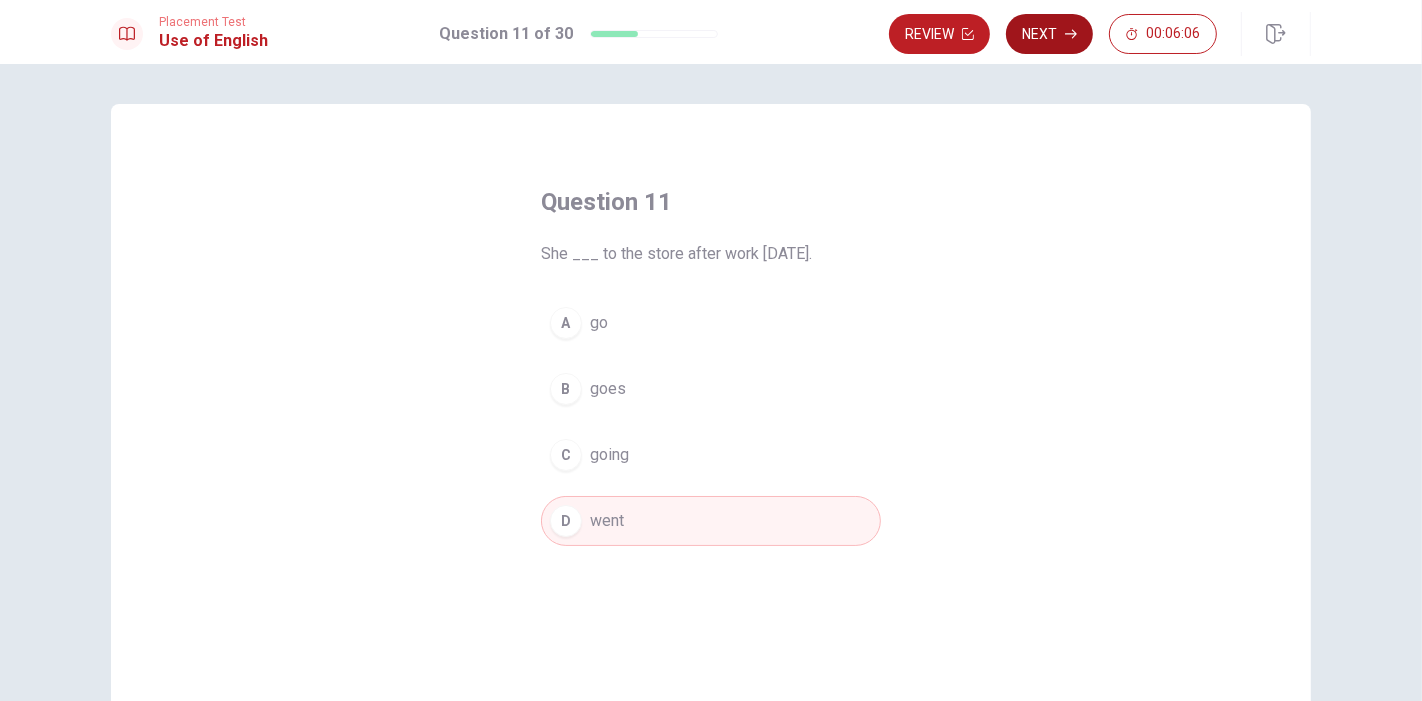 click on "Next" at bounding box center (1049, 34) 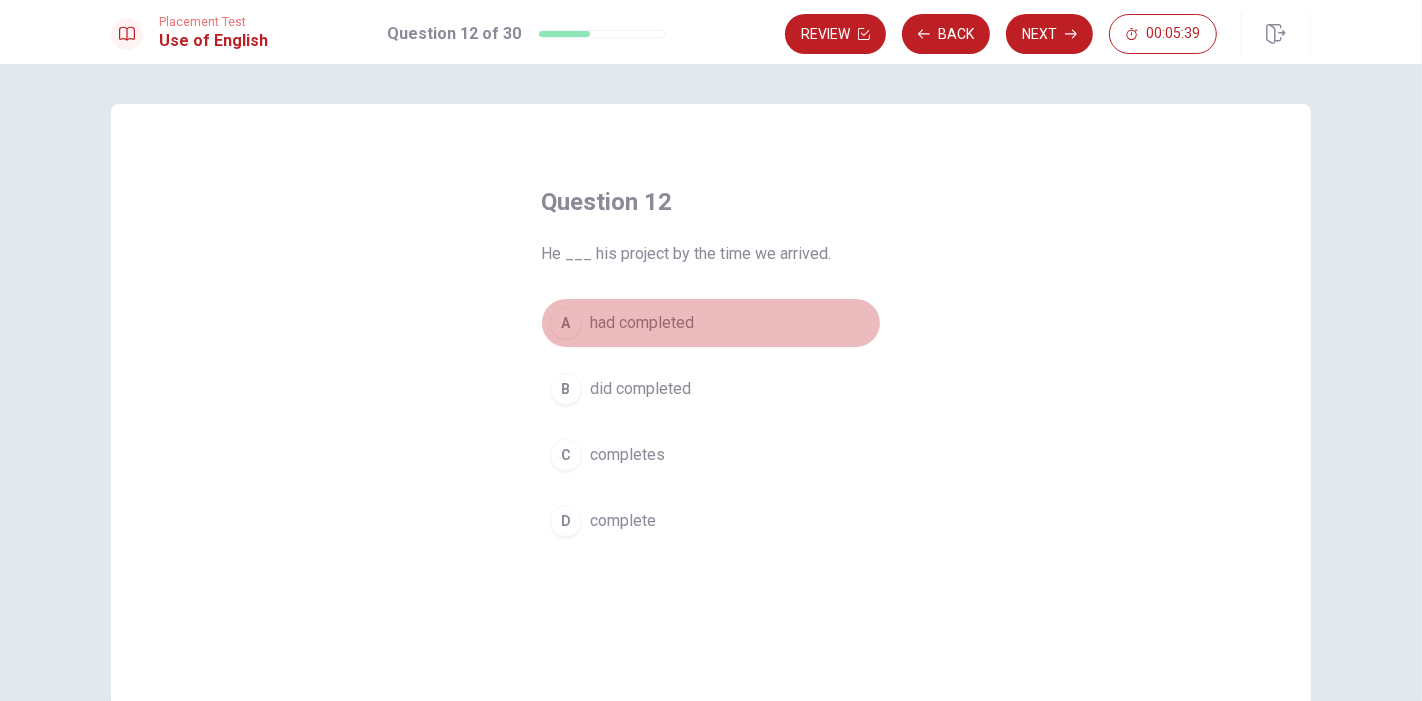 click on "had completed" at bounding box center (642, 323) 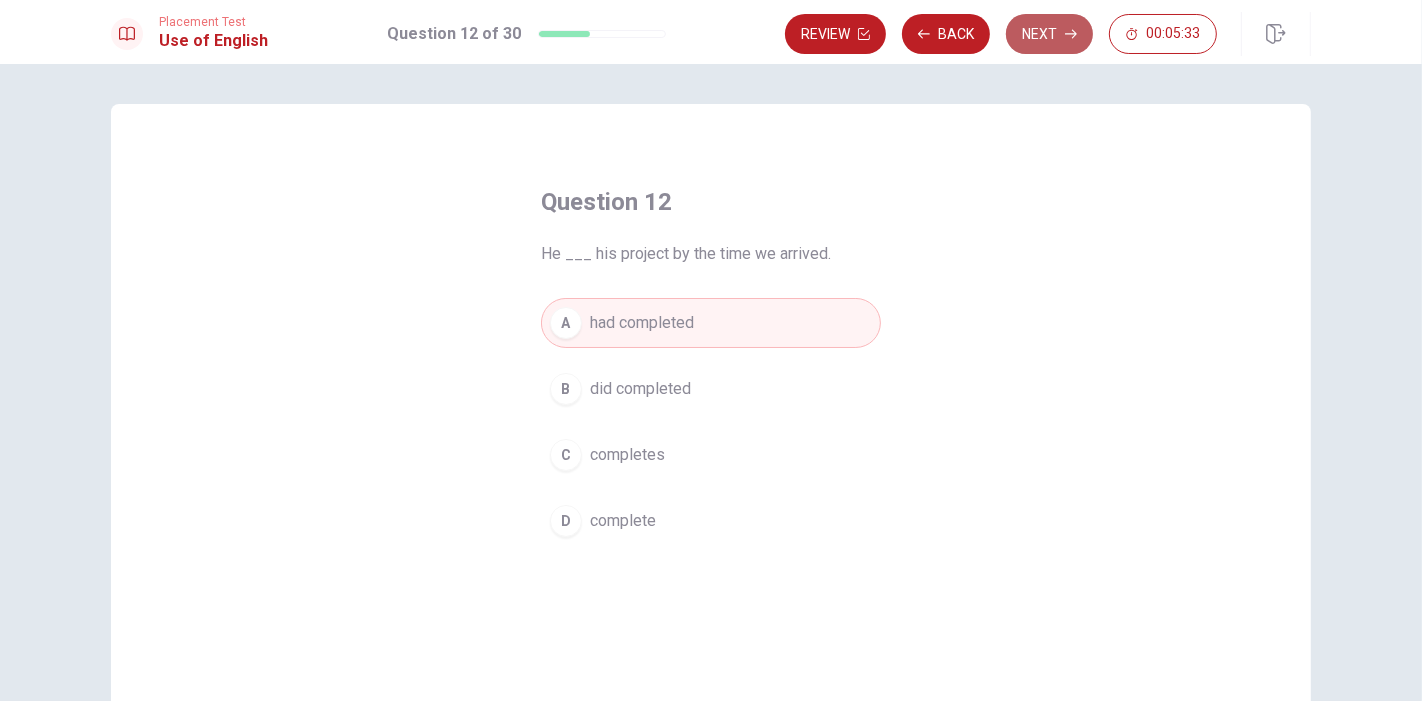 click on "Next" at bounding box center (1049, 34) 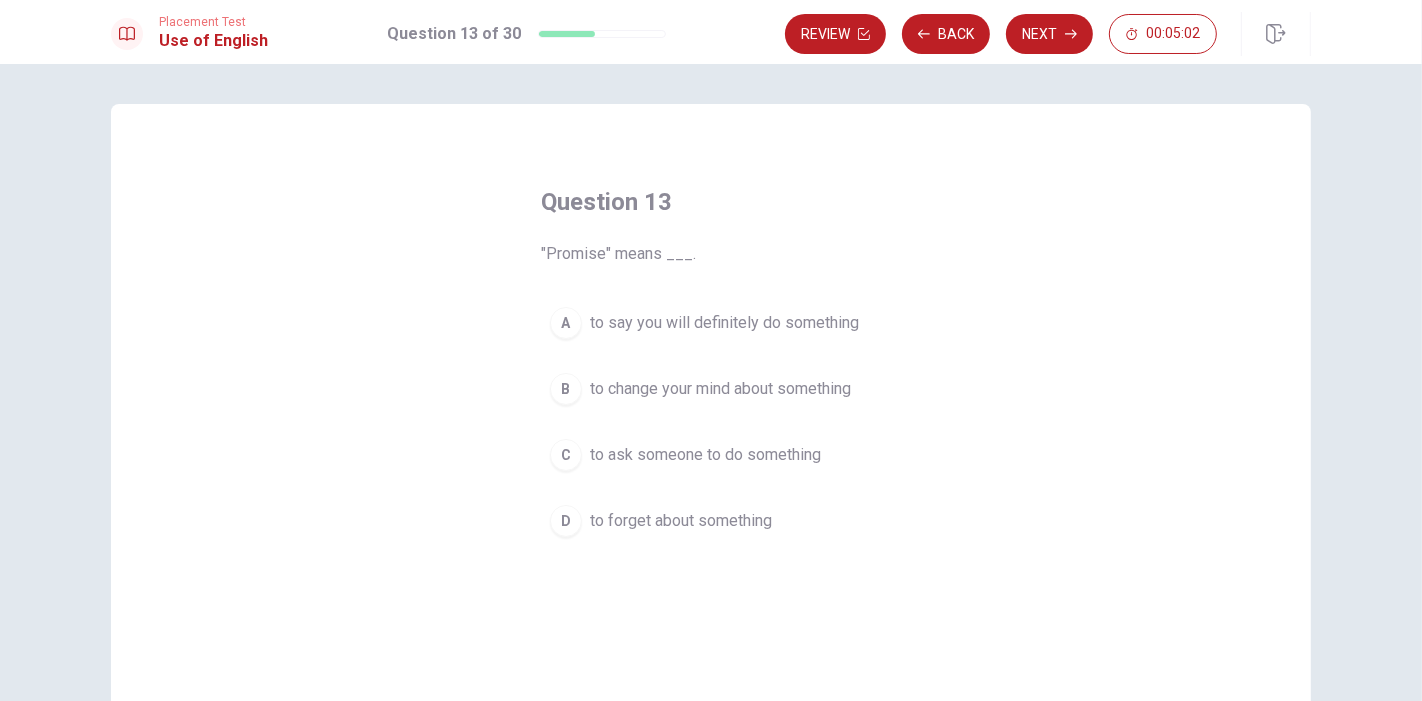 click on "to say you will definitely do something" at bounding box center (724, 323) 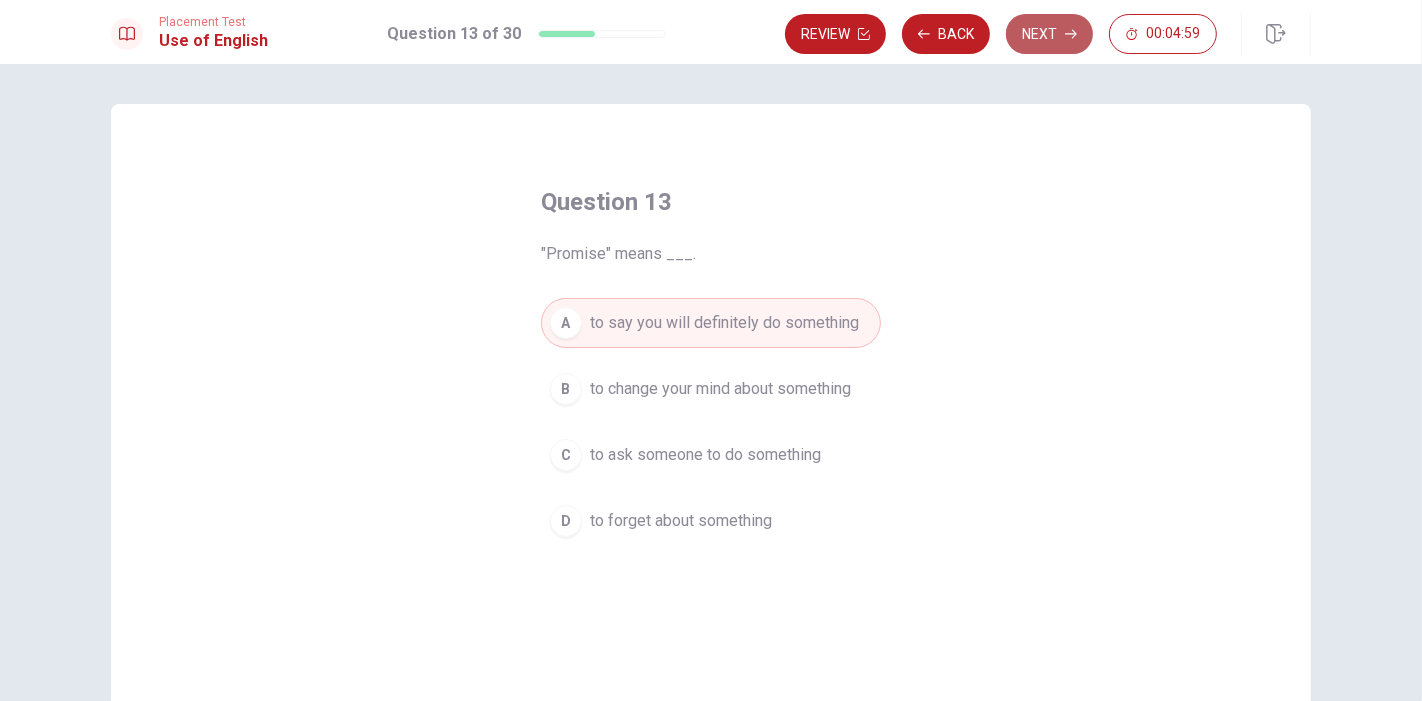 click on "Next" at bounding box center [1049, 34] 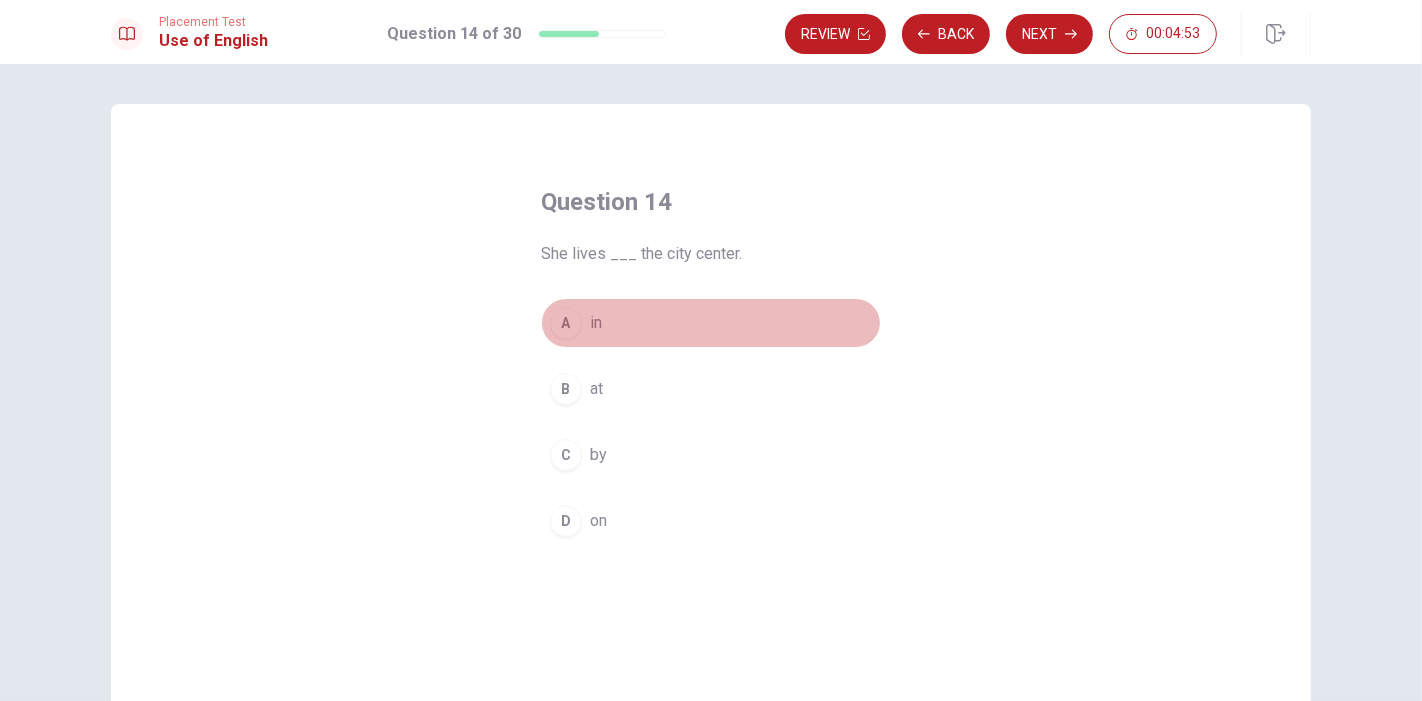 click on "A in" at bounding box center (711, 323) 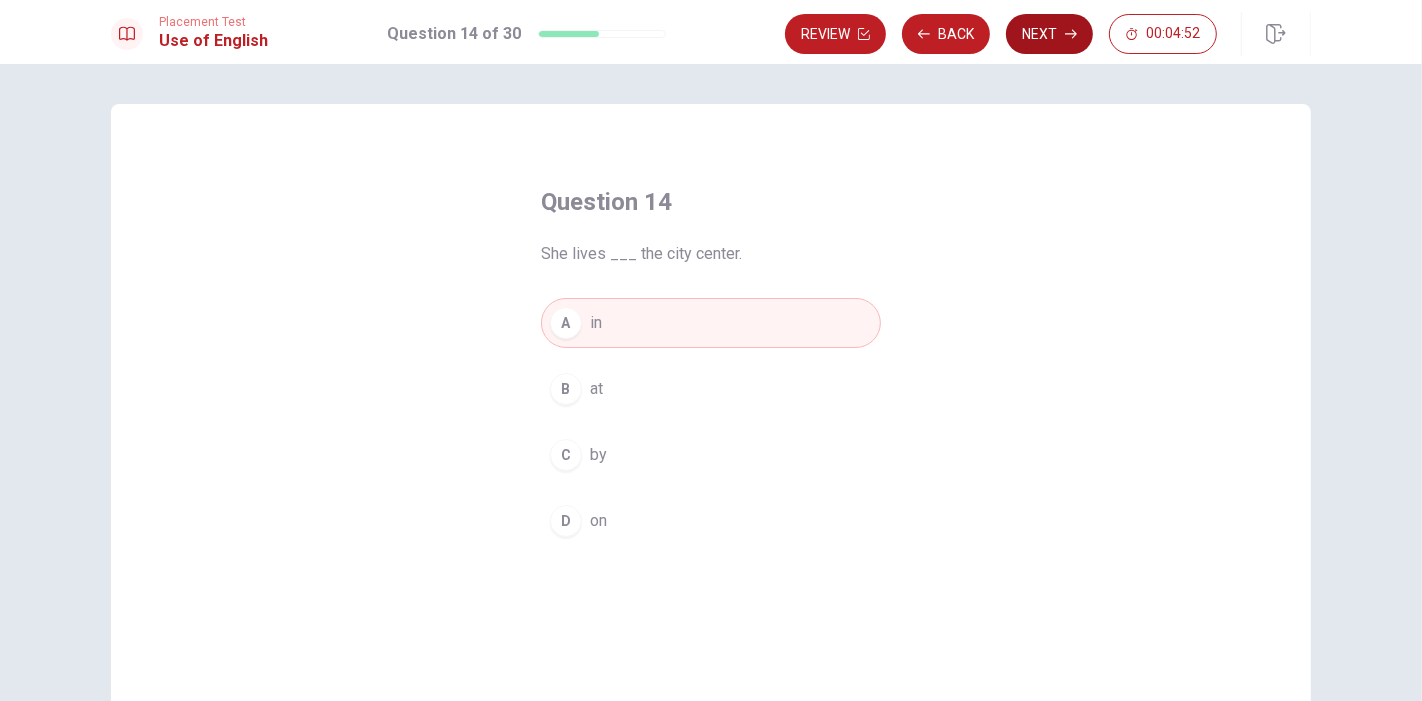 click on "Next" at bounding box center (1049, 34) 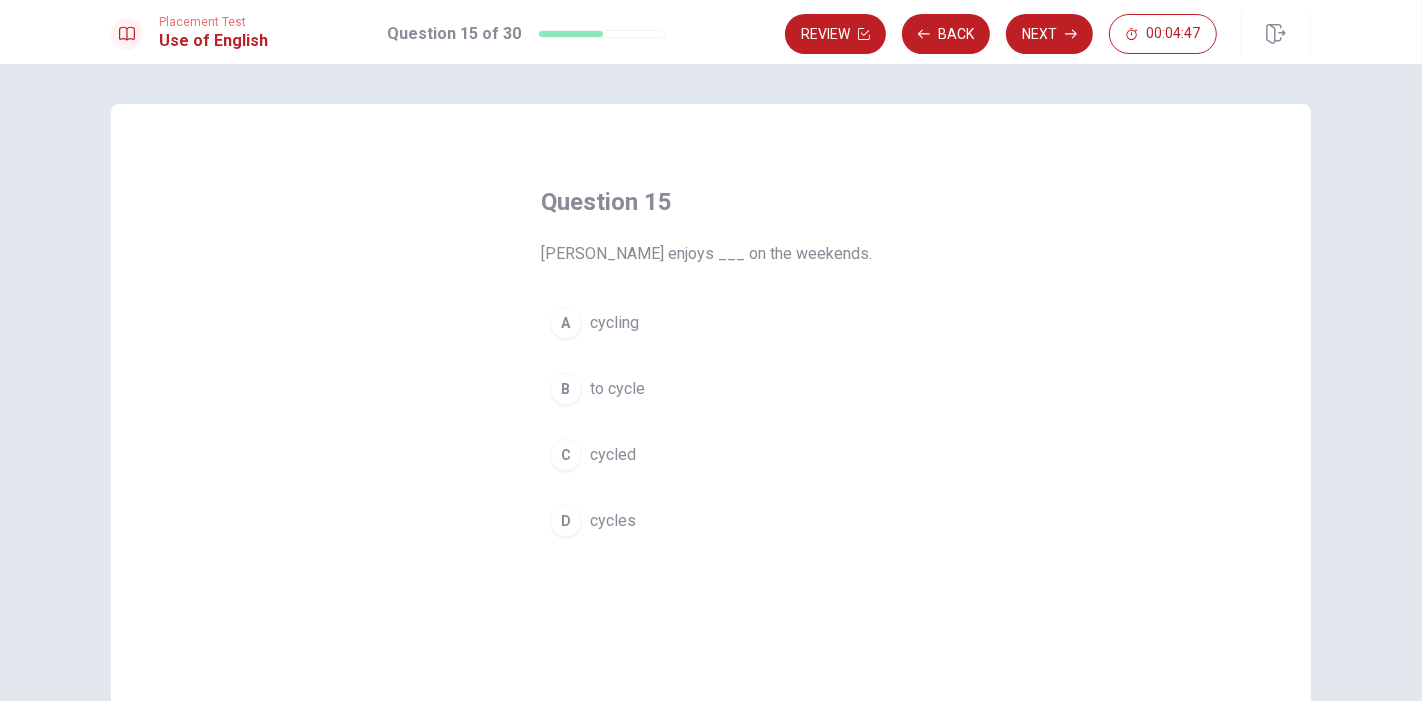 click on "A cycling" at bounding box center (711, 323) 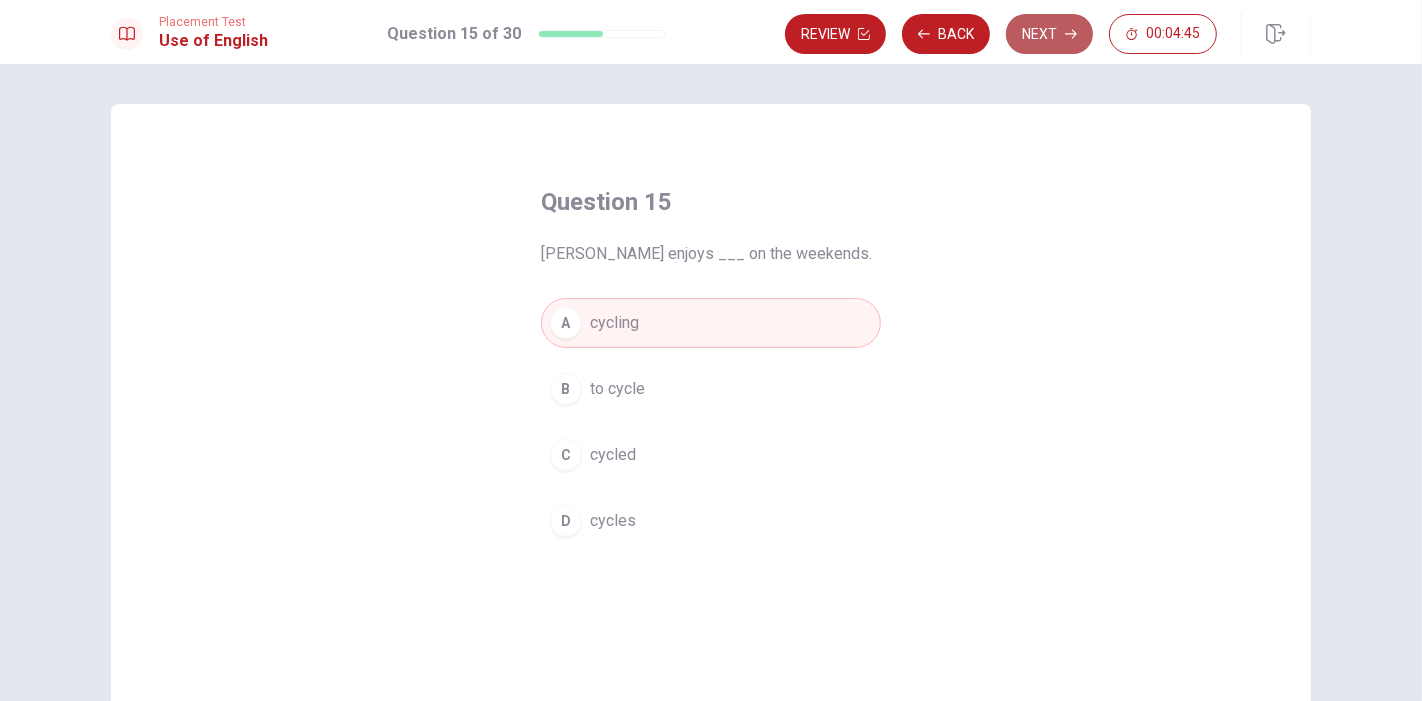 click on "Next" at bounding box center [1049, 34] 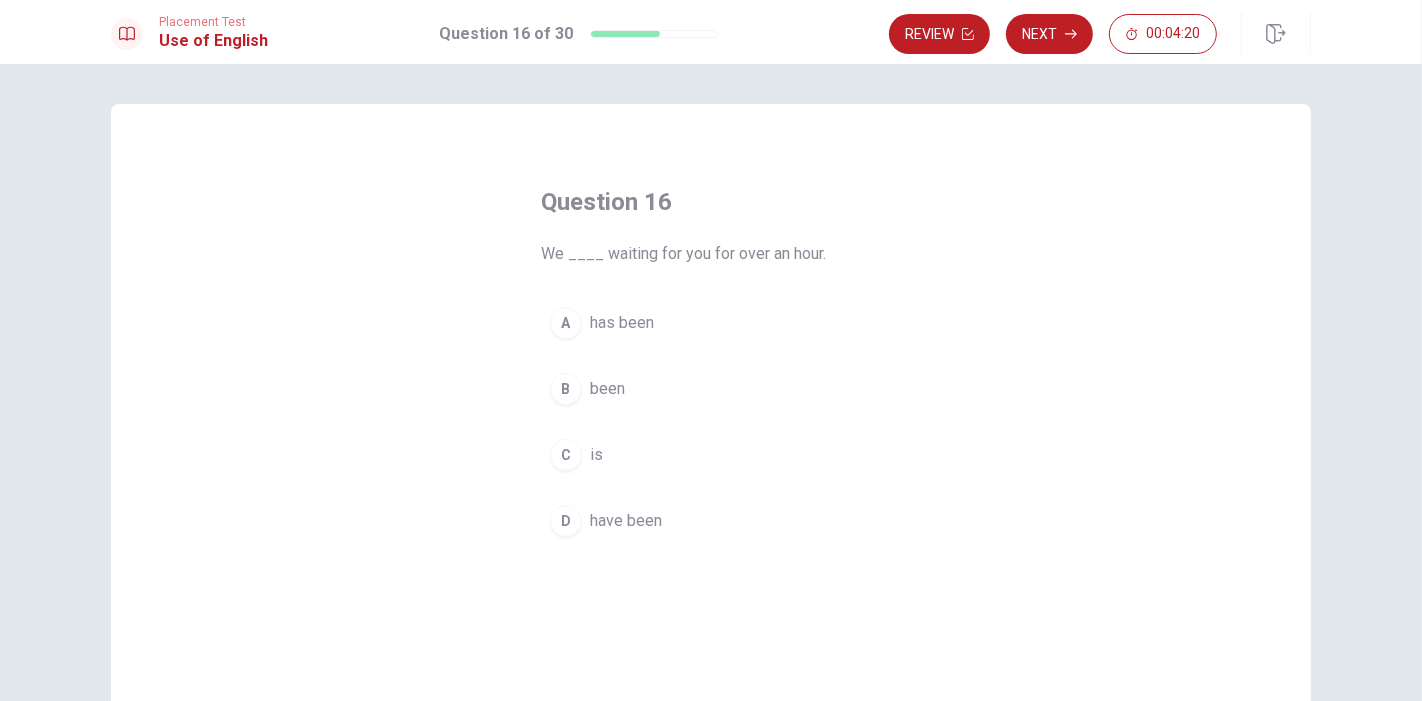 click on "have been" at bounding box center (626, 521) 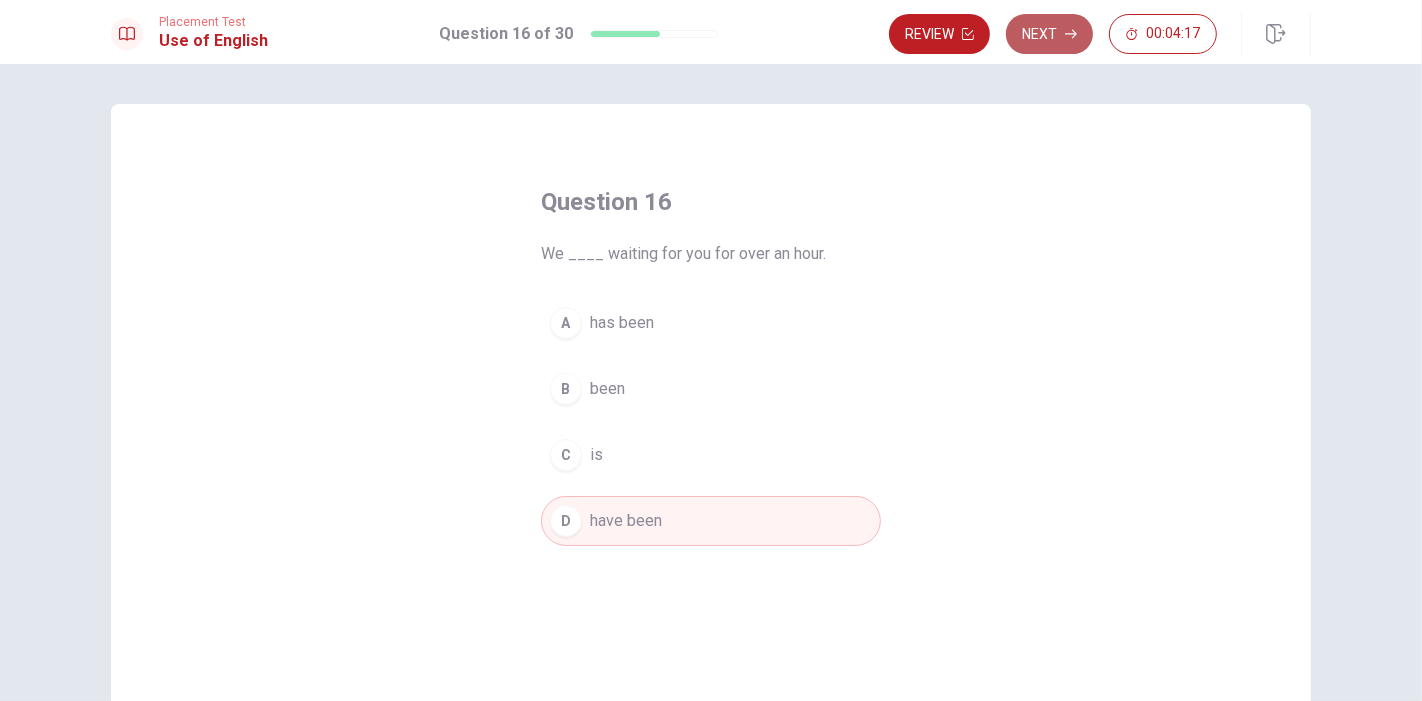 click on "Next" at bounding box center [1049, 34] 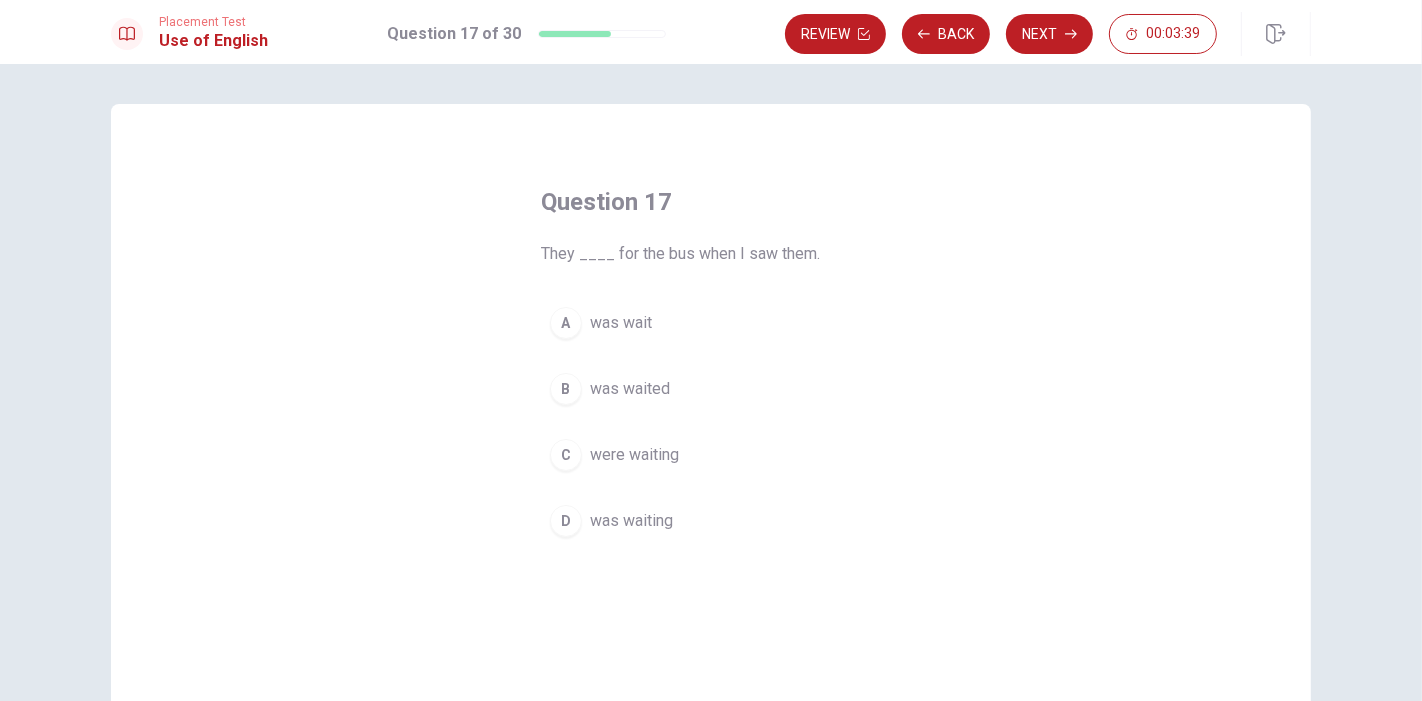 click on "C were waiting" at bounding box center (711, 455) 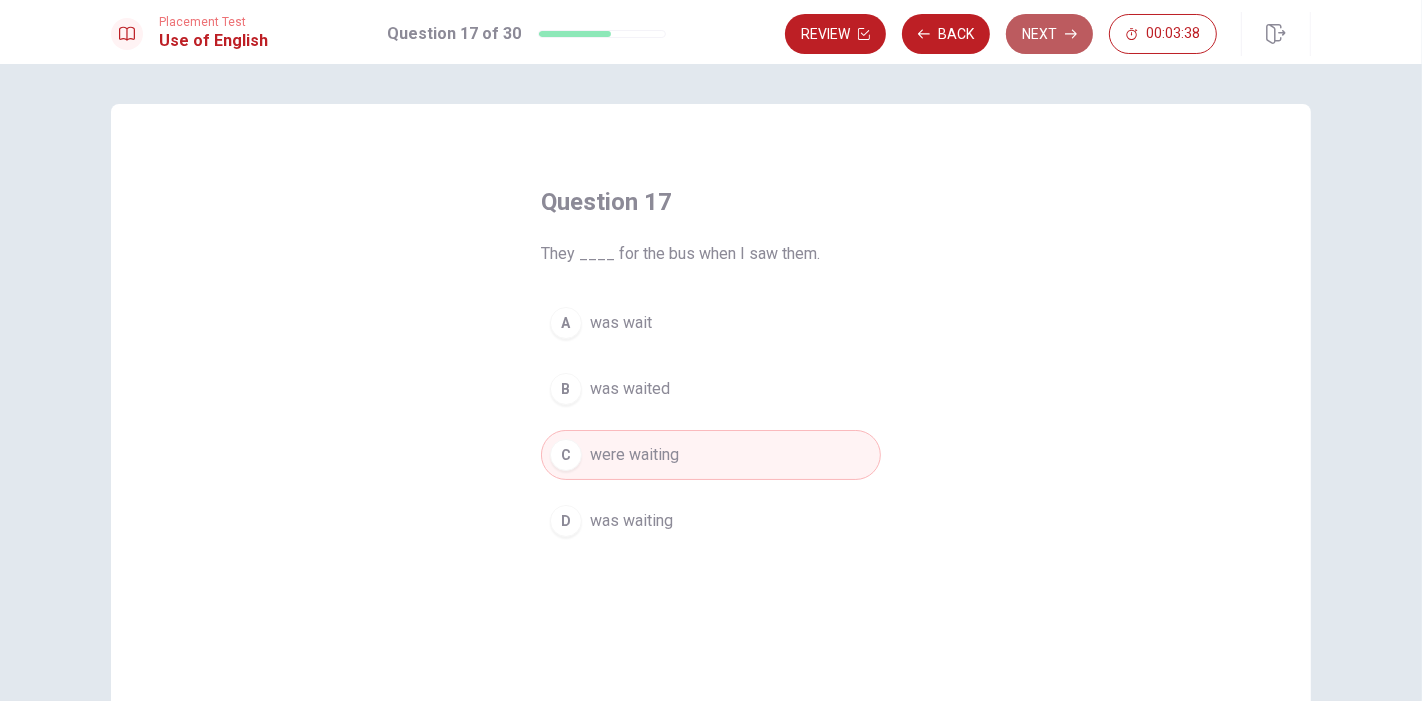click on "Next" at bounding box center (1049, 34) 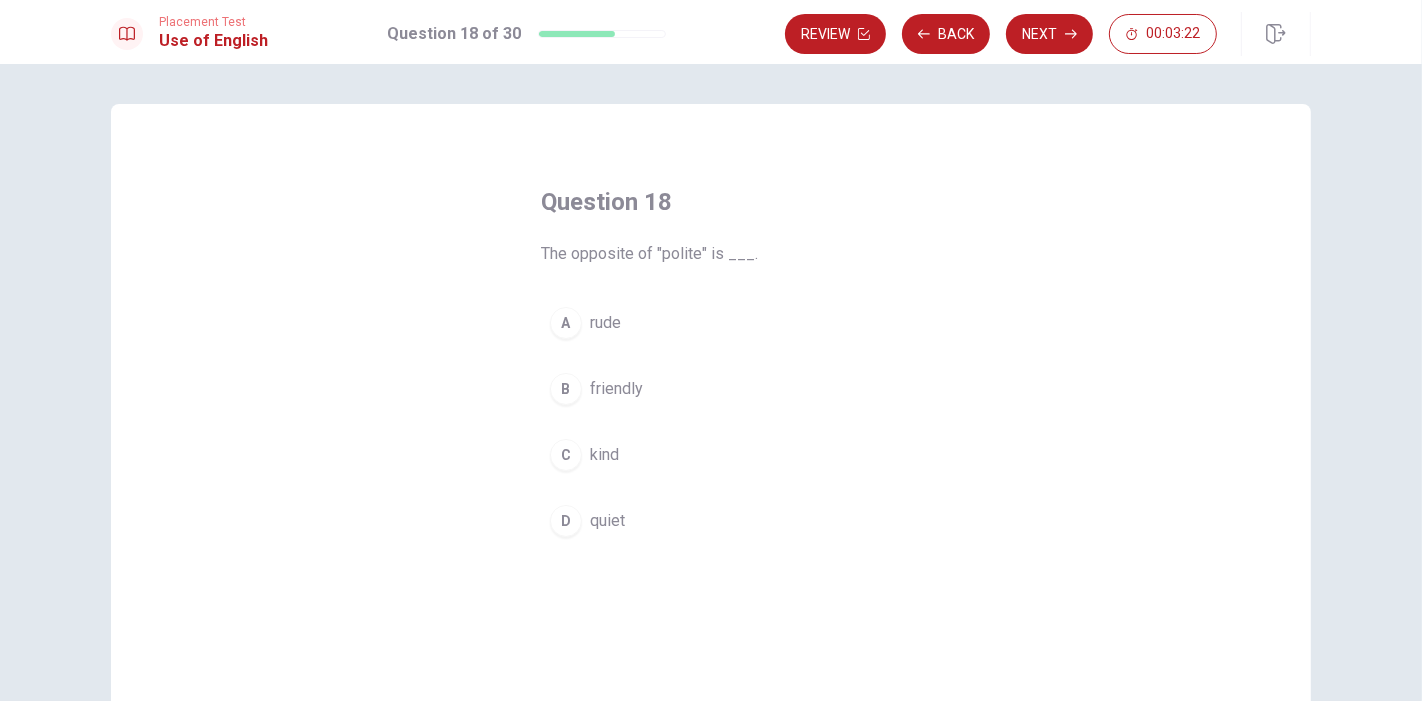 click on "C kind" at bounding box center (711, 455) 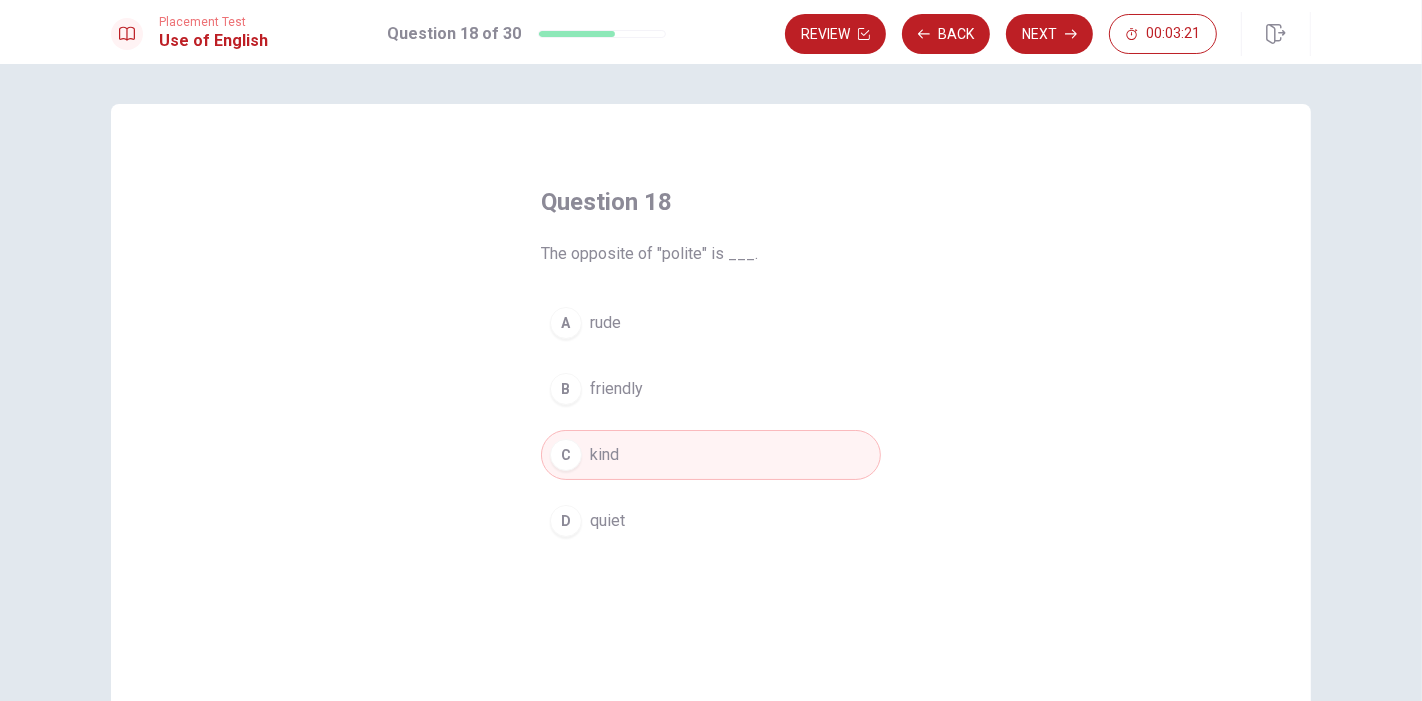 click on "Next" at bounding box center [1049, 34] 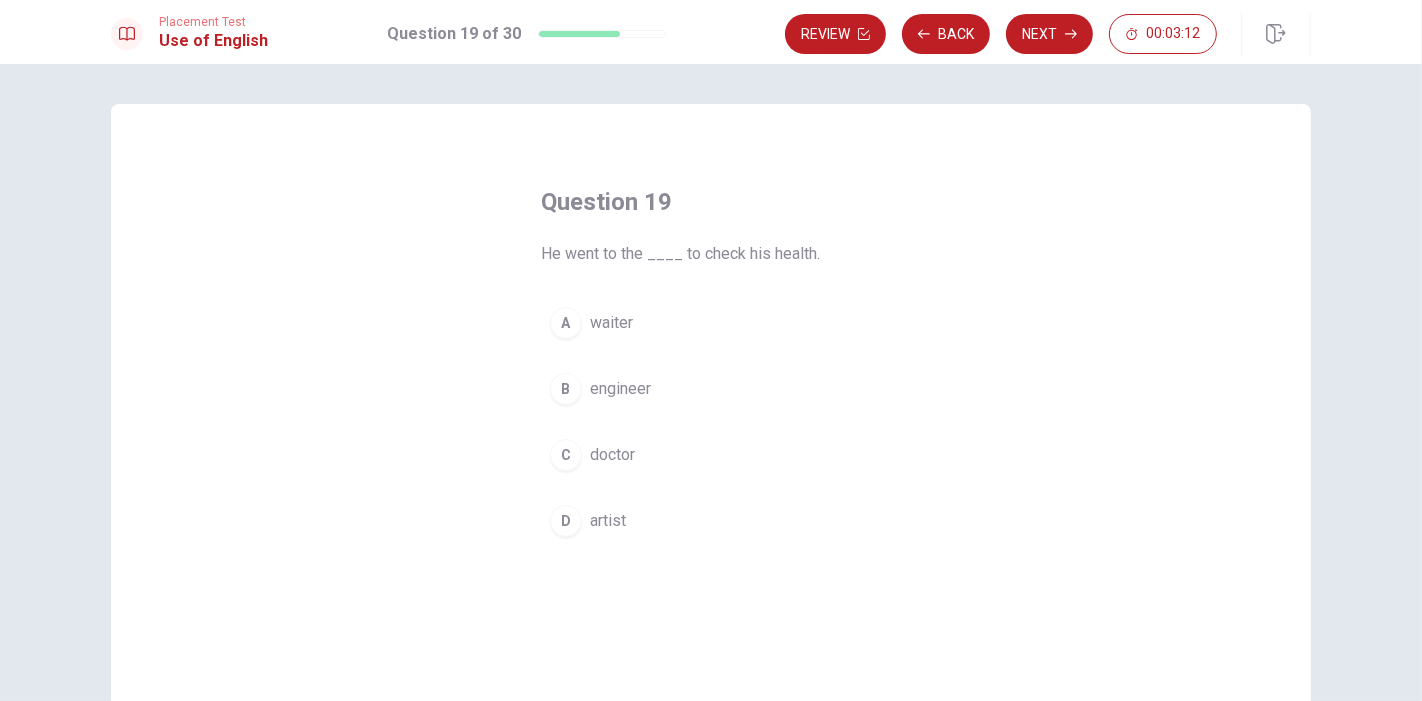 click on "C doctor" at bounding box center (711, 455) 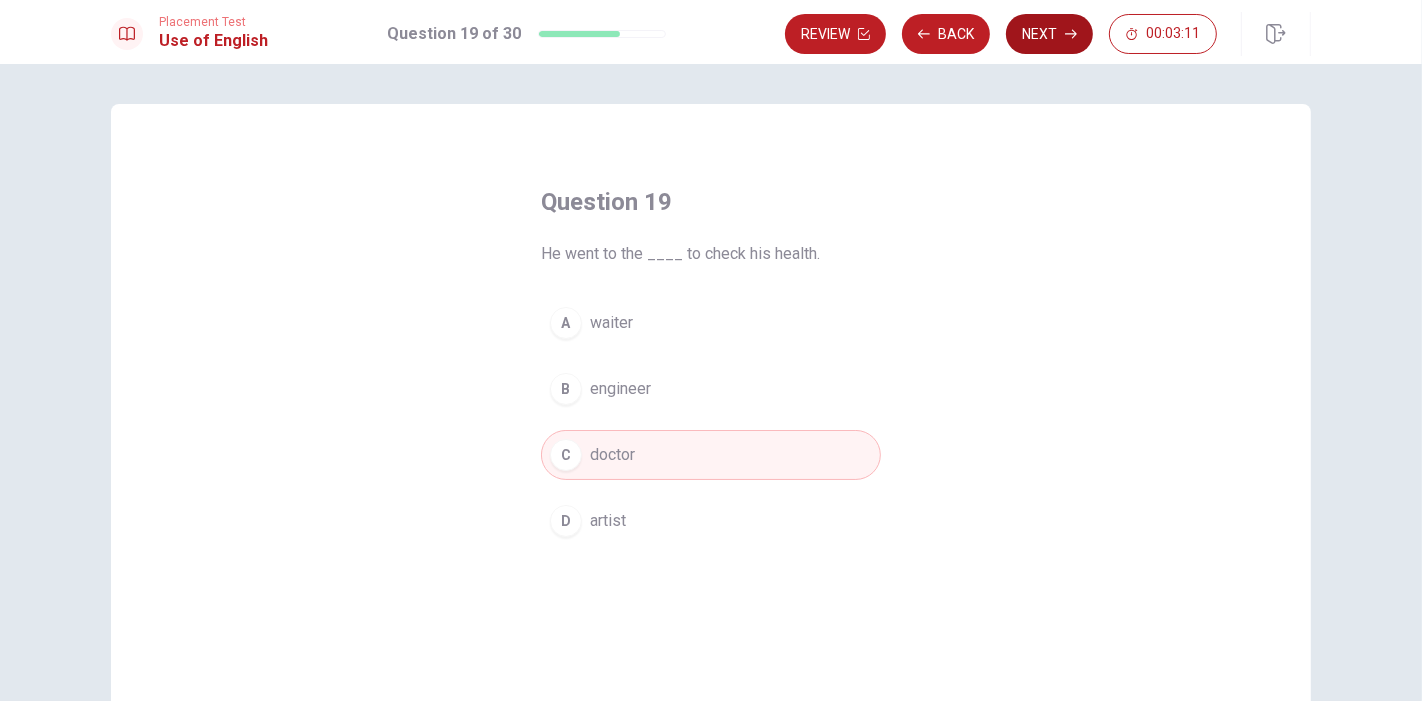 click on "Next" at bounding box center [1049, 34] 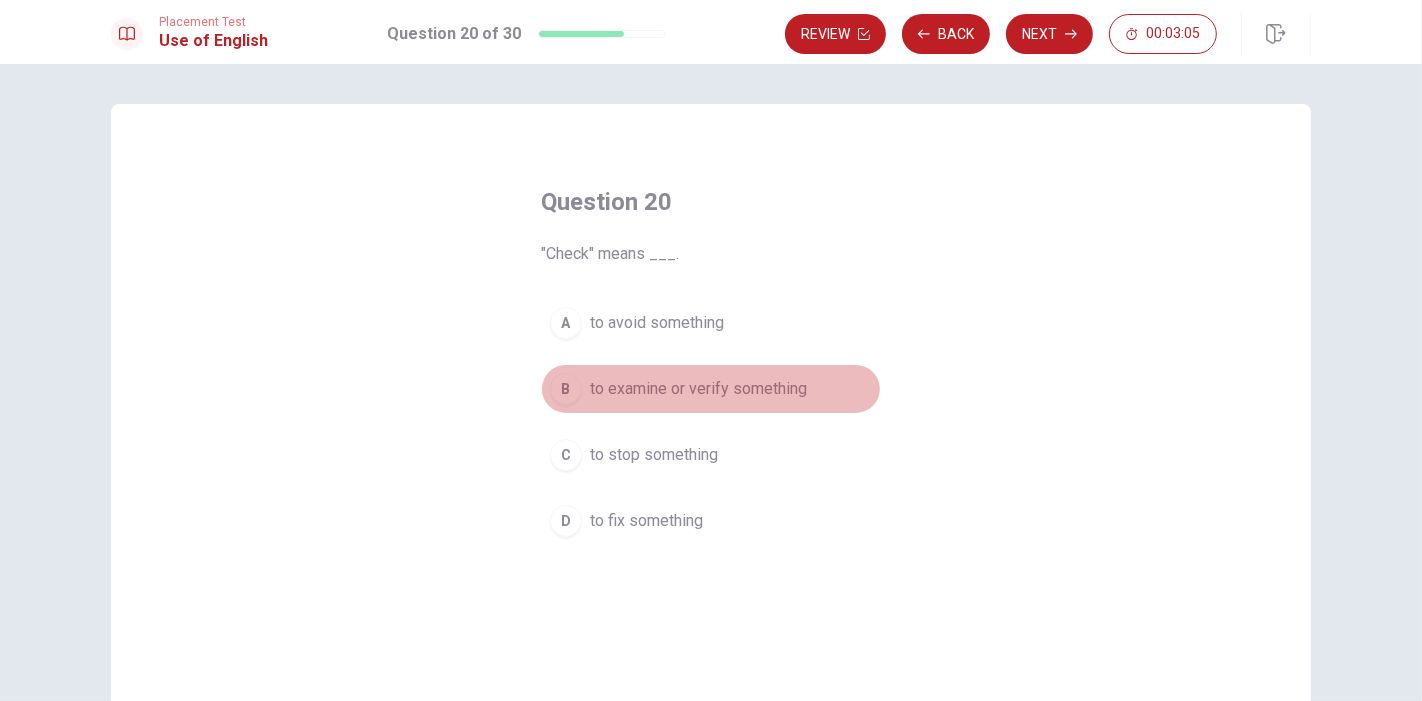 click on "B to examine or verify something" at bounding box center (711, 389) 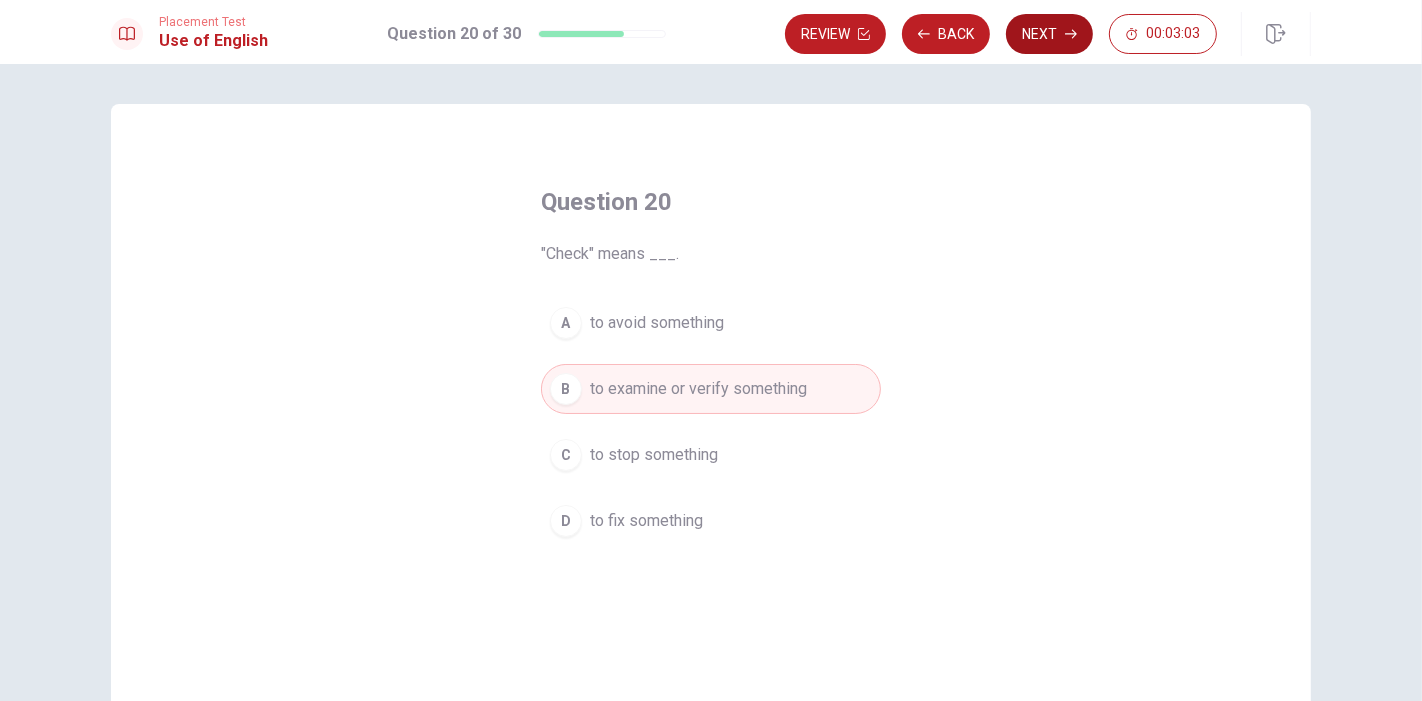 click on "Next" at bounding box center [1049, 34] 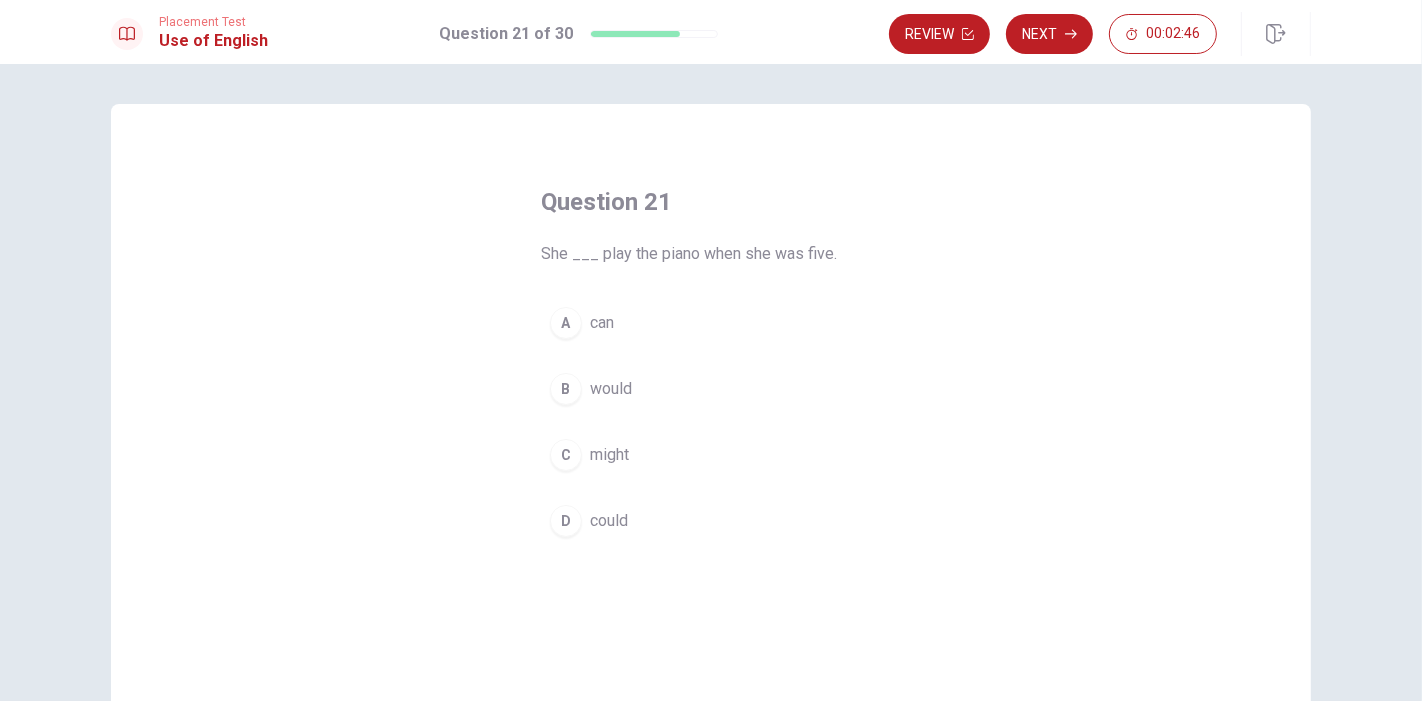 click on "could" at bounding box center (609, 521) 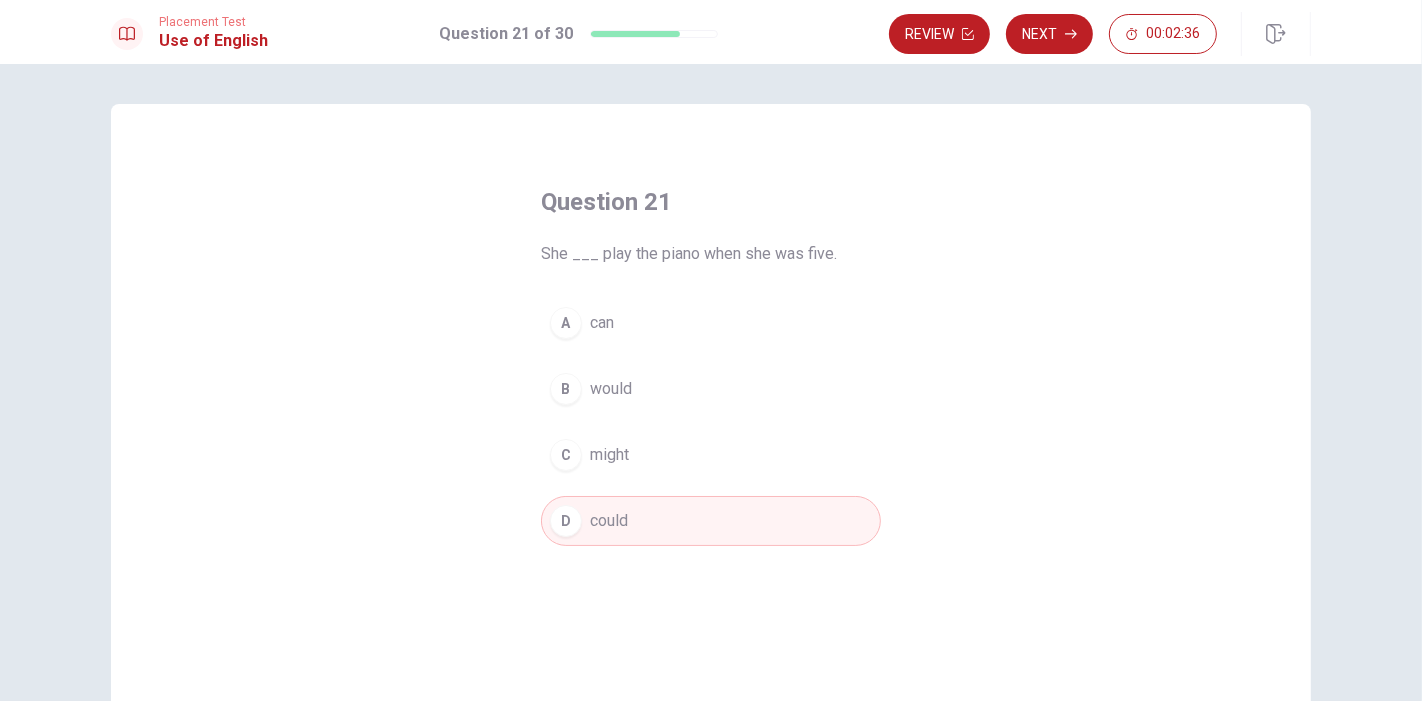 click on "Next" at bounding box center (1049, 34) 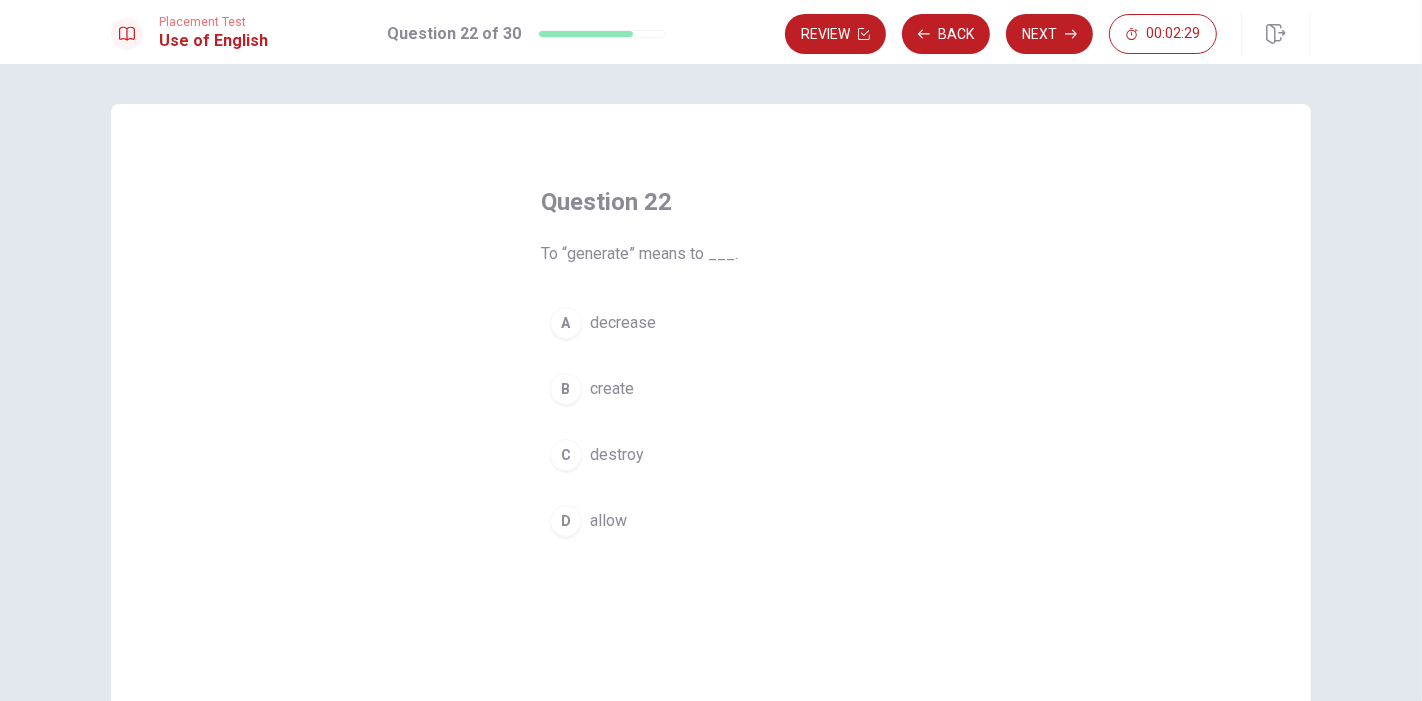 click on "B create" at bounding box center (711, 389) 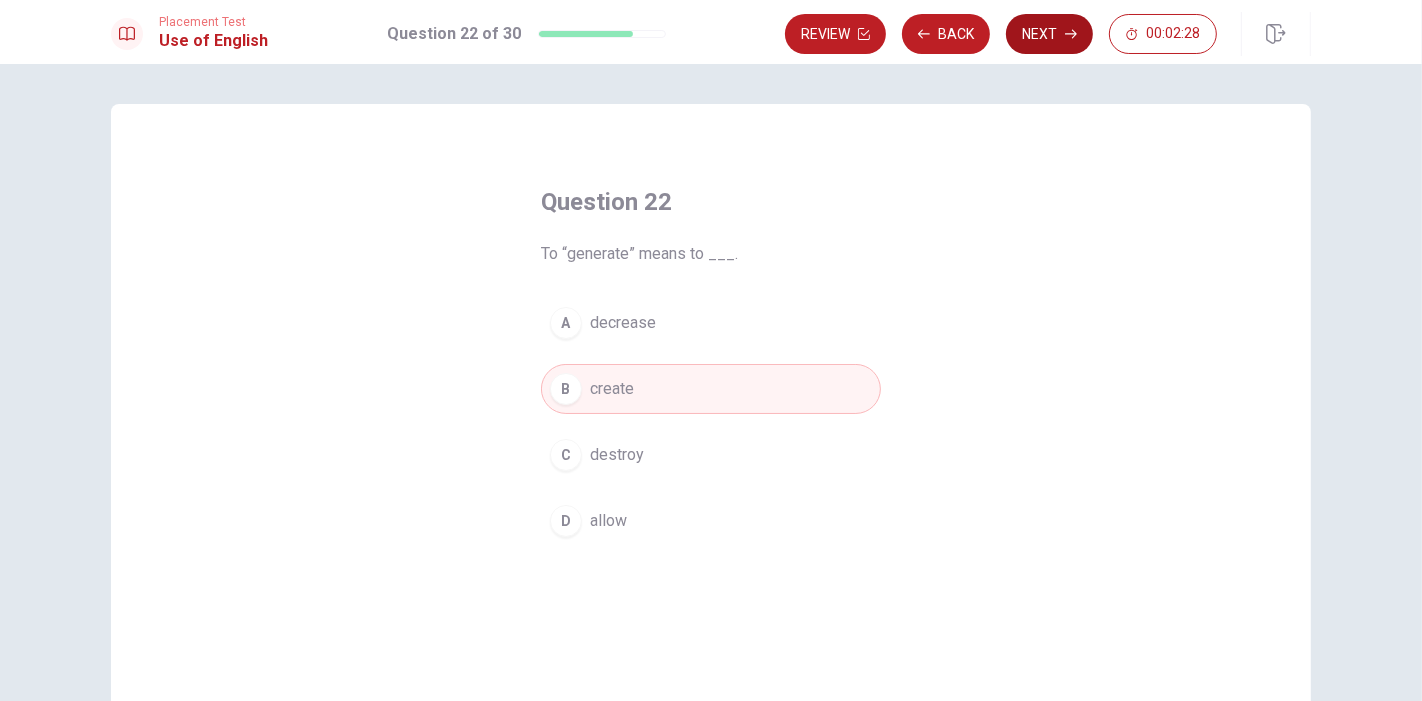 click on "Next" at bounding box center [1049, 34] 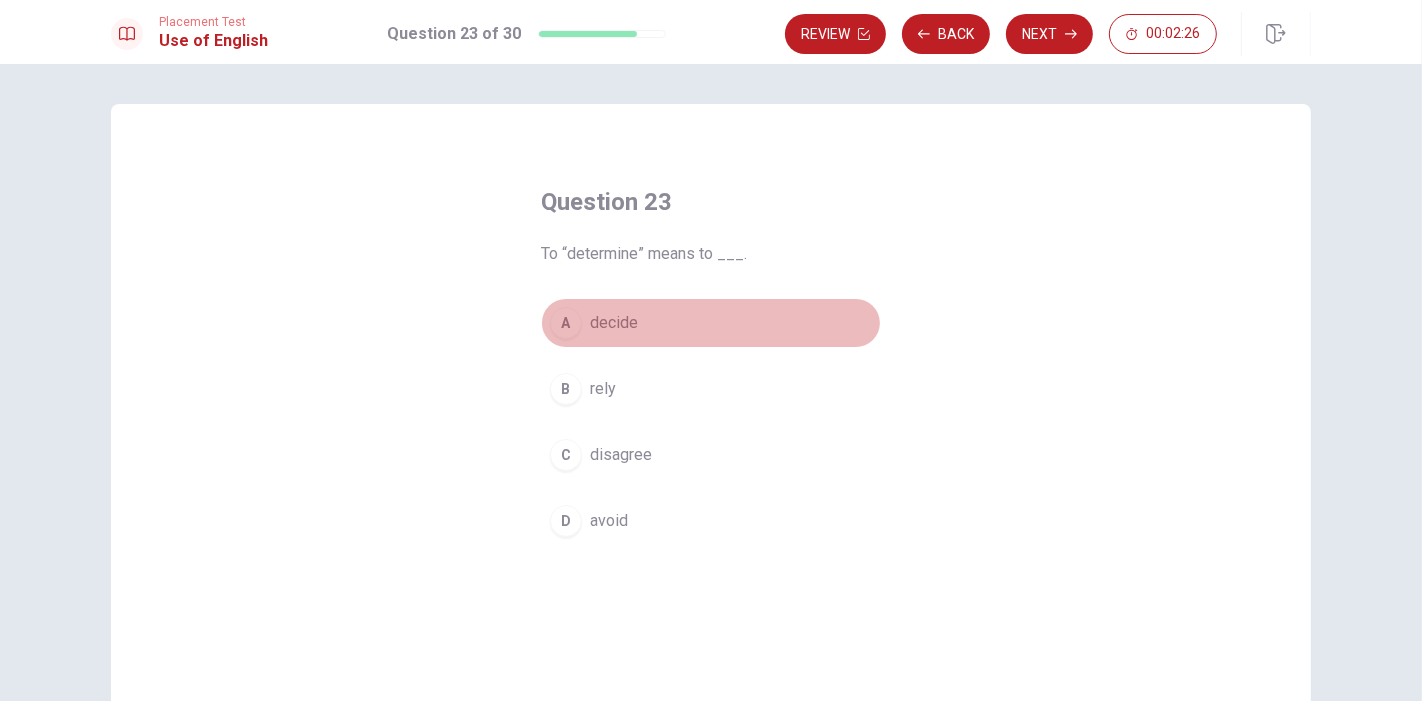 click on "A decide" at bounding box center (711, 323) 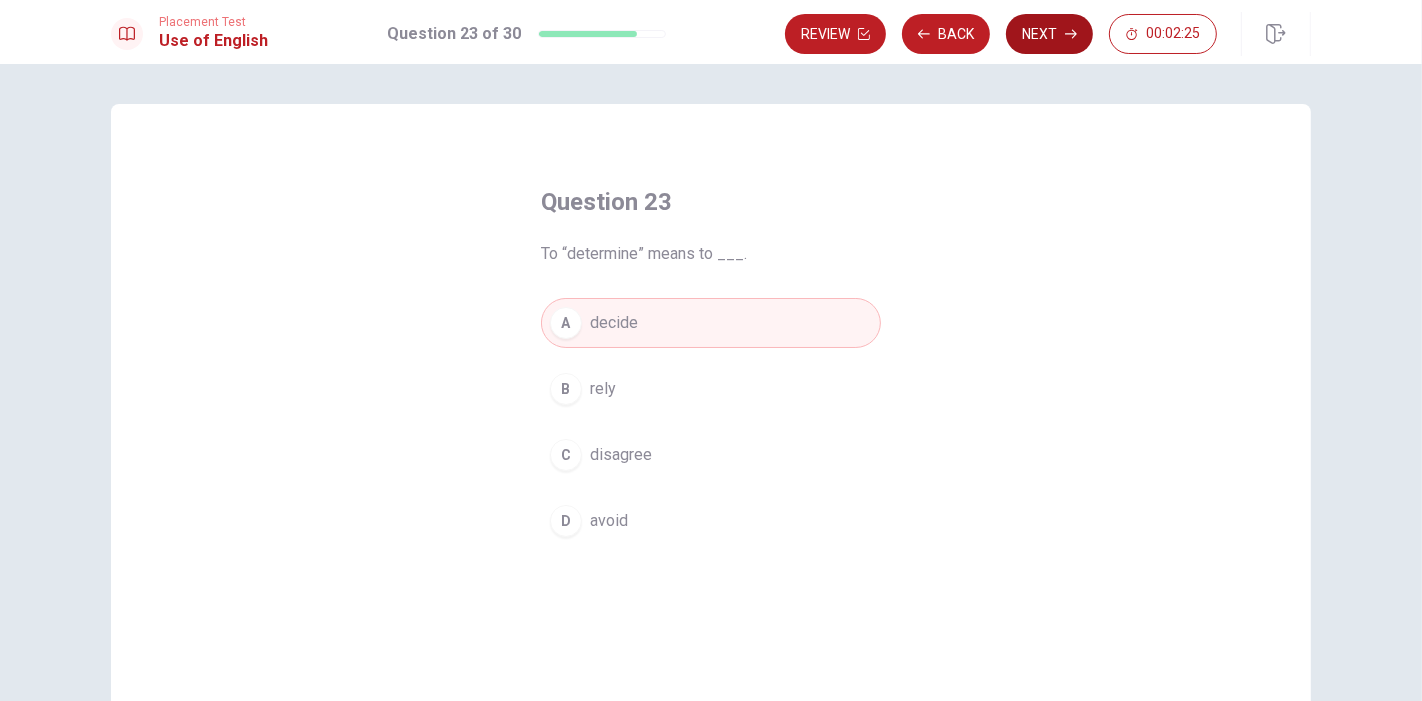 click on "Next" at bounding box center (1049, 34) 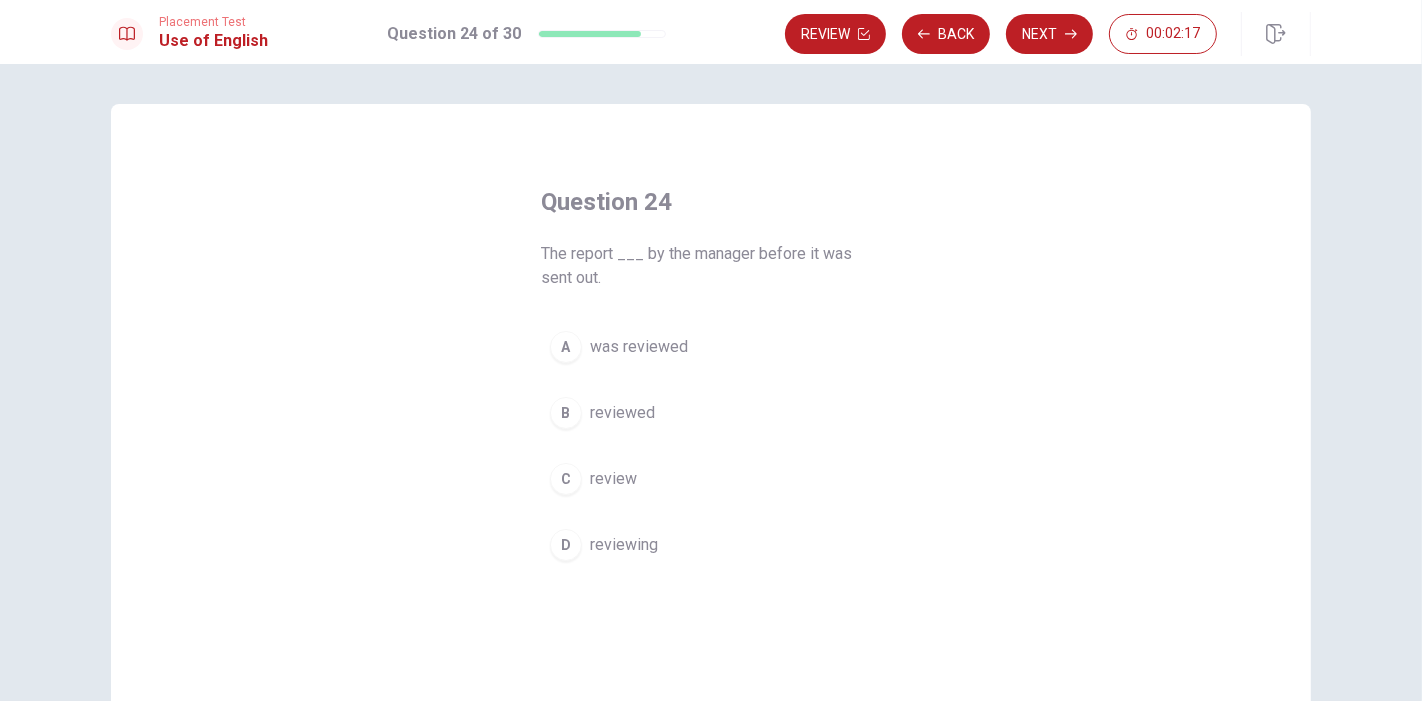click on "was reviewed" at bounding box center (639, 347) 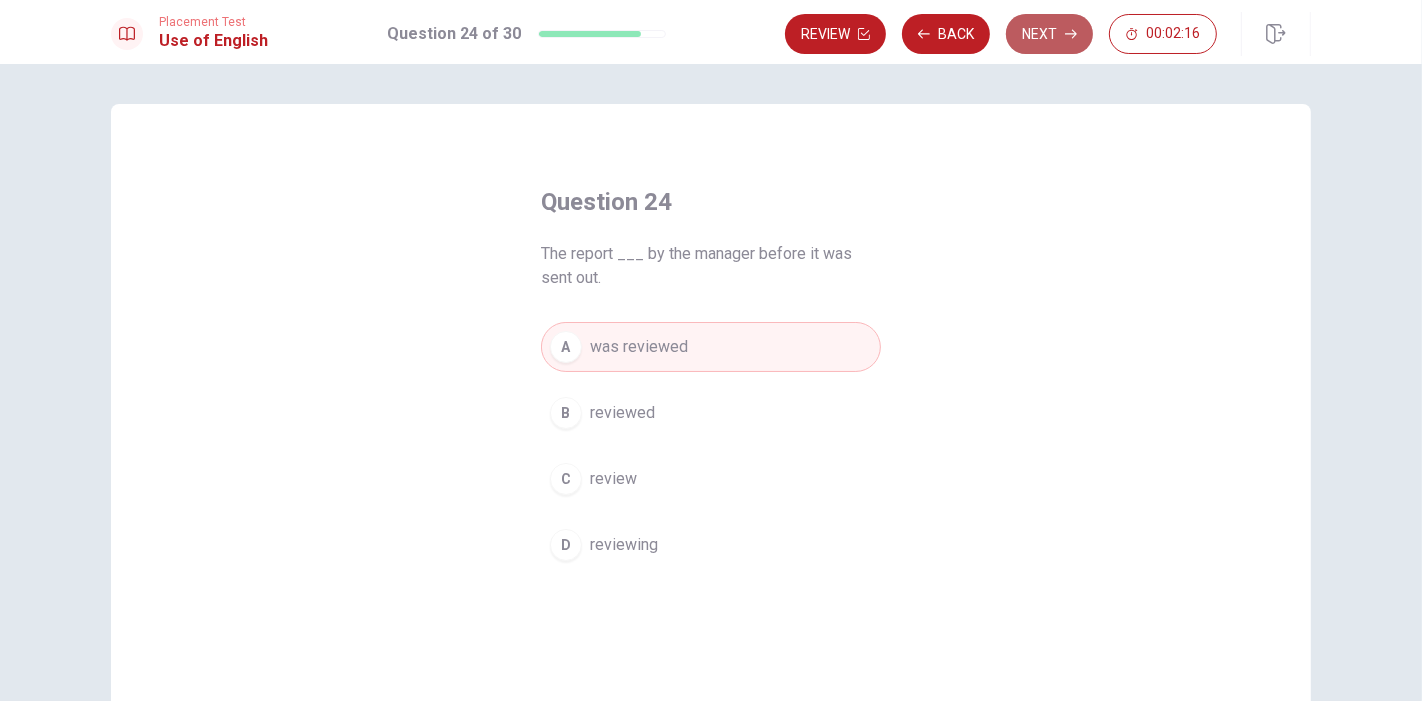 click on "Next" at bounding box center (1049, 34) 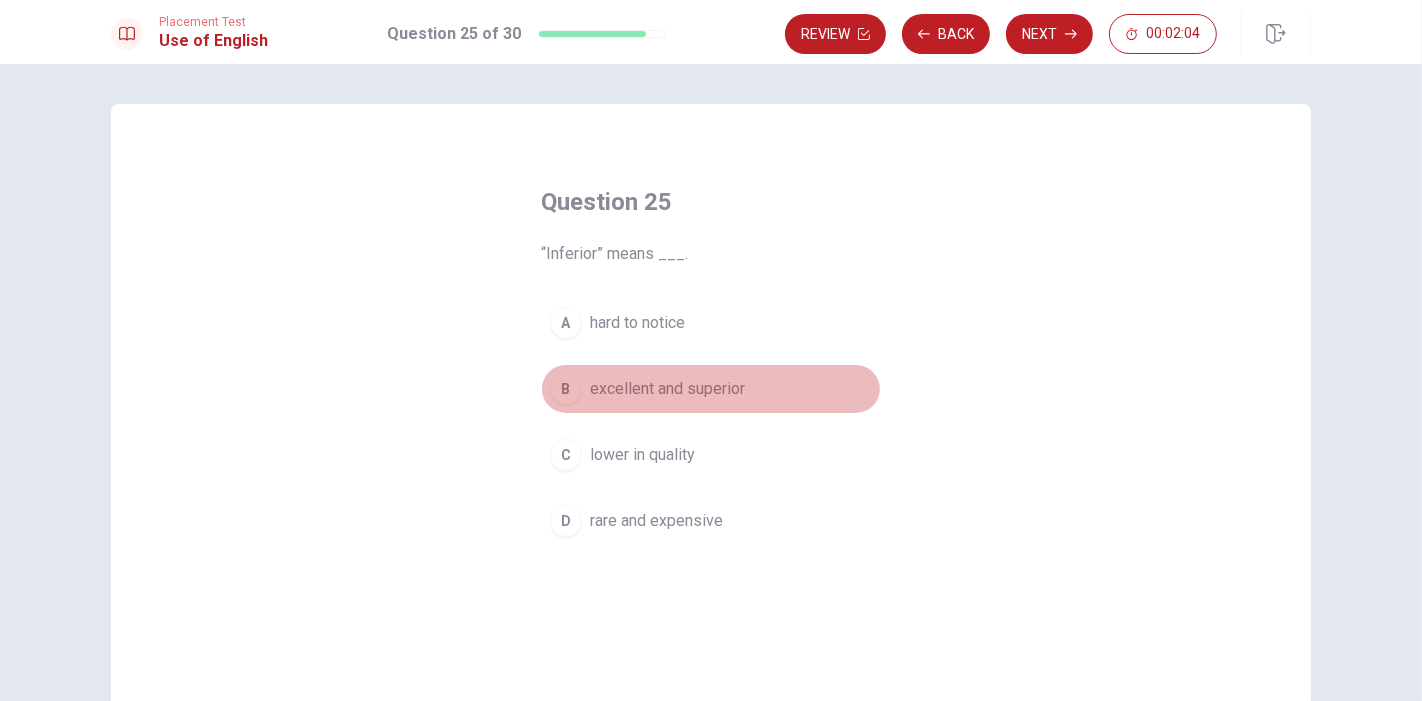 click on "B excellent and superior" at bounding box center [711, 389] 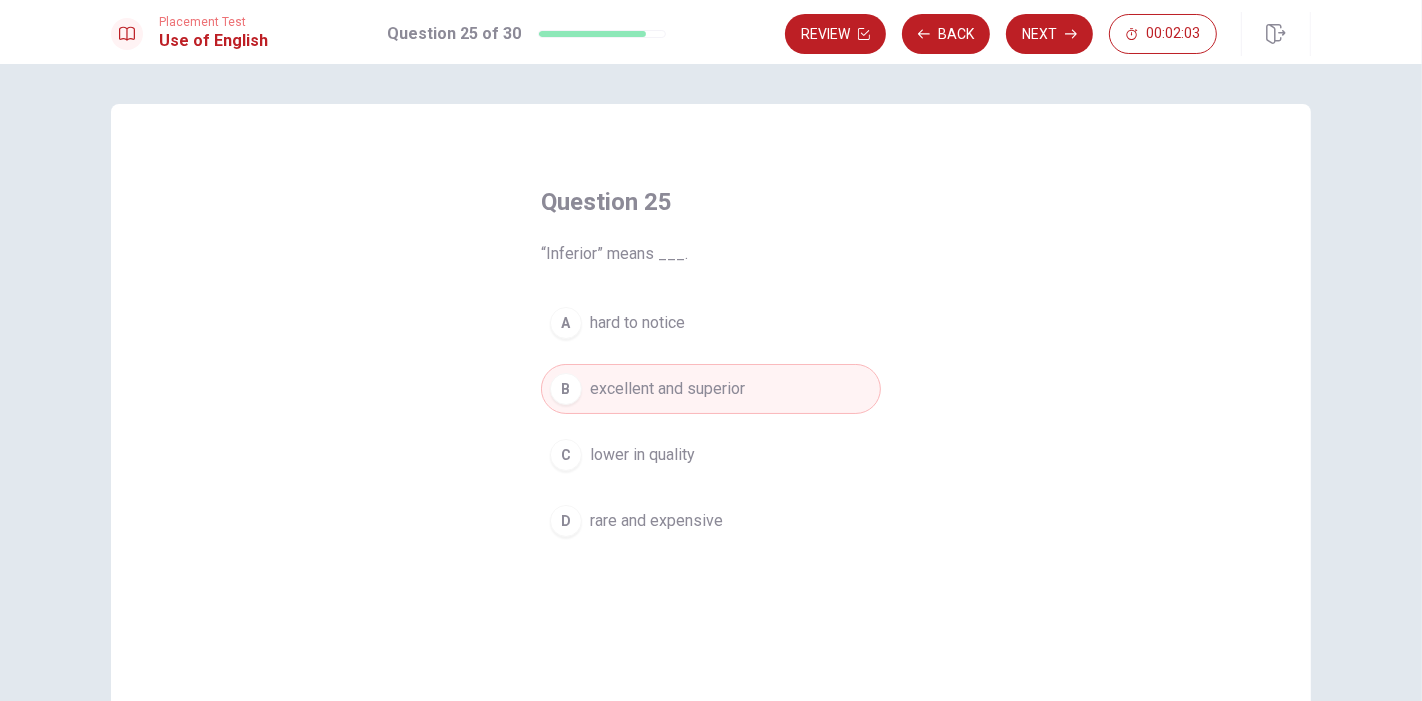 click on "Next" at bounding box center [1049, 34] 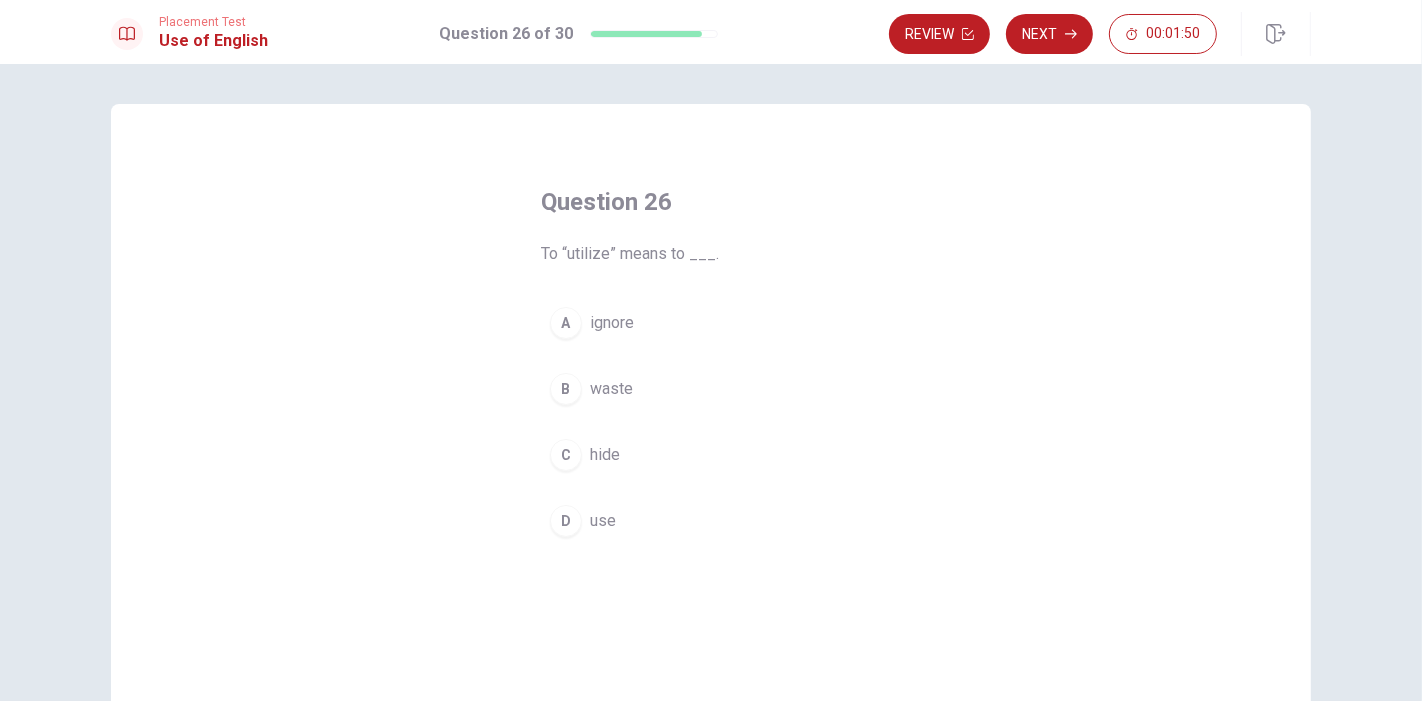 click on "B waste" at bounding box center (711, 389) 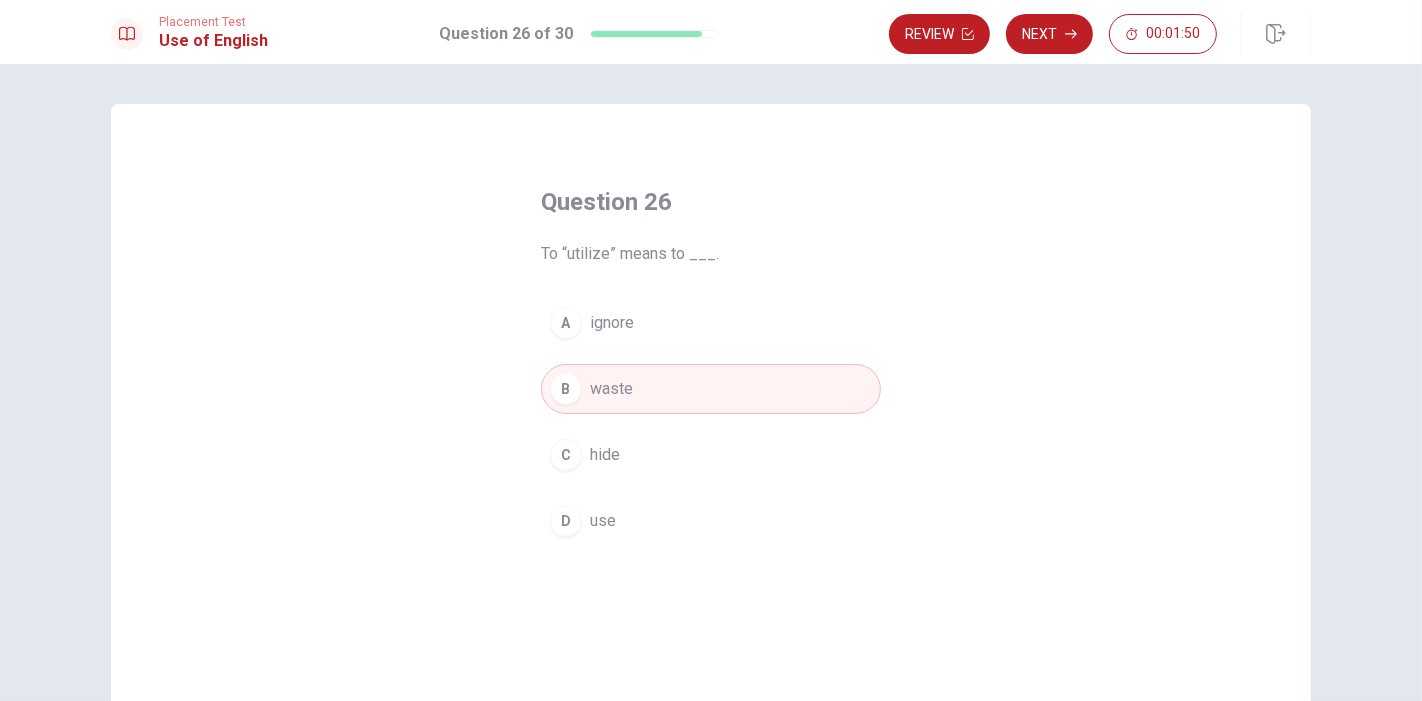 click on "A ignore" at bounding box center [711, 323] 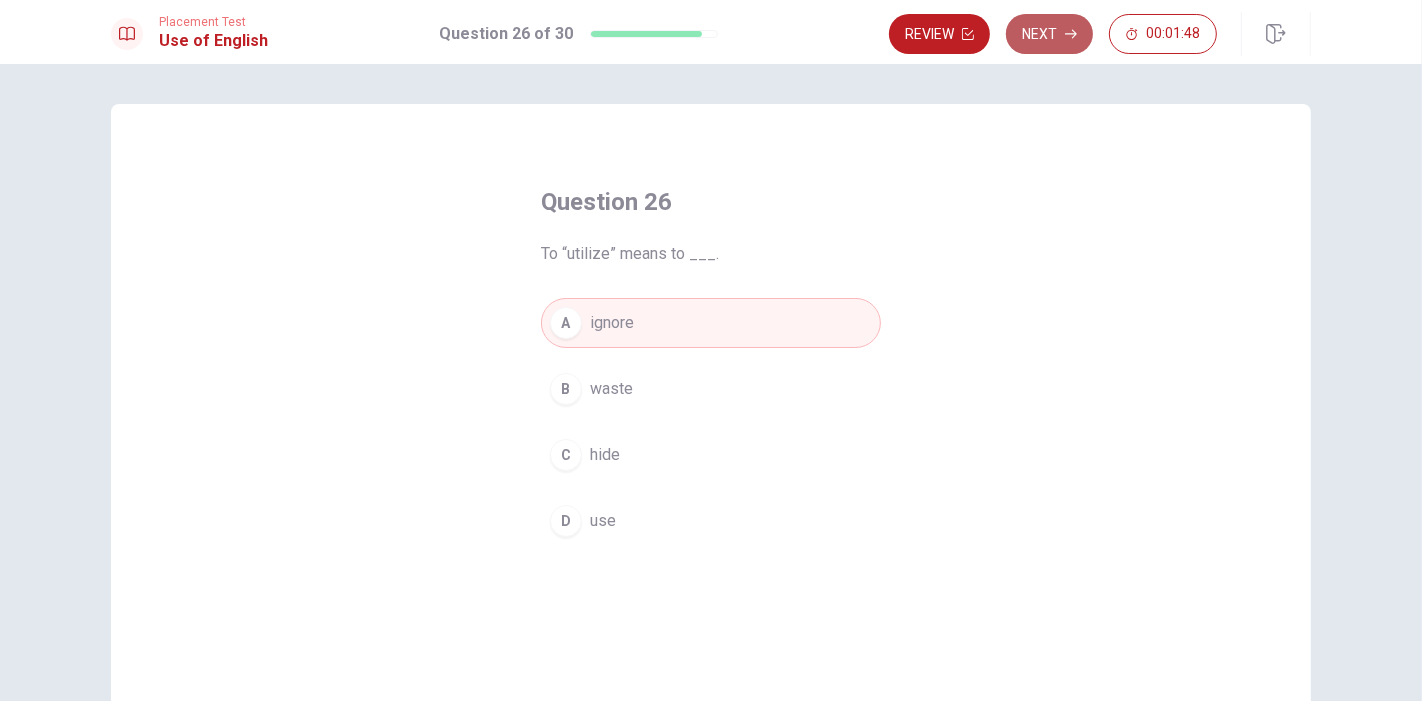 click on "Next" at bounding box center (1049, 34) 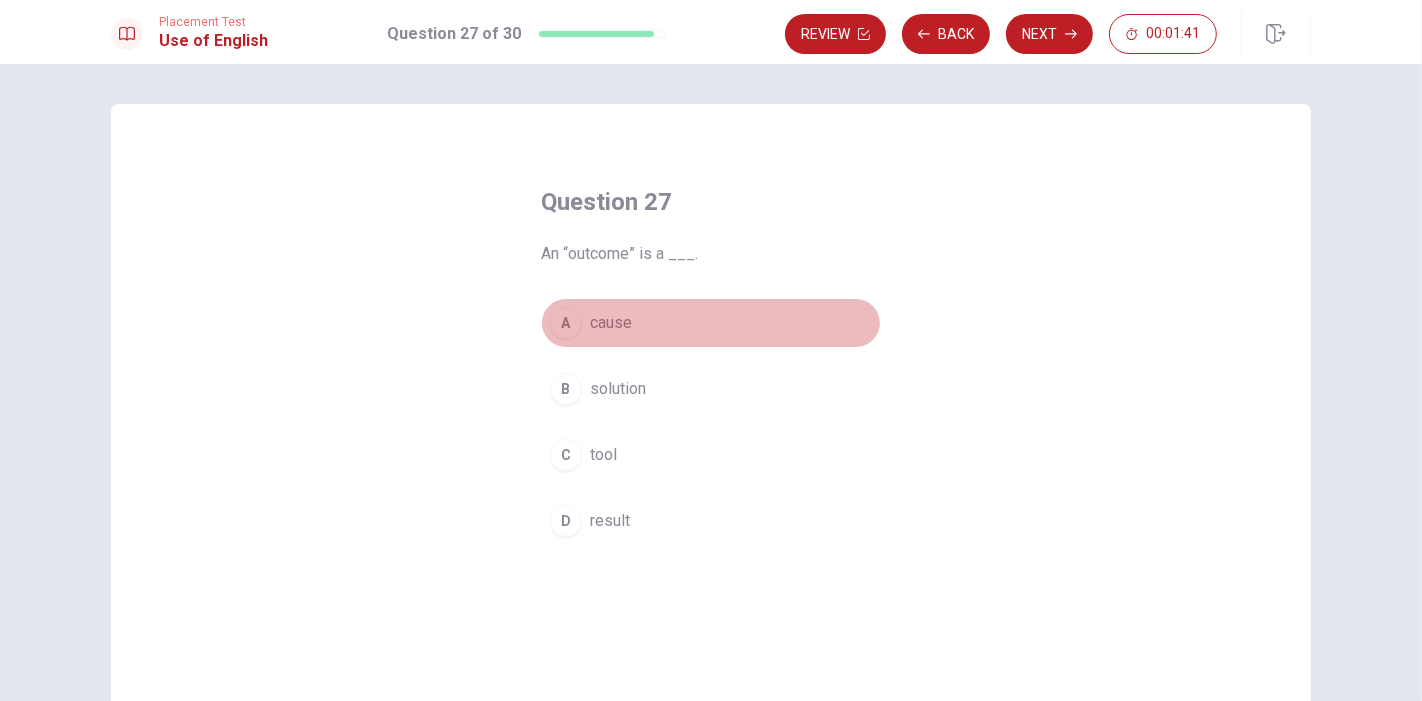 click on "A cause" at bounding box center [711, 323] 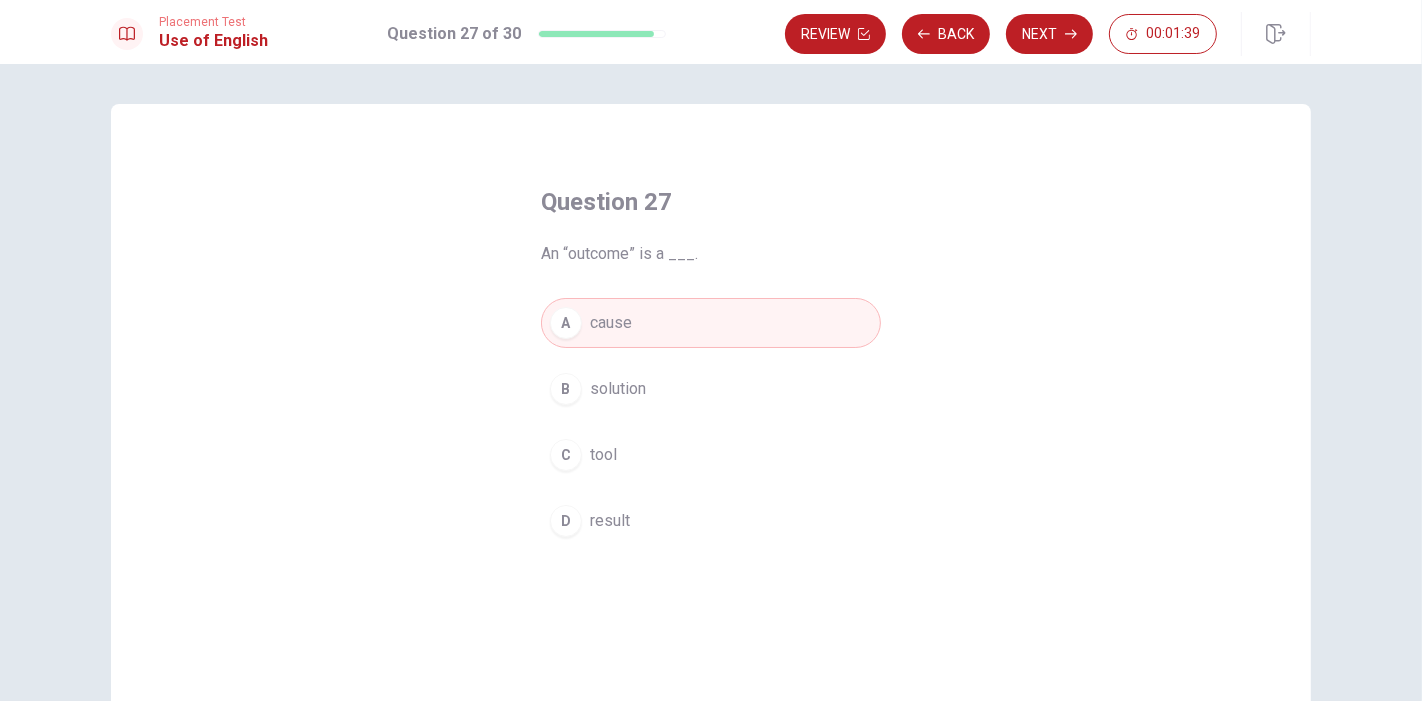 click on "D result" at bounding box center [711, 521] 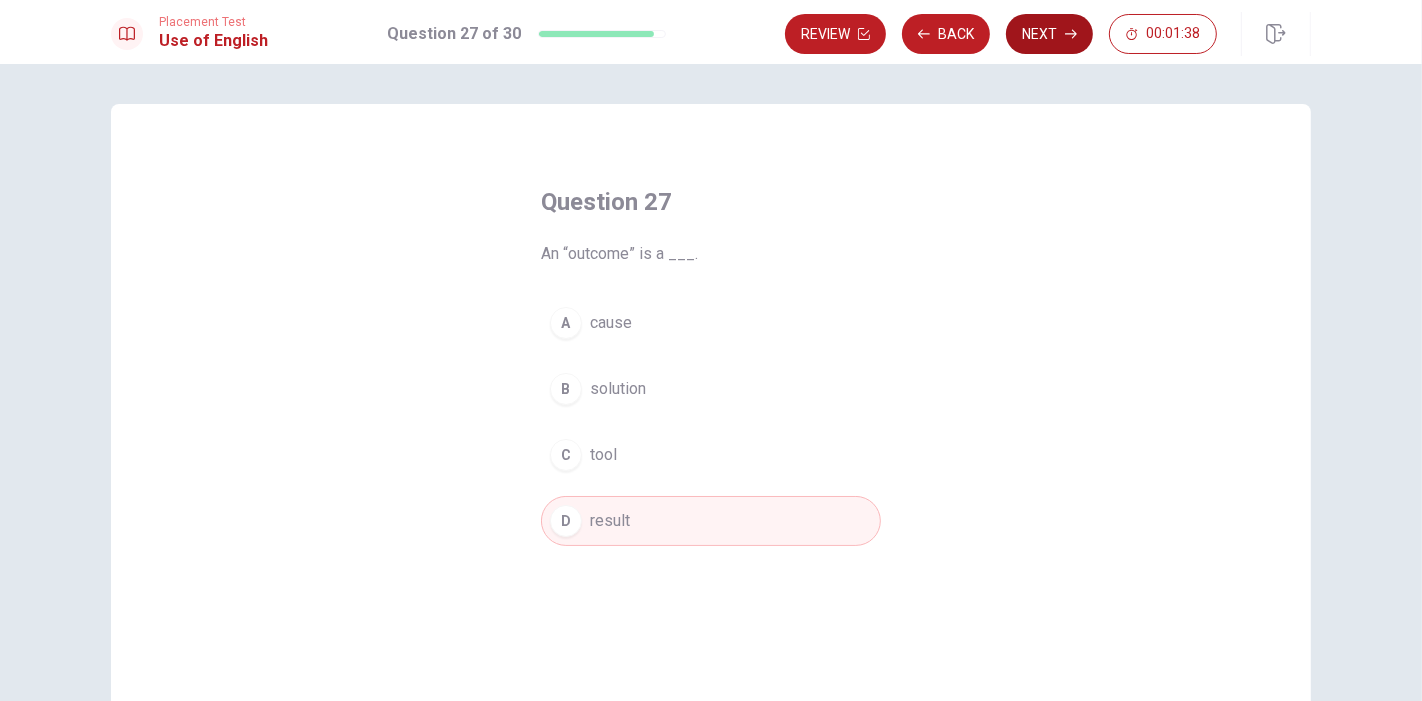 click on "Next" at bounding box center (1049, 34) 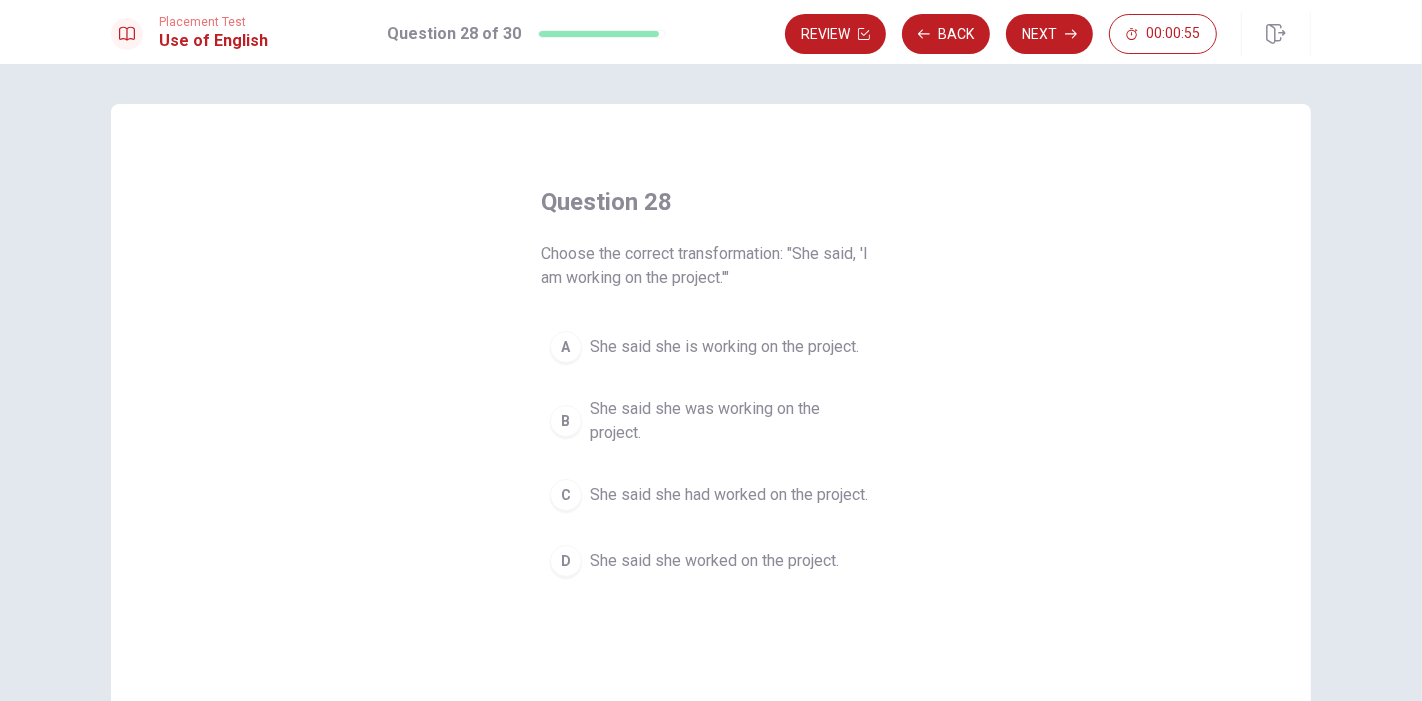 click on "She said she is working on the project." at bounding box center (724, 347) 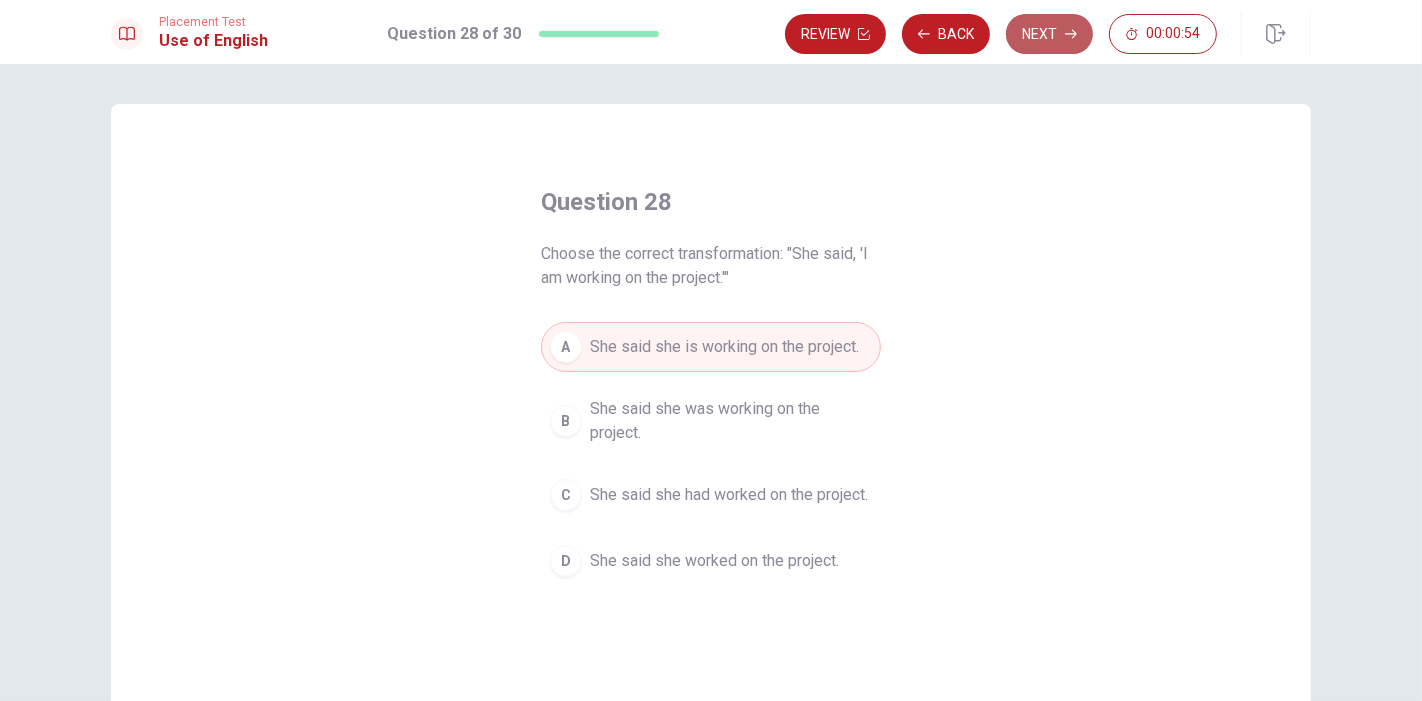 click on "Next" at bounding box center [1049, 34] 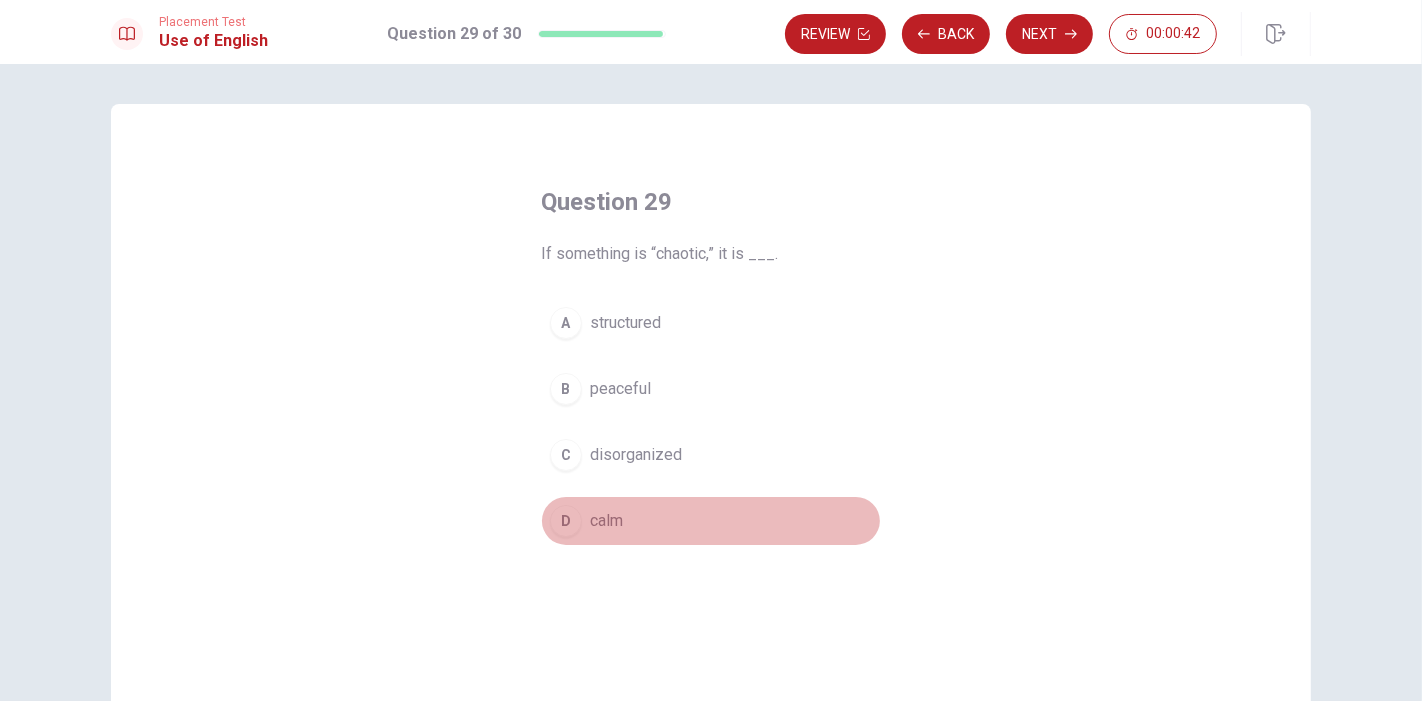 click on "D calm" at bounding box center [711, 521] 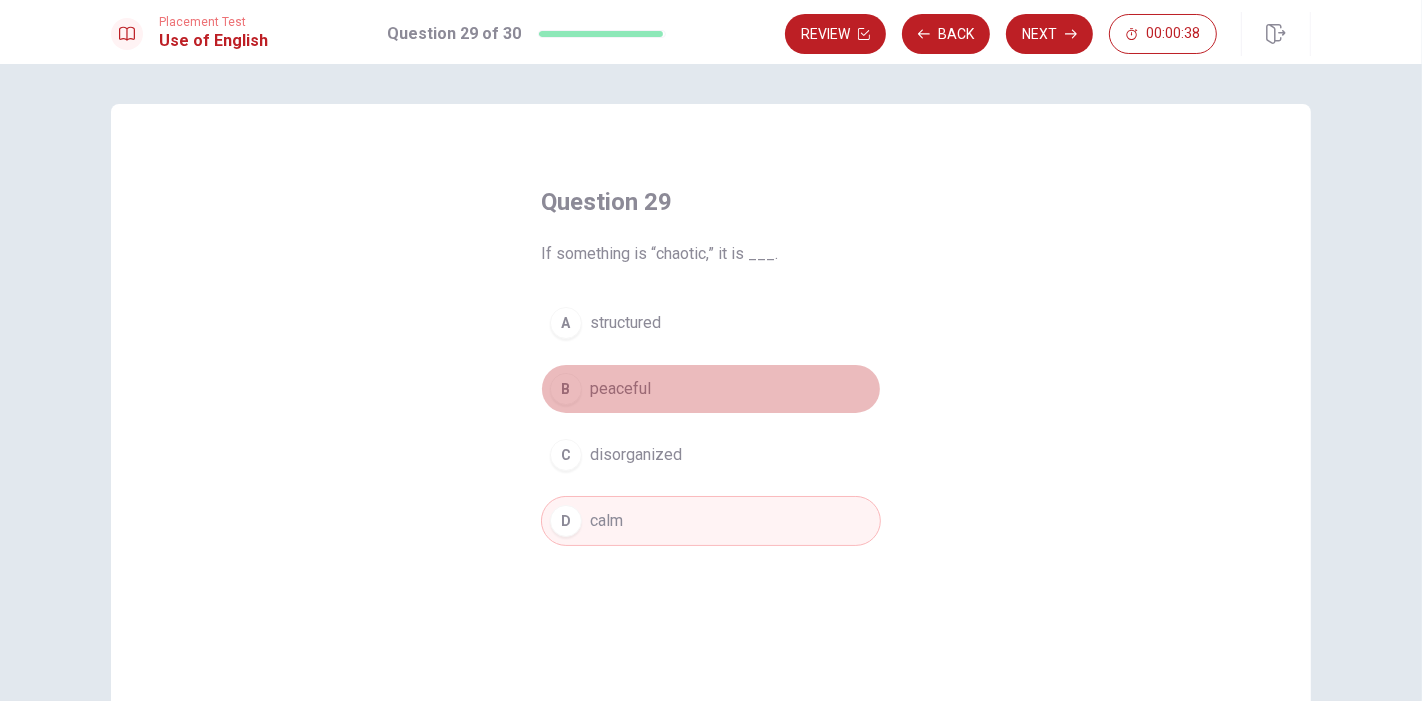 click on "B peaceful" at bounding box center [711, 389] 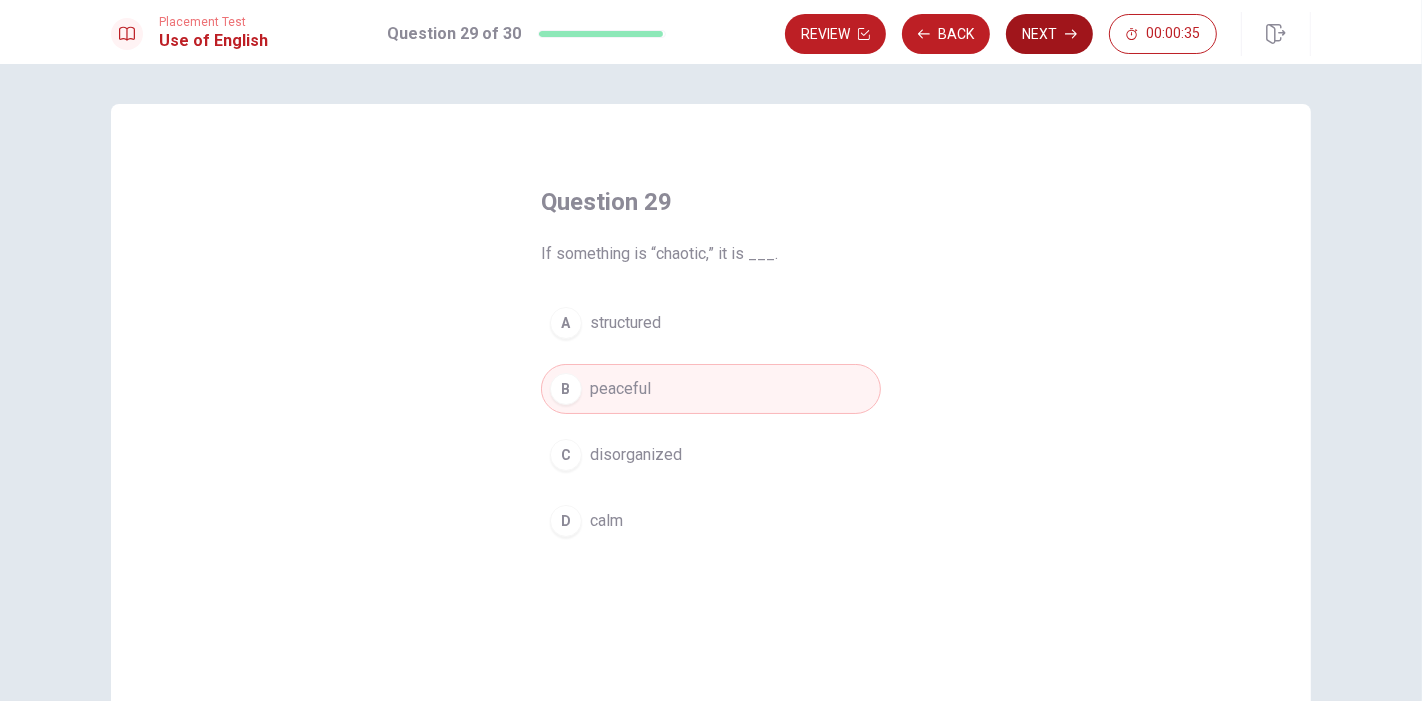 click on "Next" at bounding box center [1049, 34] 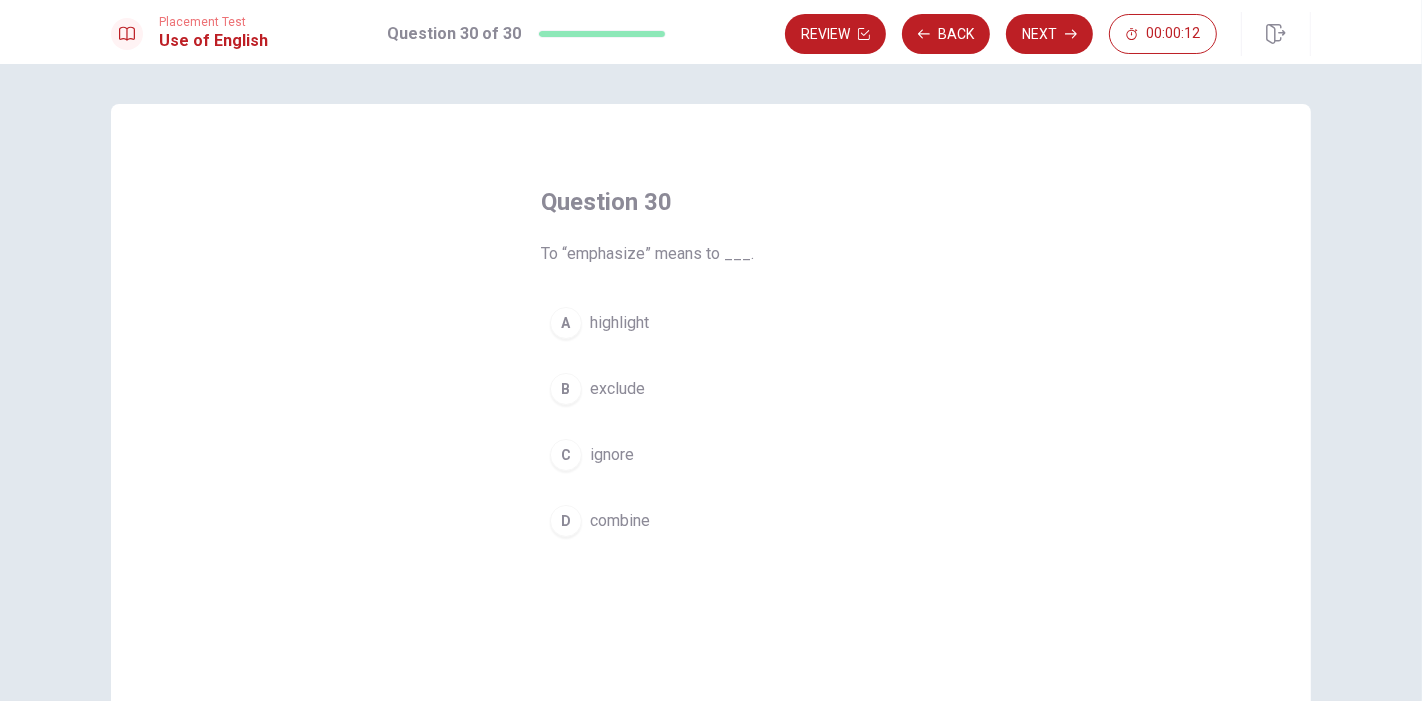 click on "exclude" at bounding box center [617, 389] 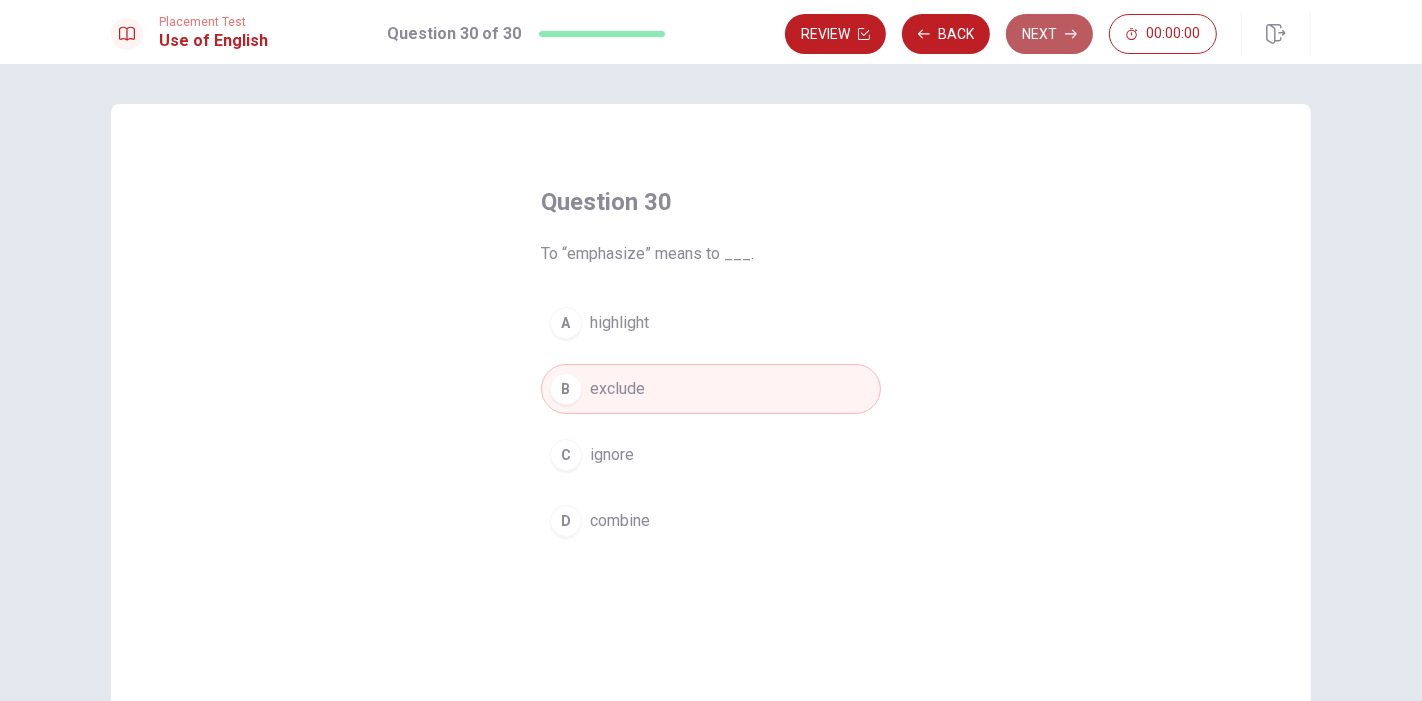 click on "Next" at bounding box center [1049, 34] 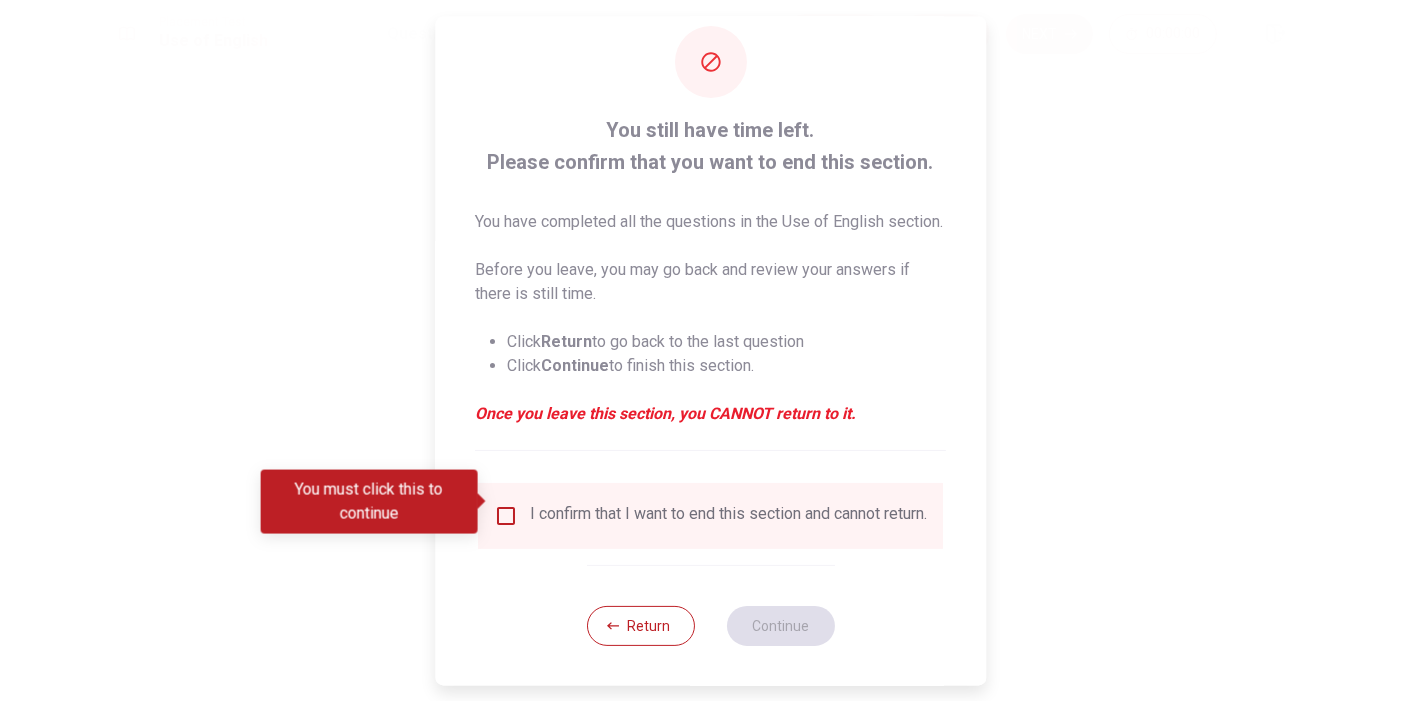 scroll, scrollTop: 68, scrollLeft: 0, axis: vertical 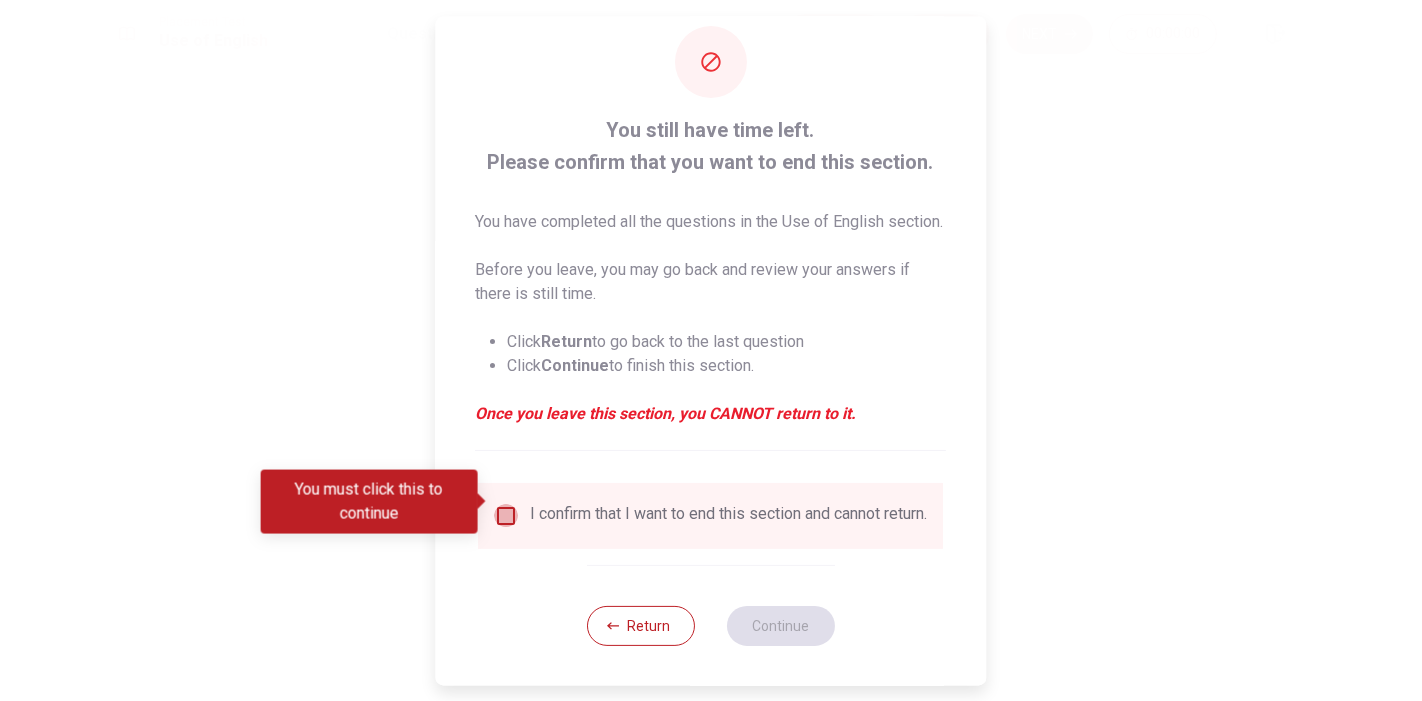 click at bounding box center (507, 515) 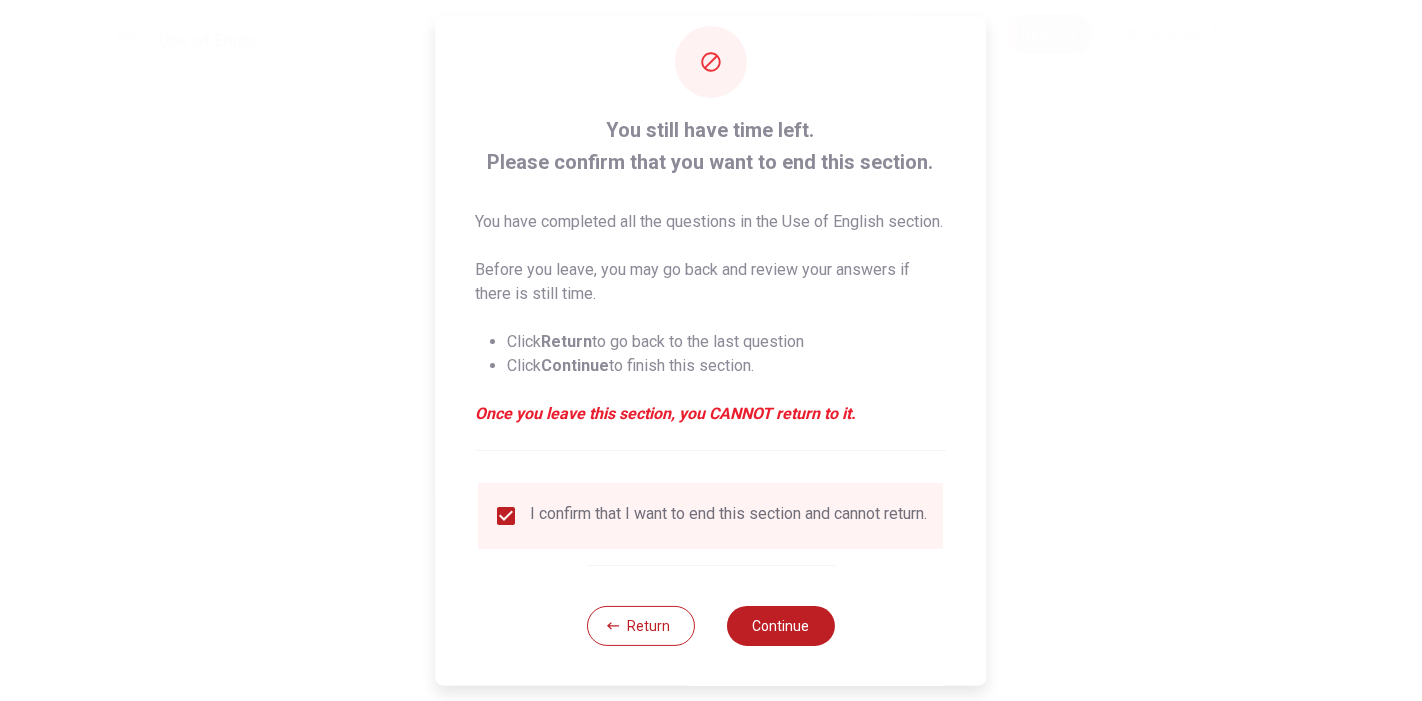 scroll, scrollTop: 68, scrollLeft: 0, axis: vertical 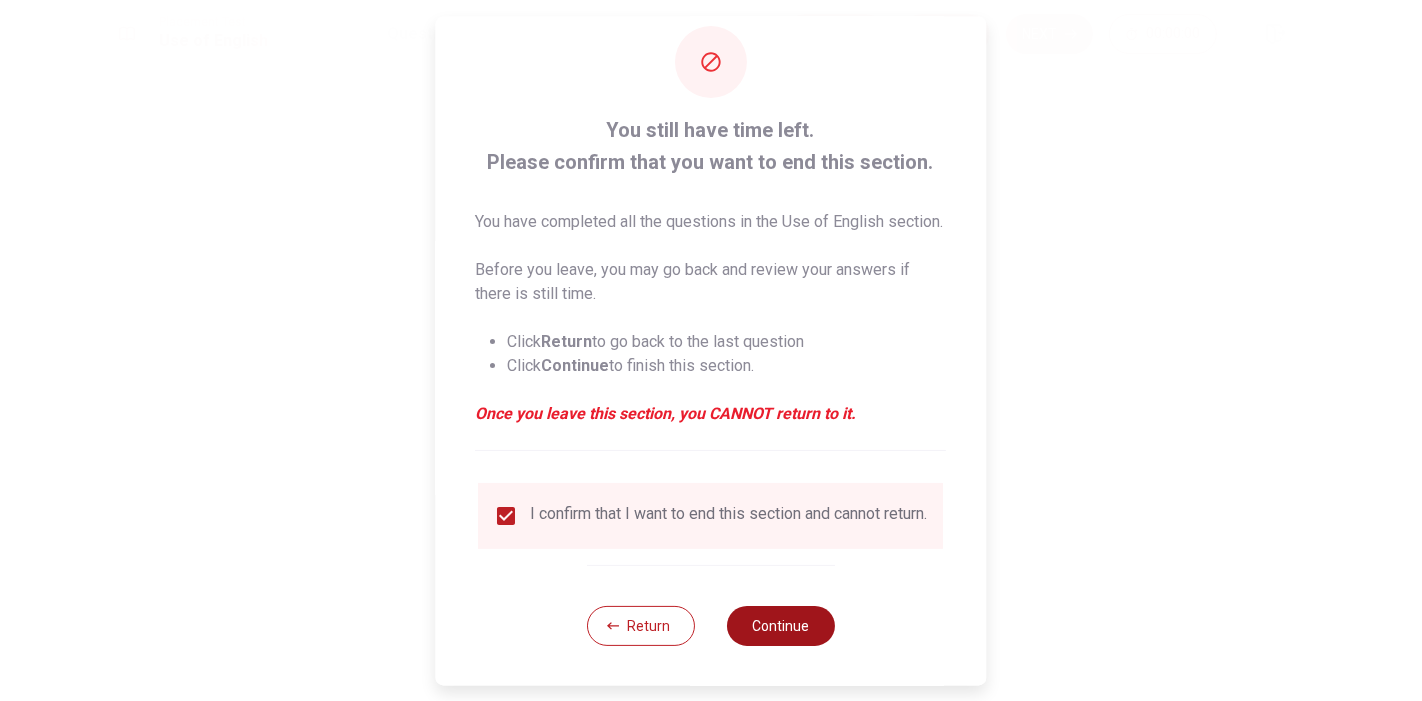 click on "Continue" at bounding box center (781, 625) 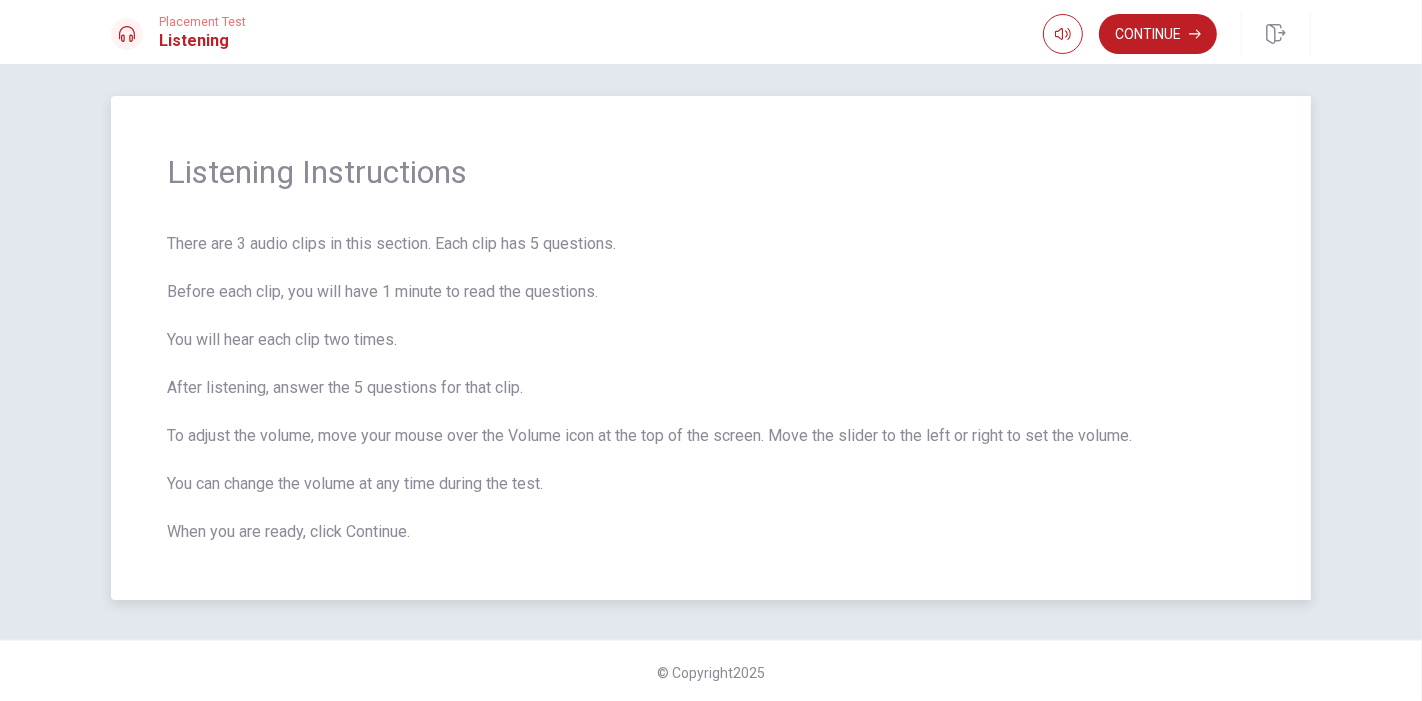 scroll, scrollTop: 10, scrollLeft: 0, axis: vertical 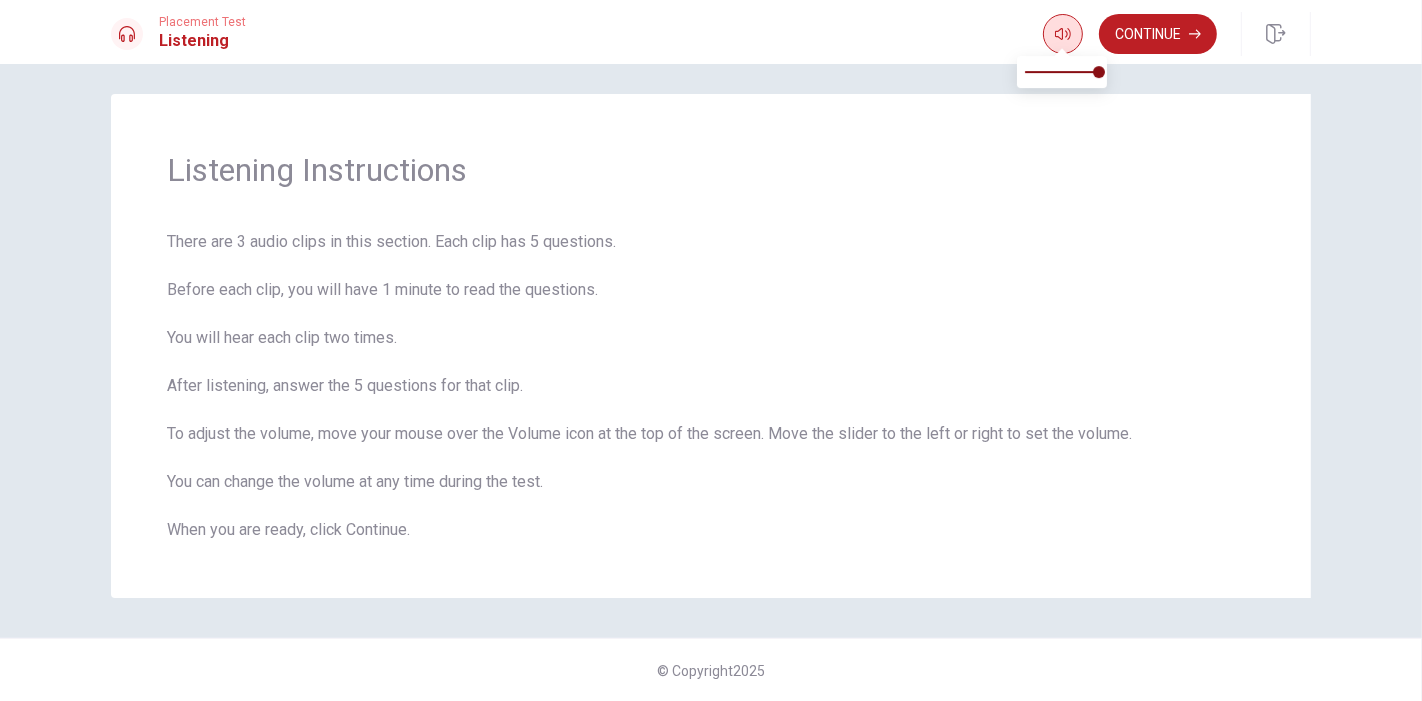 click at bounding box center (1063, 34) 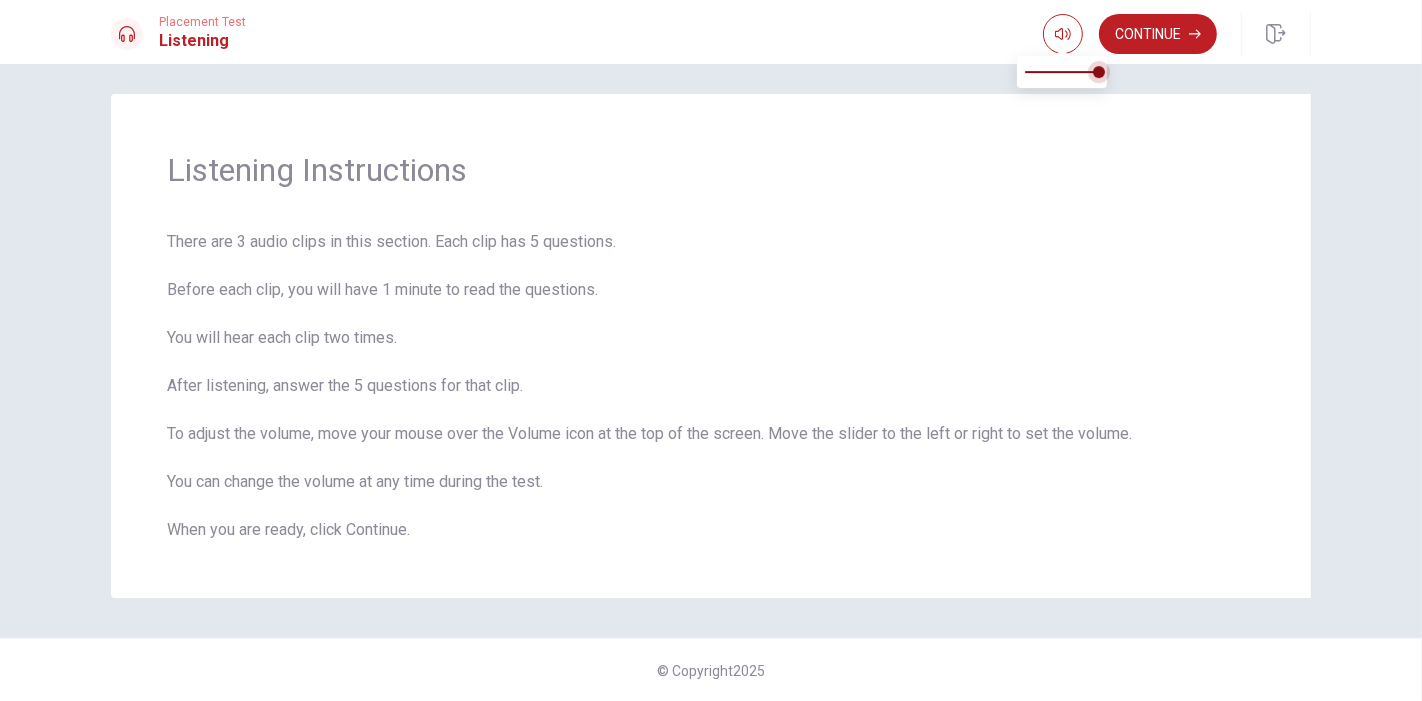 drag, startPoint x: 1091, startPoint y: 70, endPoint x: 1078, endPoint y: 73, distance: 13.341664 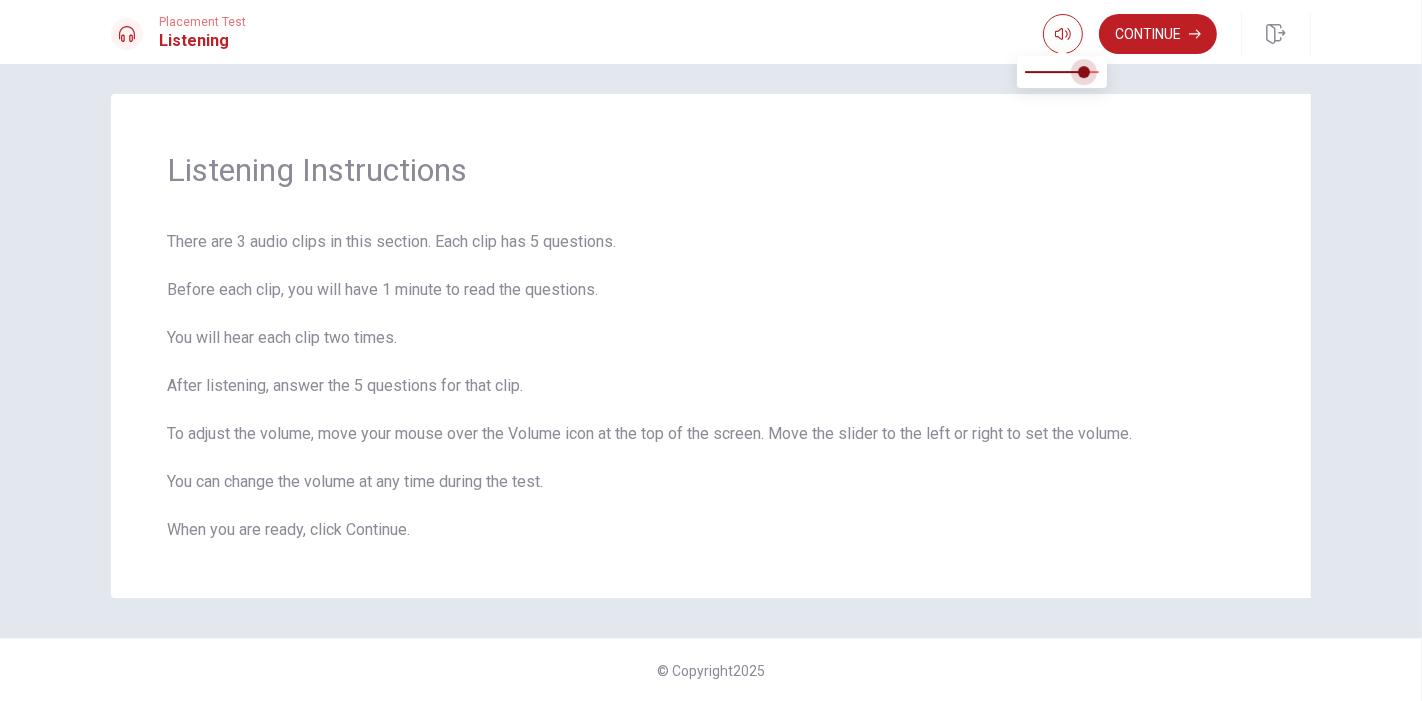click at bounding box center (1084, 72) 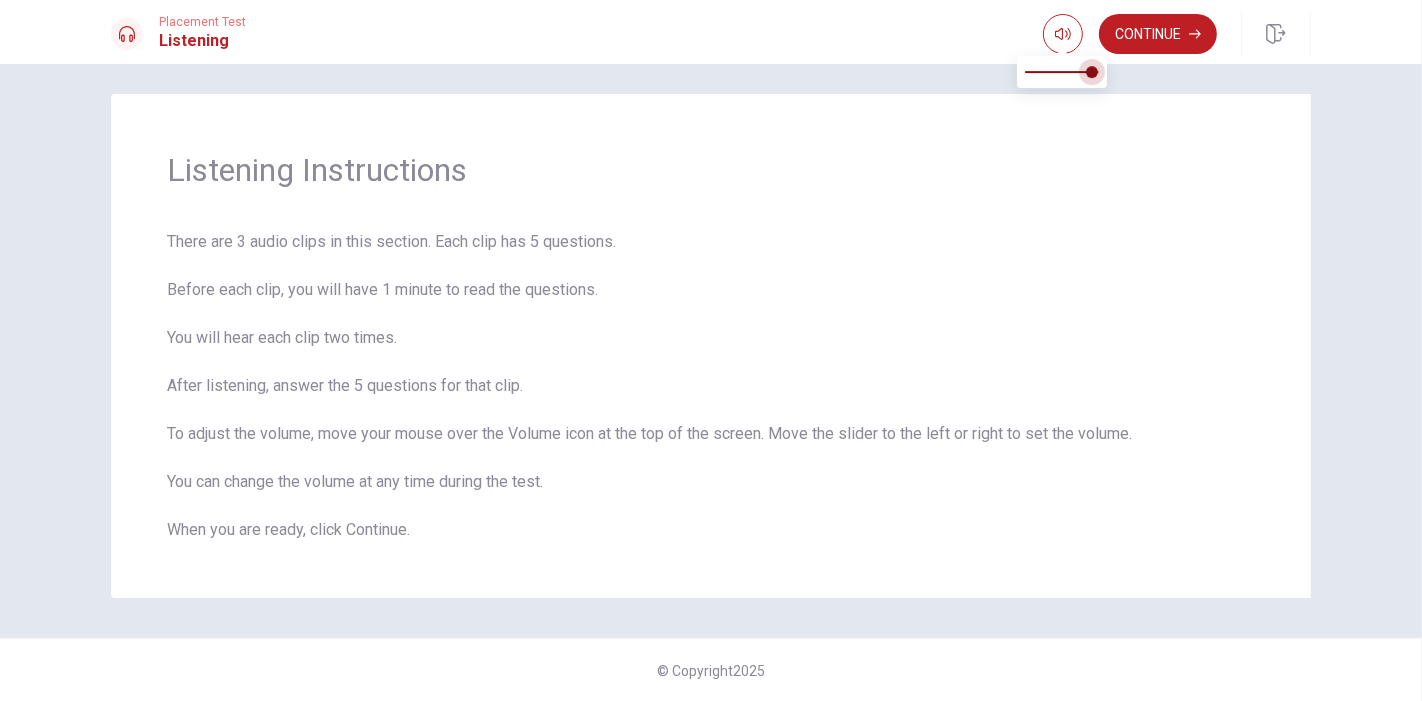 type on "1" 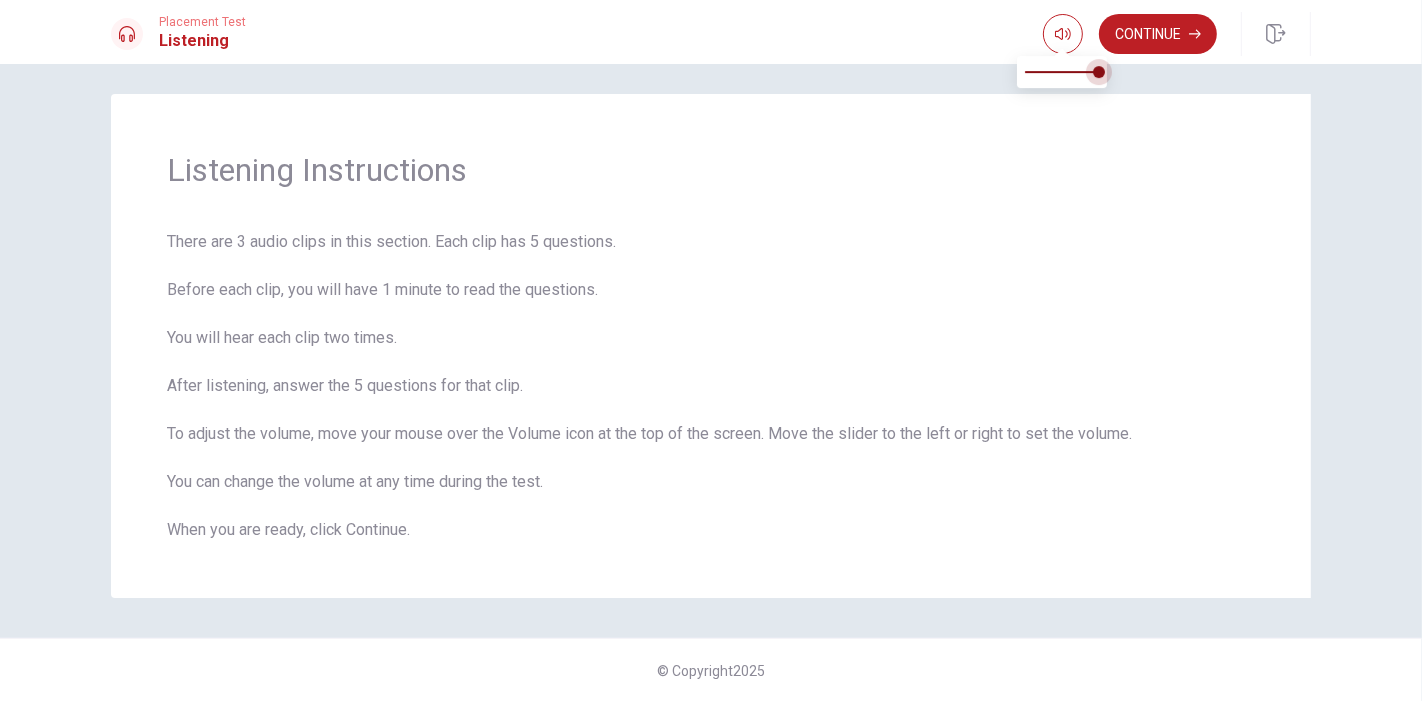 click at bounding box center [1099, 72] 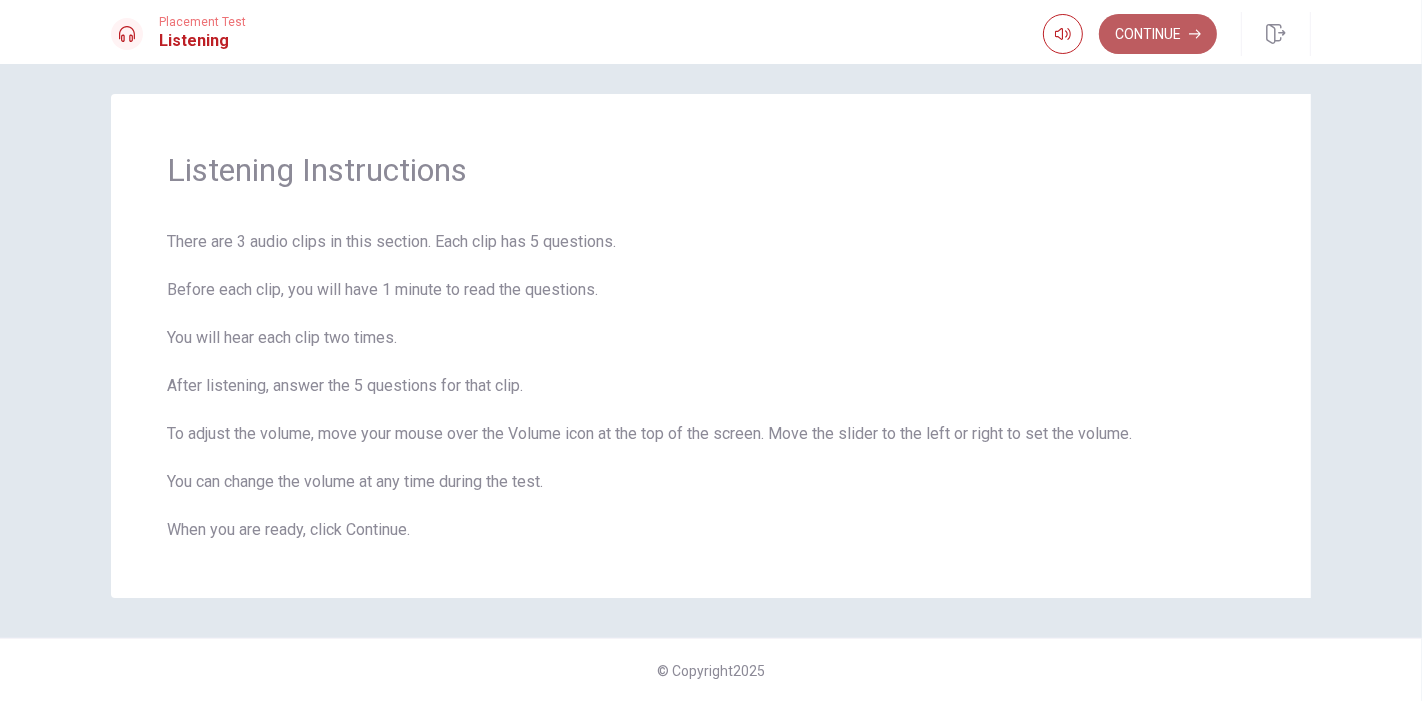 click on "Continue" at bounding box center [1158, 34] 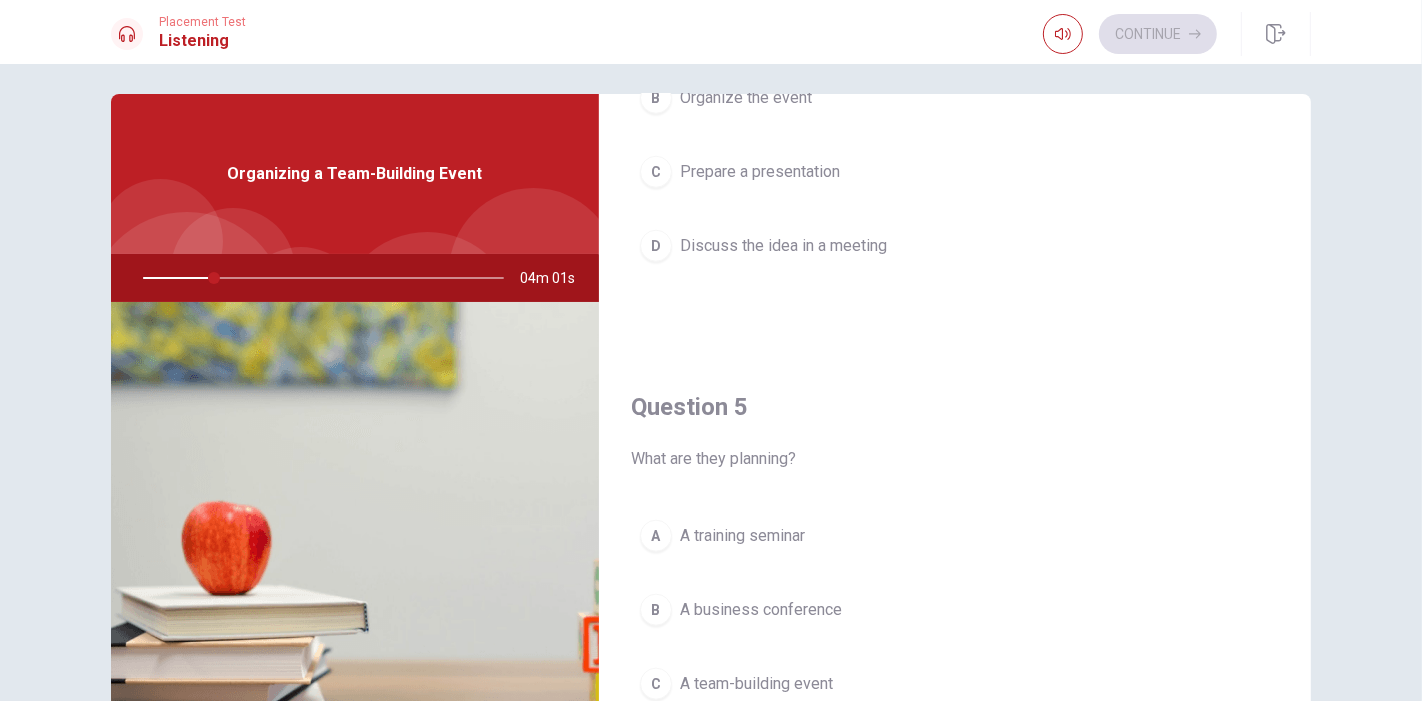 scroll, scrollTop: 1854, scrollLeft: 0, axis: vertical 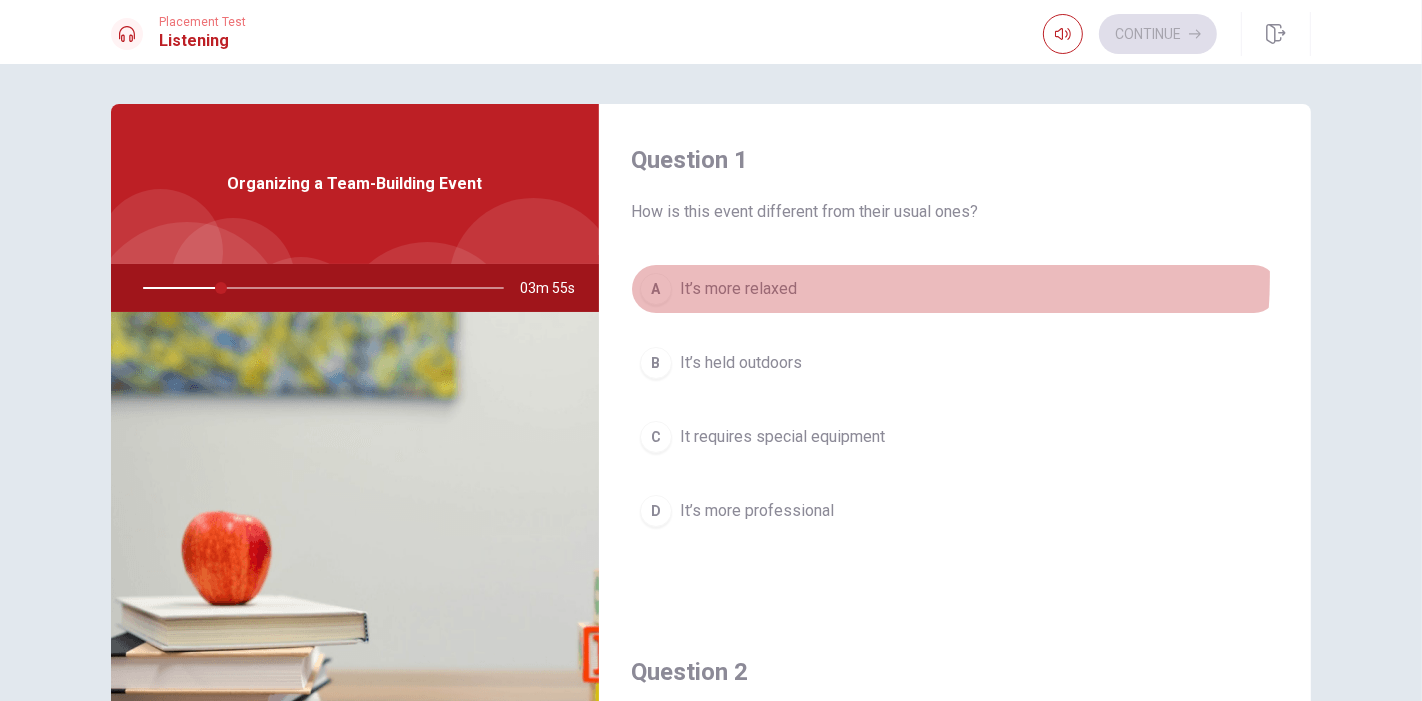 click on "A It’s more relaxed" at bounding box center (955, 289) 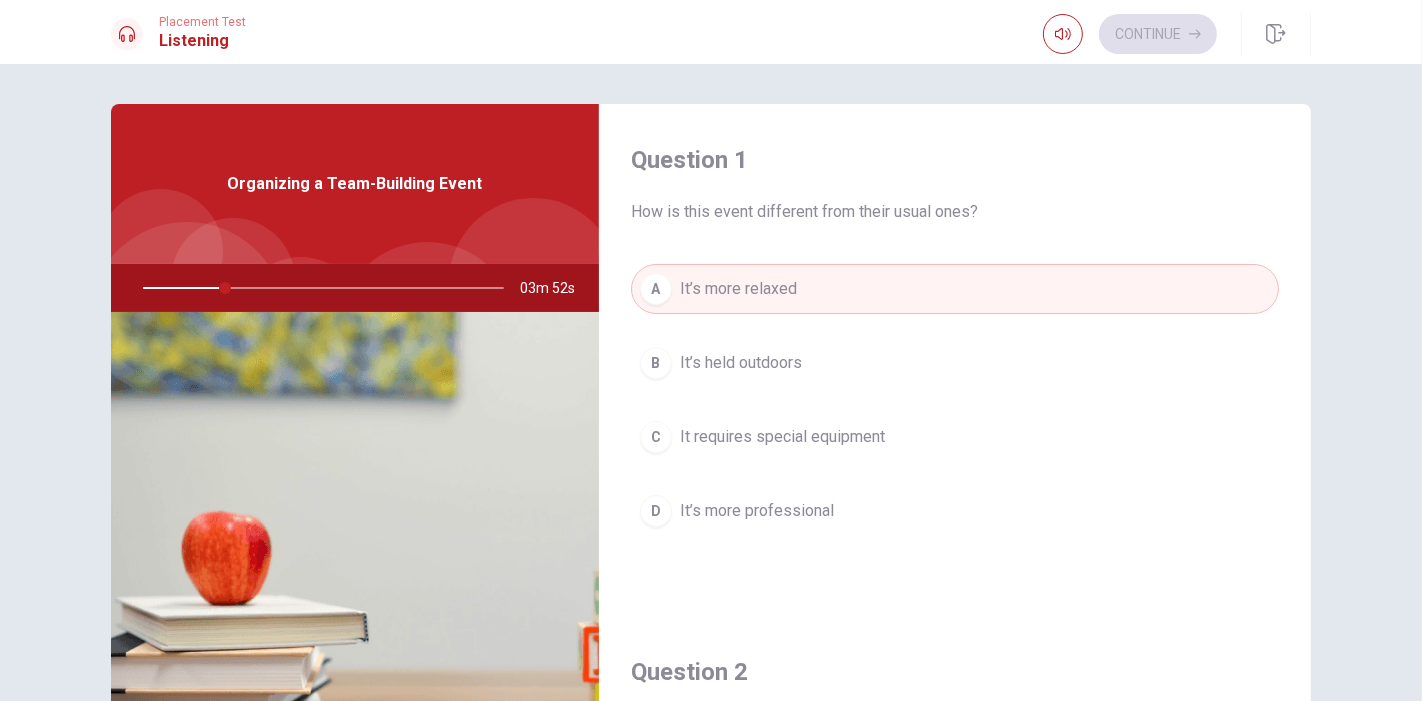 click on "B It’s held outdoors" at bounding box center (955, 363) 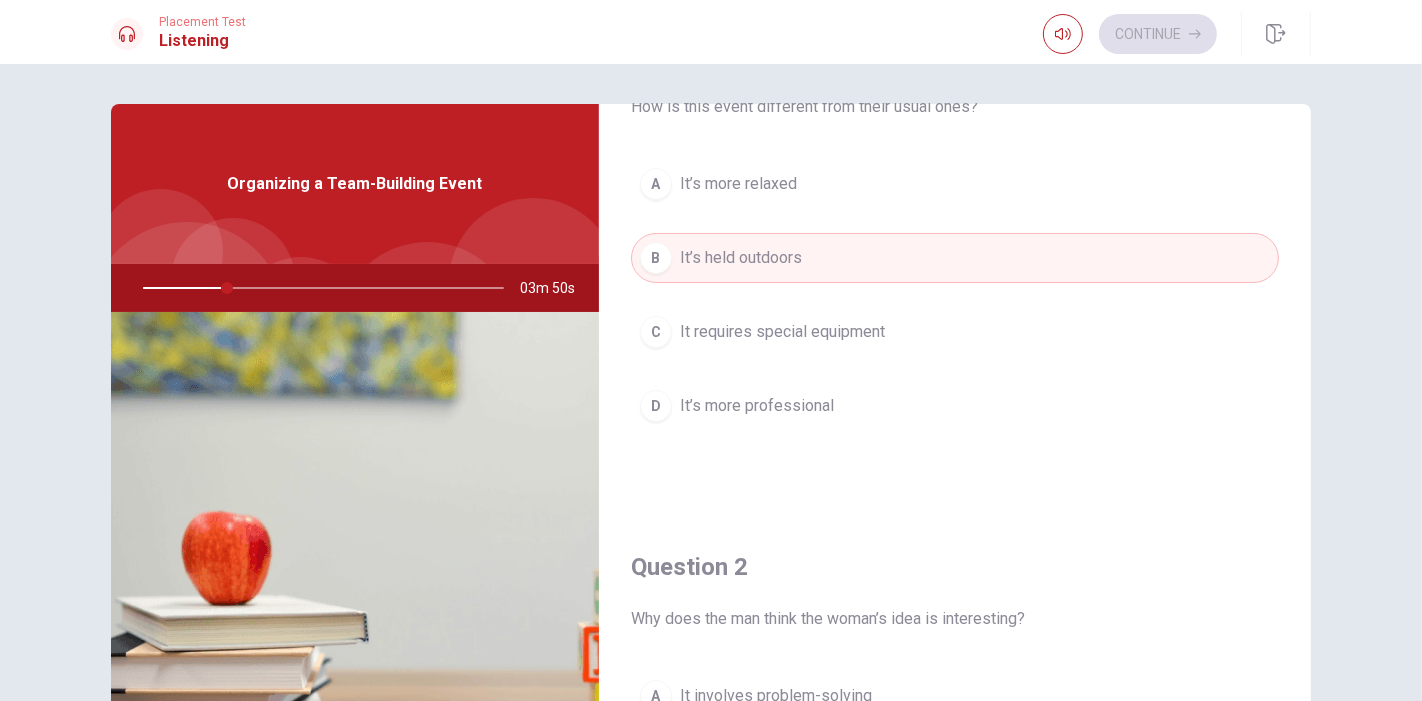scroll, scrollTop: 333, scrollLeft: 0, axis: vertical 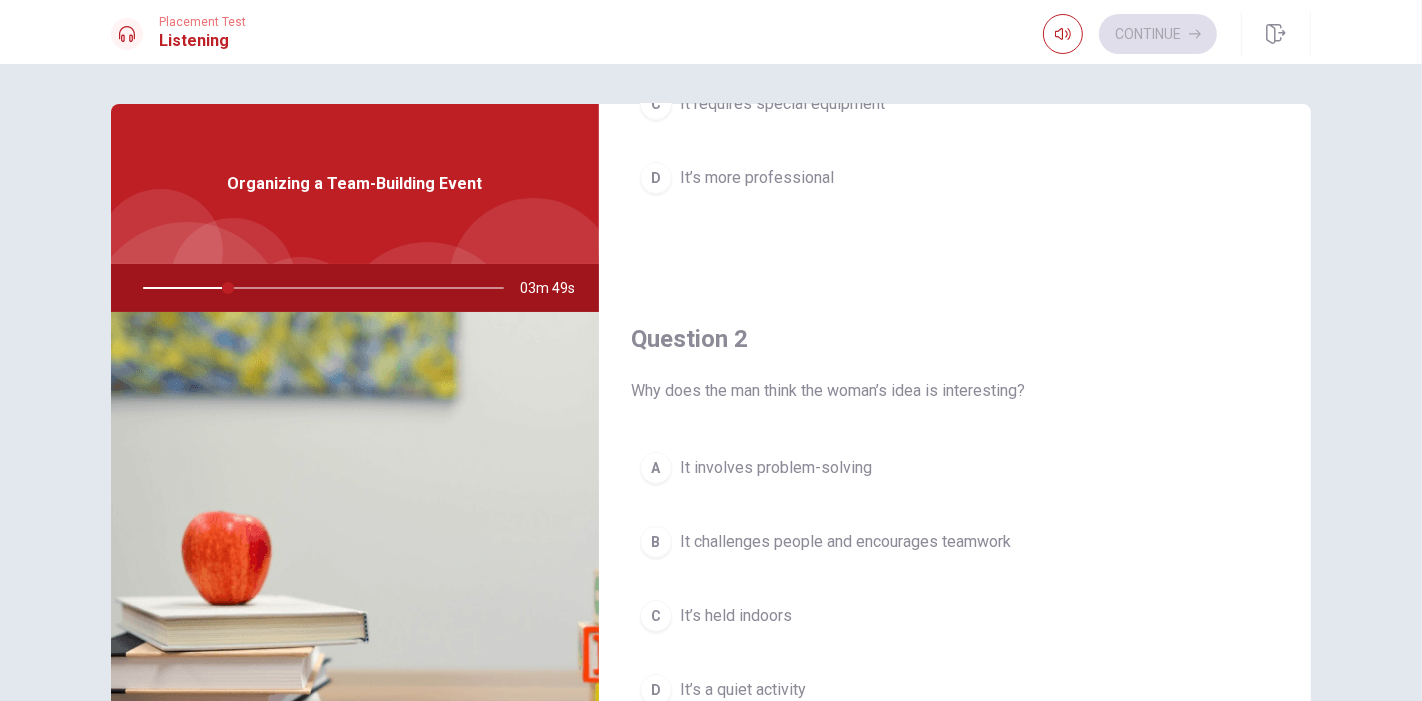 click on "It involves problem-solving" at bounding box center [776, 468] 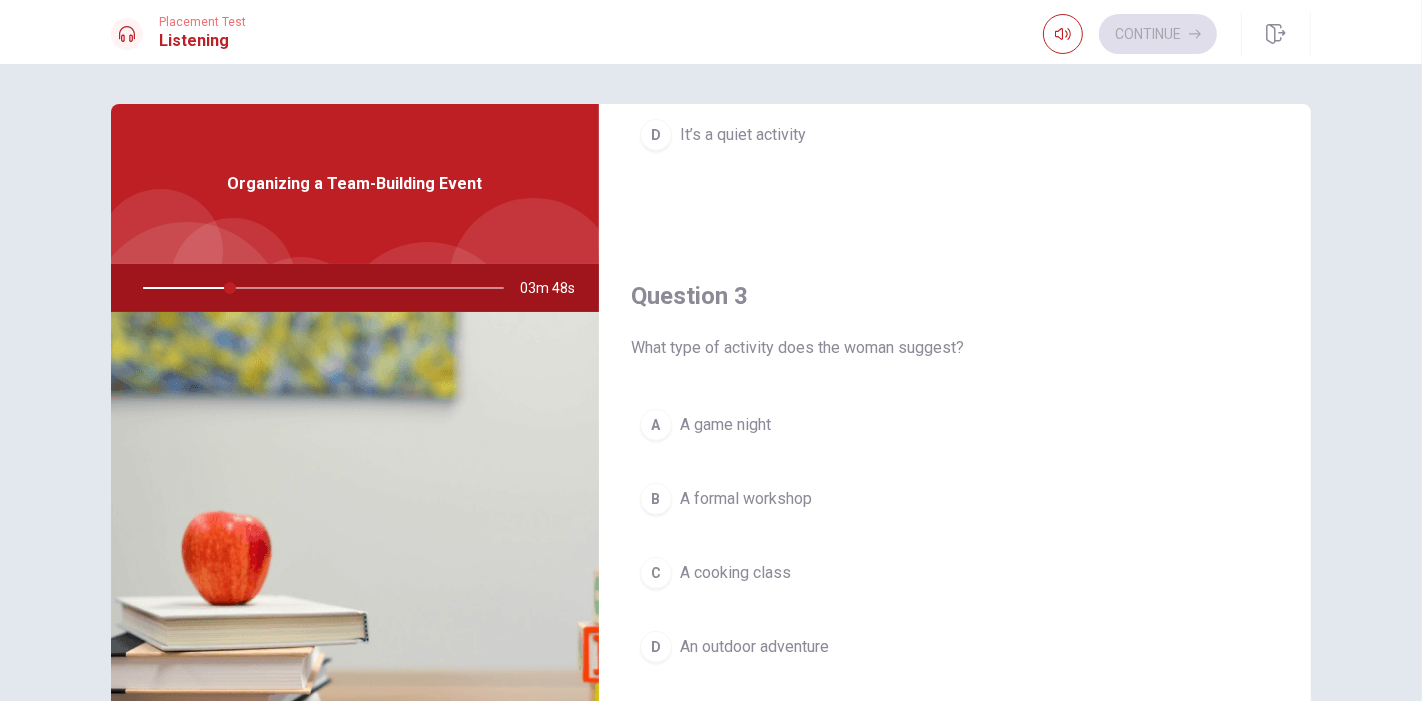 click on "A A game night" at bounding box center [955, 425] 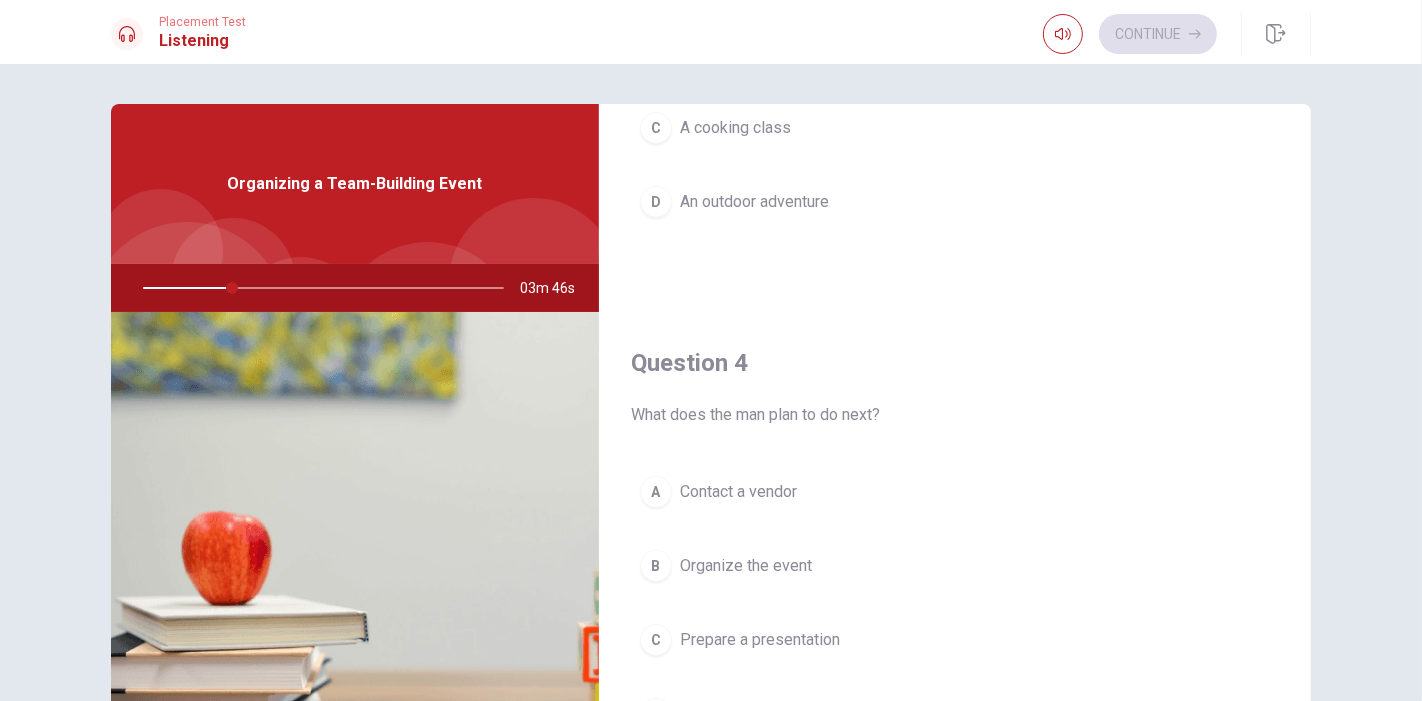 click on "Contact a vendor" at bounding box center [738, 492] 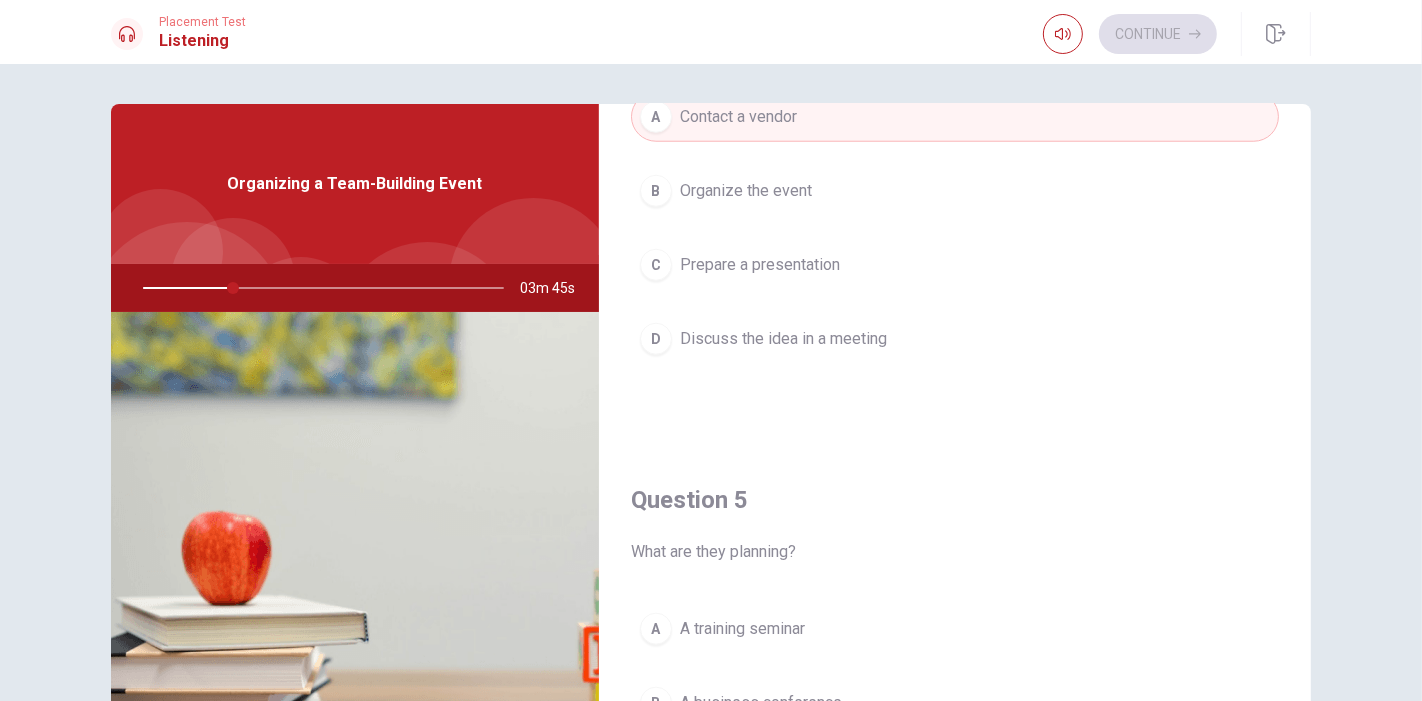 scroll, scrollTop: 1854, scrollLeft: 0, axis: vertical 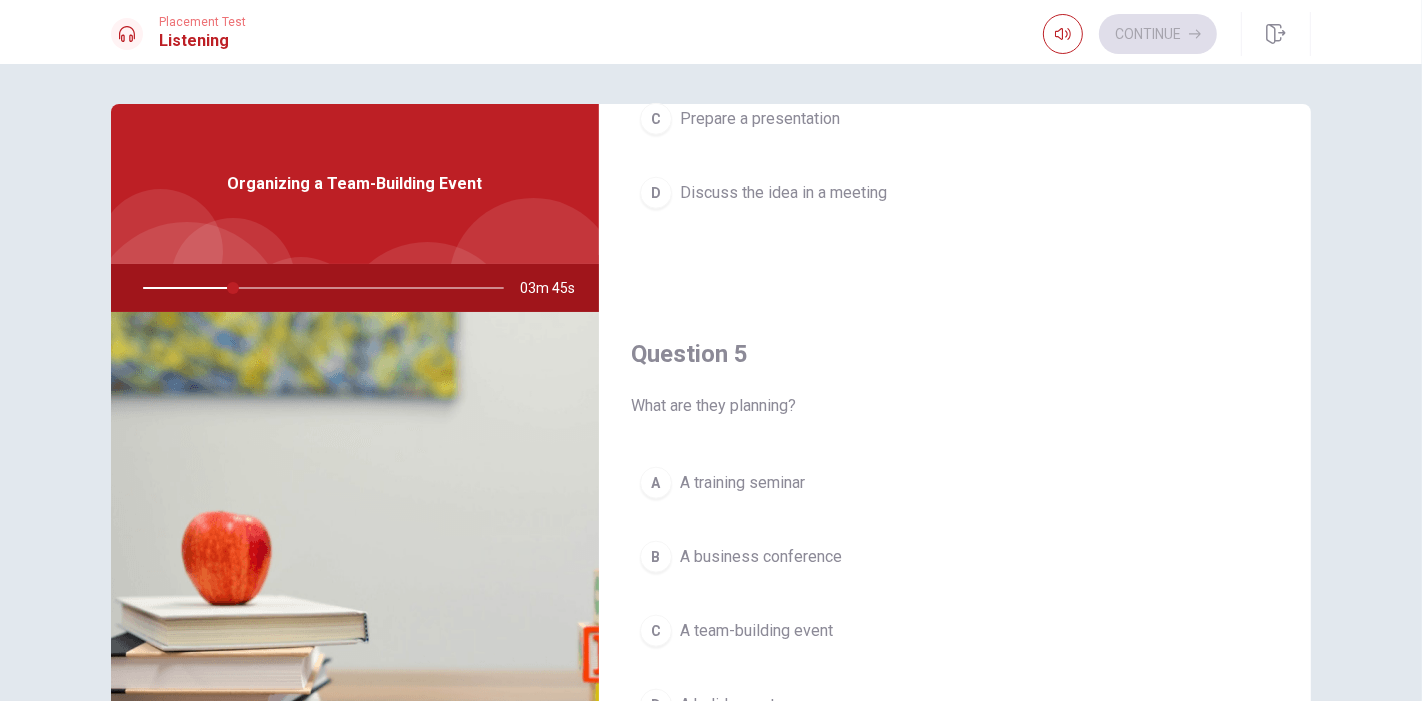 click on "A training seminar" at bounding box center [742, 483] 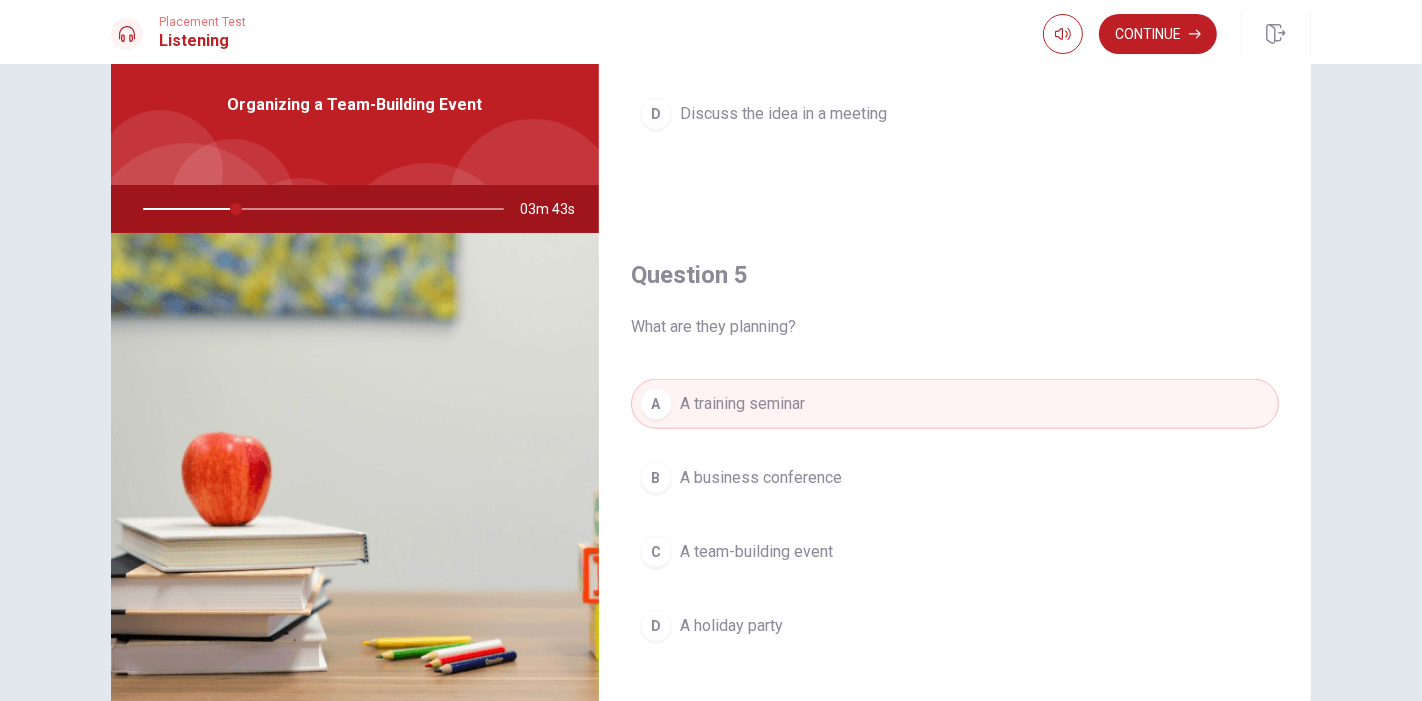 scroll, scrollTop: 0, scrollLeft: 0, axis: both 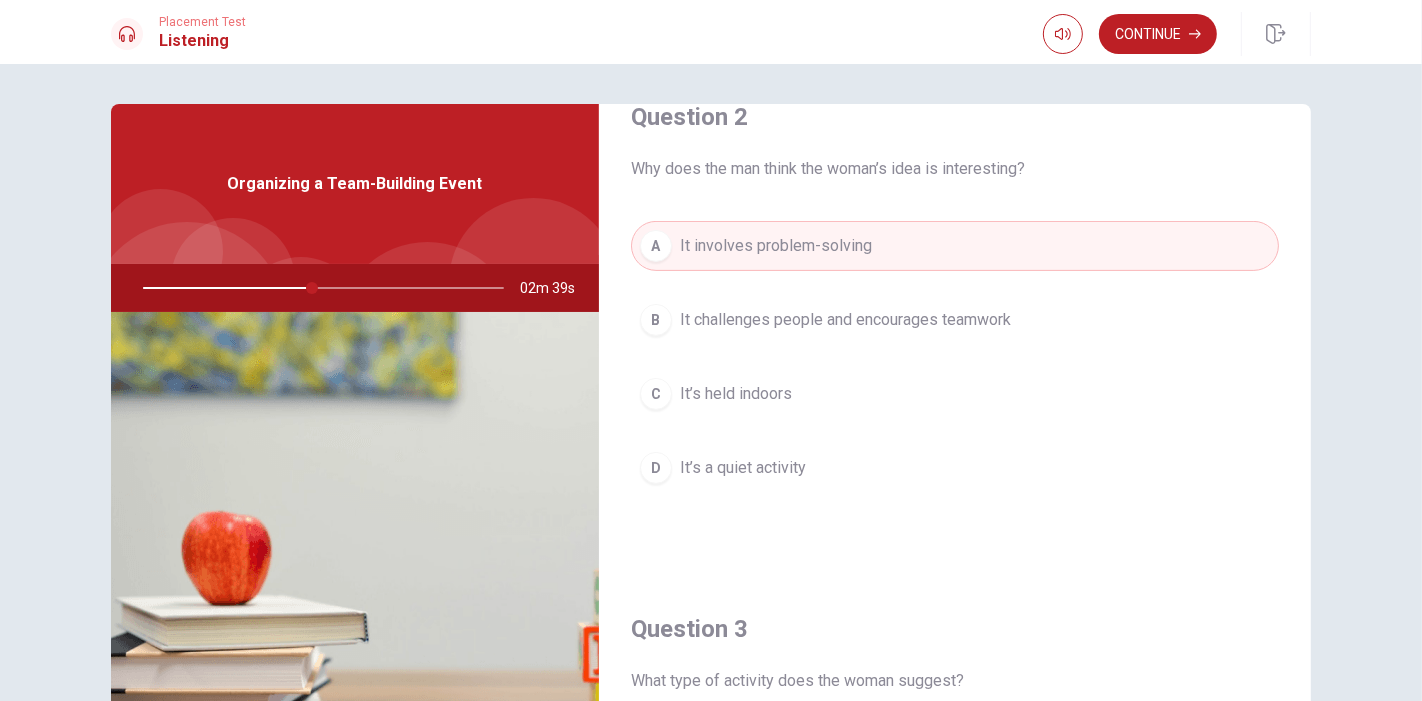 click on "It challenges people and encourages teamwork" at bounding box center (845, 320) 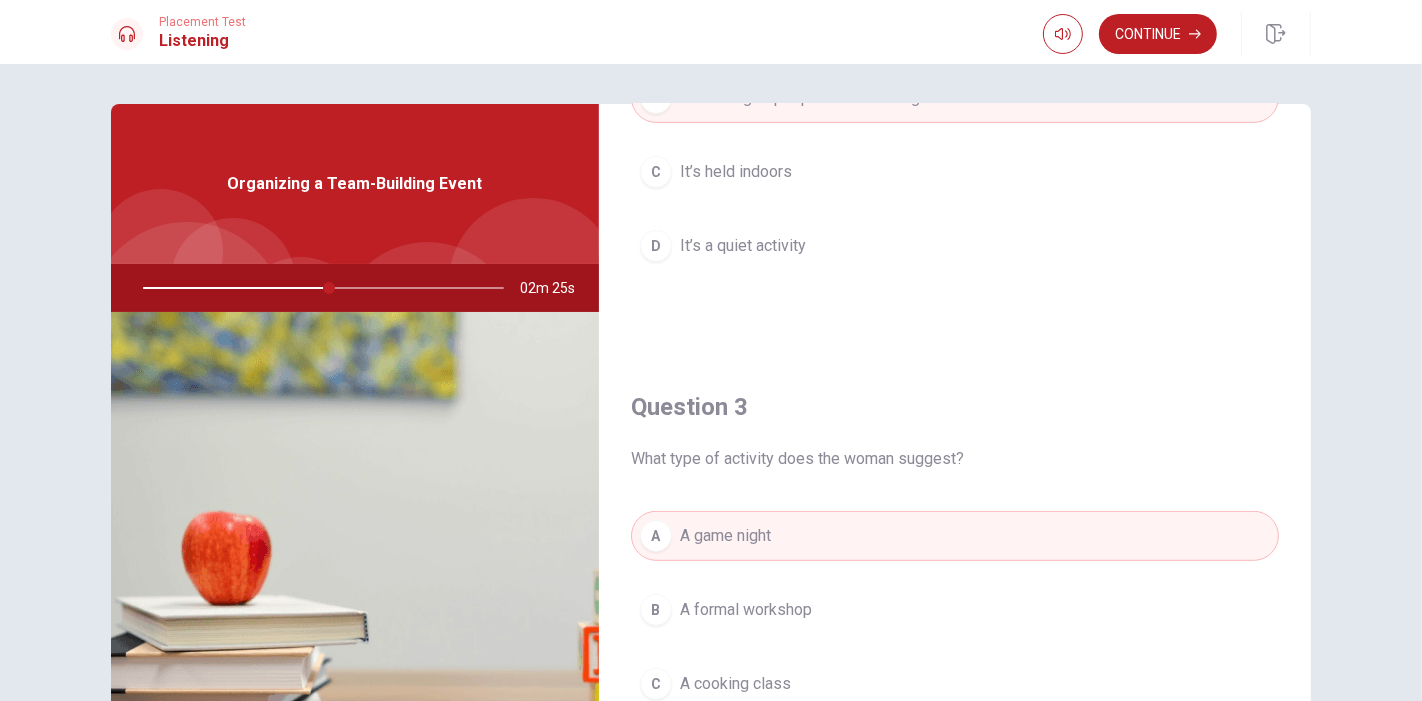 scroll, scrollTop: 888, scrollLeft: 0, axis: vertical 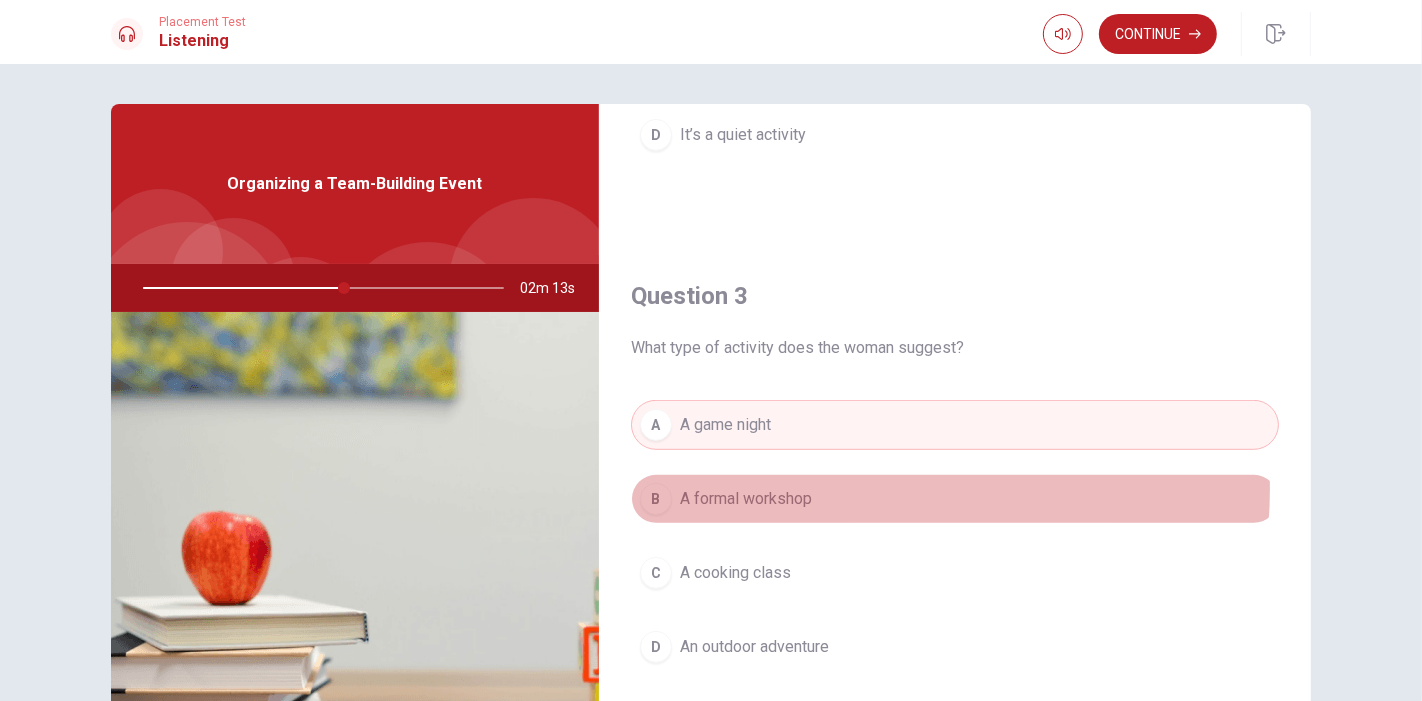 click on "B A formal workshop" at bounding box center (955, 499) 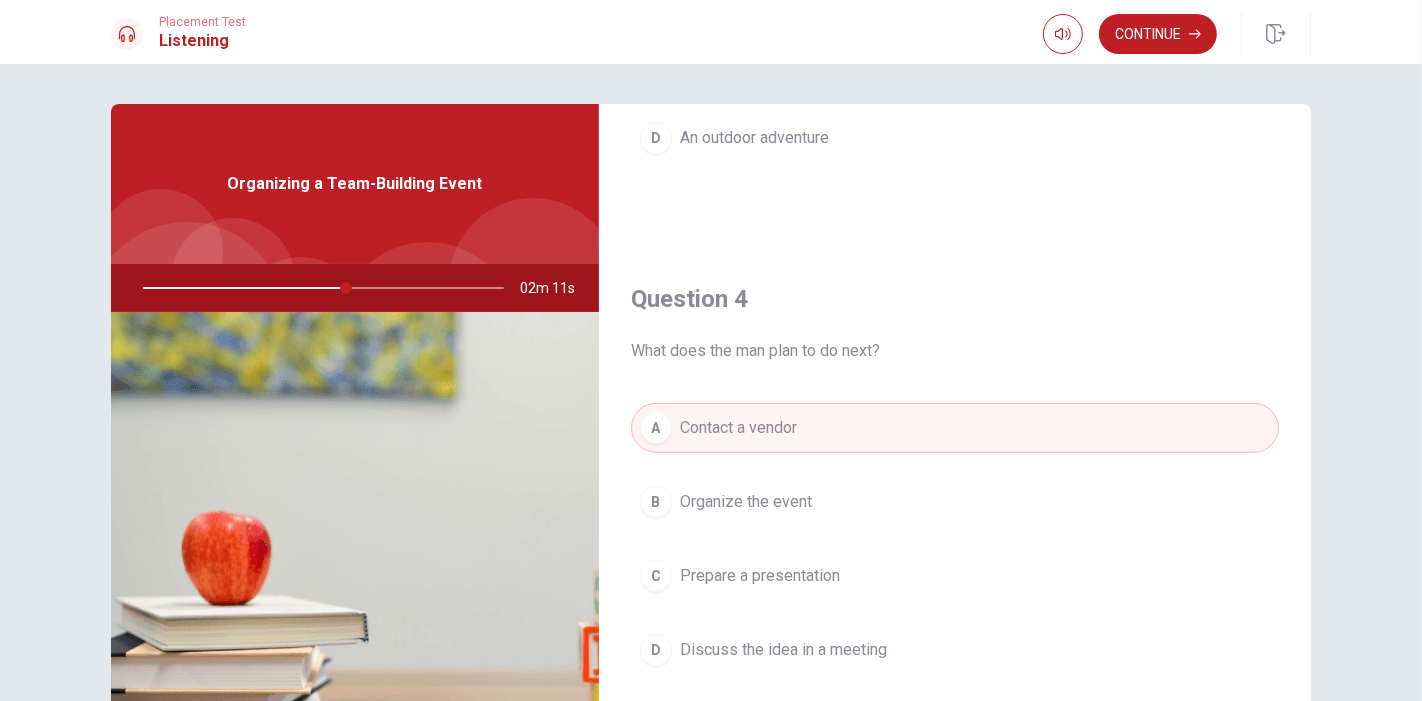 scroll, scrollTop: 1444, scrollLeft: 0, axis: vertical 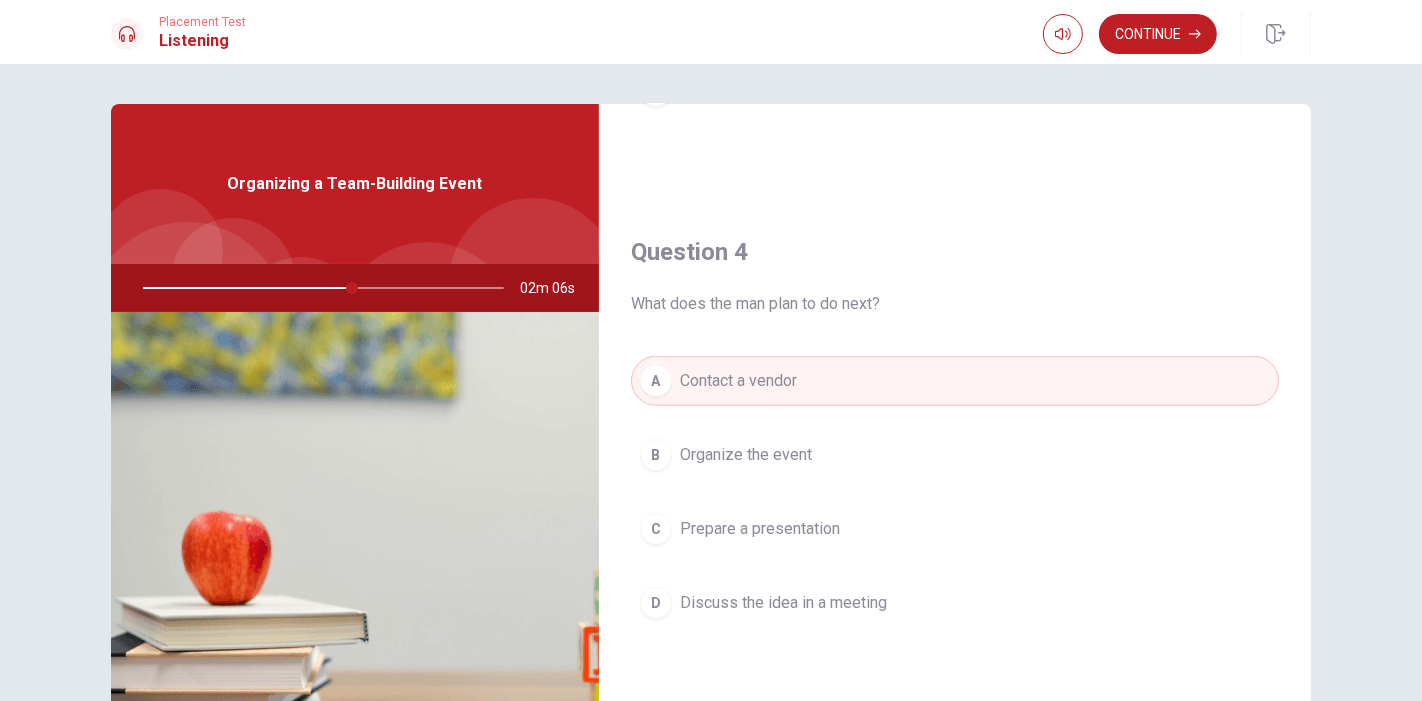 click on "B Organize the event" at bounding box center [955, 455] 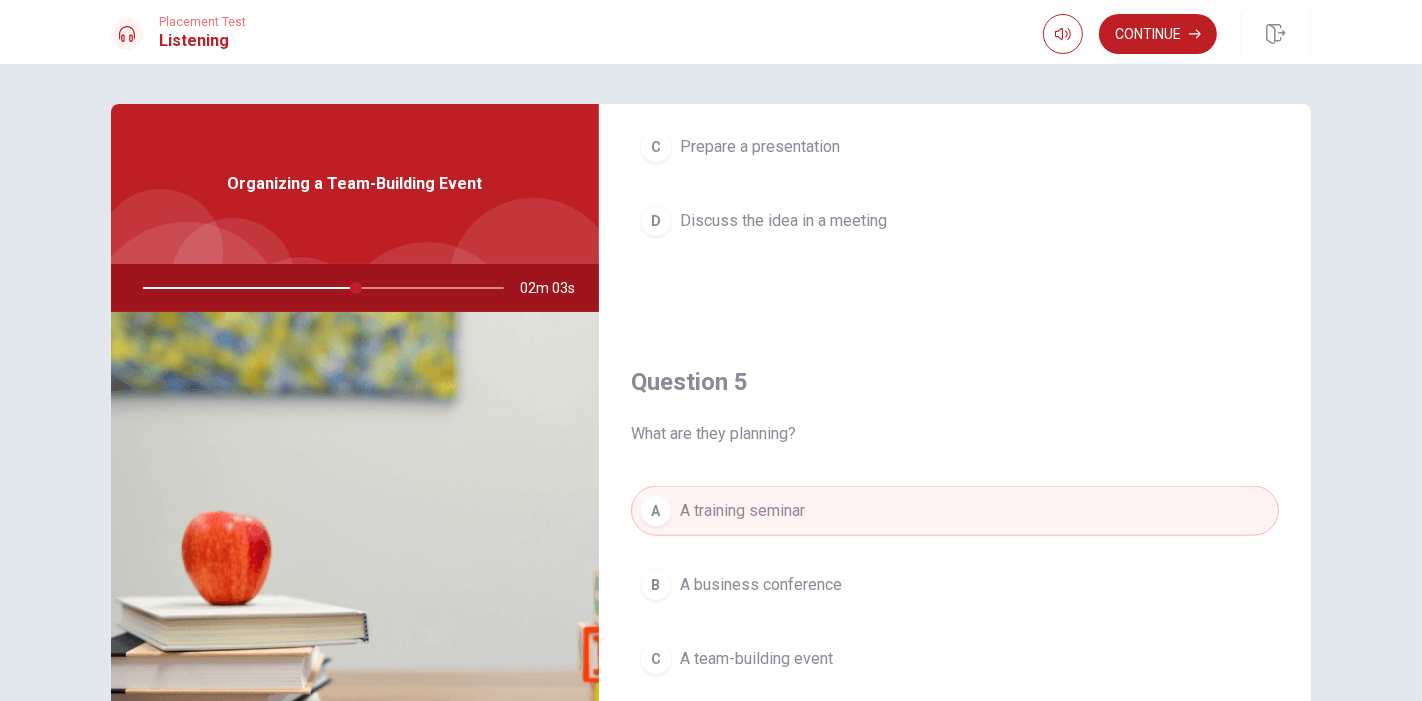 scroll, scrollTop: 1854, scrollLeft: 0, axis: vertical 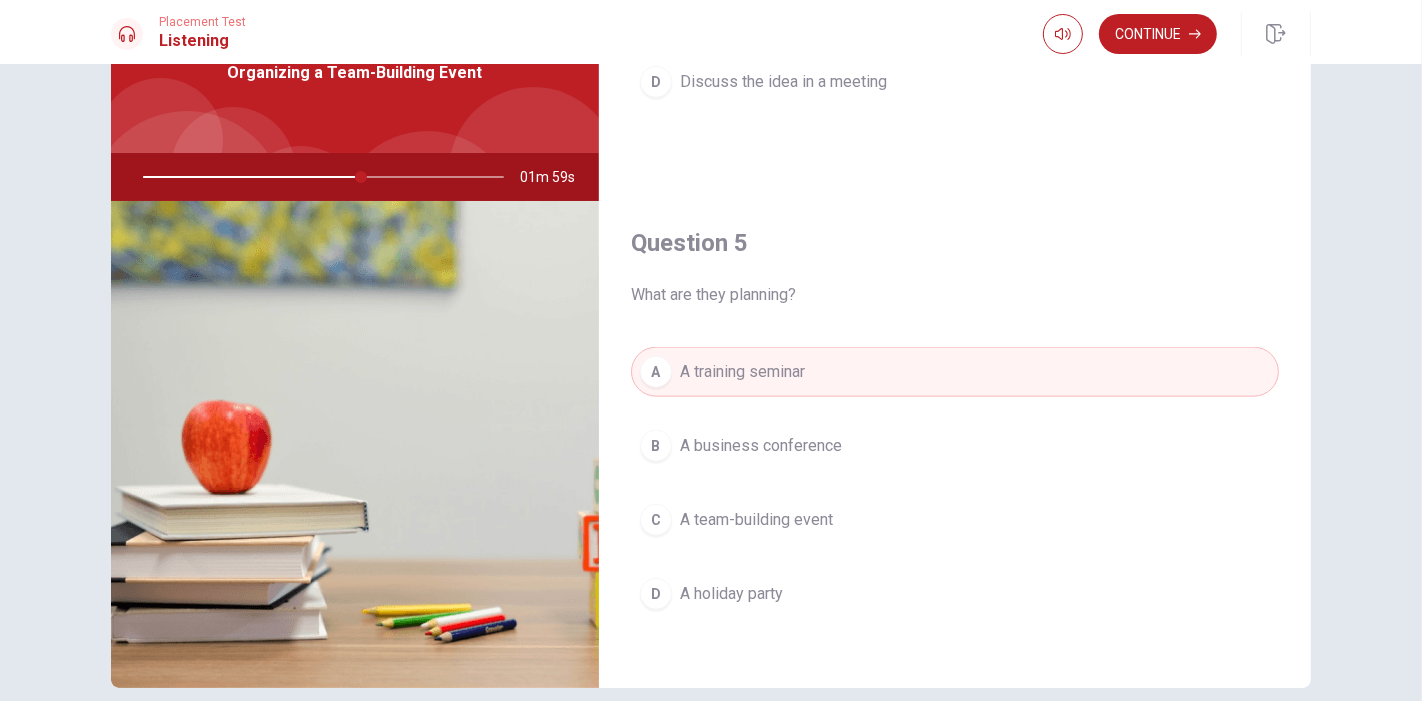 click on "B A business conference" at bounding box center (955, 446) 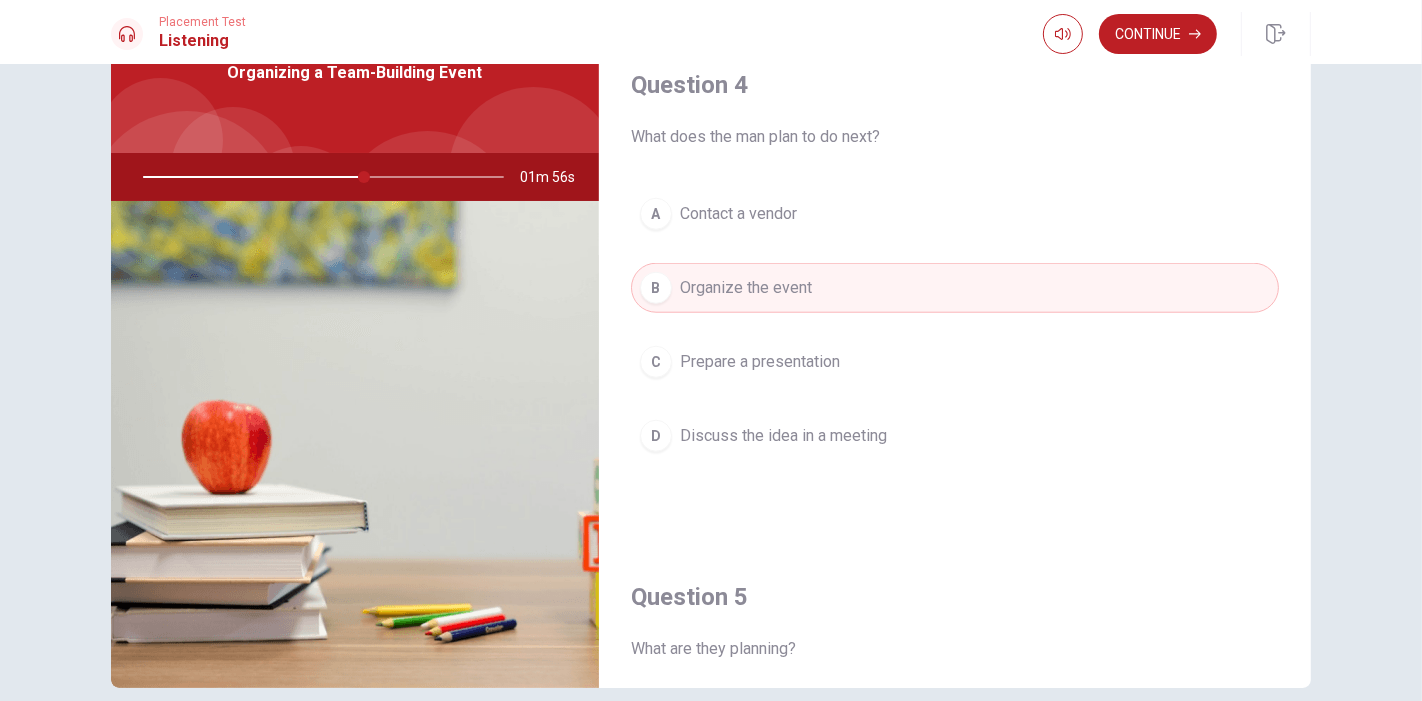 scroll, scrollTop: 1298, scrollLeft: 0, axis: vertical 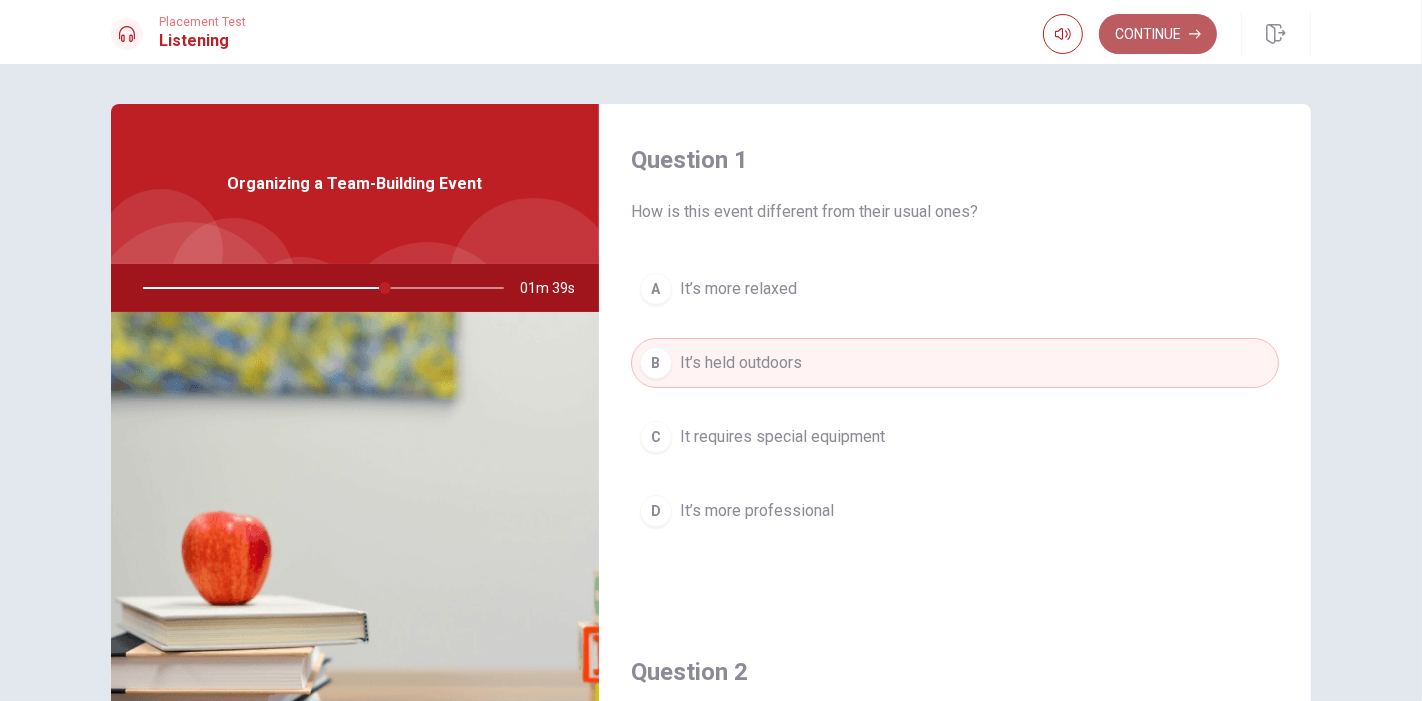 click on "Continue" at bounding box center (1158, 34) 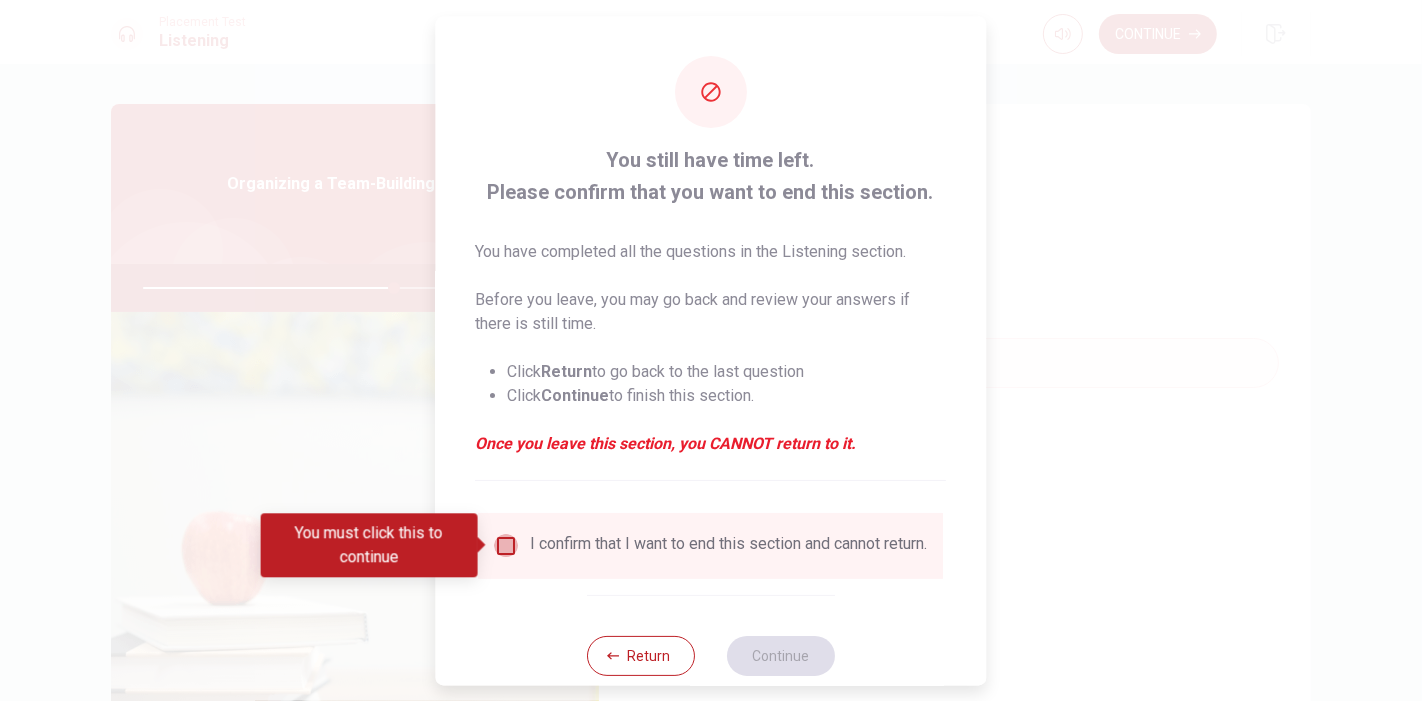 click at bounding box center [507, 546] 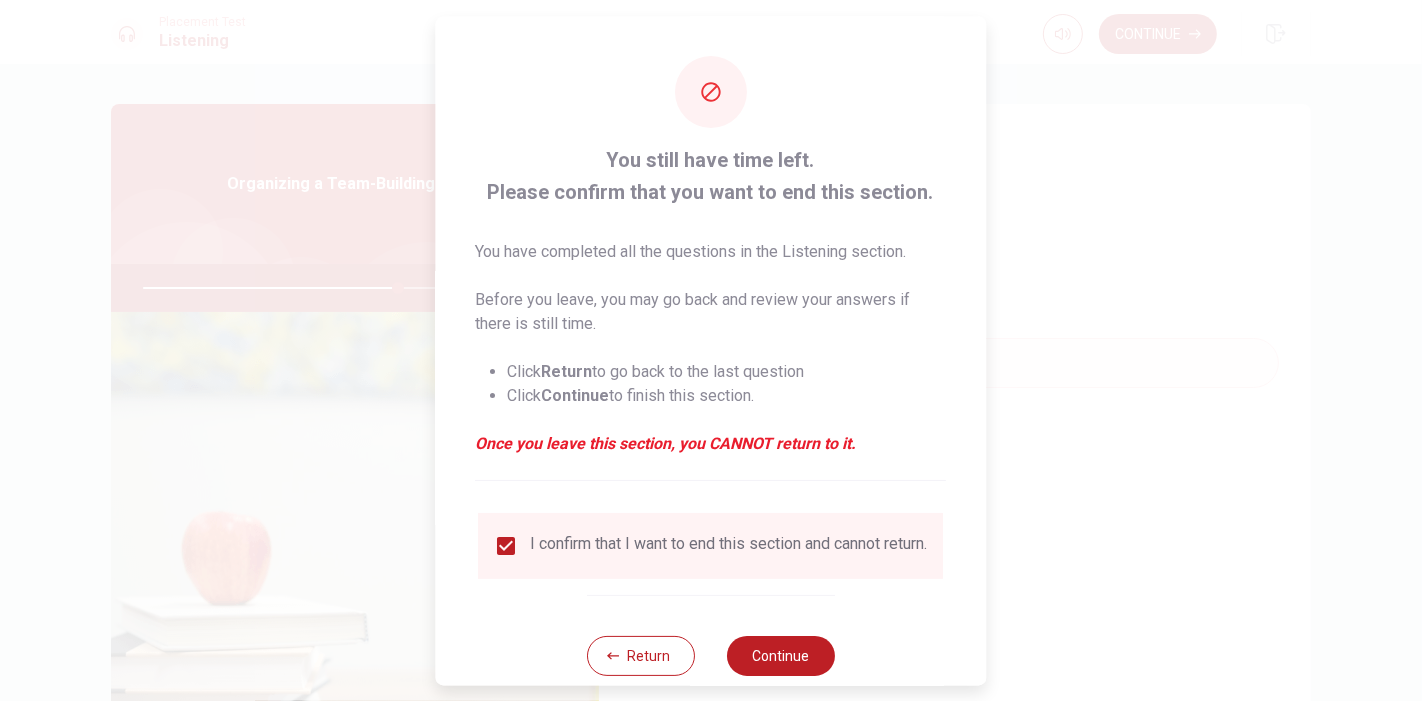 scroll, scrollTop: 44, scrollLeft: 0, axis: vertical 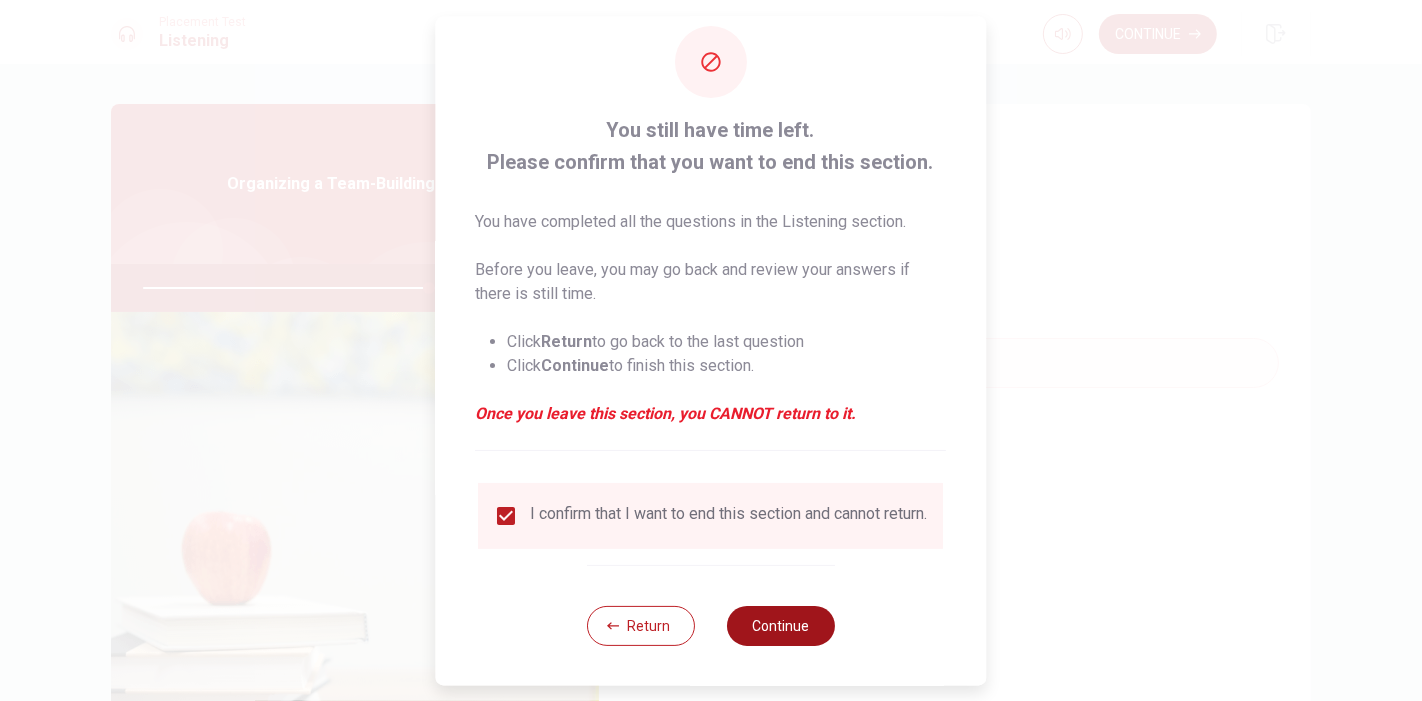 click on "Continue" at bounding box center [781, 625] 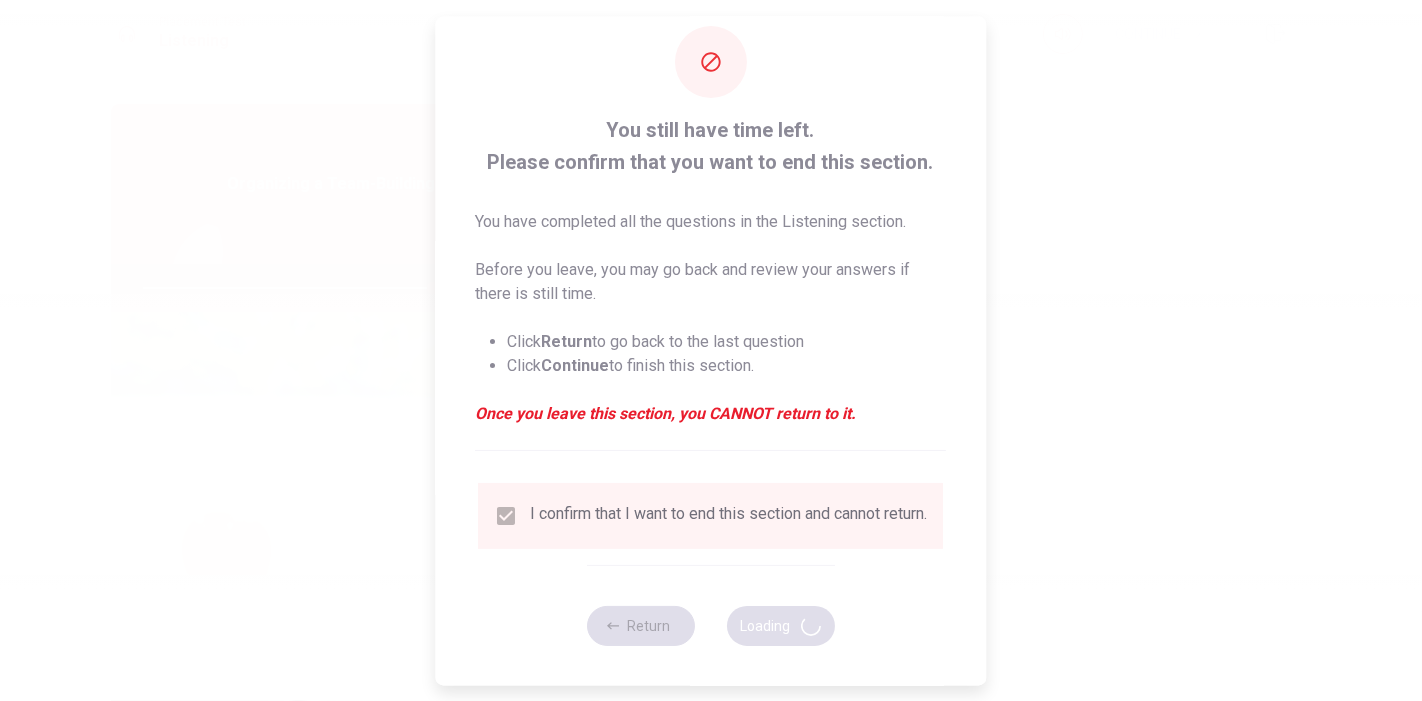 type on "81" 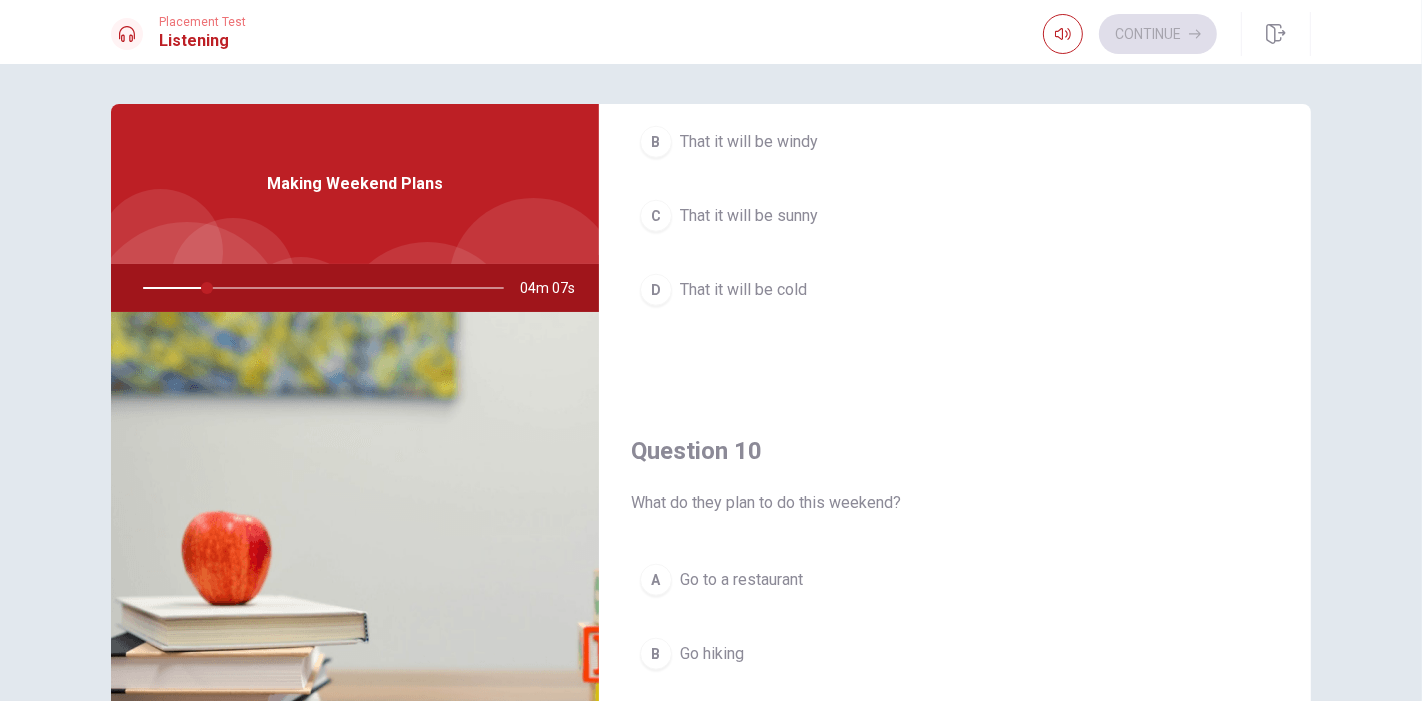 scroll, scrollTop: 1854, scrollLeft: 0, axis: vertical 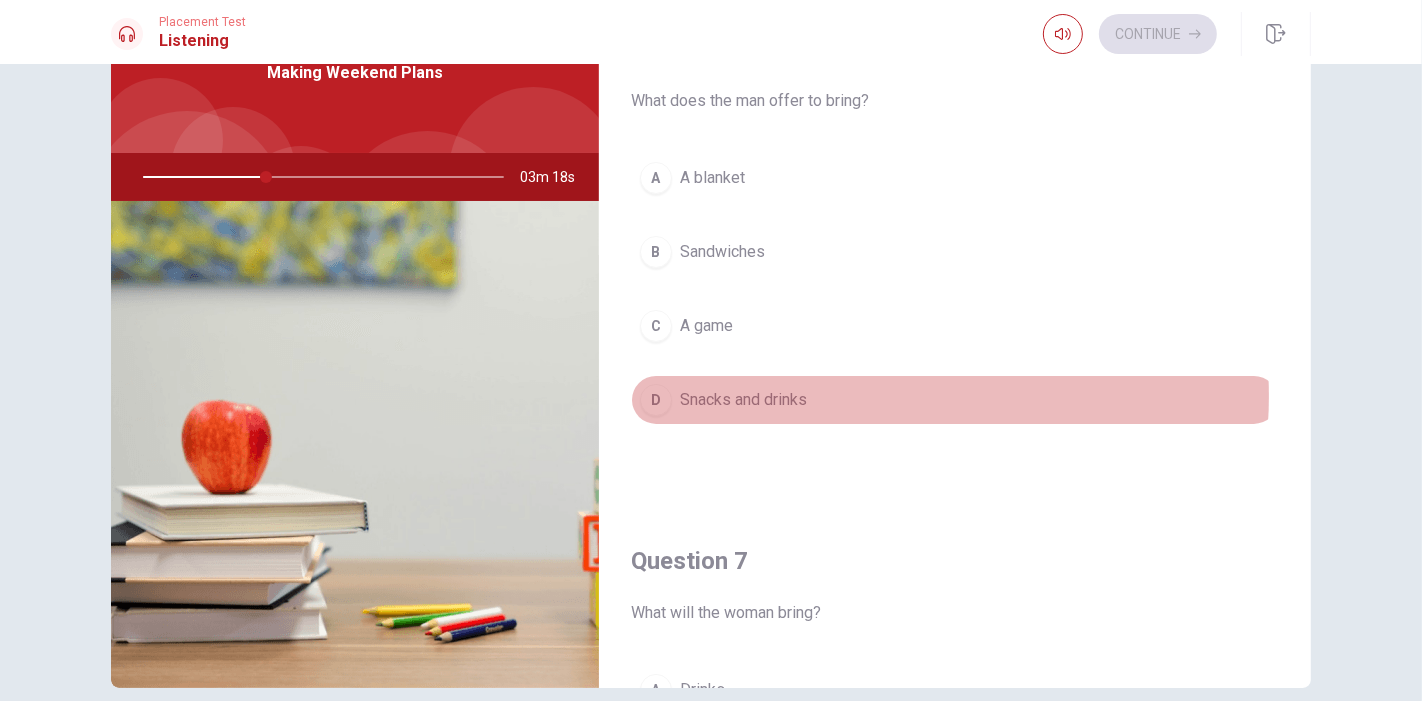 click on "D Snacks and drinks" at bounding box center [955, 400] 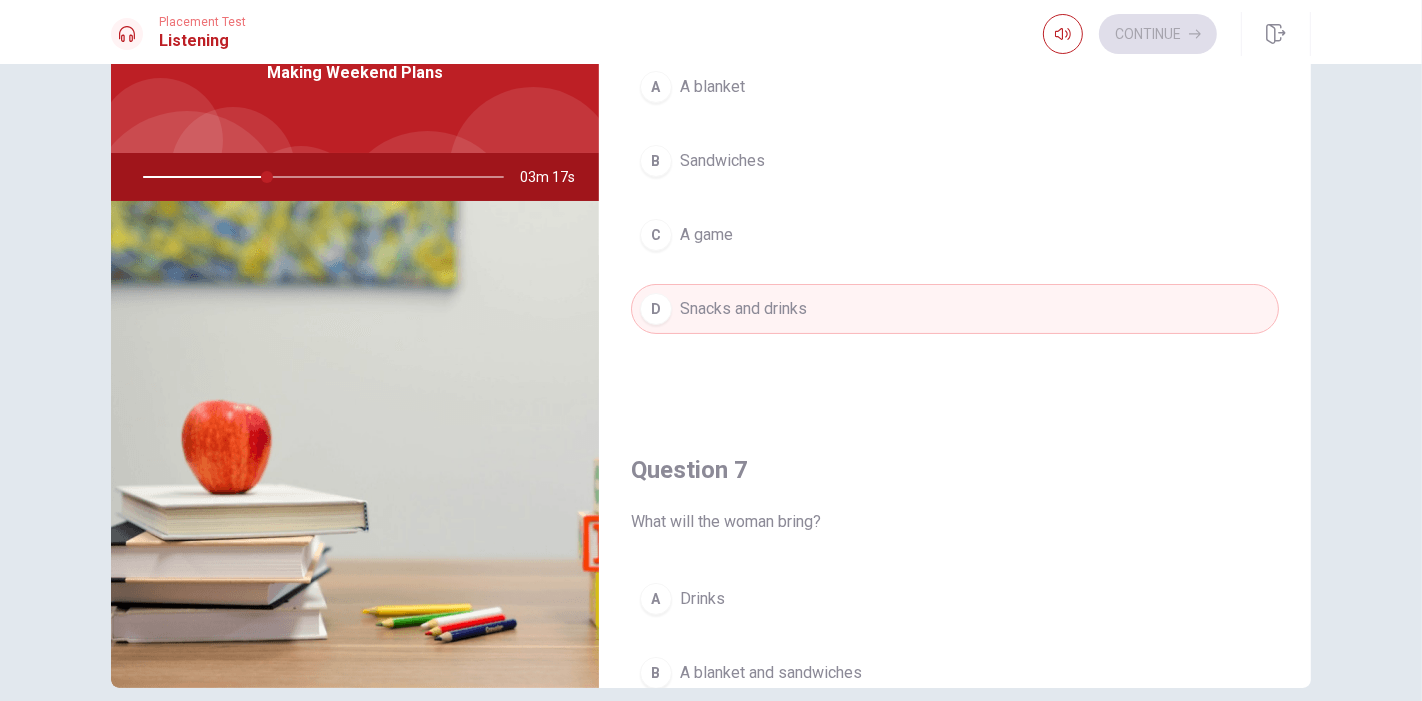 scroll, scrollTop: 333, scrollLeft: 0, axis: vertical 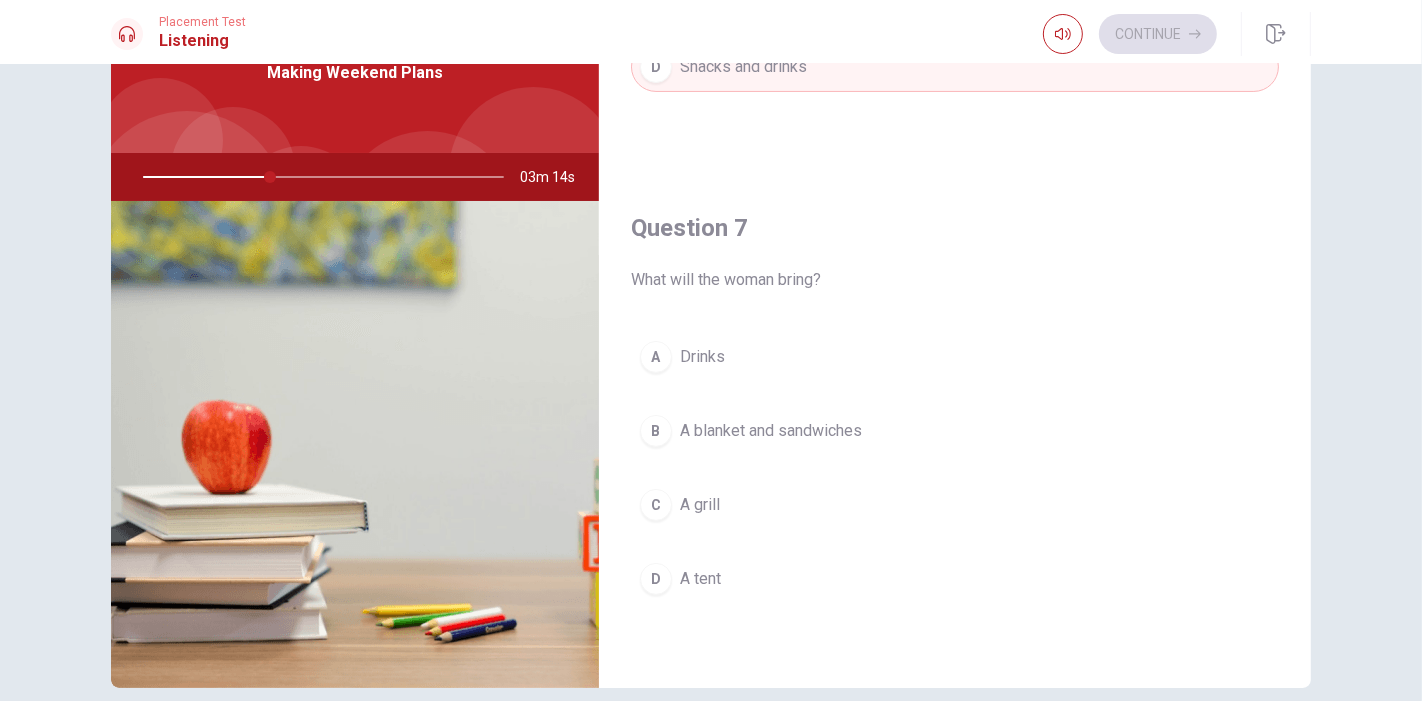 click on "A blanket and sandwiches" at bounding box center (771, 431) 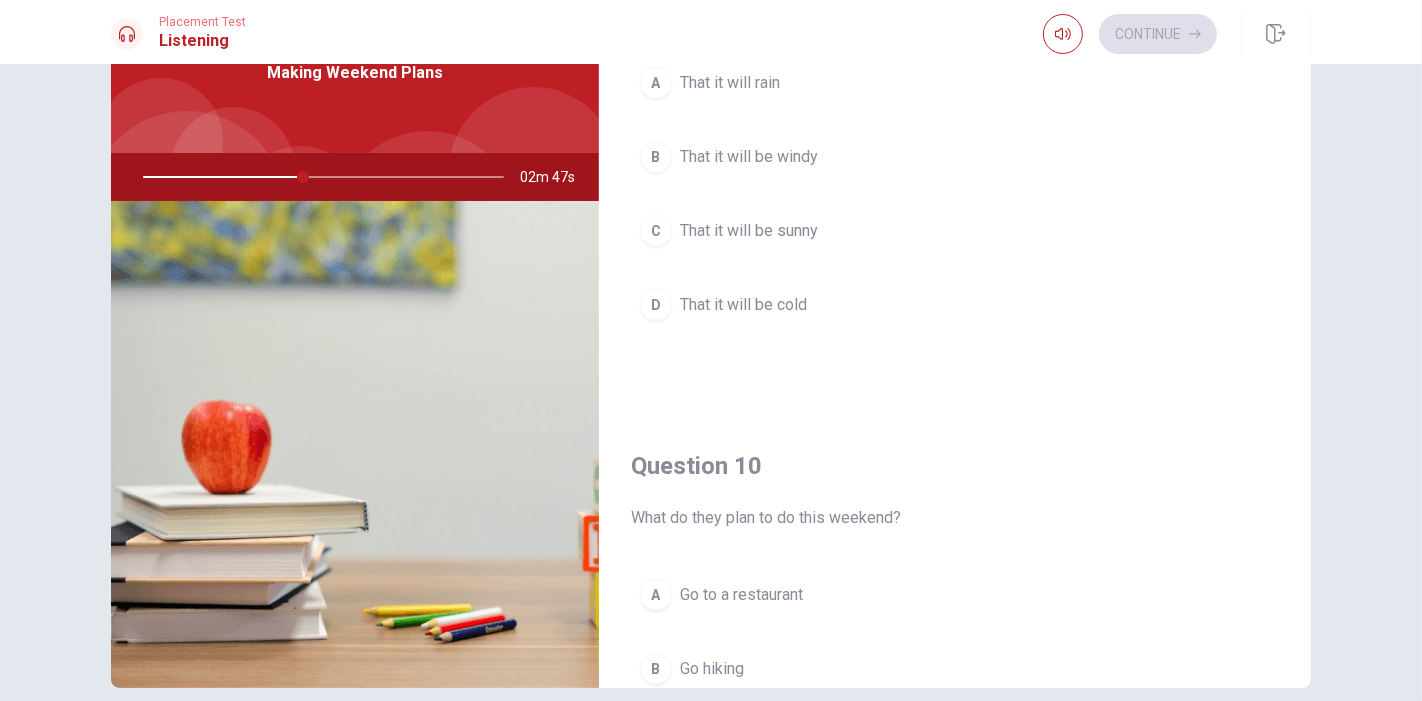 scroll, scrollTop: 1742, scrollLeft: 0, axis: vertical 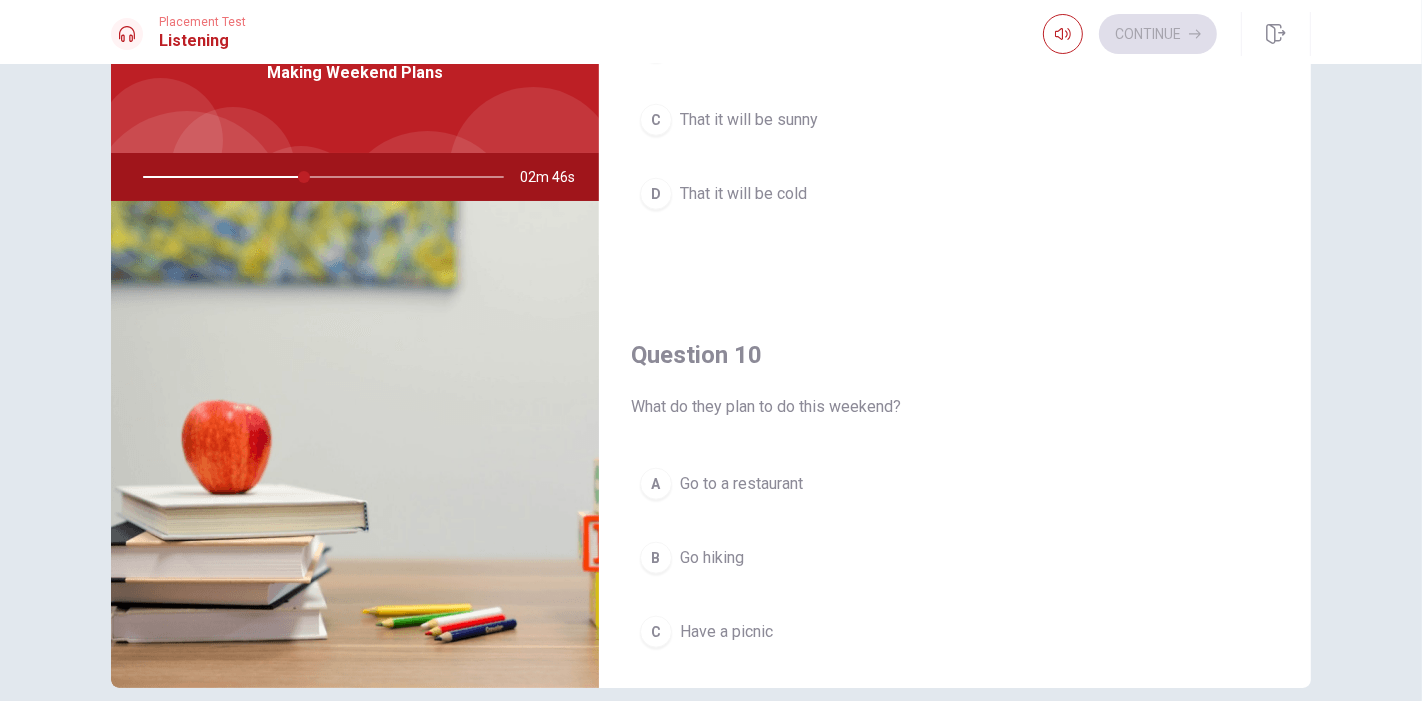 click on "B Go hiking" at bounding box center (955, 558) 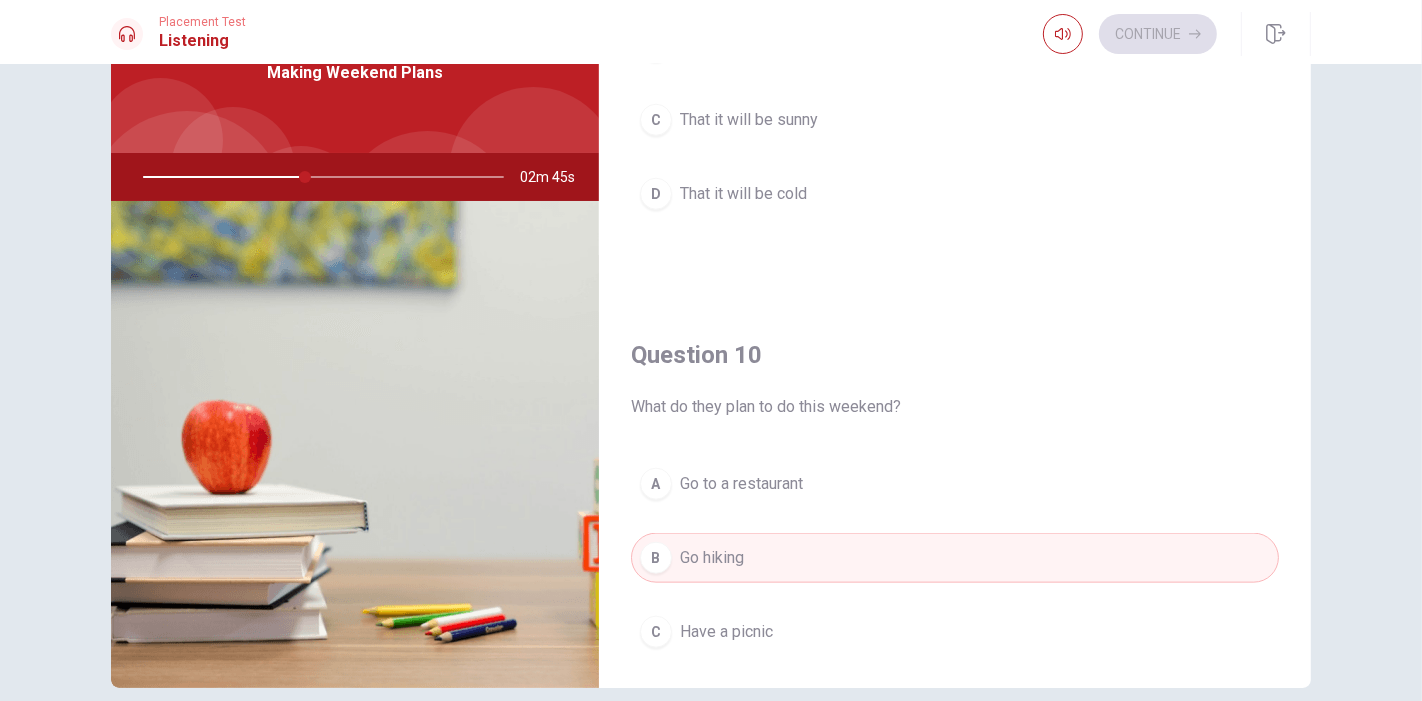 scroll, scrollTop: 1854, scrollLeft: 0, axis: vertical 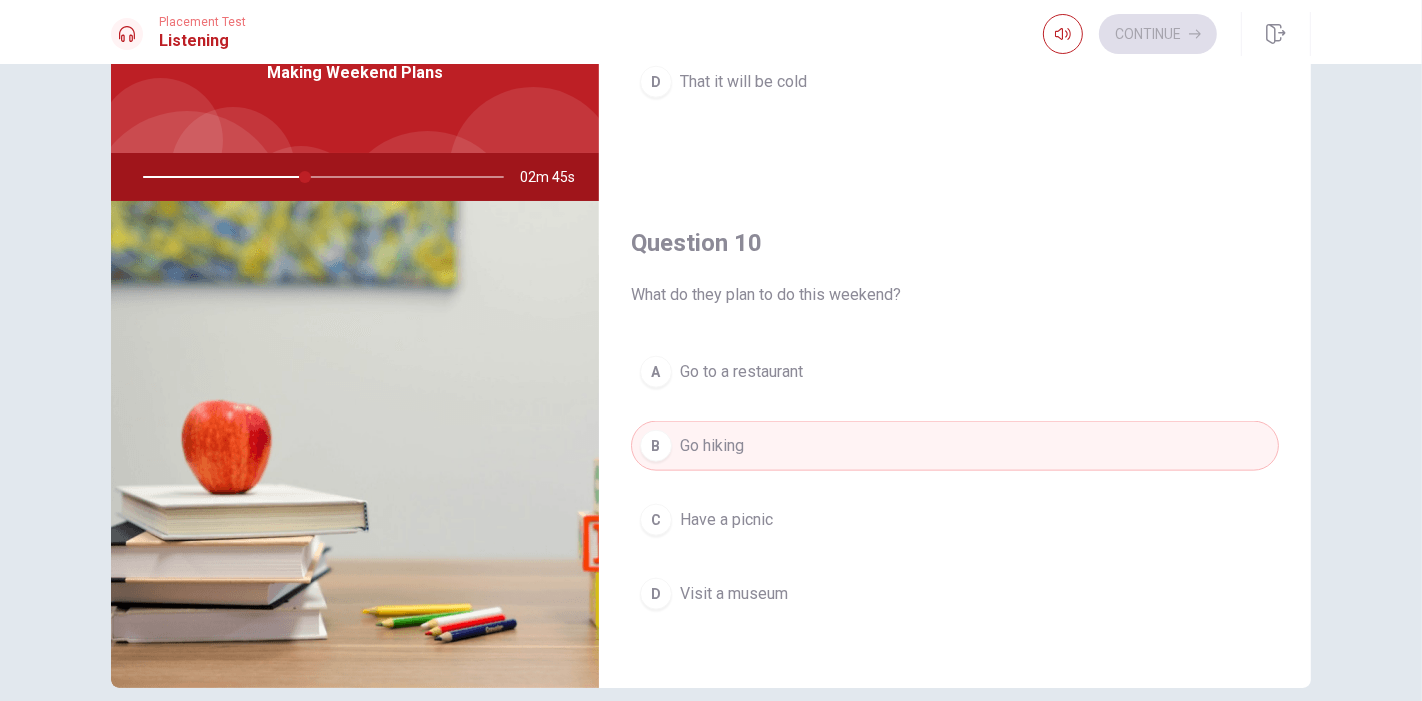 click on "C Have a picnic" at bounding box center [955, 520] 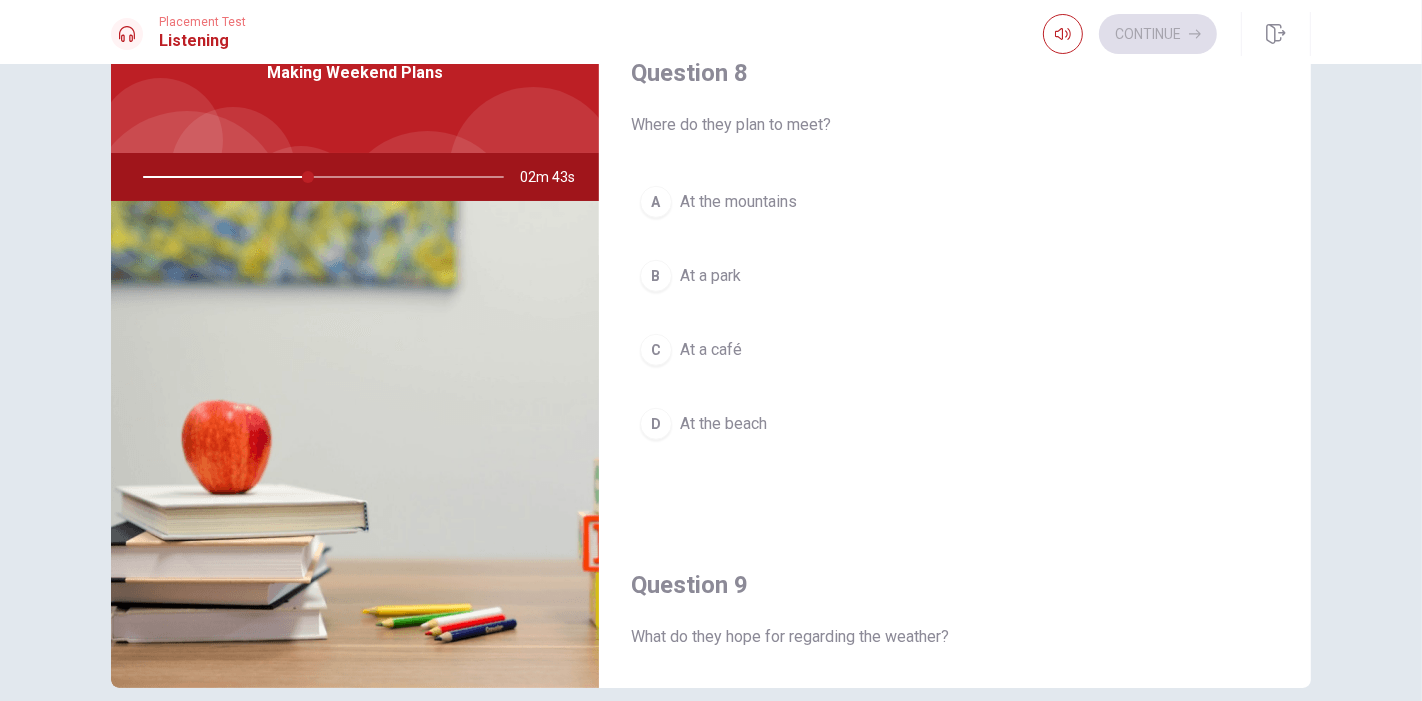 scroll, scrollTop: 965, scrollLeft: 0, axis: vertical 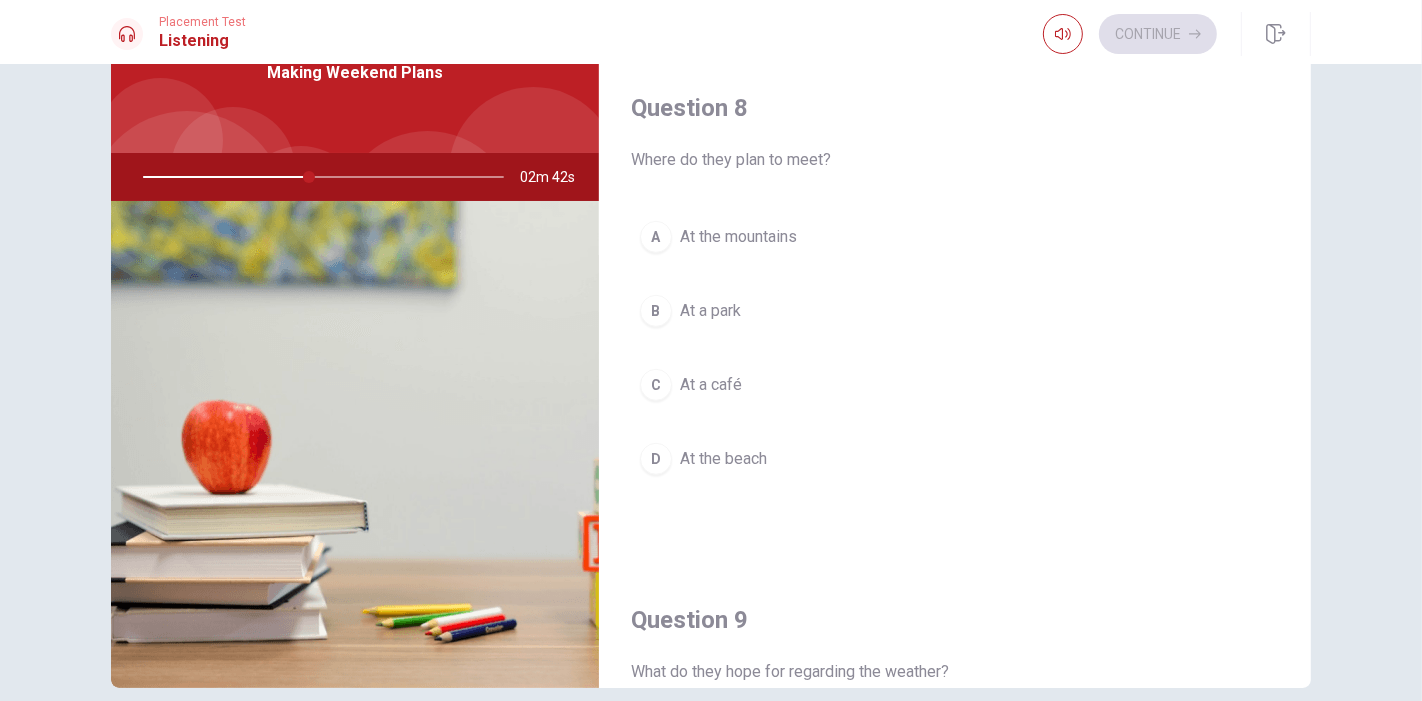click on "B At a park" at bounding box center (955, 311) 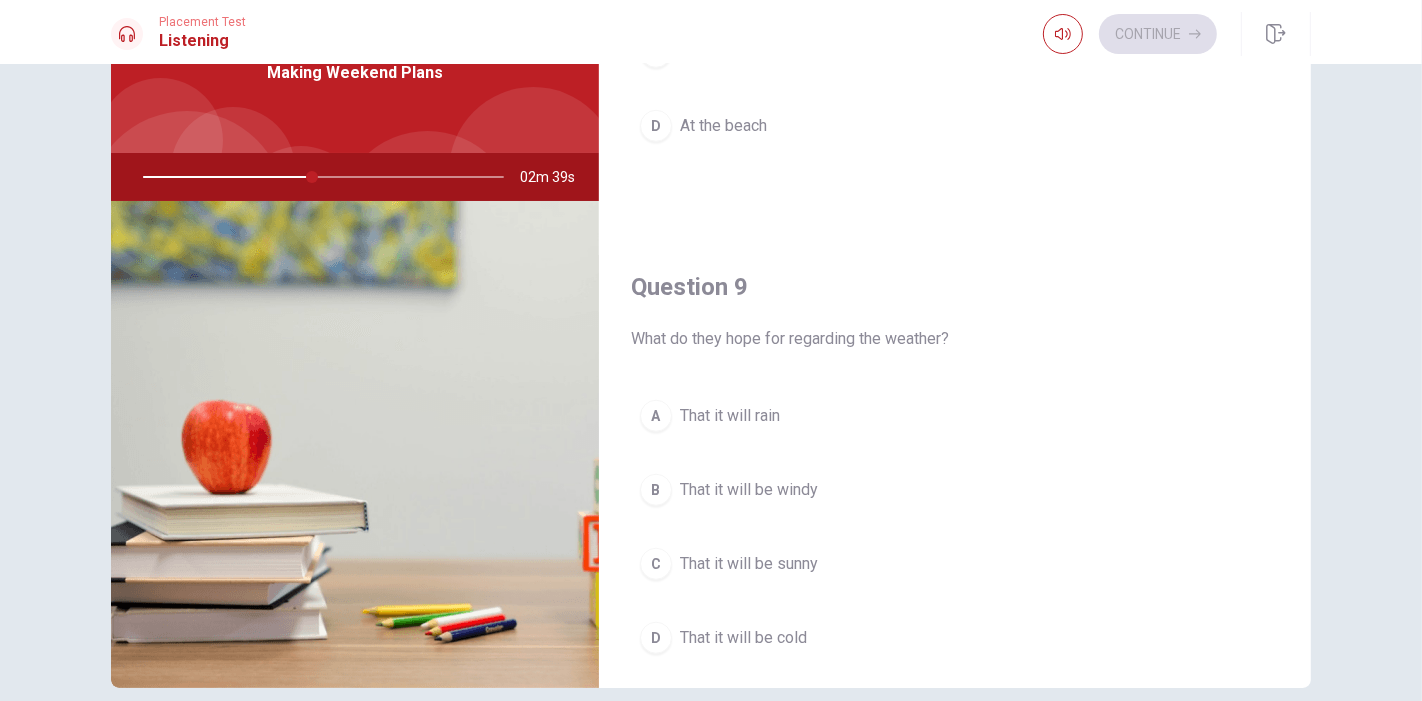 scroll, scrollTop: 1409, scrollLeft: 0, axis: vertical 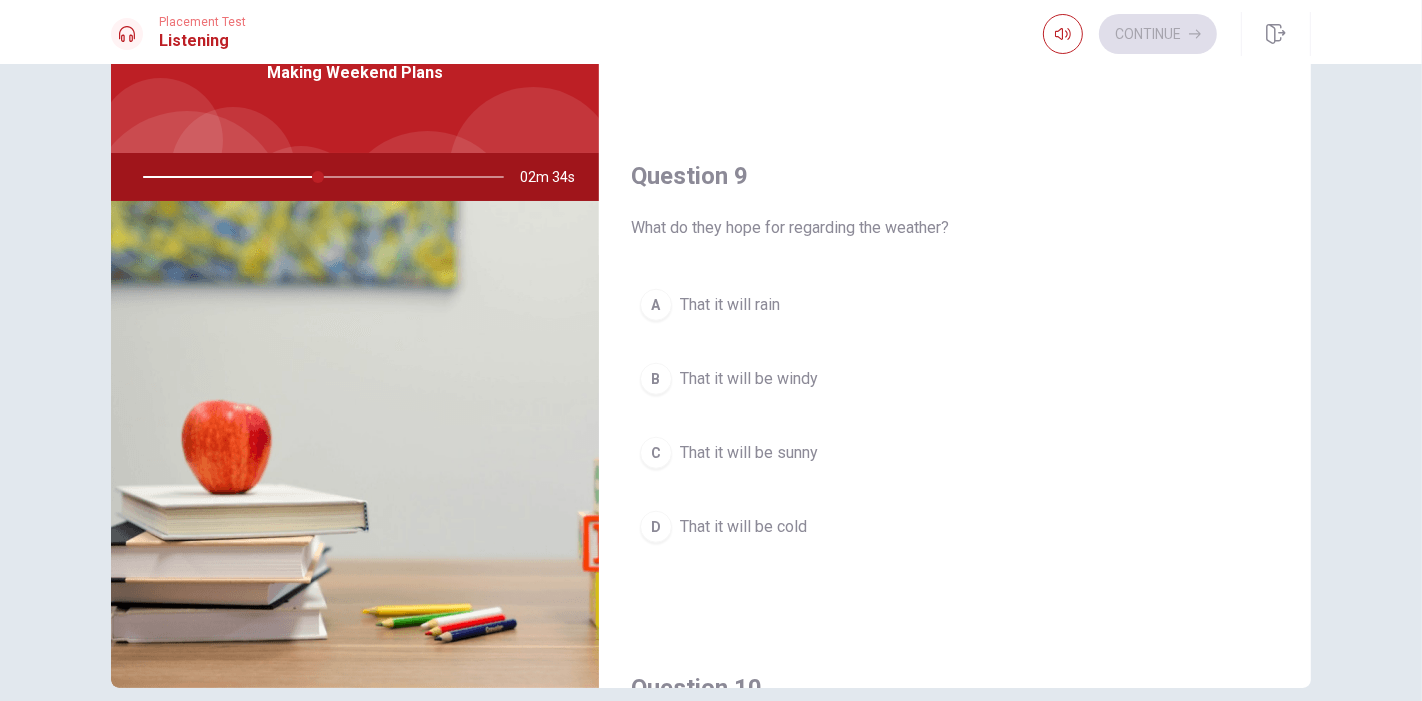 click on "C That it will be sunny" at bounding box center [955, 453] 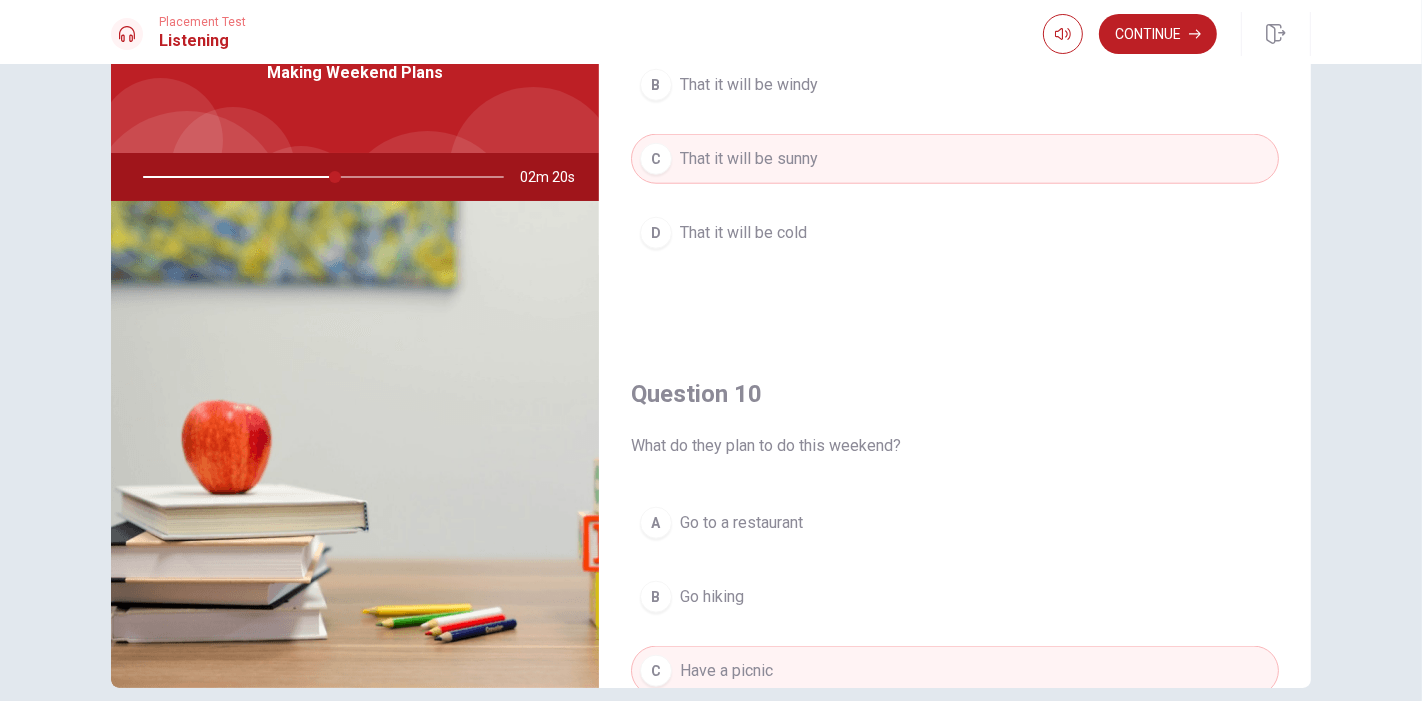 scroll, scrollTop: 1854, scrollLeft: 0, axis: vertical 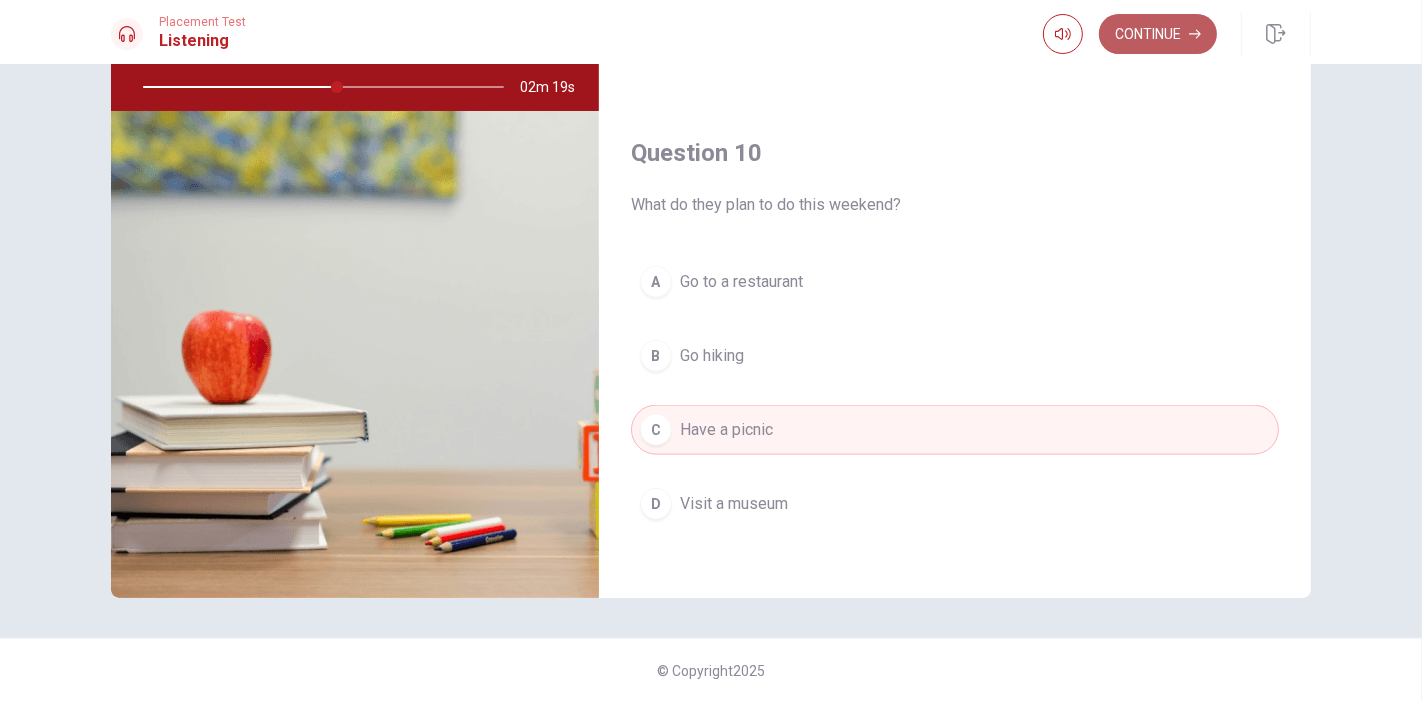 click on "Continue" at bounding box center [1158, 34] 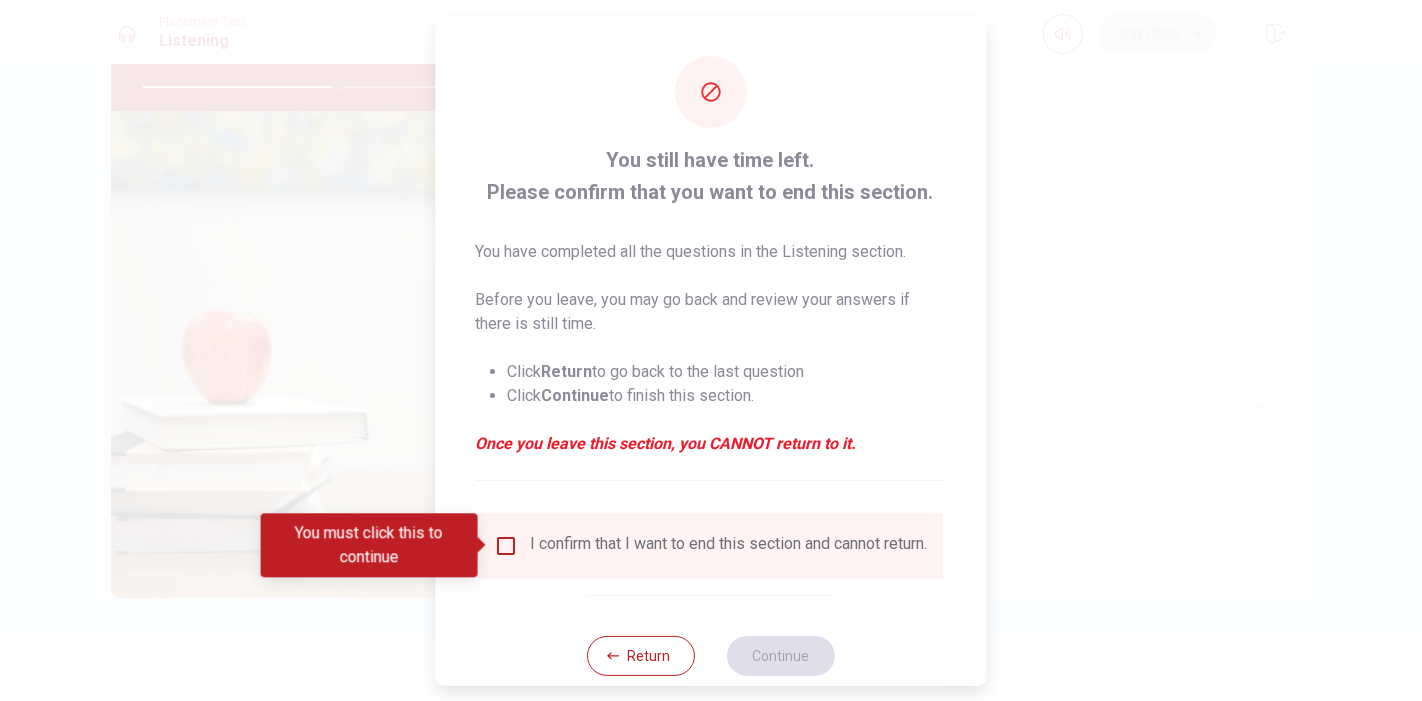 click on "I confirm that I want to end this section and cannot return." at bounding box center [729, 546] 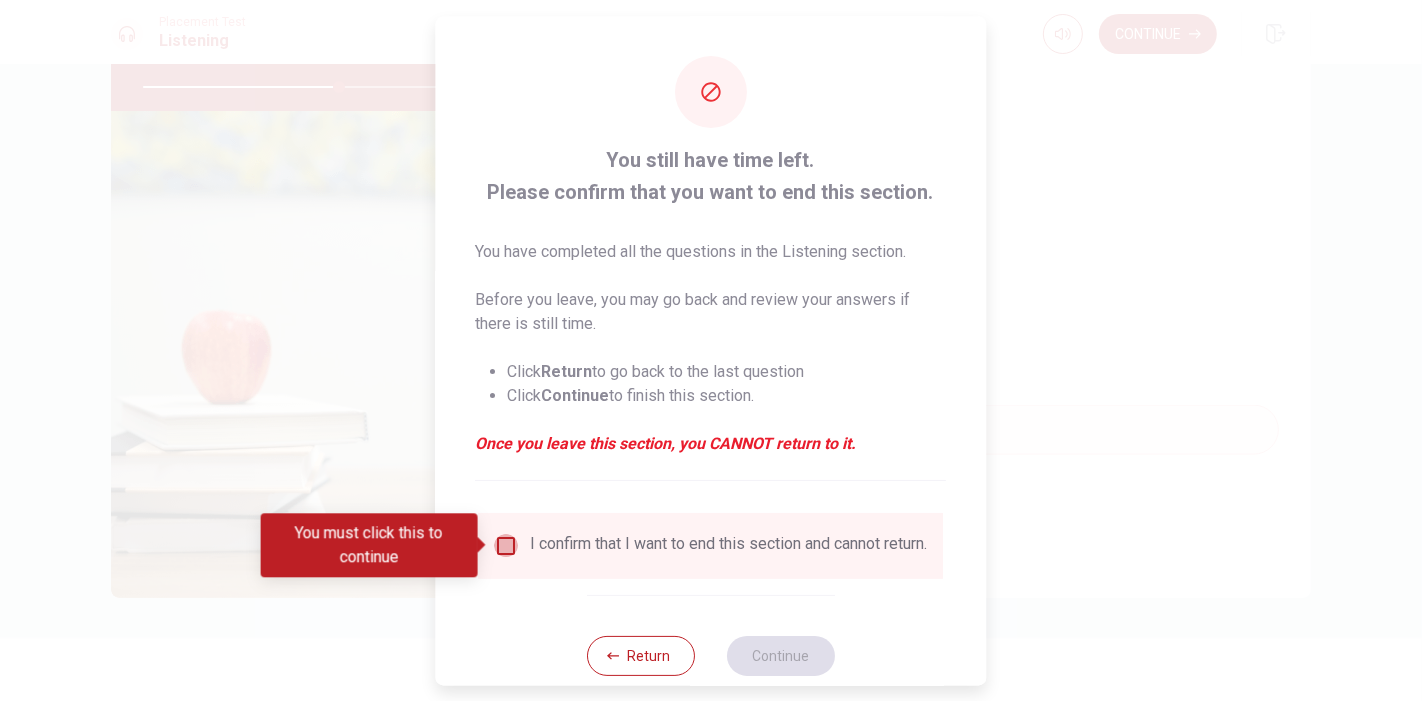 click at bounding box center (507, 546) 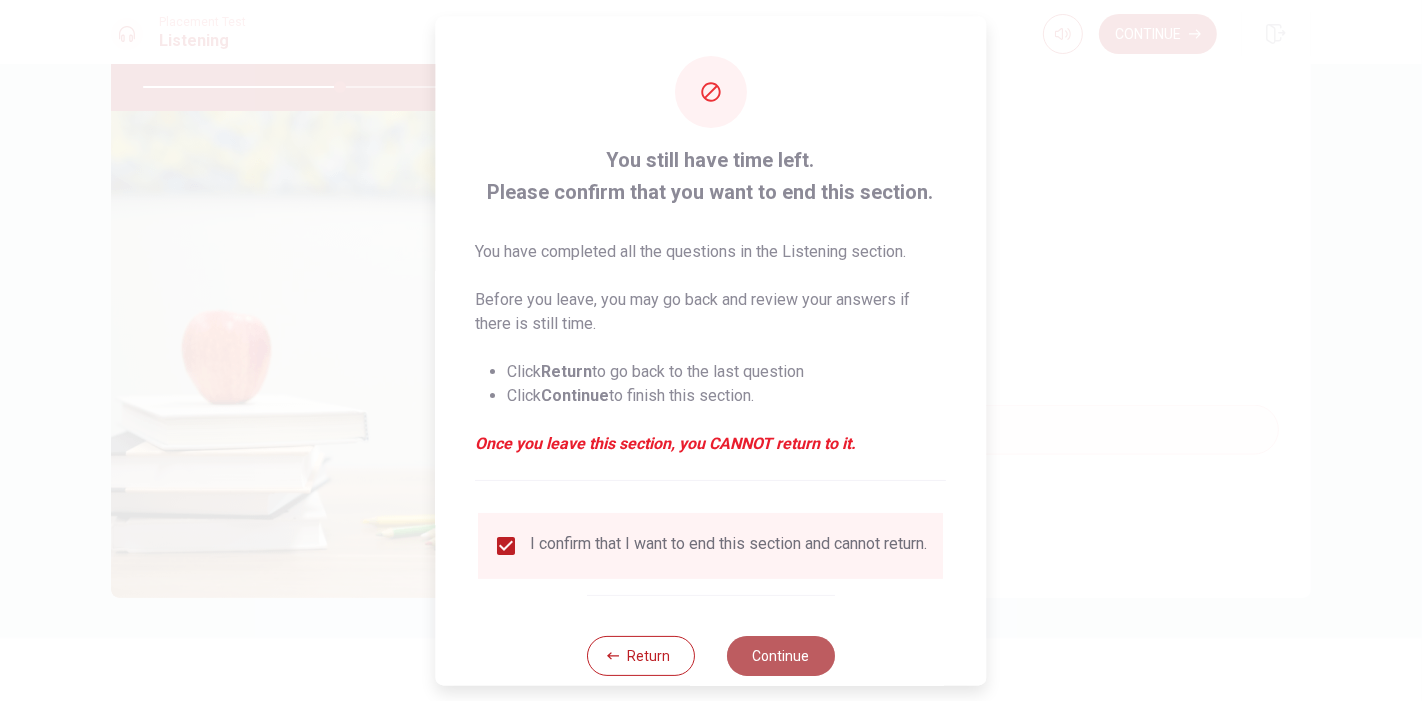 click on "Continue" at bounding box center [781, 656] 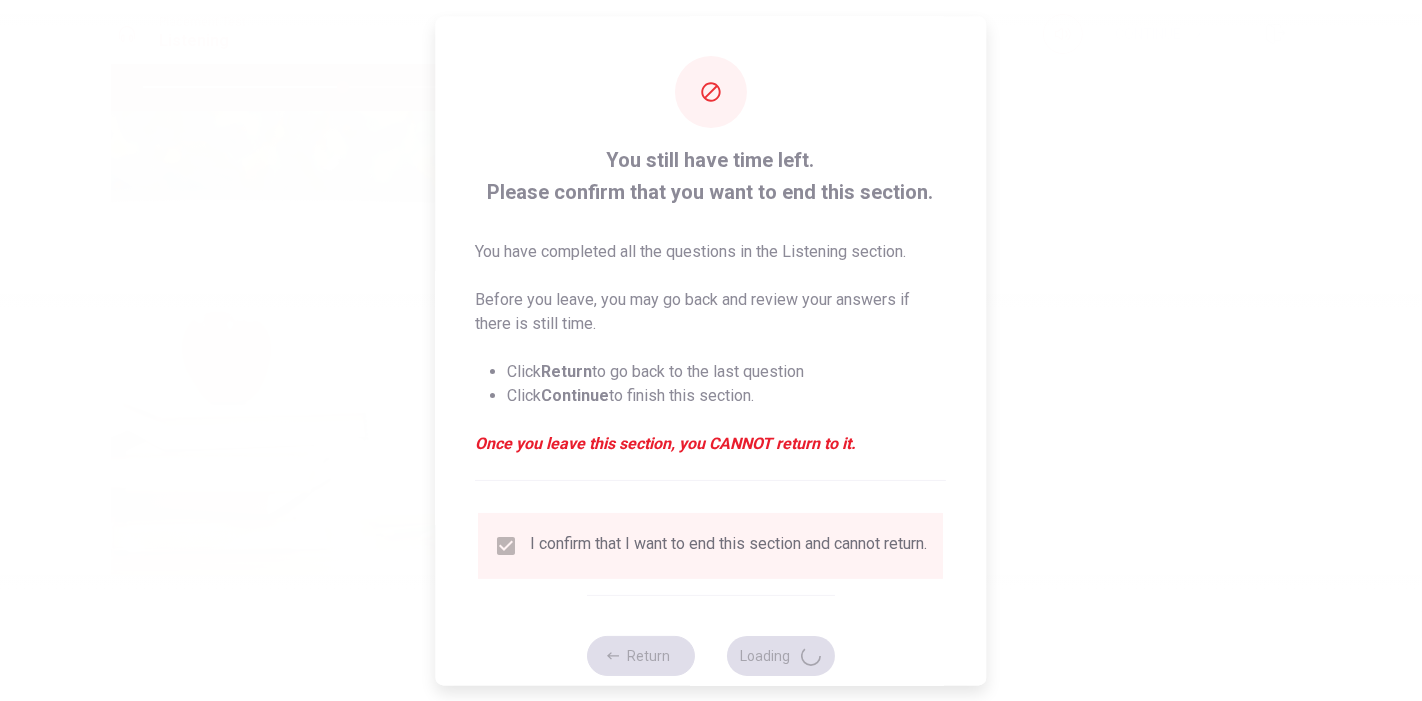 type on "56" 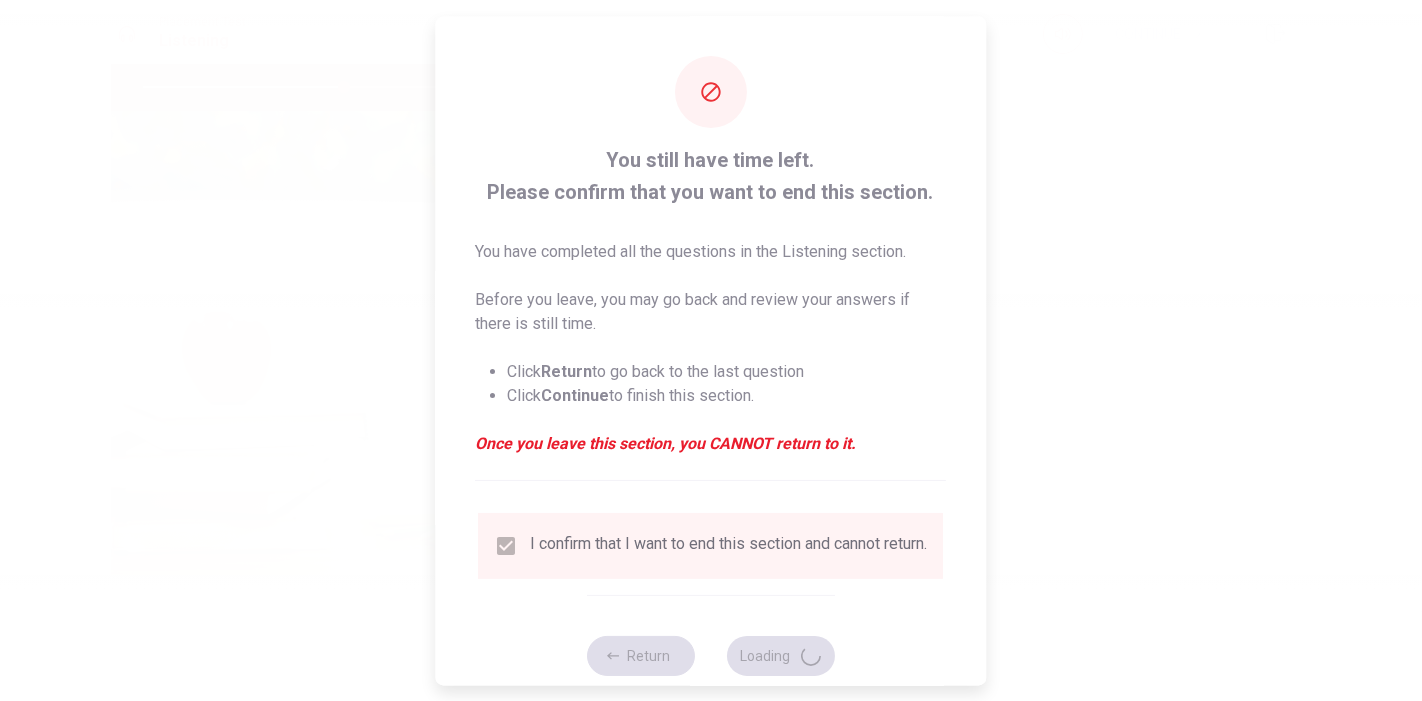 scroll, scrollTop: 0, scrollLeft: 0, axis: both 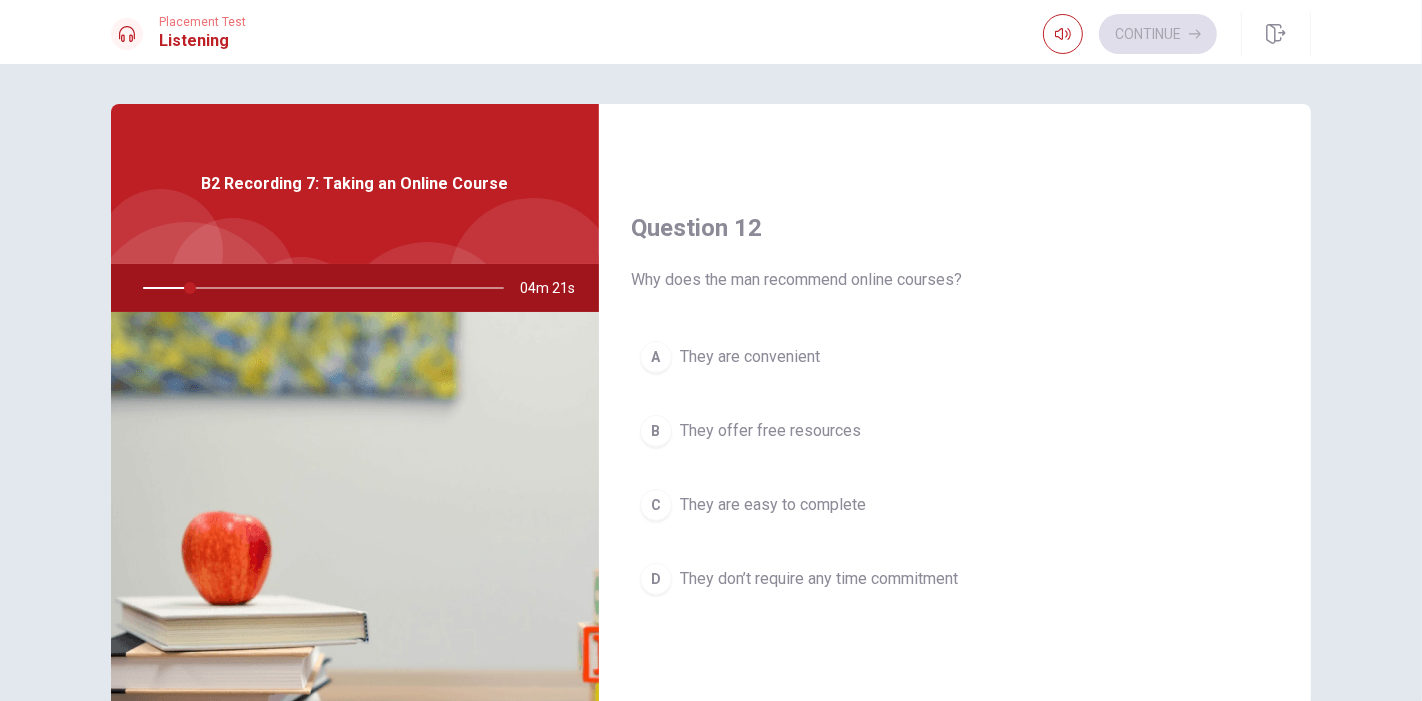 click on "A They are convenient" at bounding box center (955, 357) 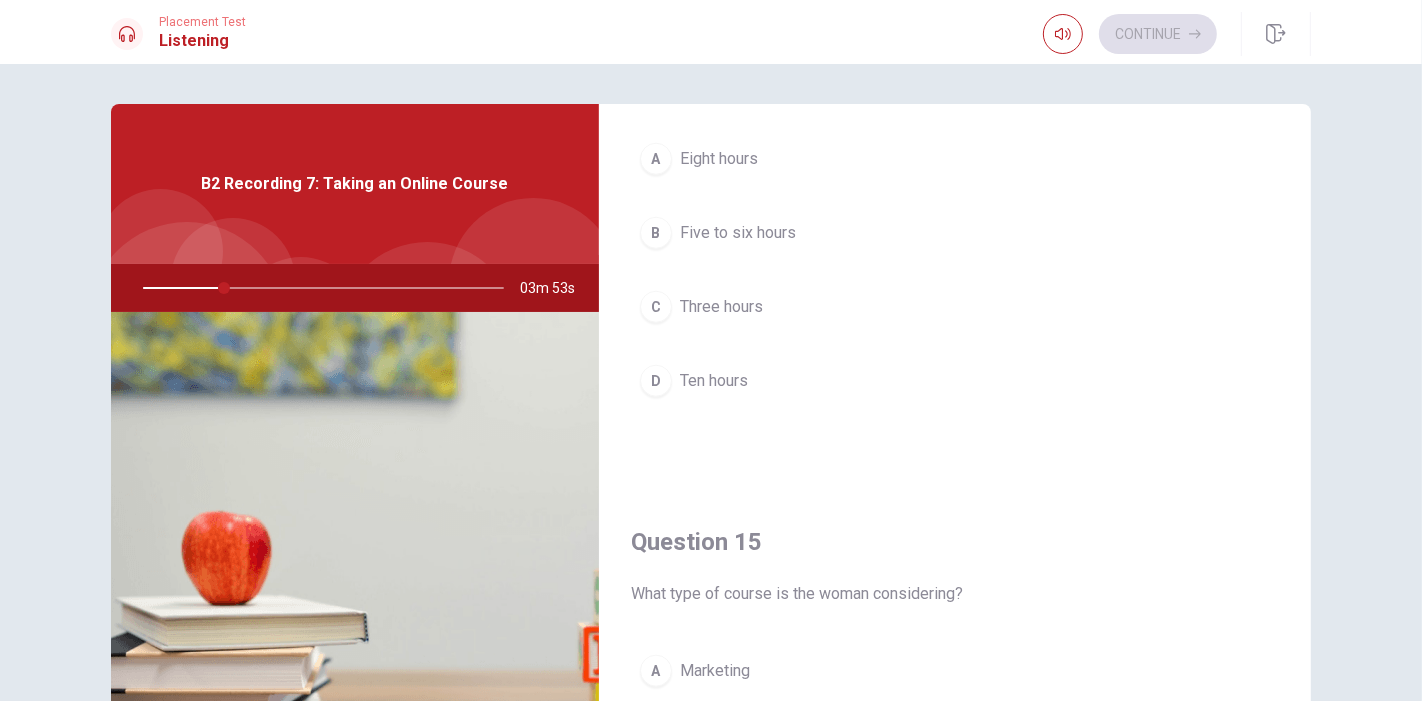 scroll, scrollTop: 1854, scrollLeft: 0, axis: vertical 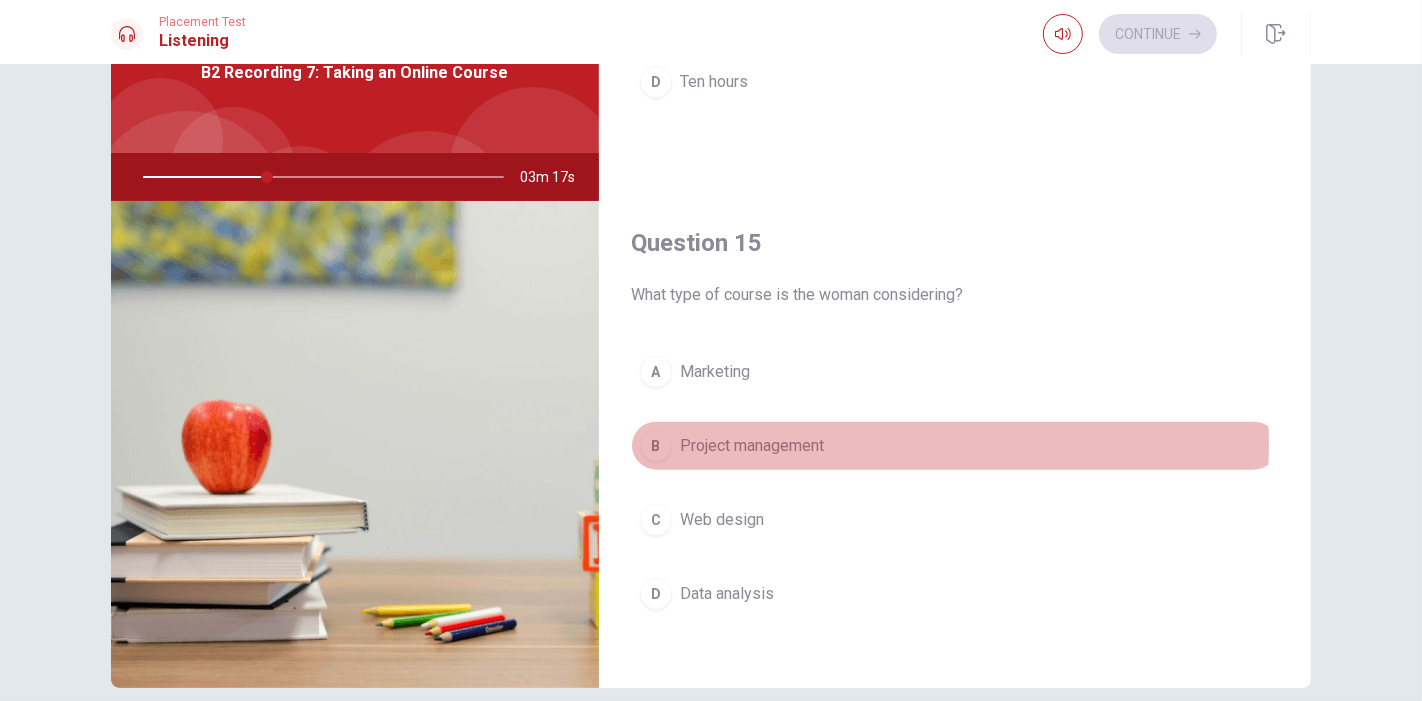 click on "B Project management" at bounding box center (955, 446) 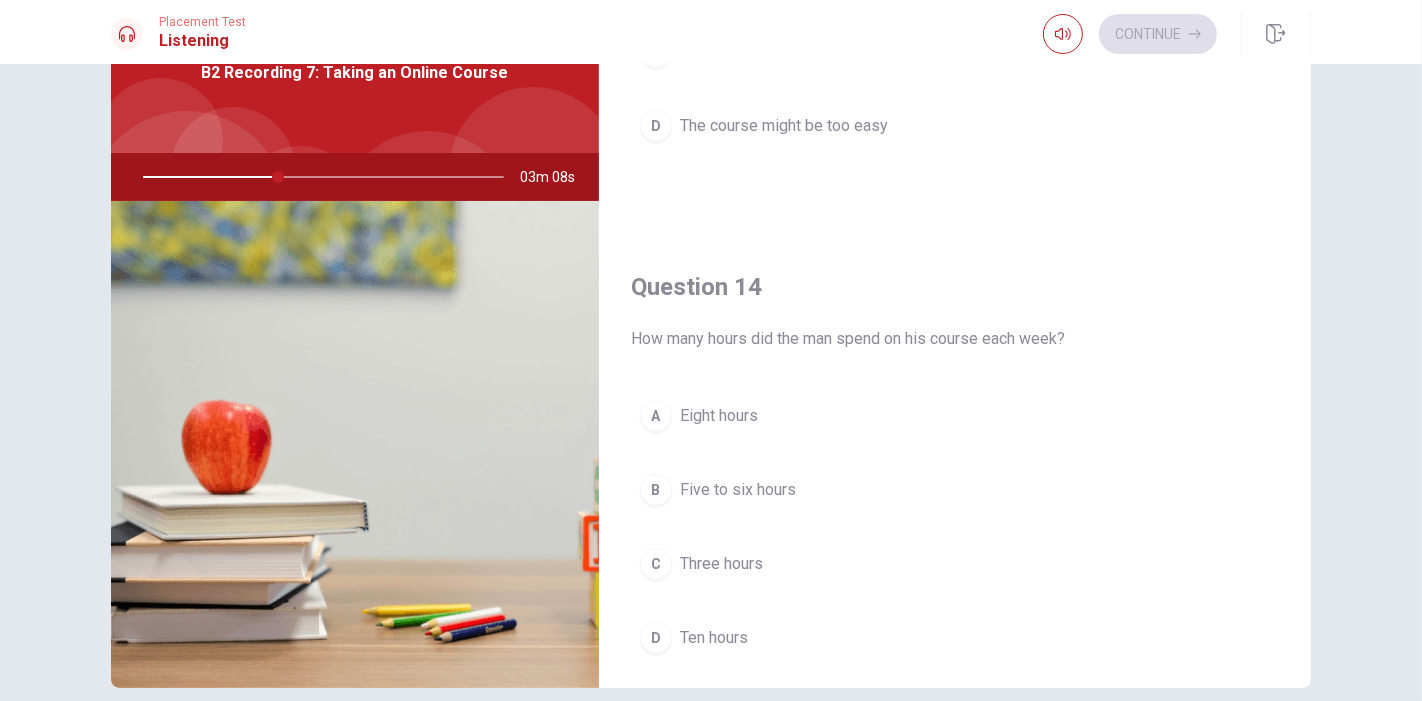 scroll, scrollTop: 1409, scrollLeft: 0, axis: vertical 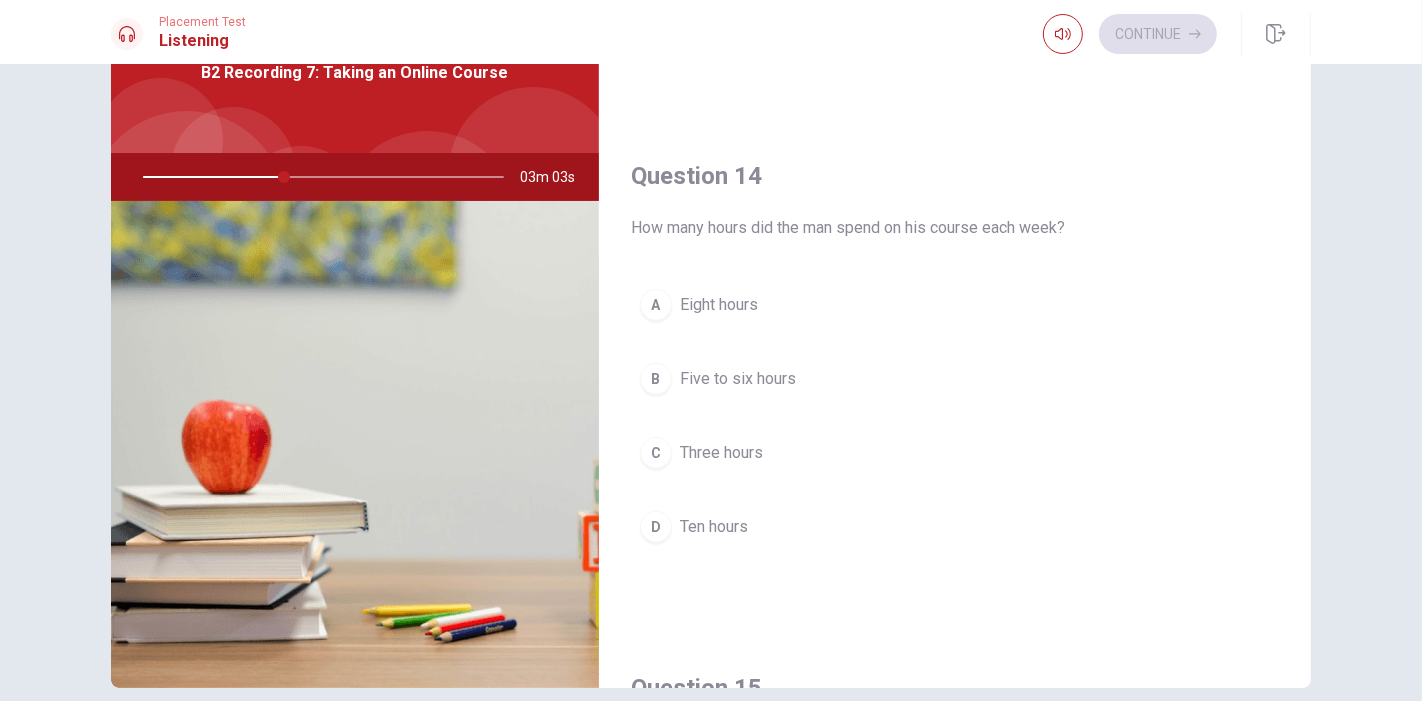 click on "B Five to six hours" at bounding box center (955, 379) 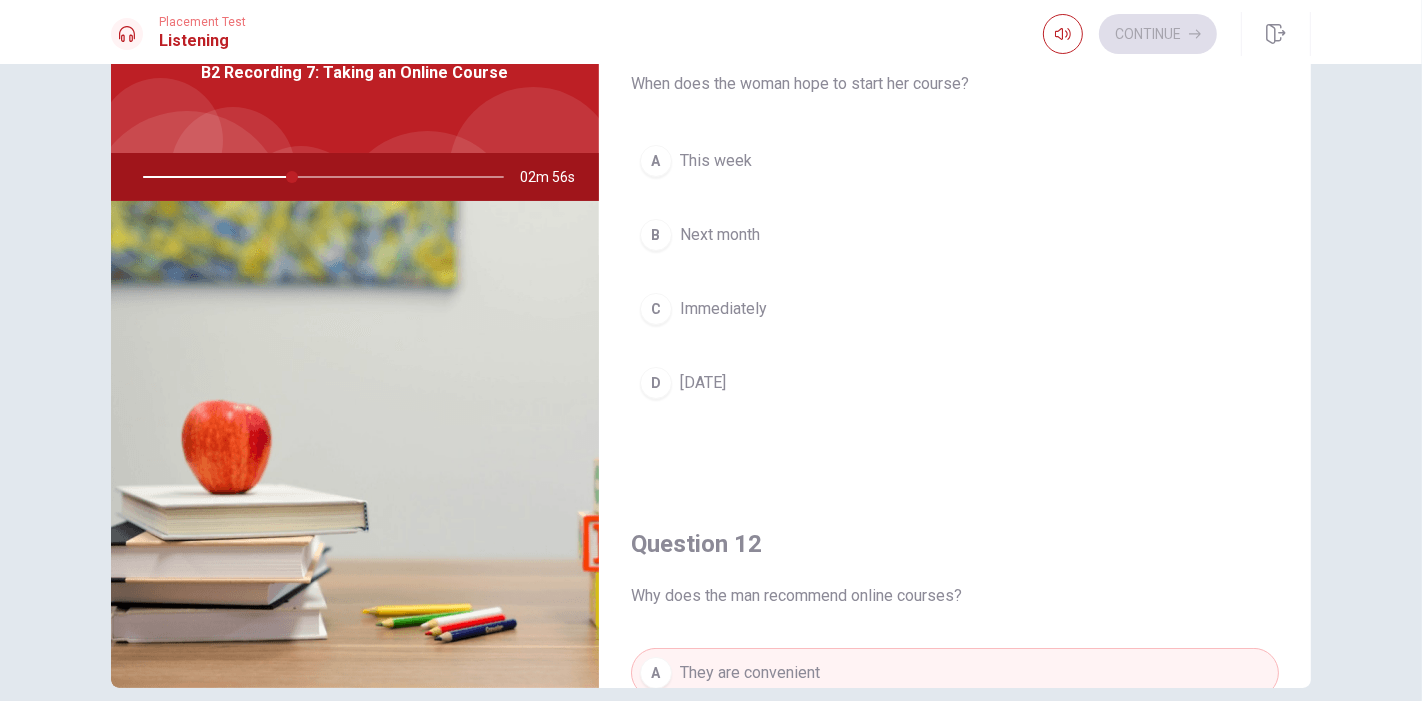 scroll, scrollTop: 0, scrollLeft: 0, axis: both 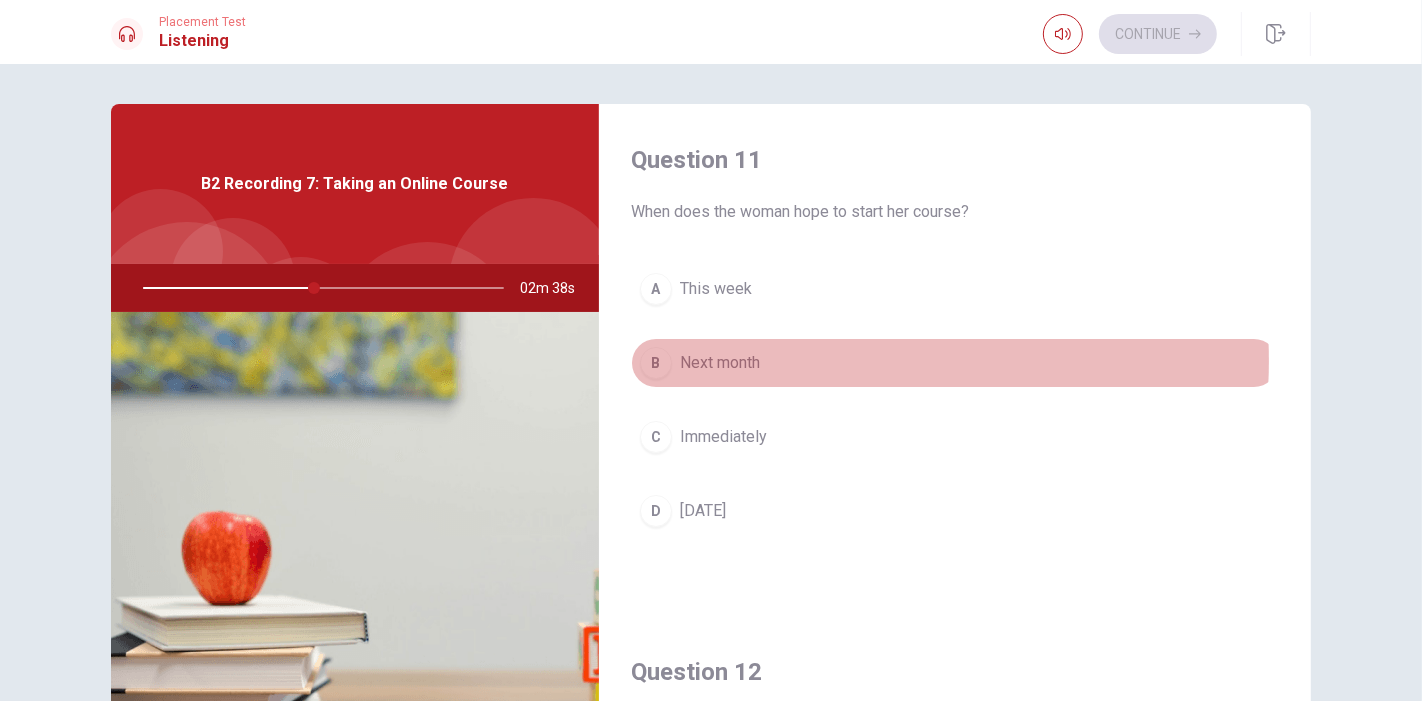 click on "B Next month" at bounding box center (955, 363) 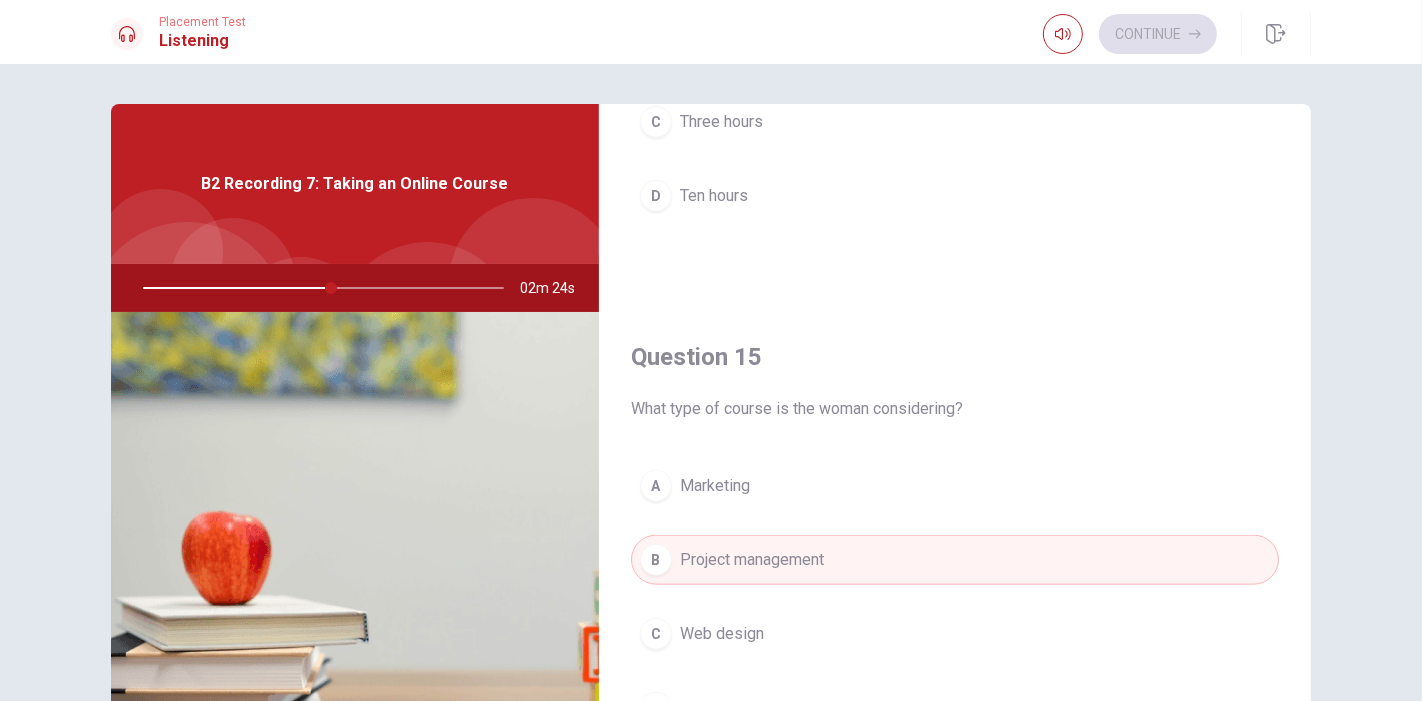scroll, scrollTop: 1854, scrollLeft: 0, axis: vertical 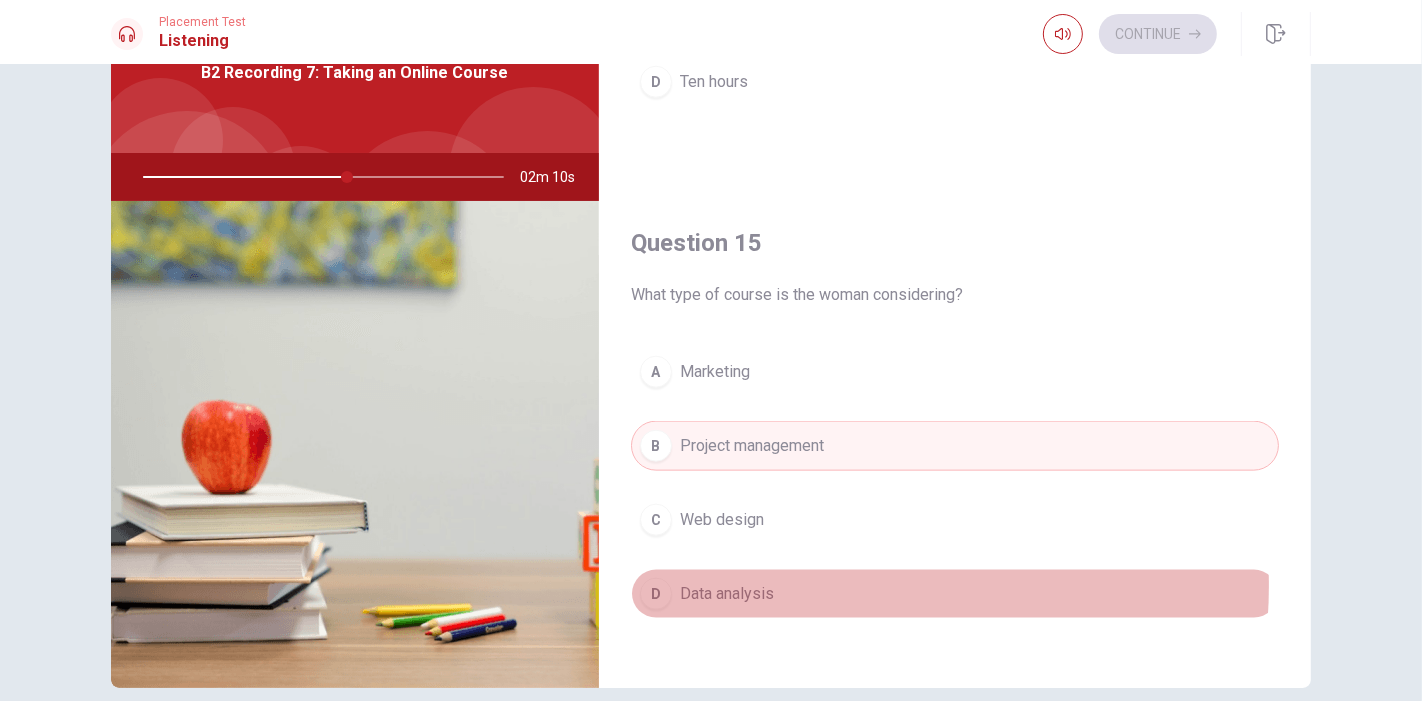 click on "D Data analysis" at bounding box center (955, 594) 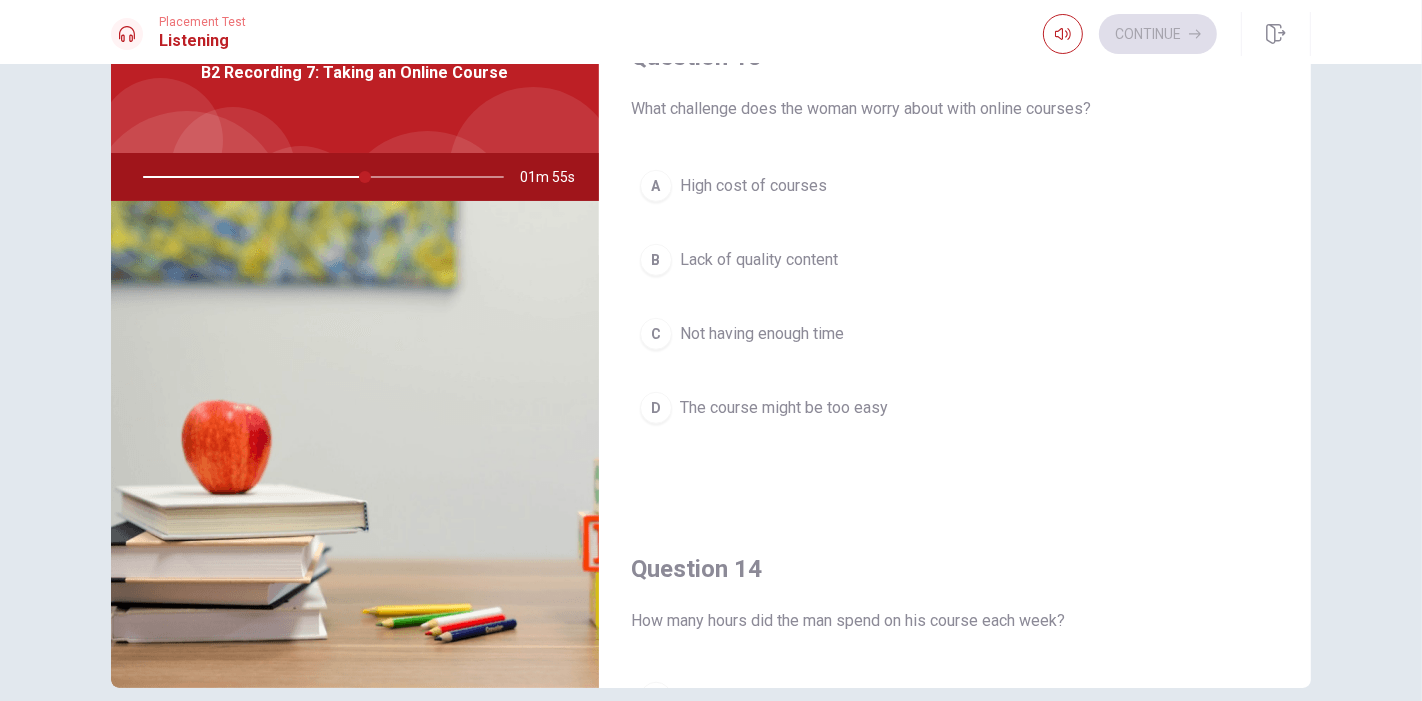 scroll, scrollTop: 965, scrollLeft: 0, axis: vertical 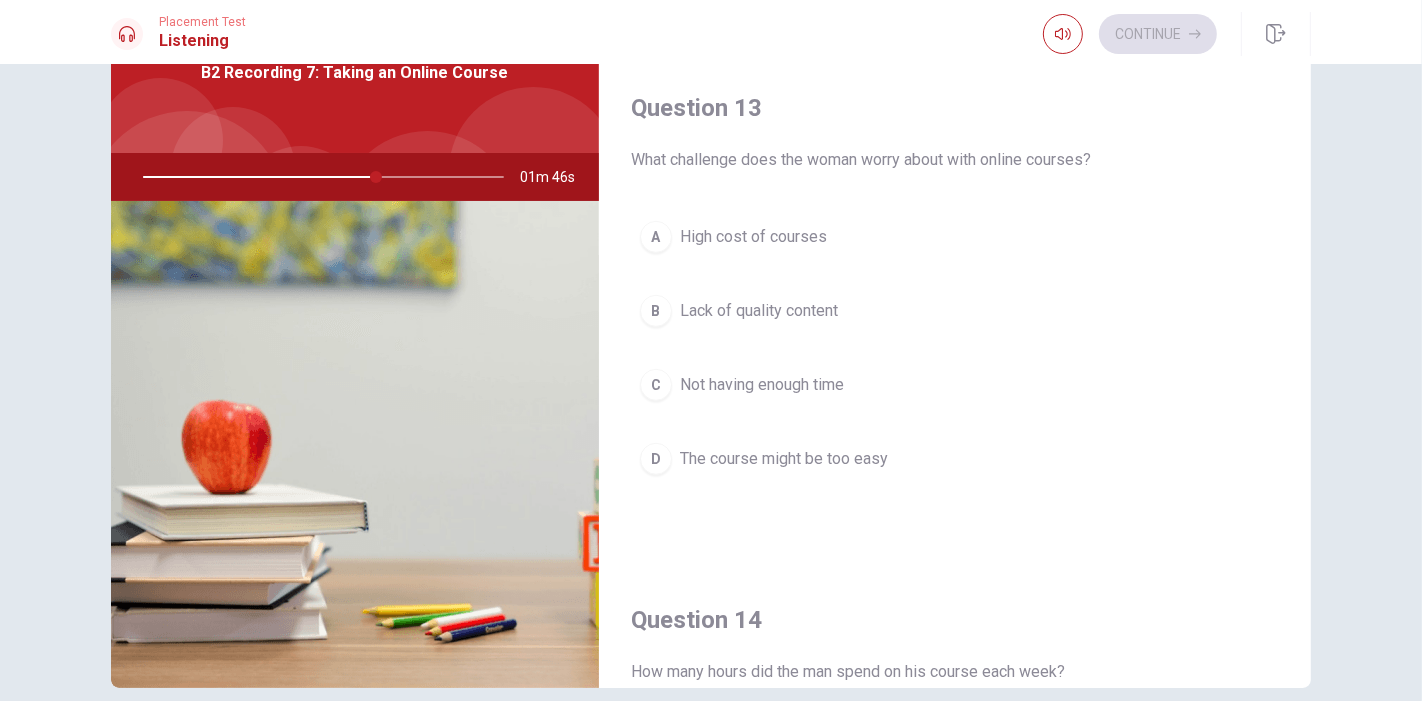 click on "B Lack of quality content" at bounding box center (955, 311) 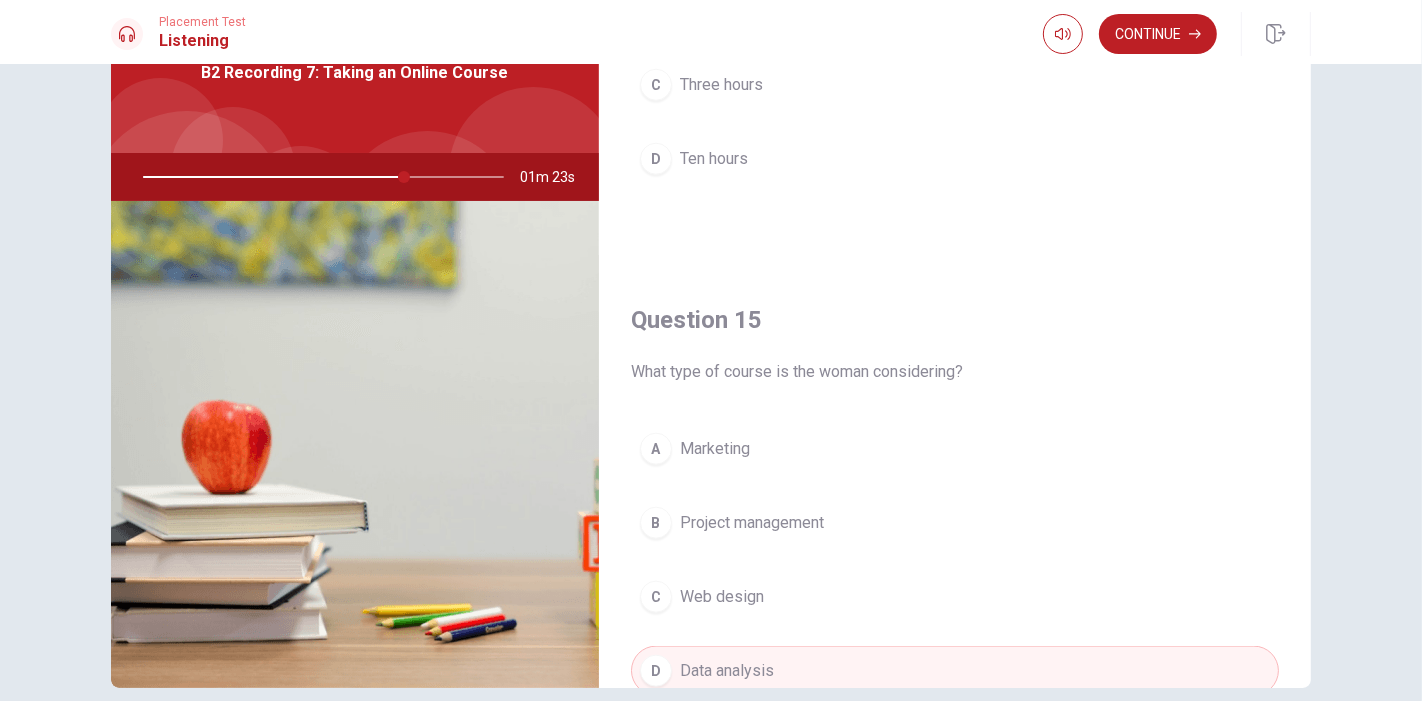 scroll, scrollTop: 1854, scrollLeft: 0, axis: vertical 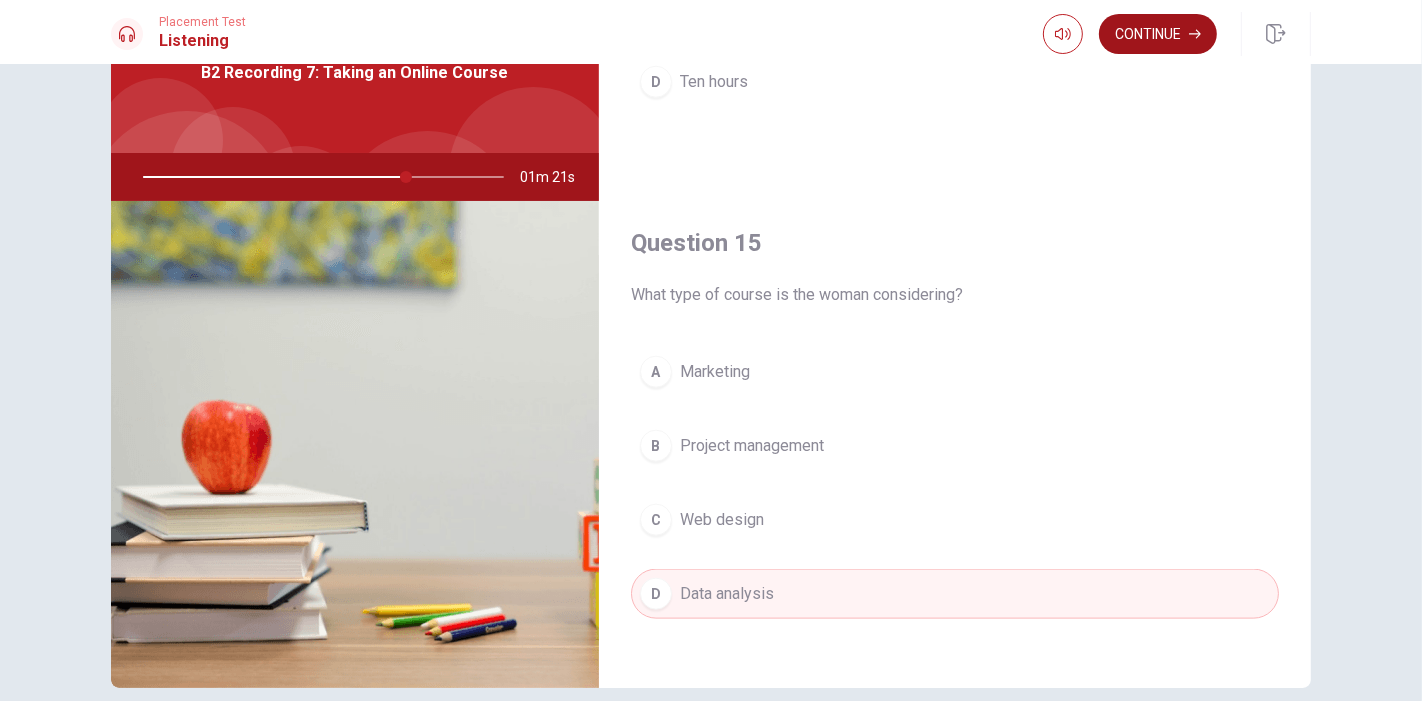 click on "Continue" at bounding box center (1158, 34) 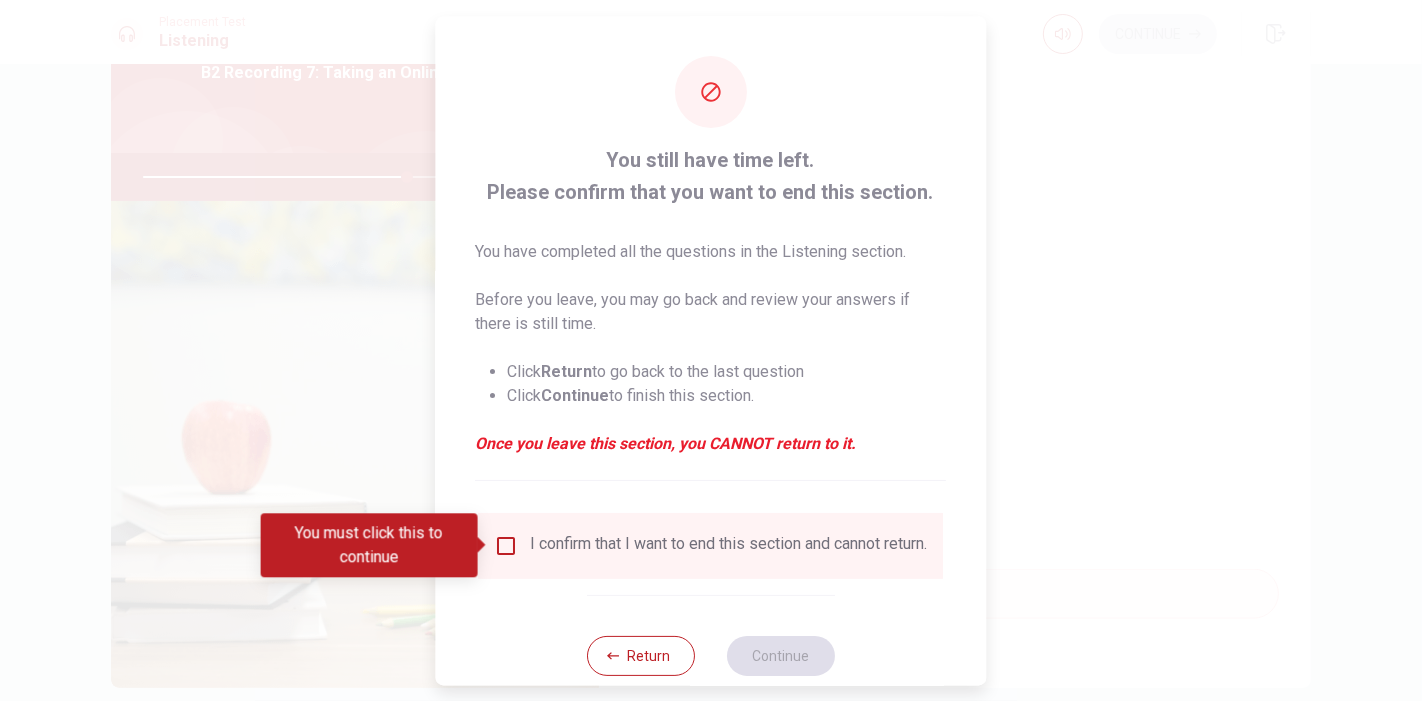 click on "I confirm that I want to end this section and cannot return." at bounding box center [729, 546] 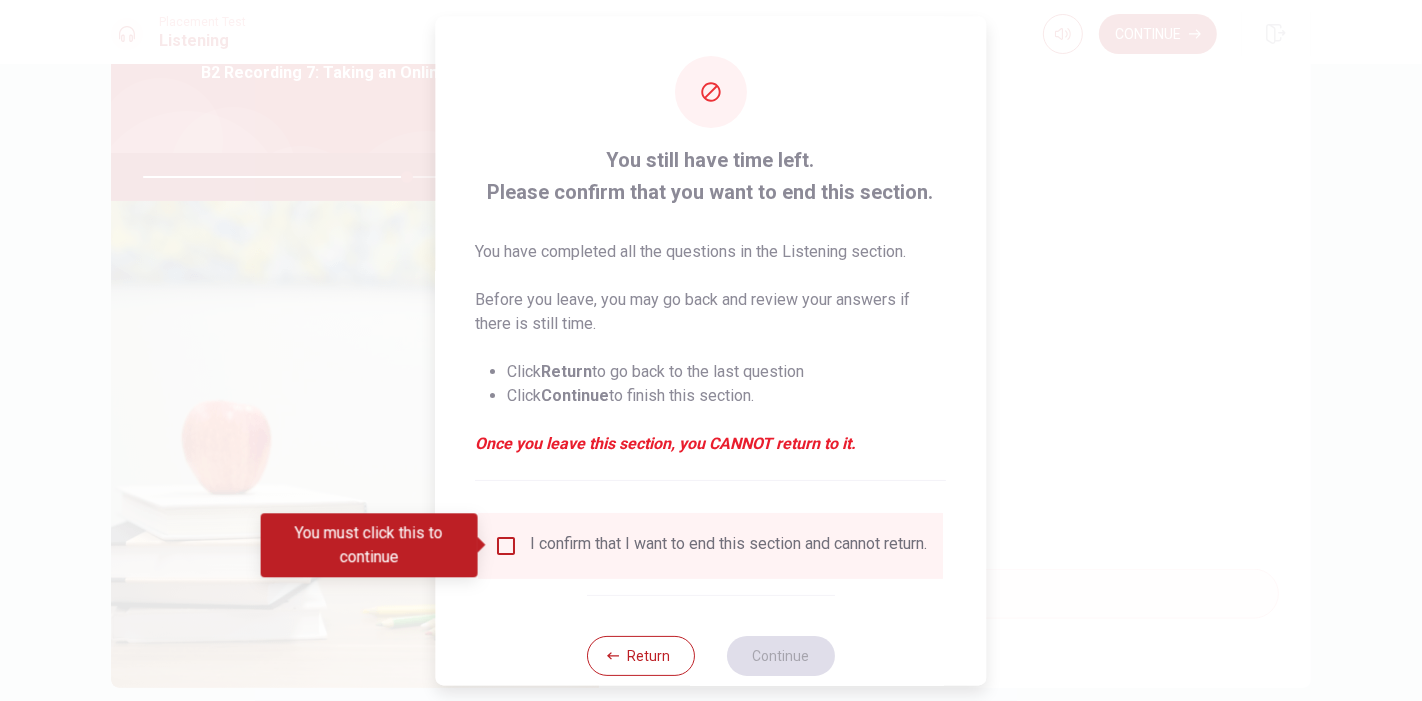 click at bounding box center [507, 546] 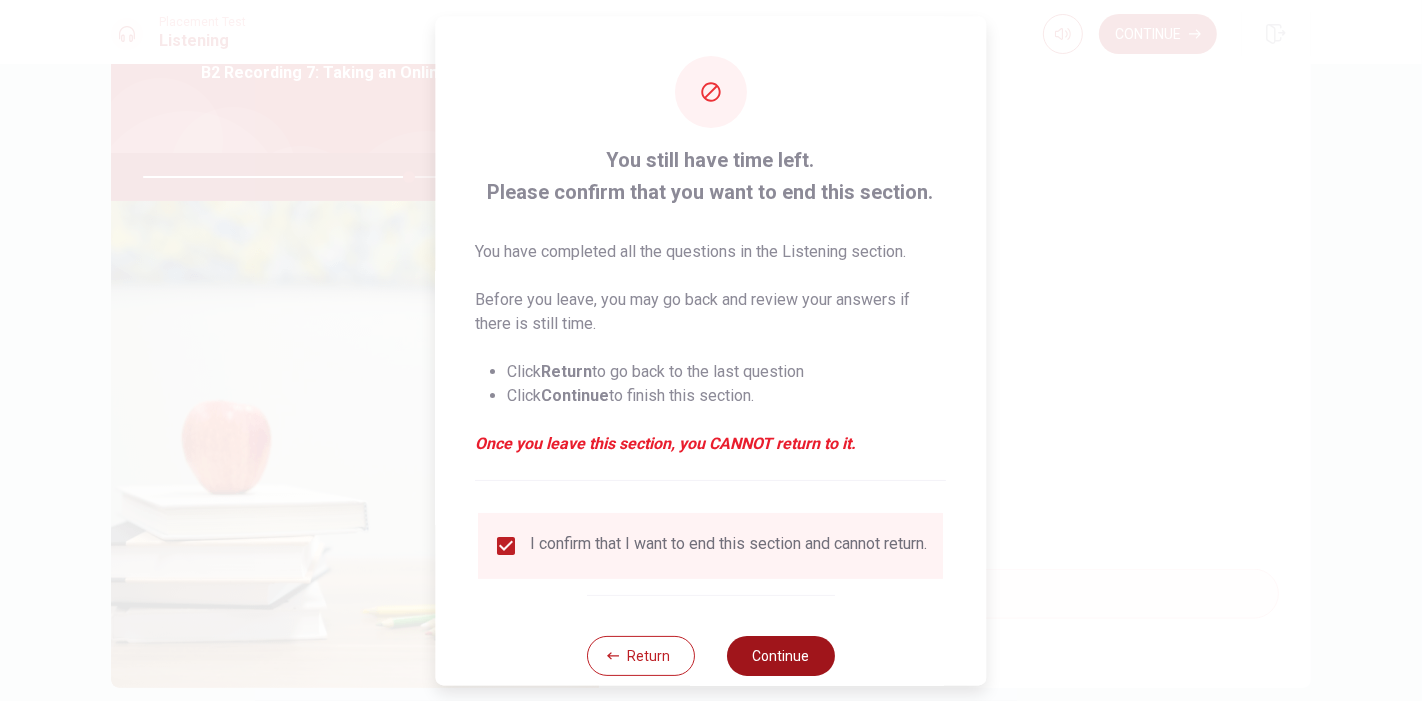 click on "Continue" at bounding box center [781, 656] 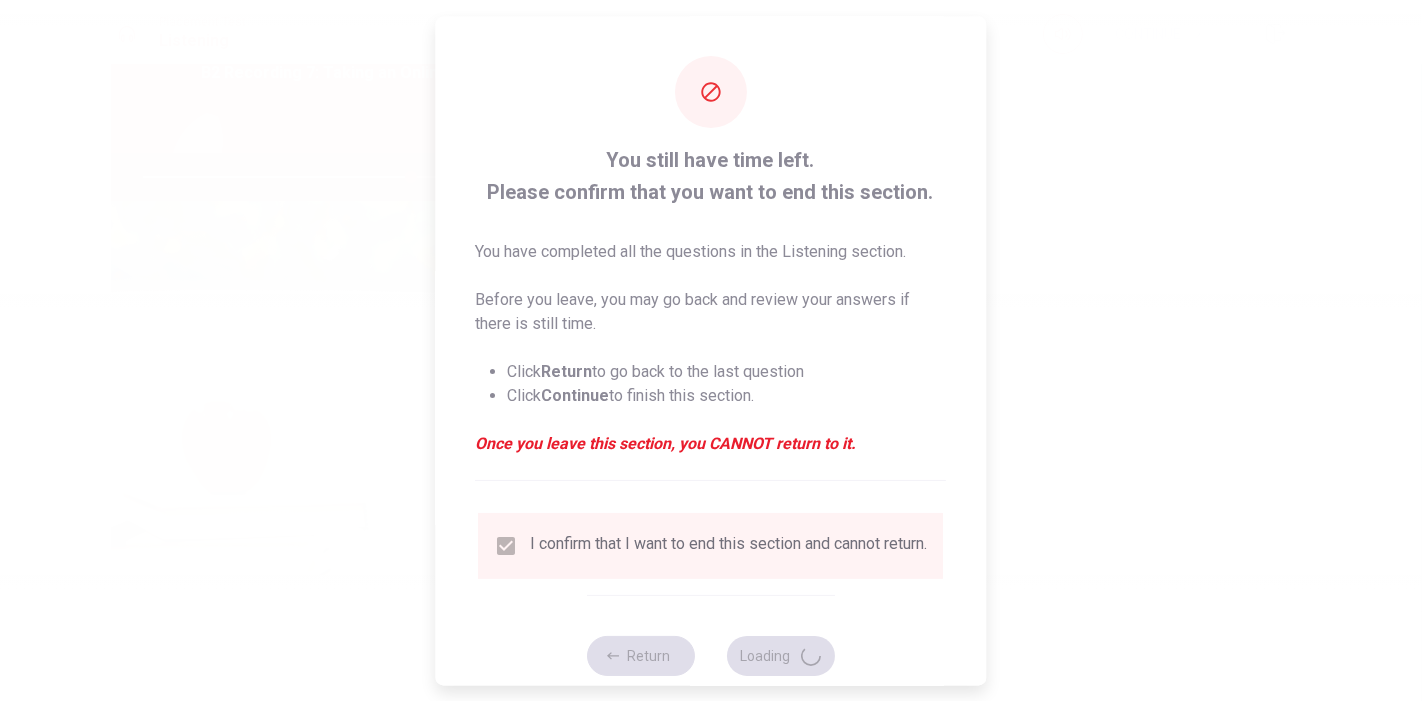 type on "75" 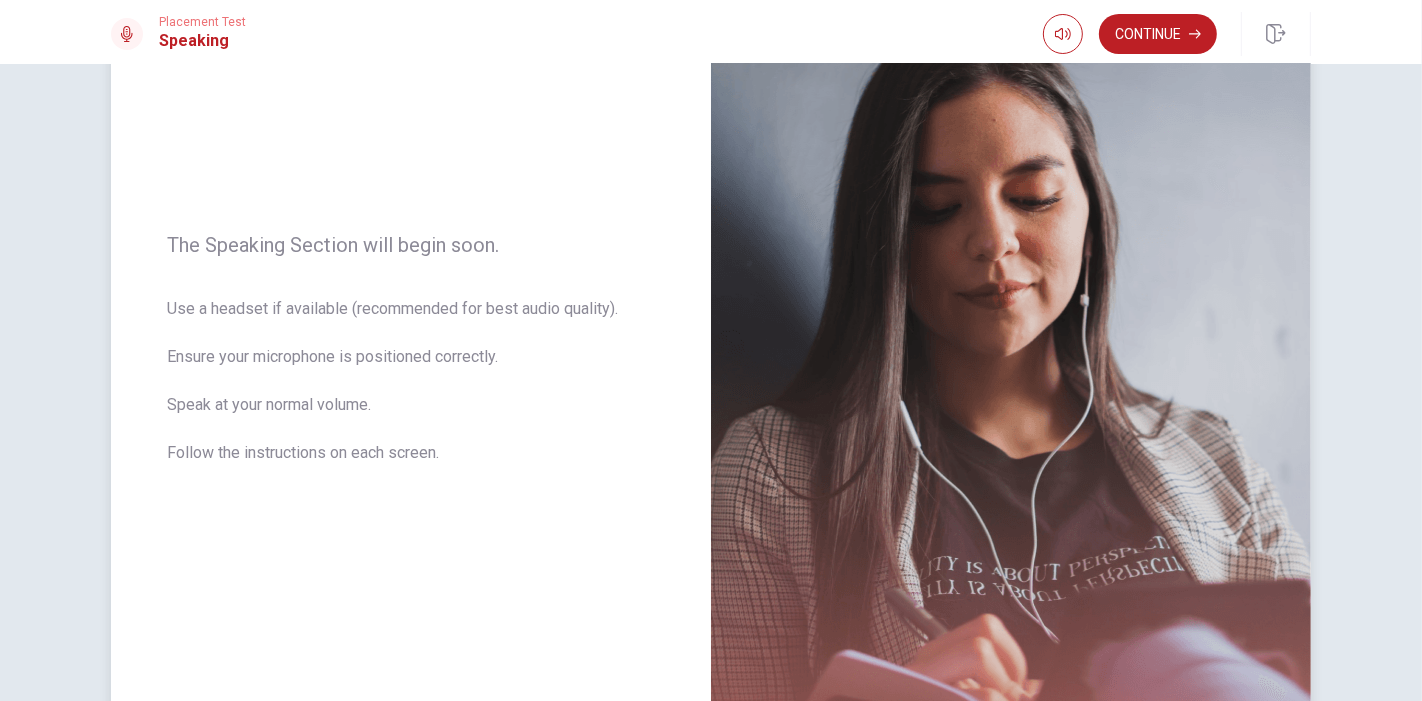 scroll, scrollTop: 0, scrollLeft: 0, axis: both 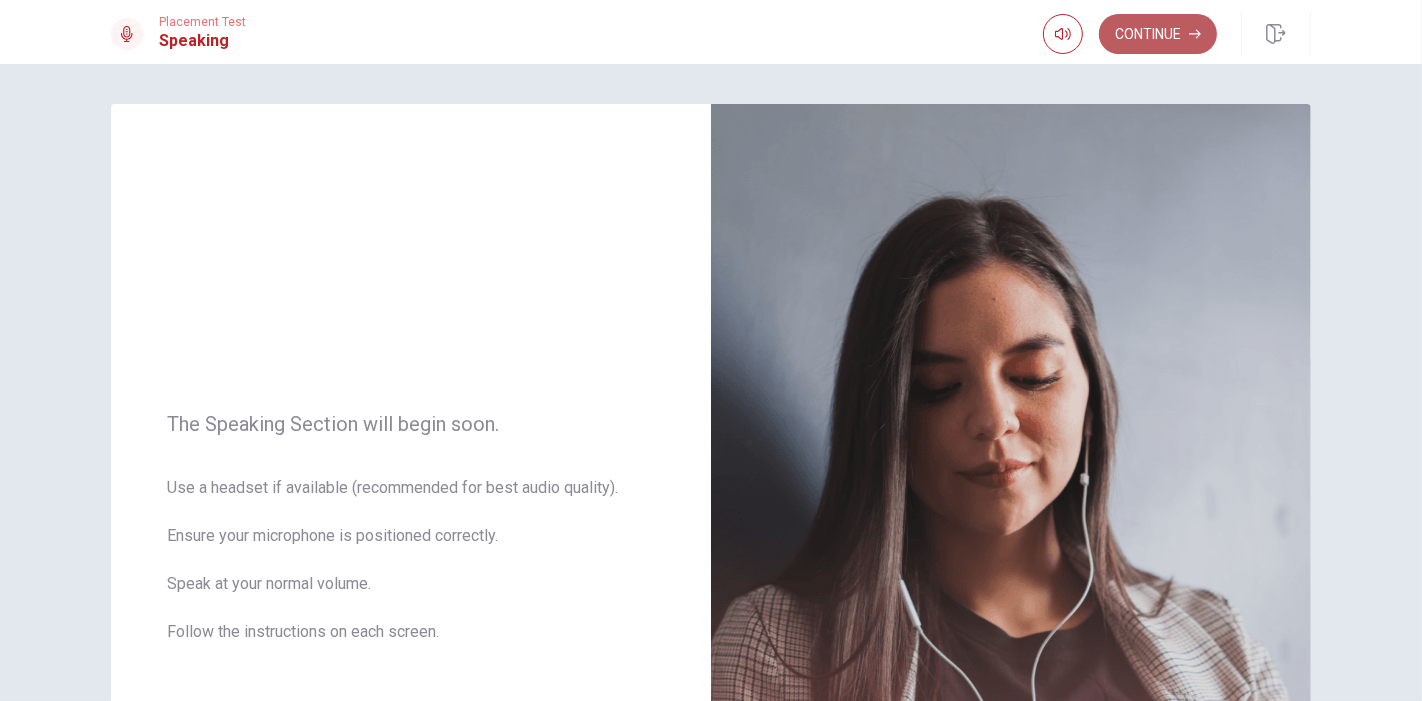 click on "Continue" at bounding box center (1158, 34) 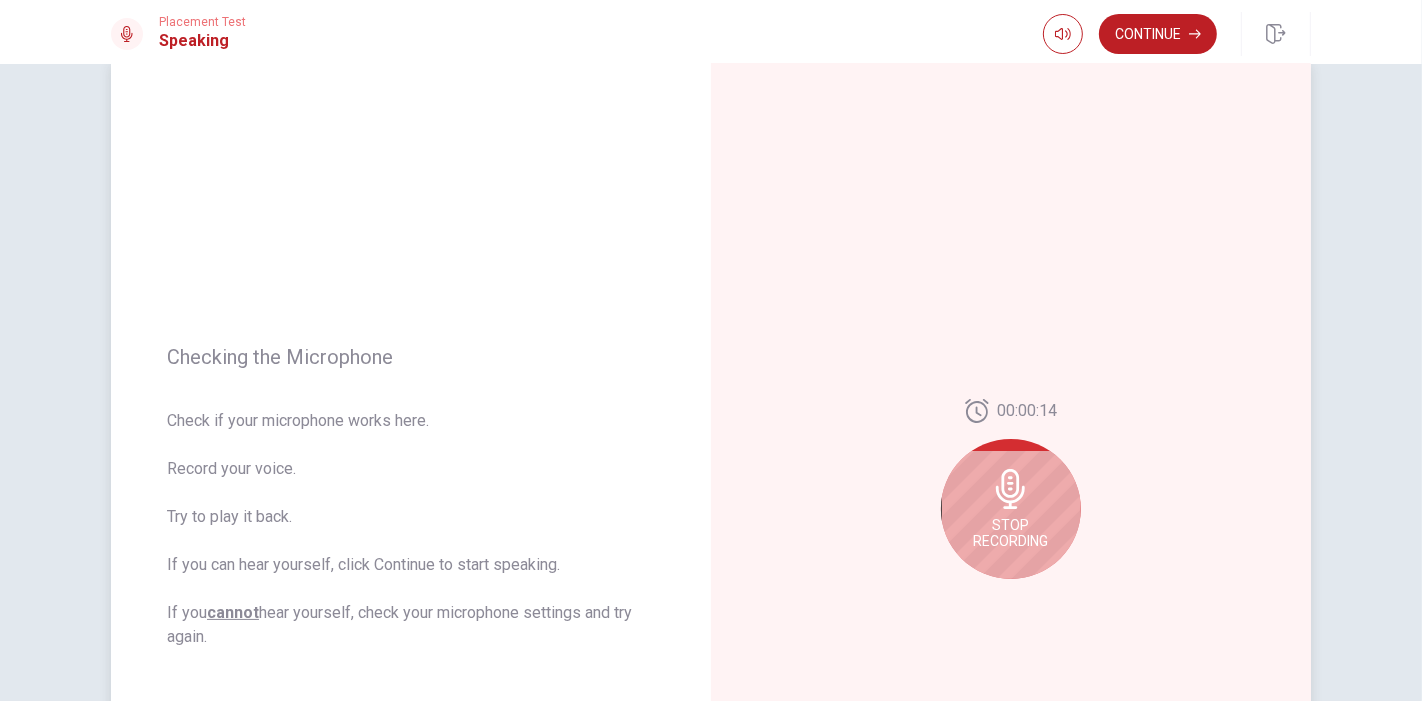 scroll, scrollTop: 111, scrollLeft: 0, axis: vertical 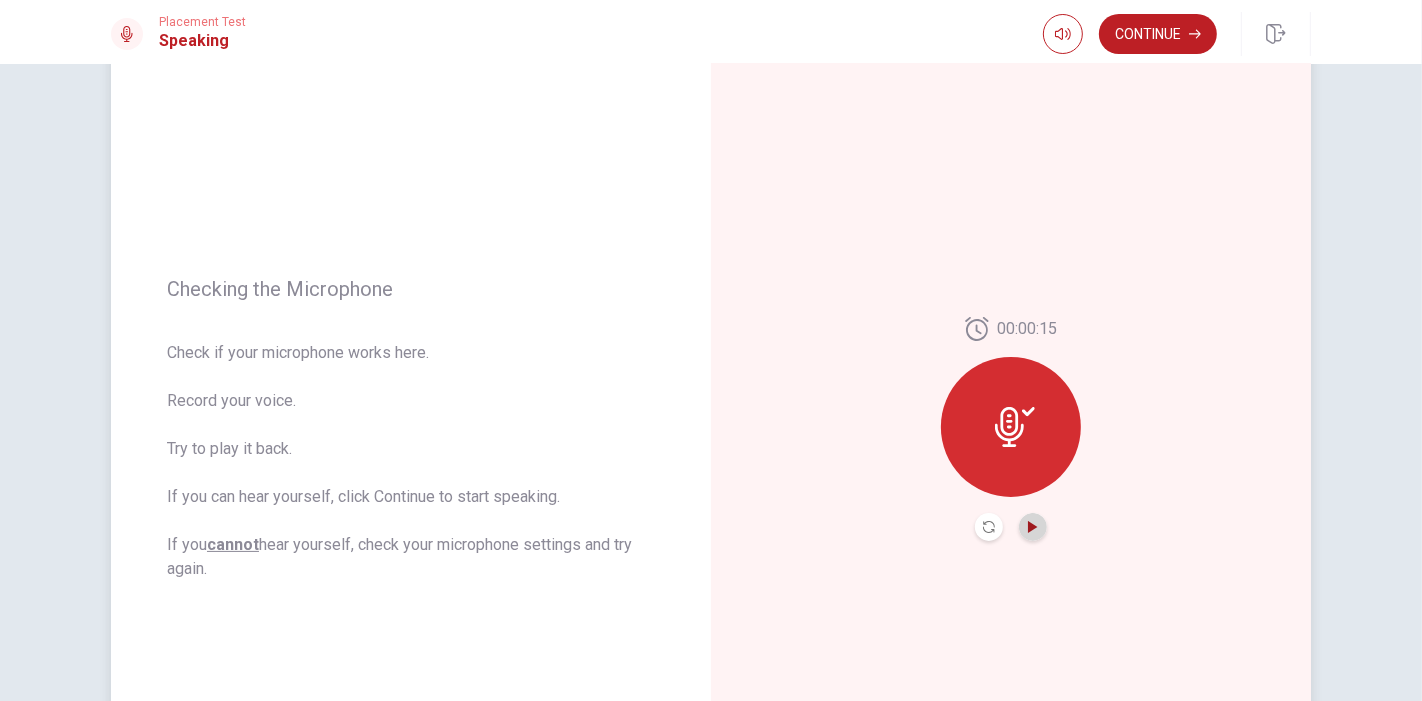click 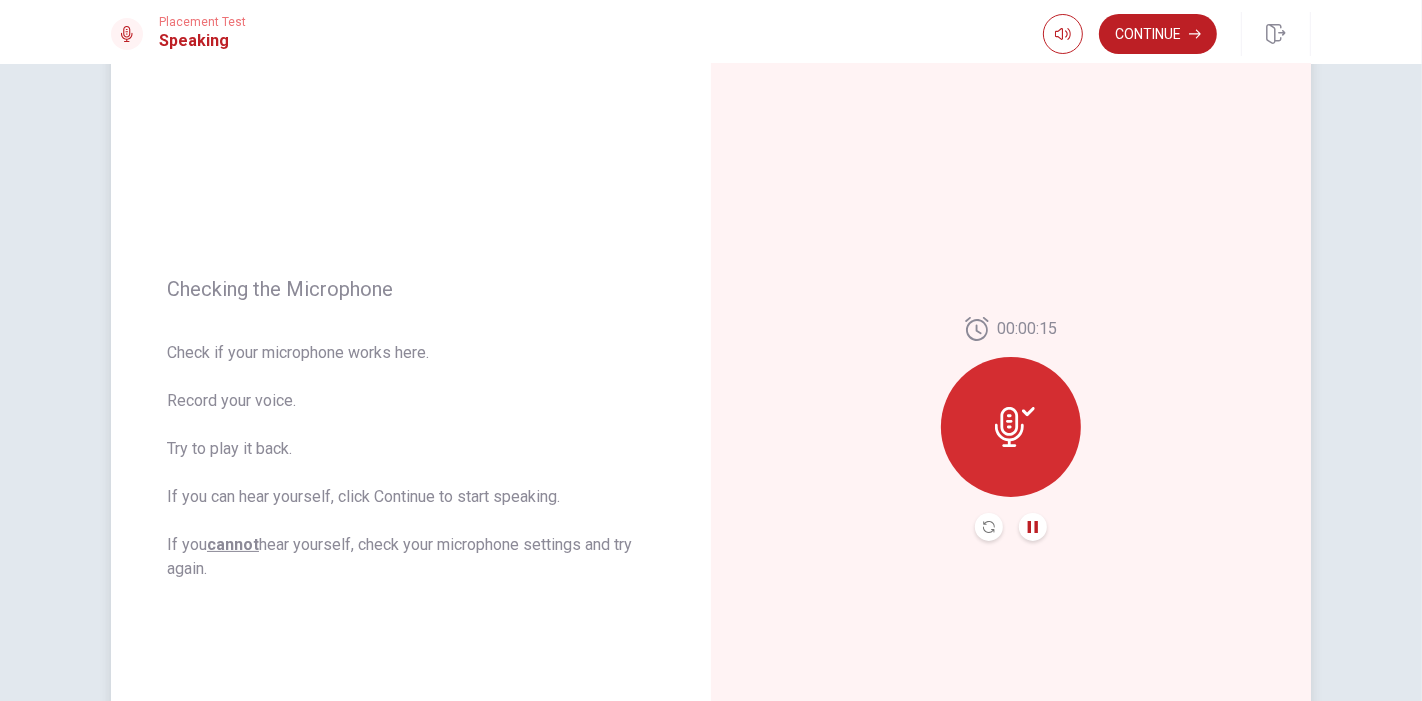 click on "00:00:15" at bounding box center [1011, 429] 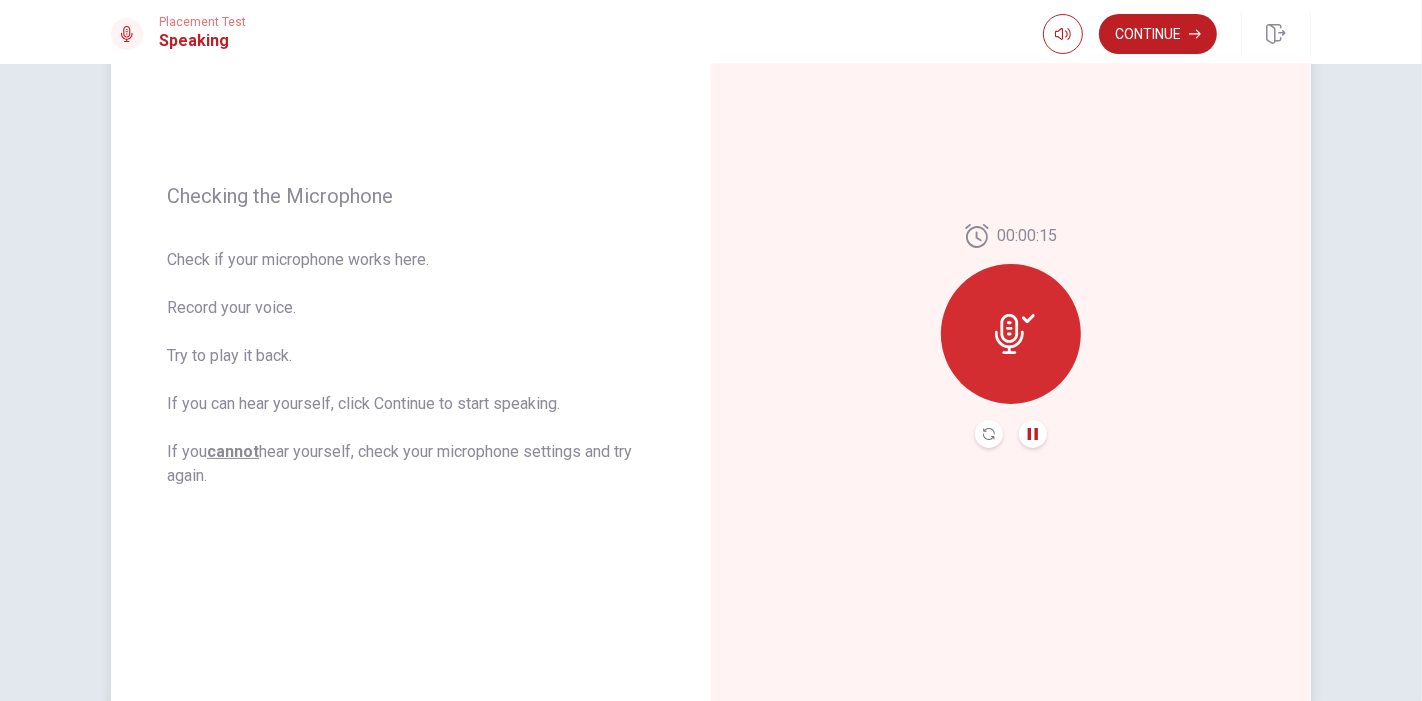 scroll, scrollTop: 111, scrollLeft: 0, axis: vertical 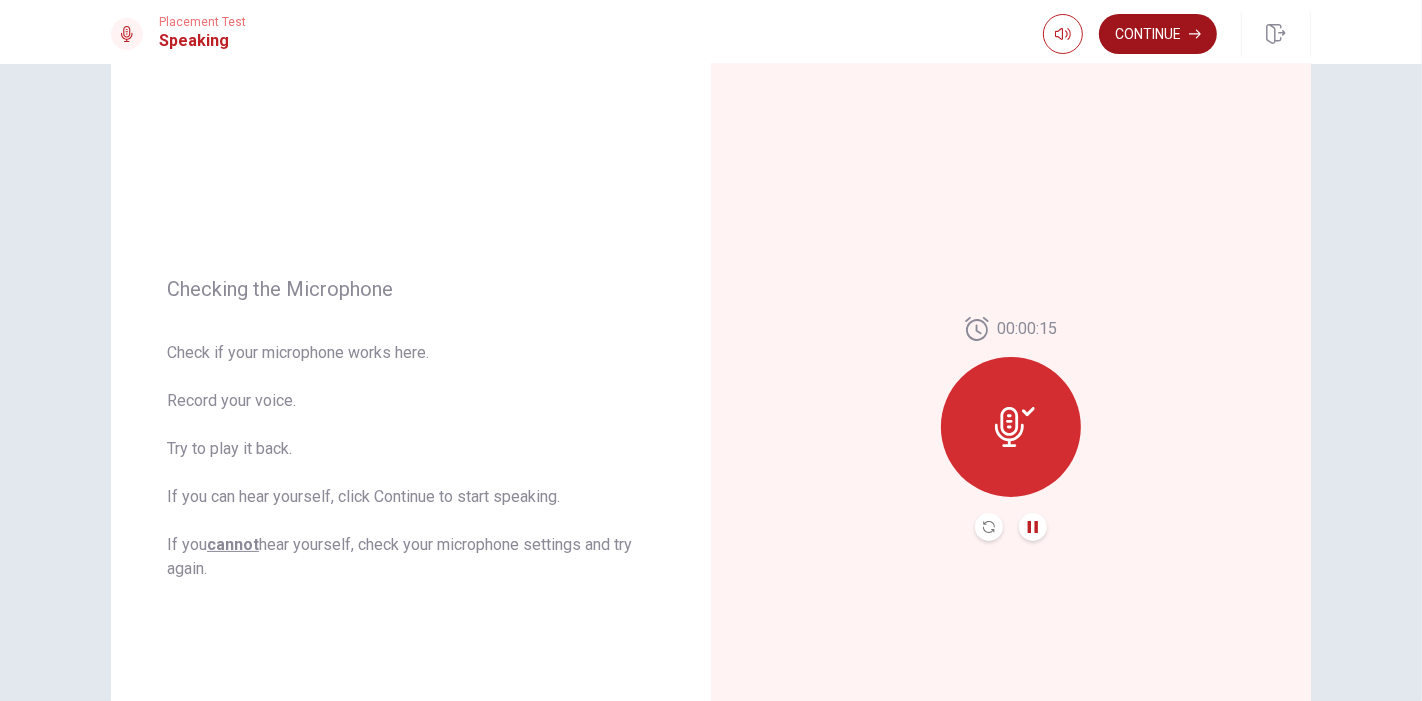 click on "Continue" at bounding box center [1158, 34] 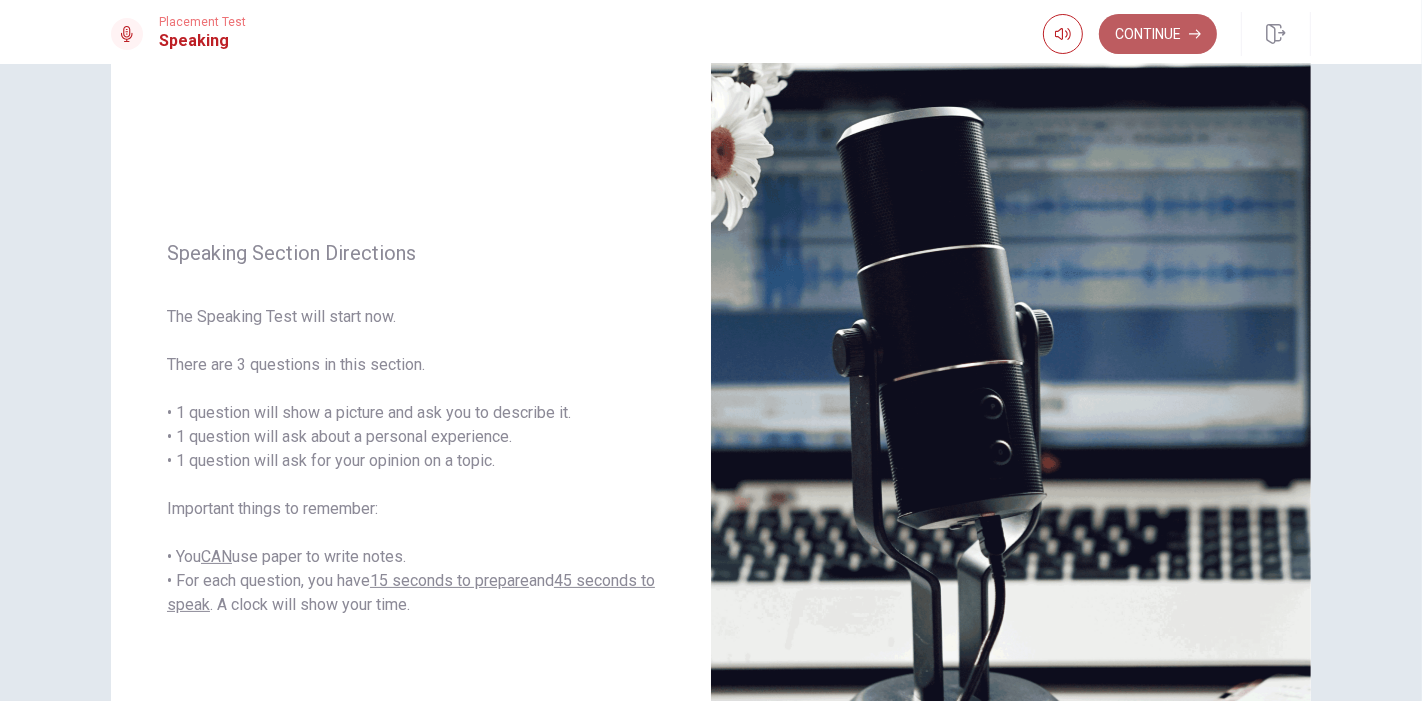 click on "Continue" at bounding box center (1158, 34) 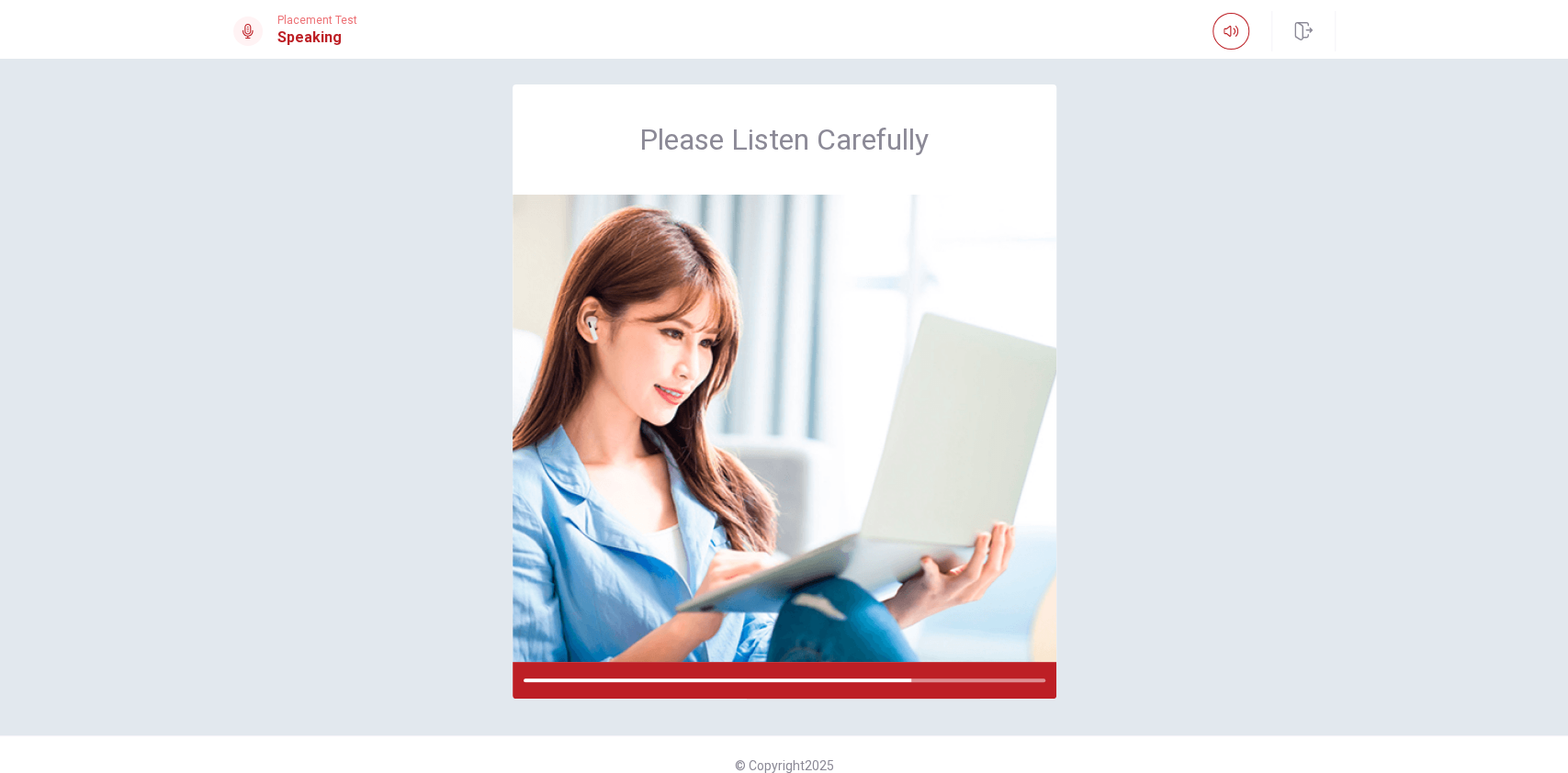 scroll, scrollTop: 0, scrollLeft: 0, axis: both 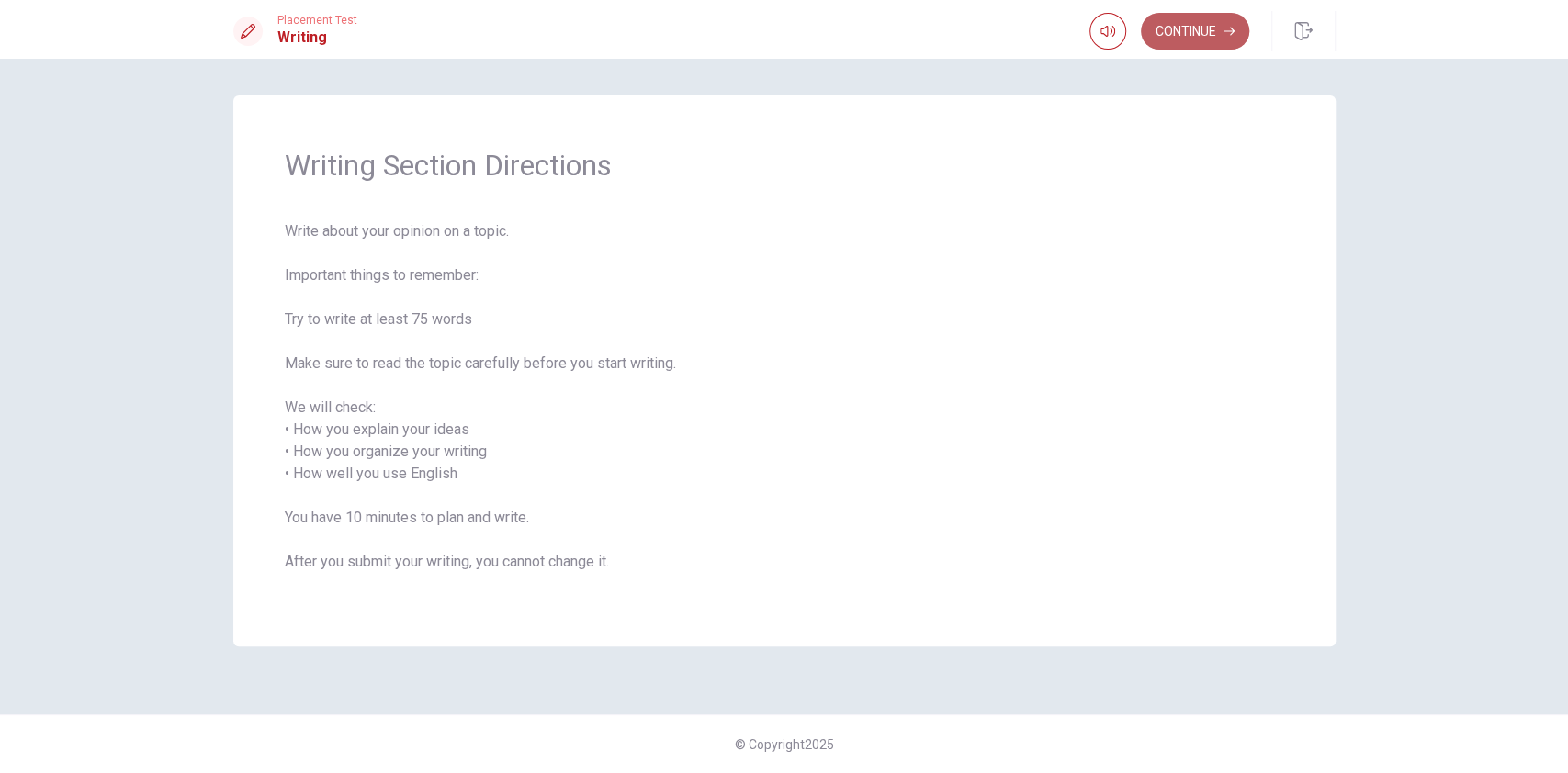 click on "Continue" at bounding box center (1195, 31) 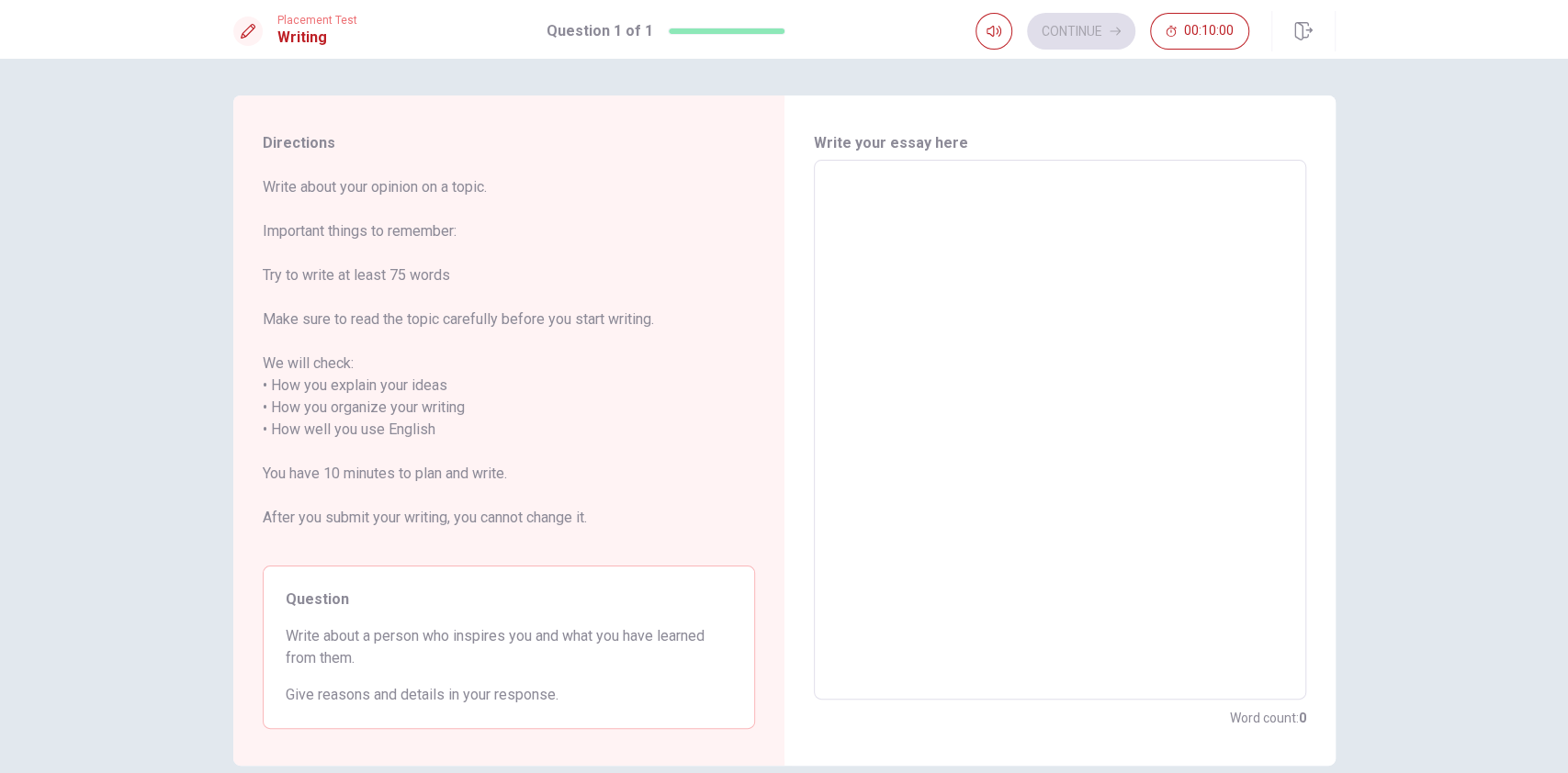 click at bounding box center [1060, 430] 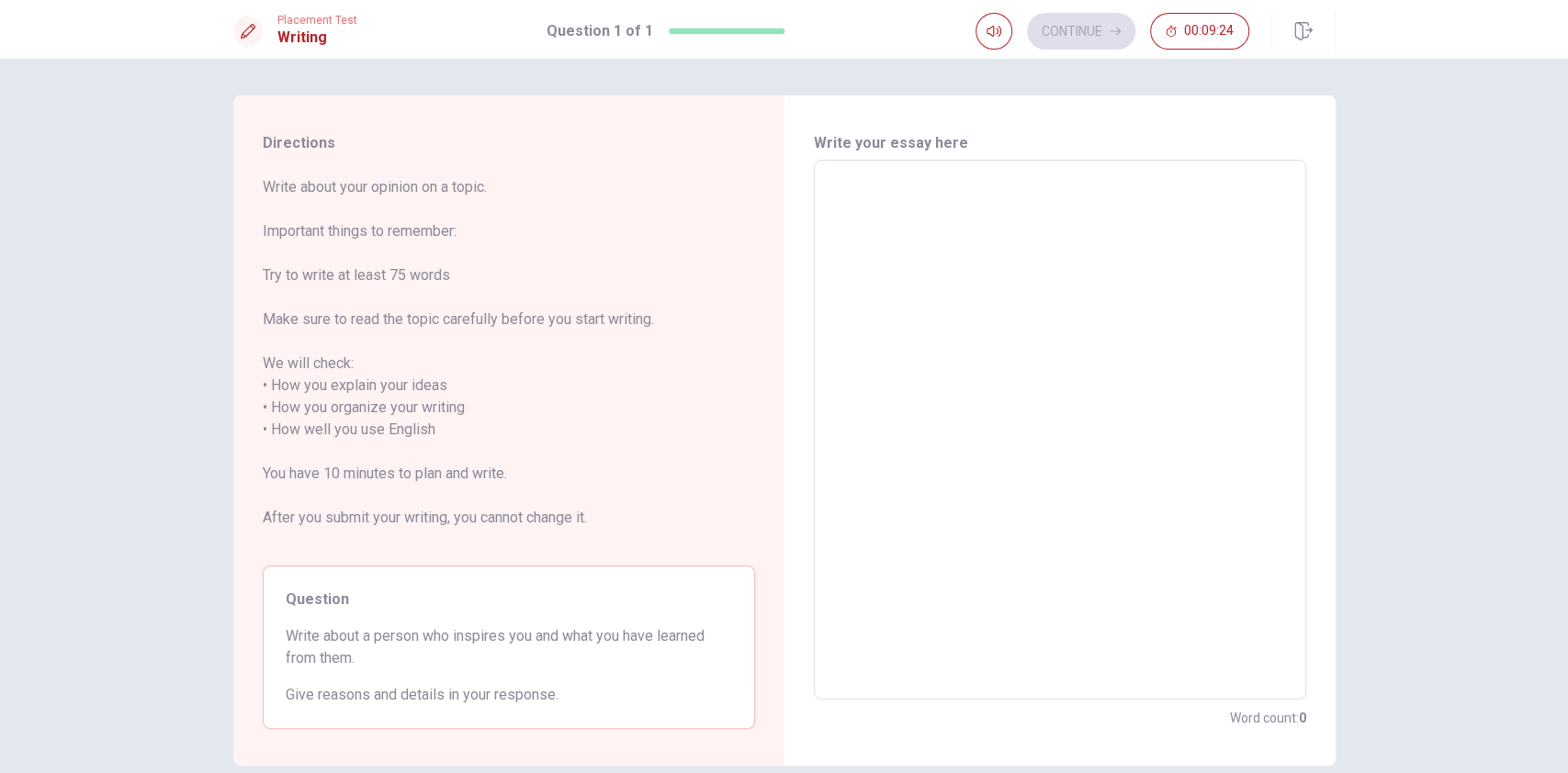 drag, startPoint x: 568, startPoint y: 703, endPoint x: 547, endPoint y: 699, distance: 21.377558 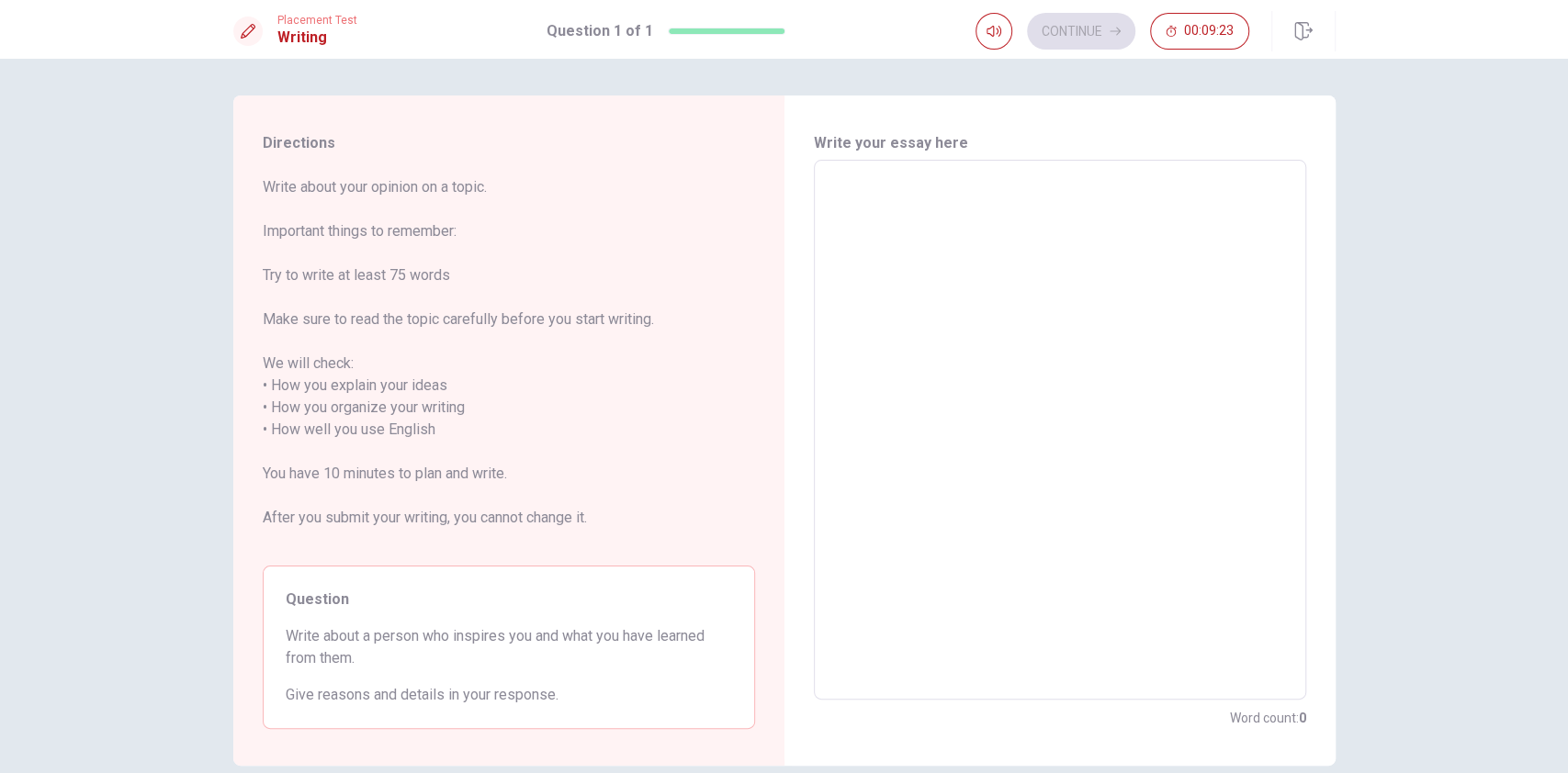 click on "Write about a person who inspires you and what you have learned from them." at bounding box center [509, 647] 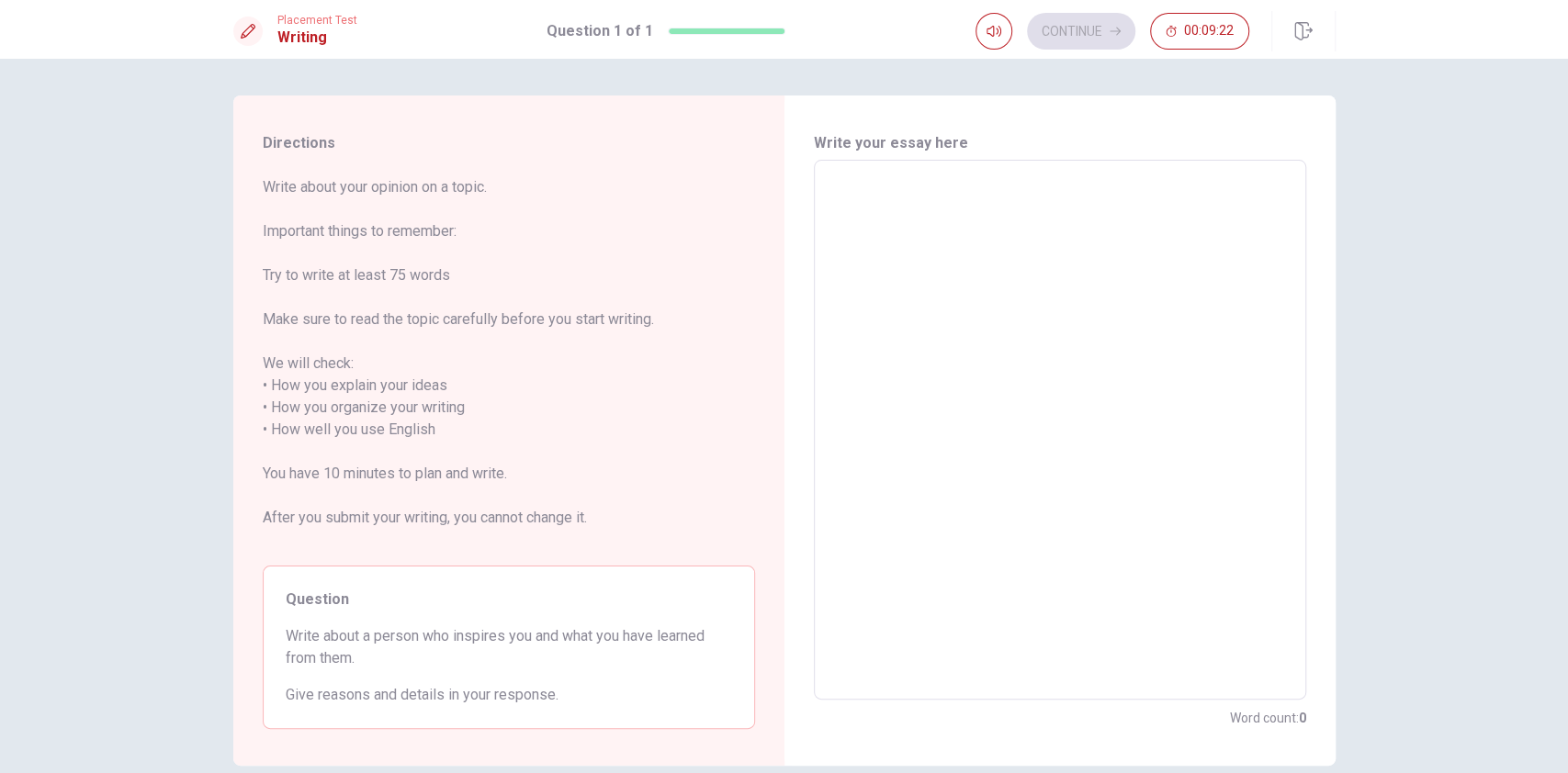 drag, startPoint x: 465, startPoint y: 676, endPoint x: 518, endPoint y: 689, distance: 54.571055 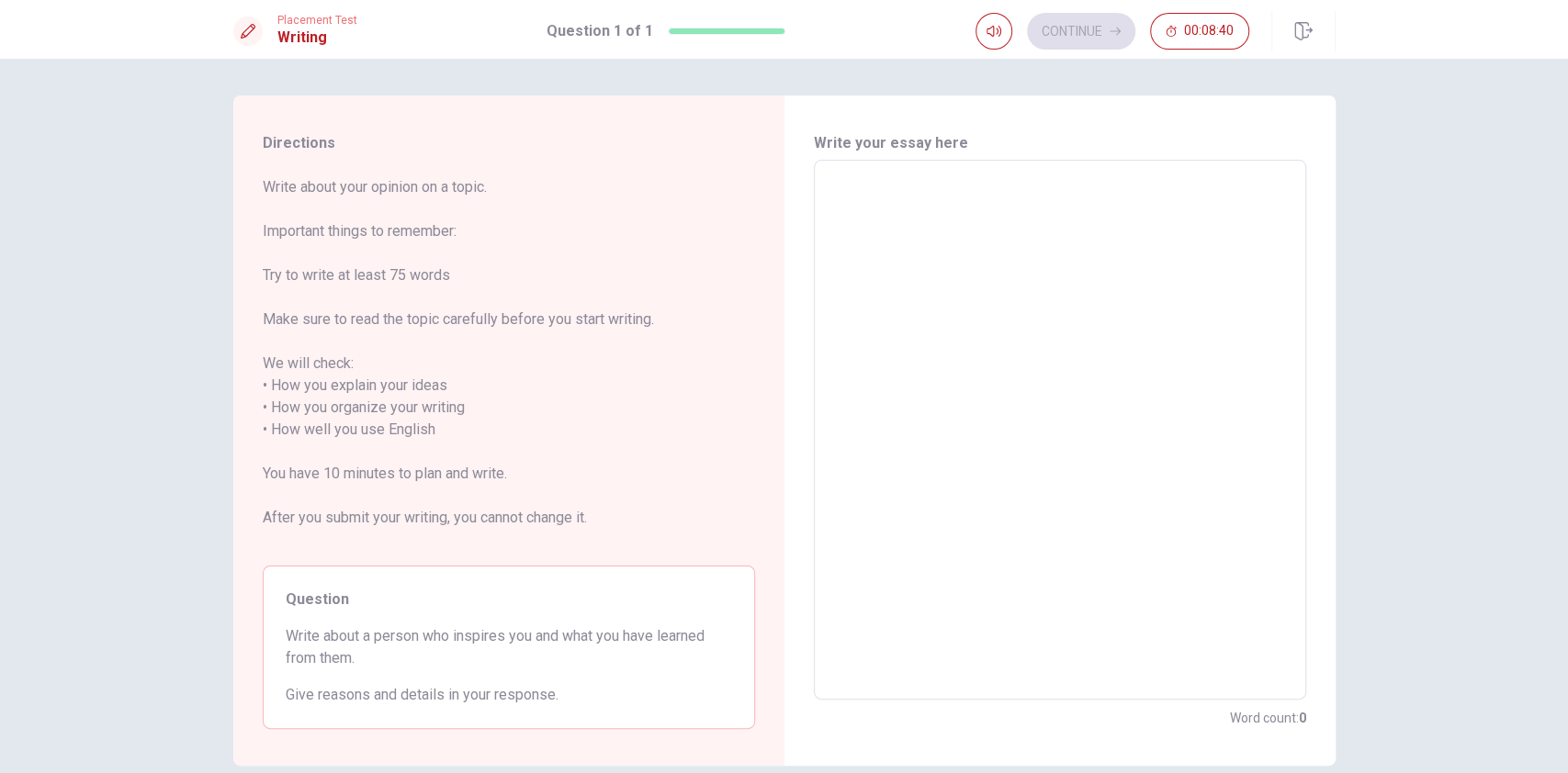 click at bounding box center [1060, 430] 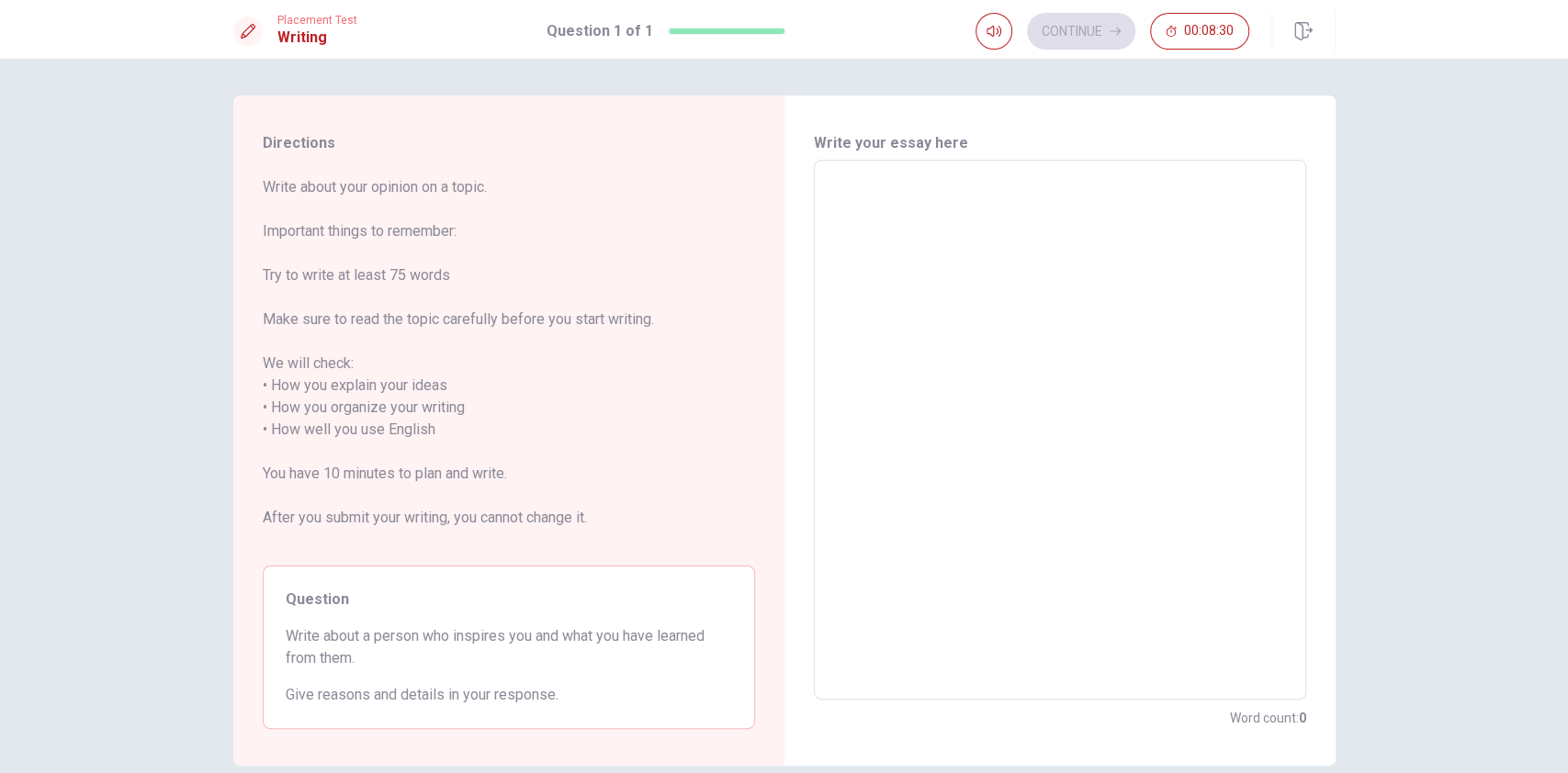type on "I" 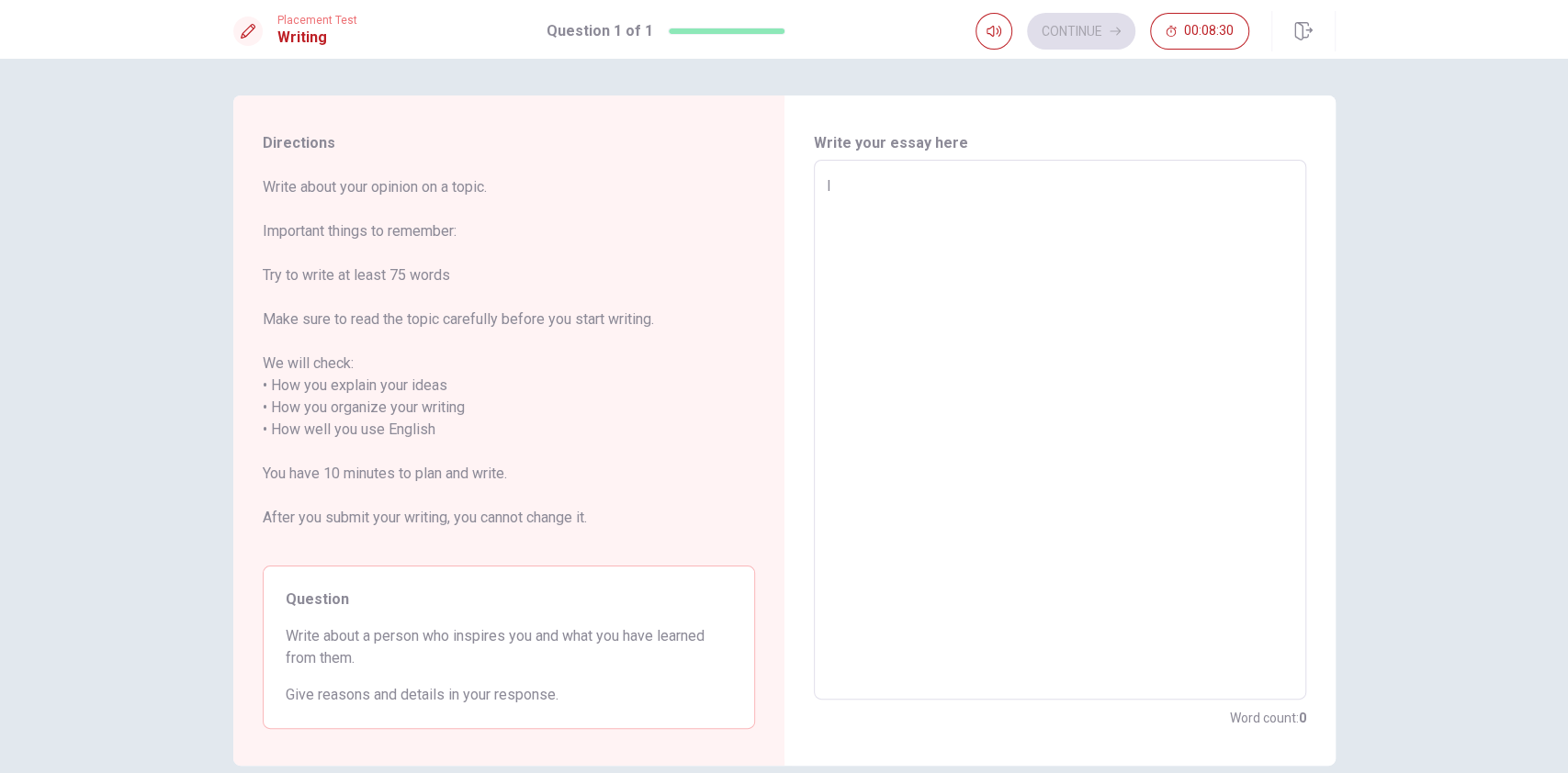 type on "x" 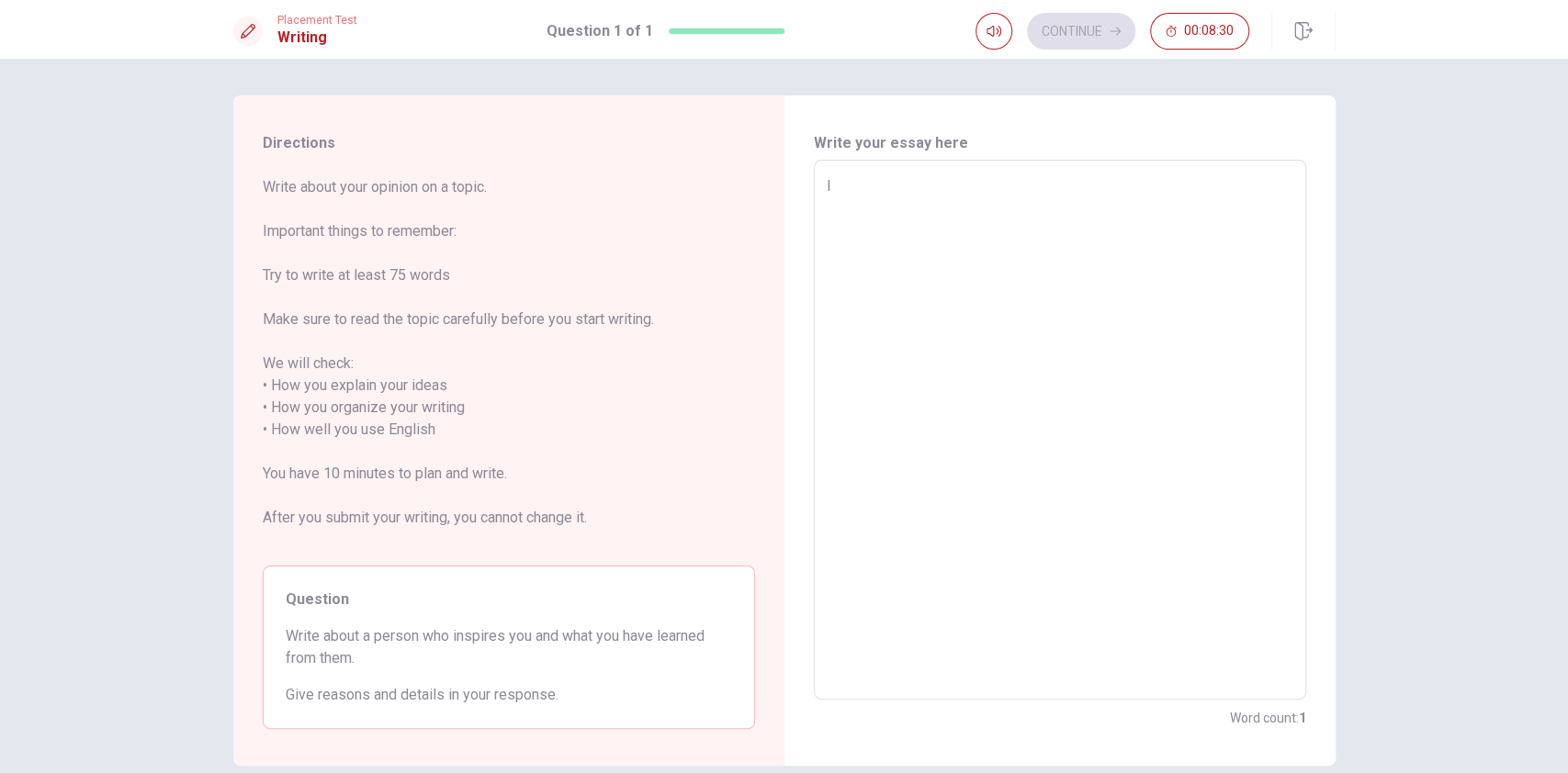 type on "I" 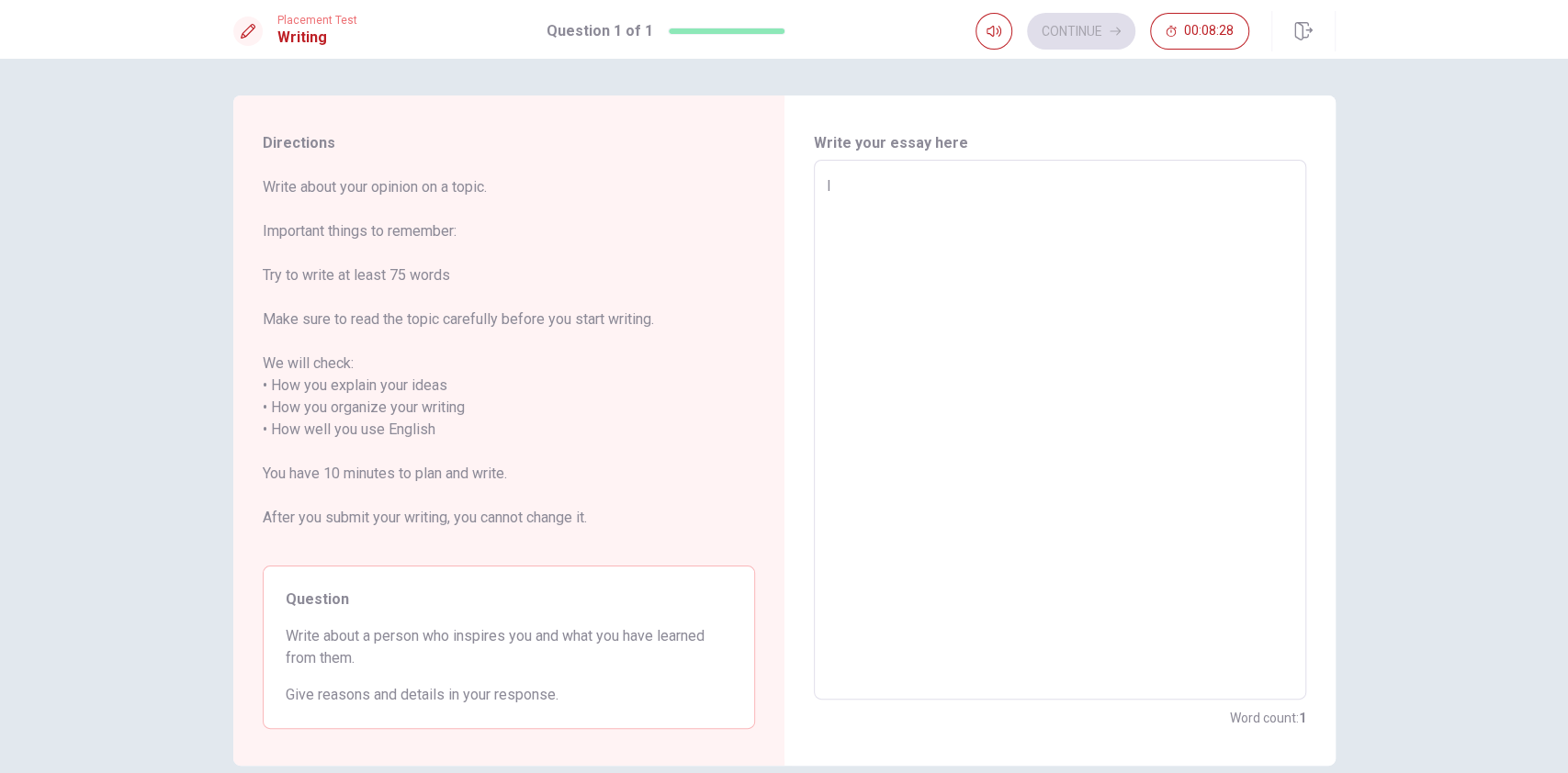 type on "x" 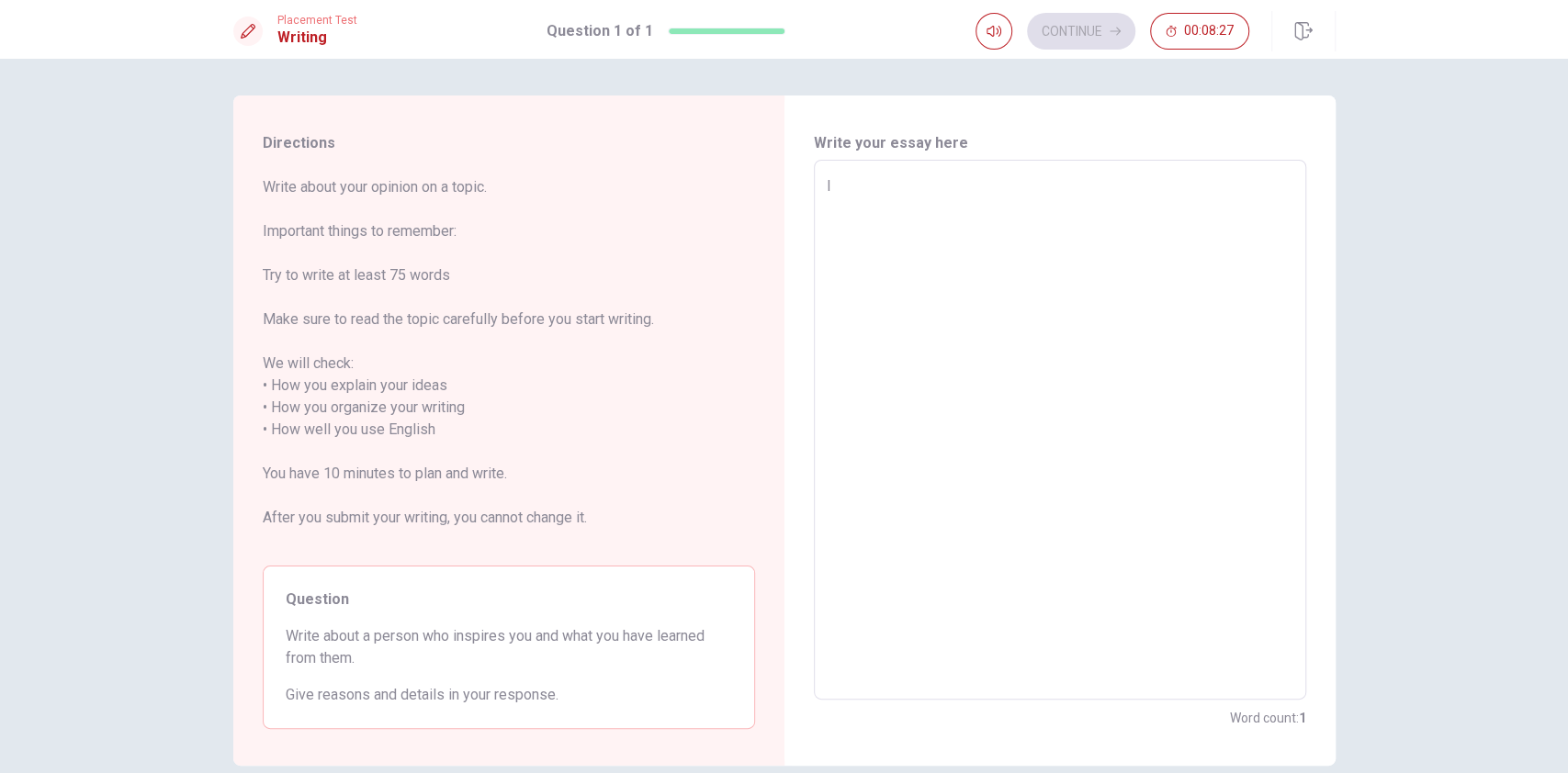 type on "I i" 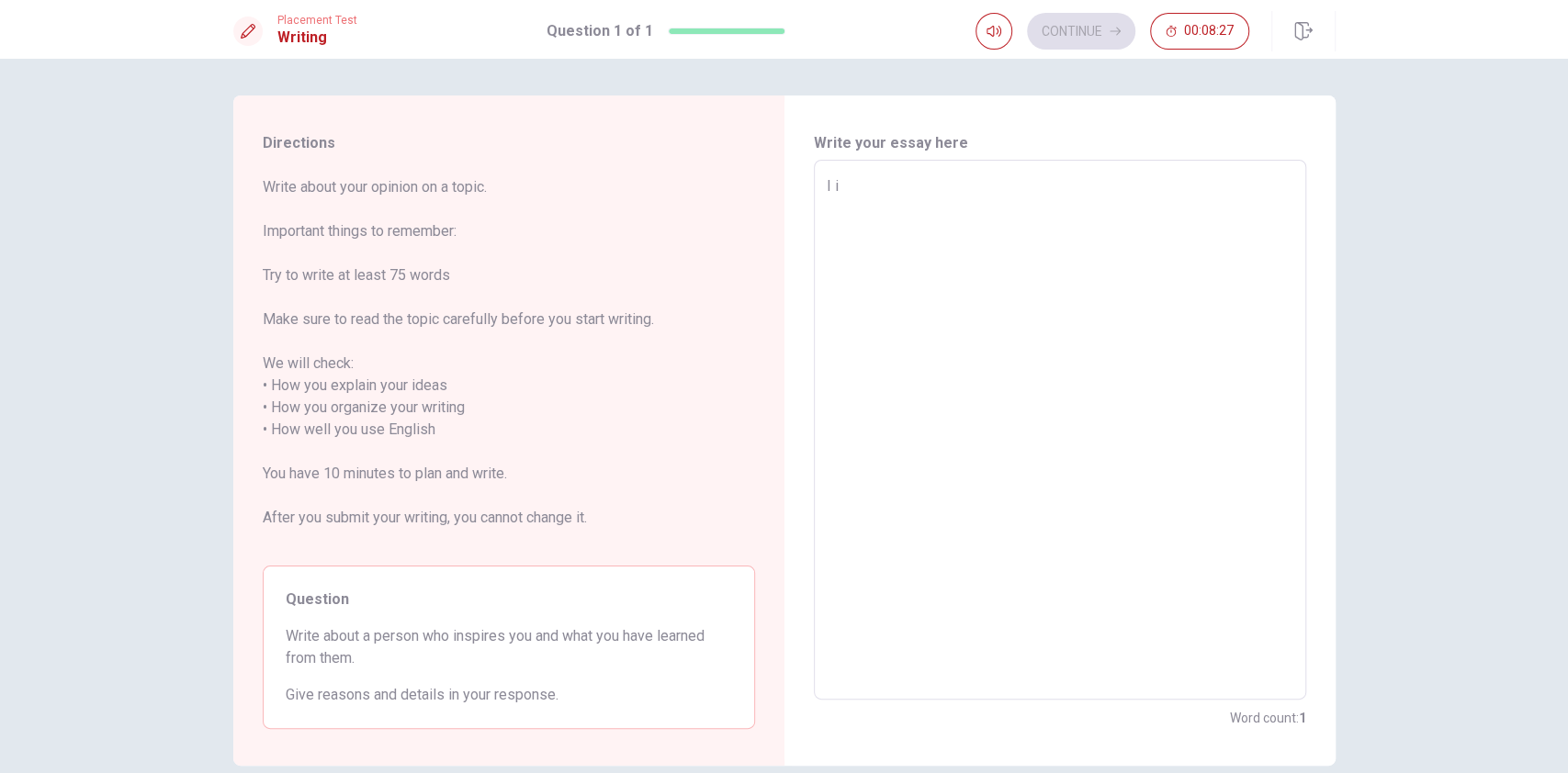 type on "x" 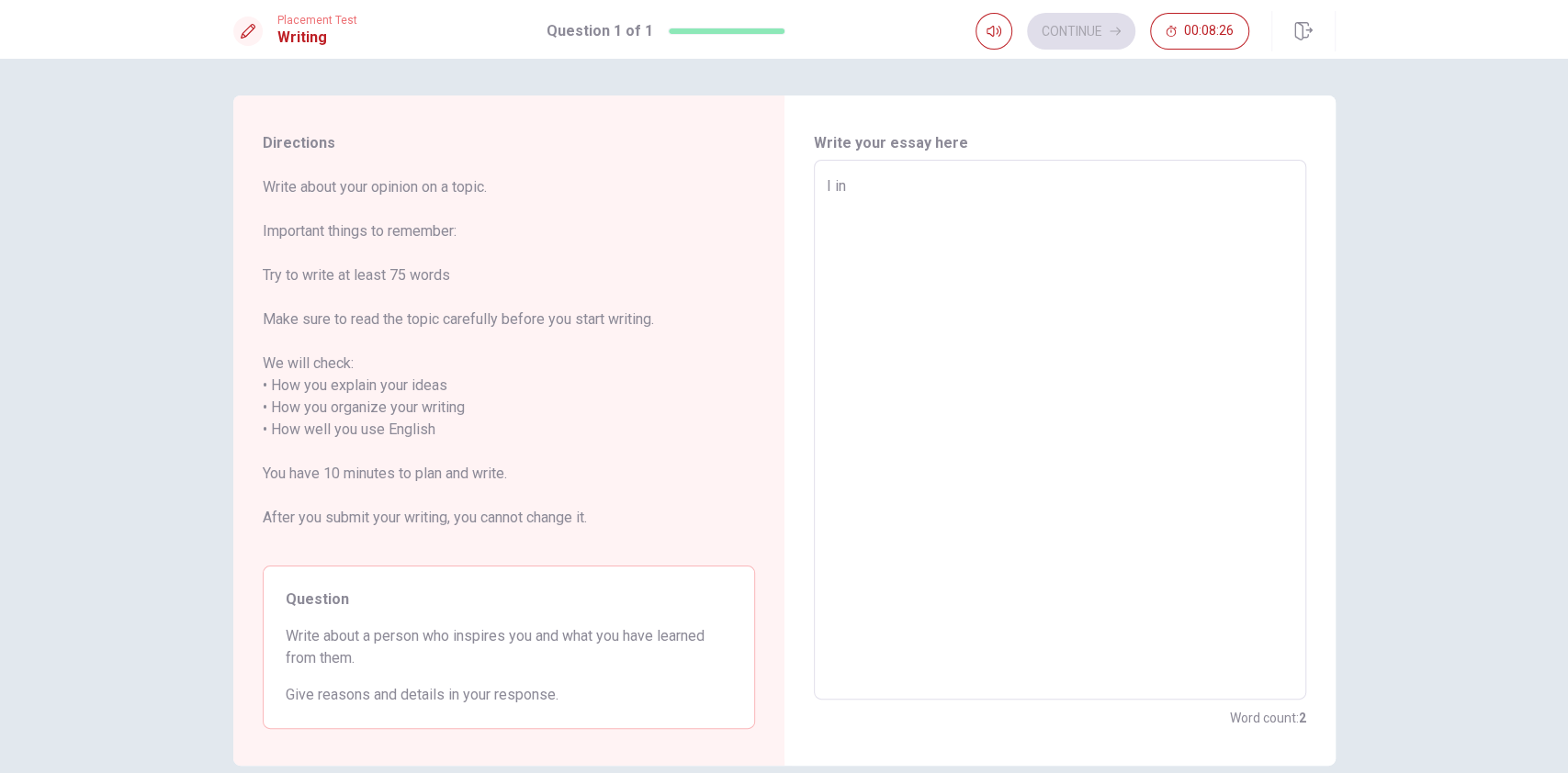 type on "x" 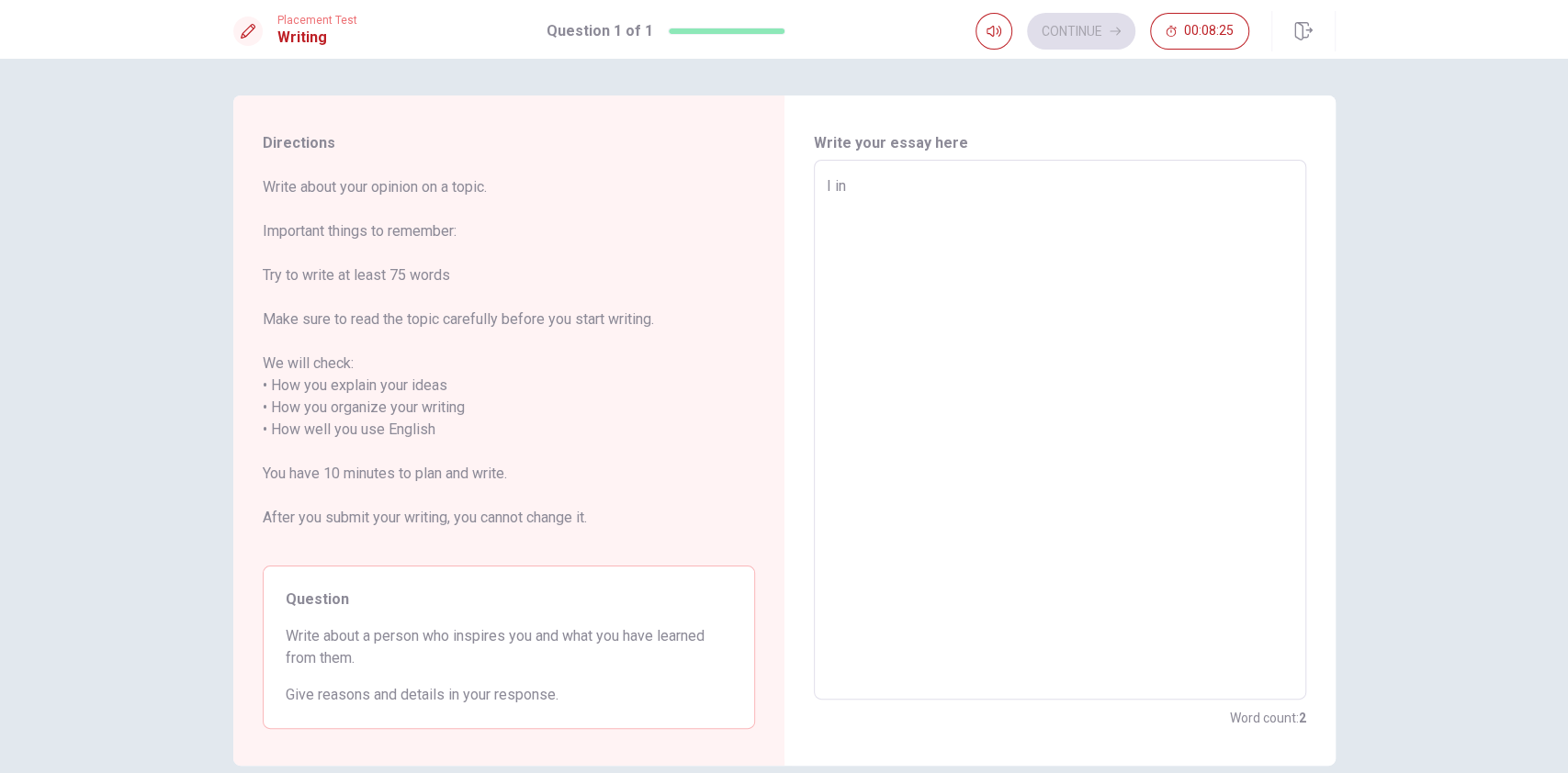 type on "I i" 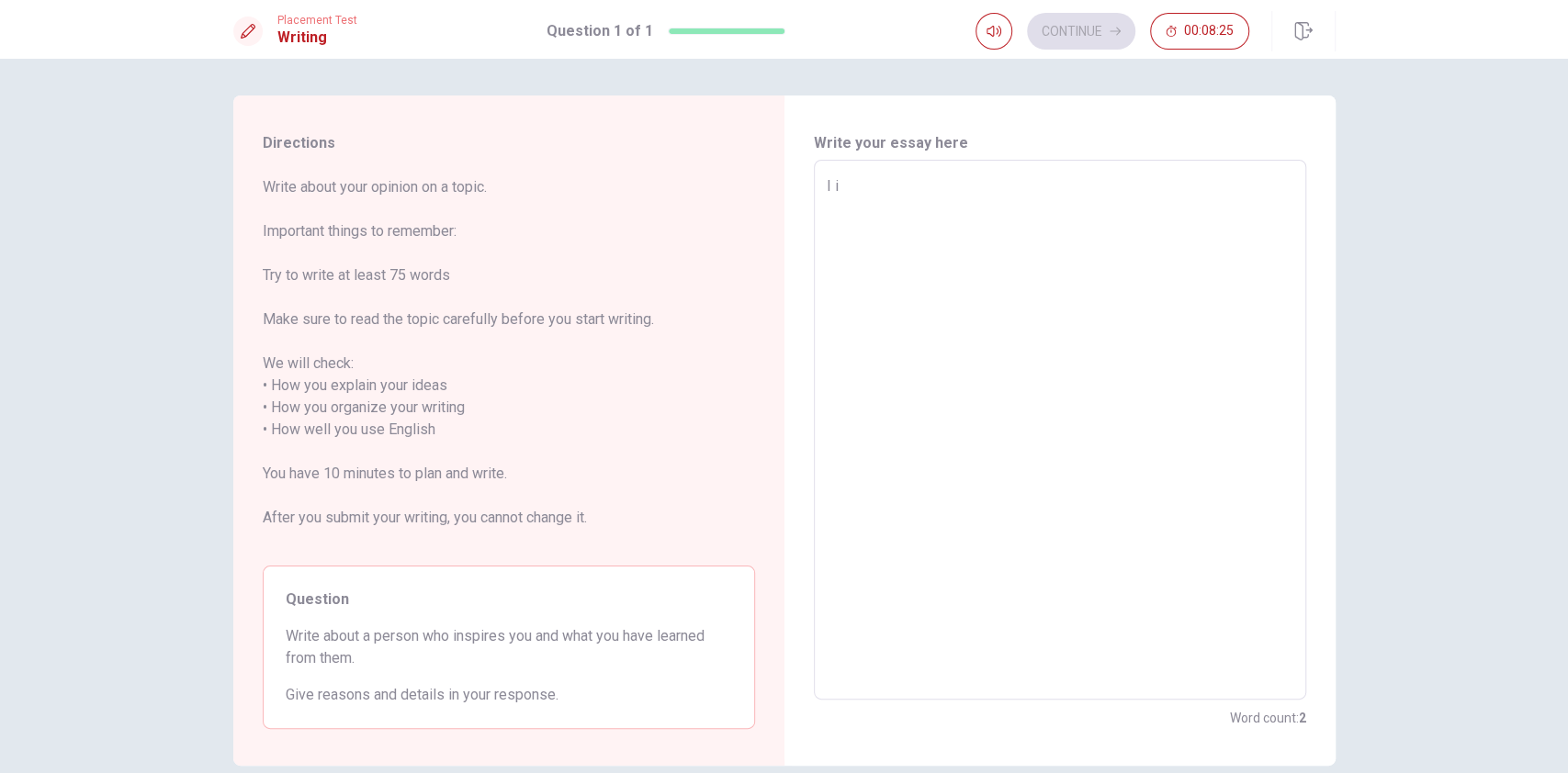 type on "x" 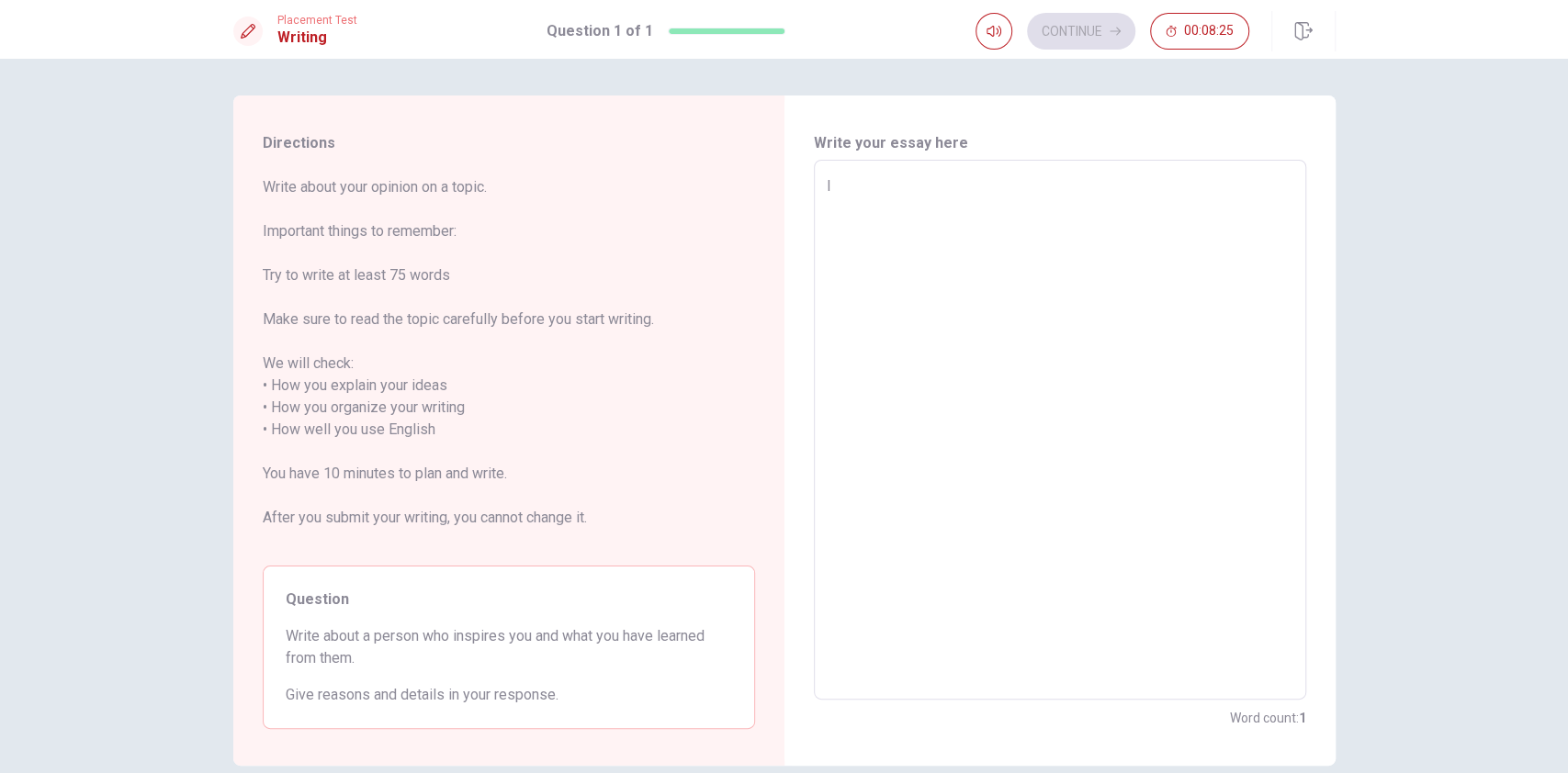 type on "x" 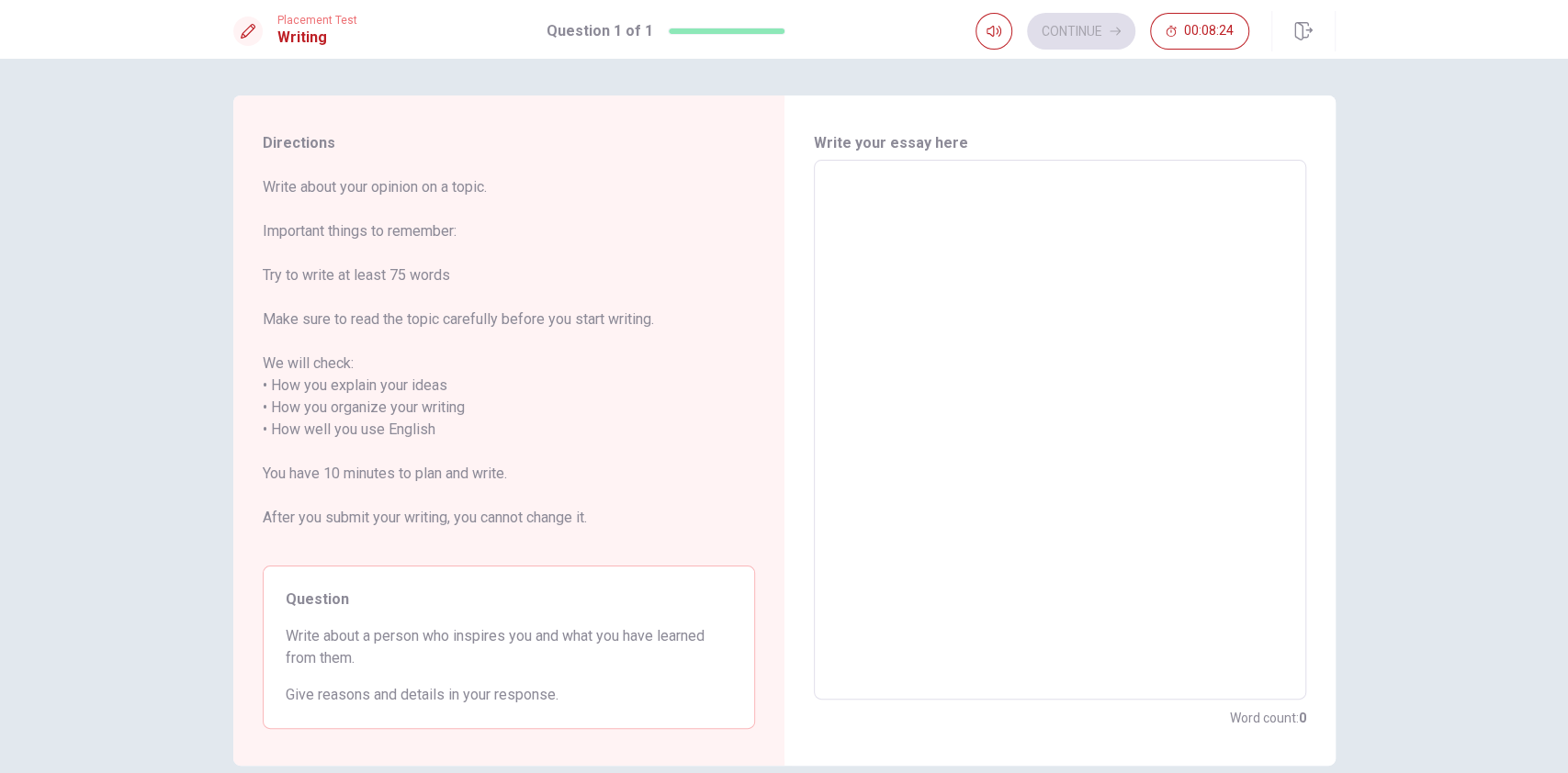 type on "M" 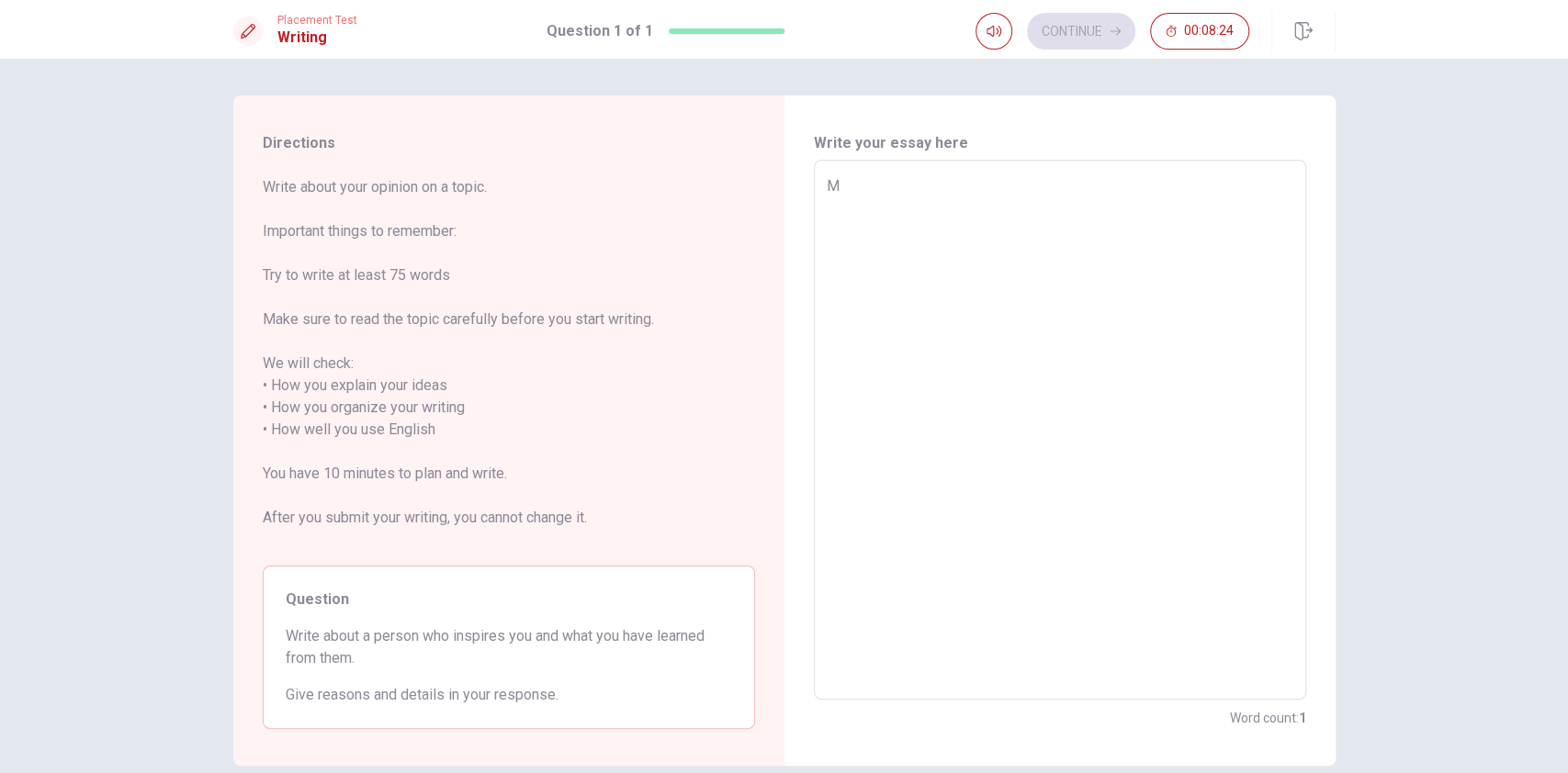 type on "x" 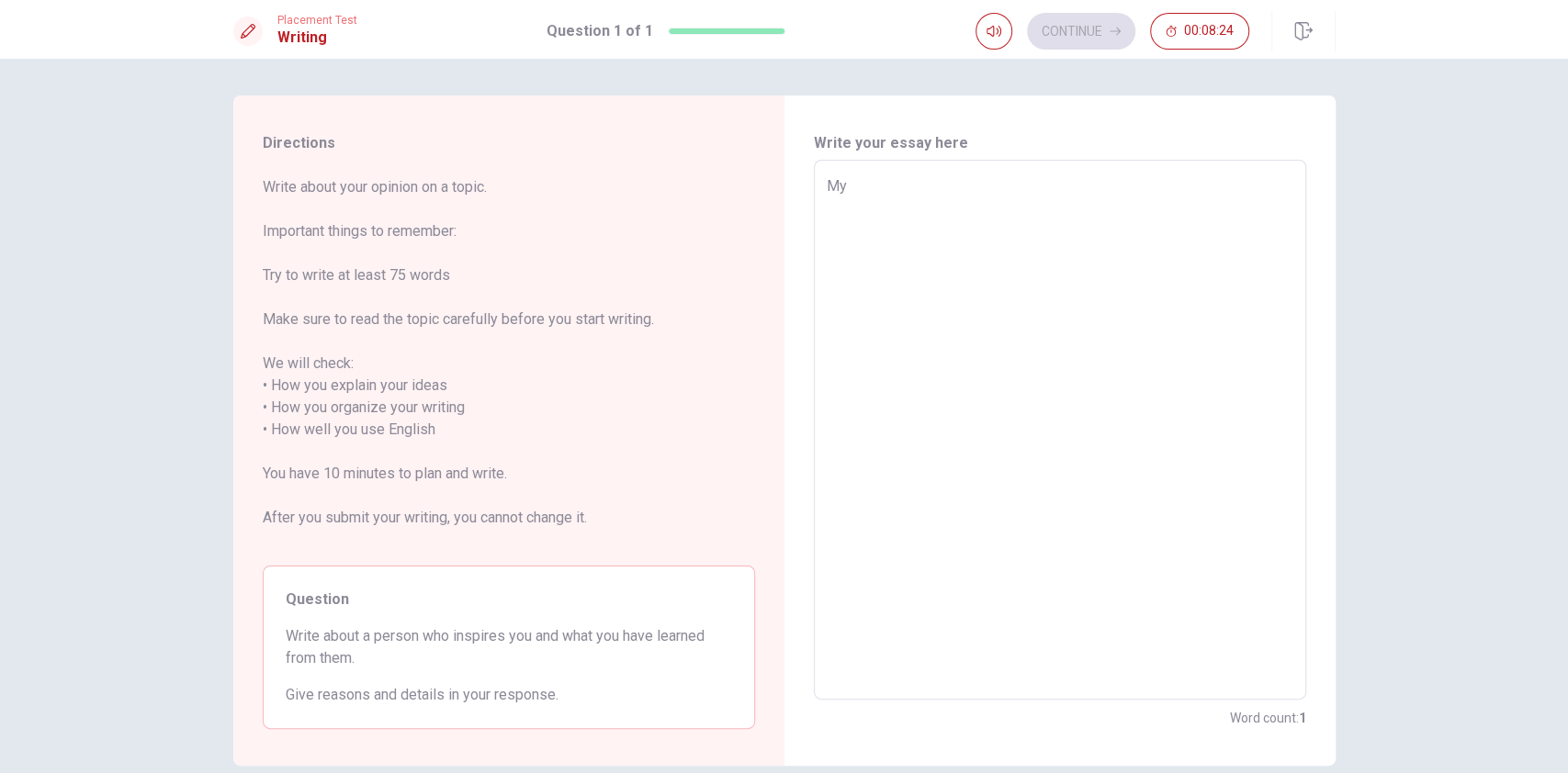 type on "x" 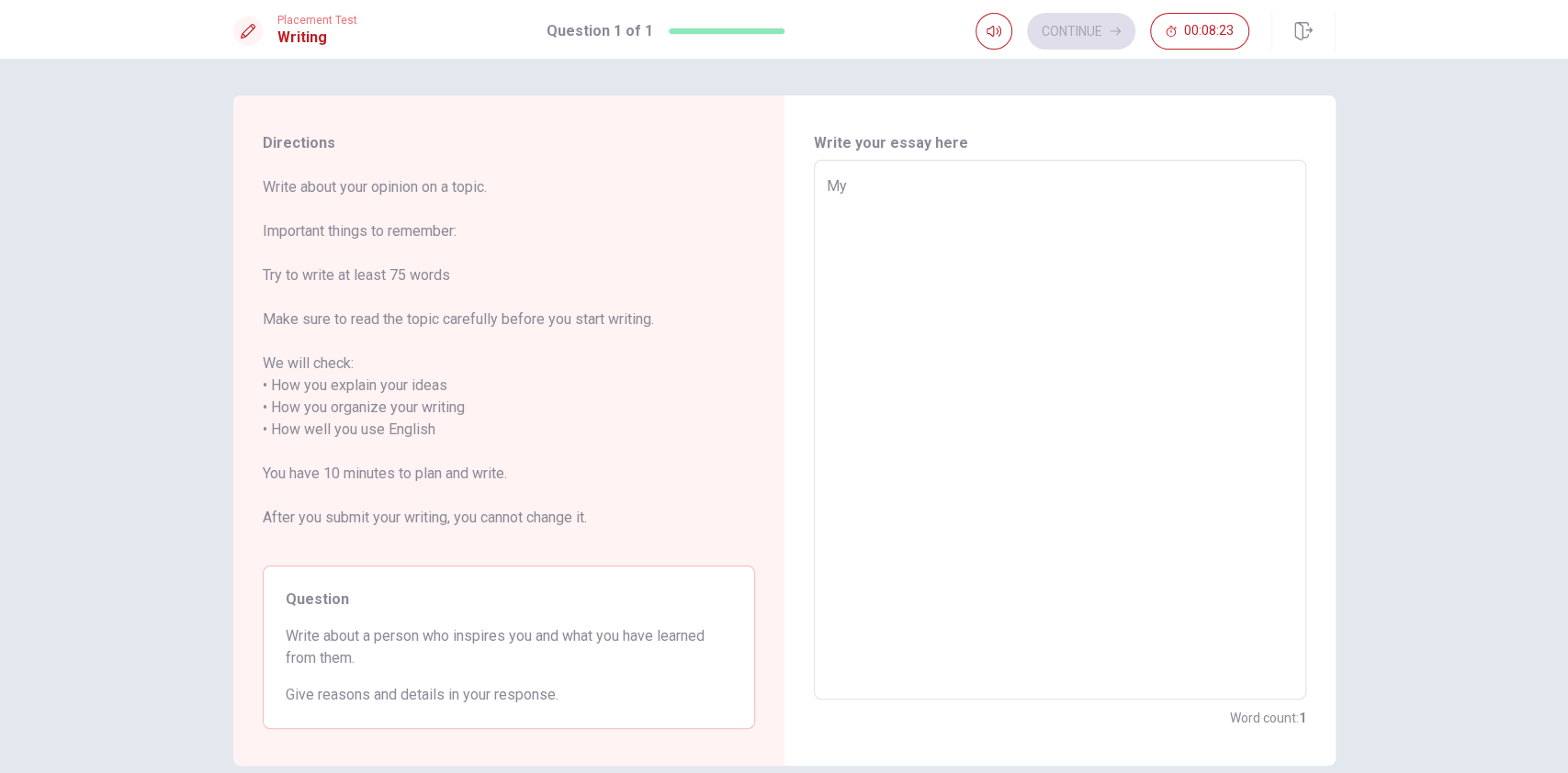 type on "My" 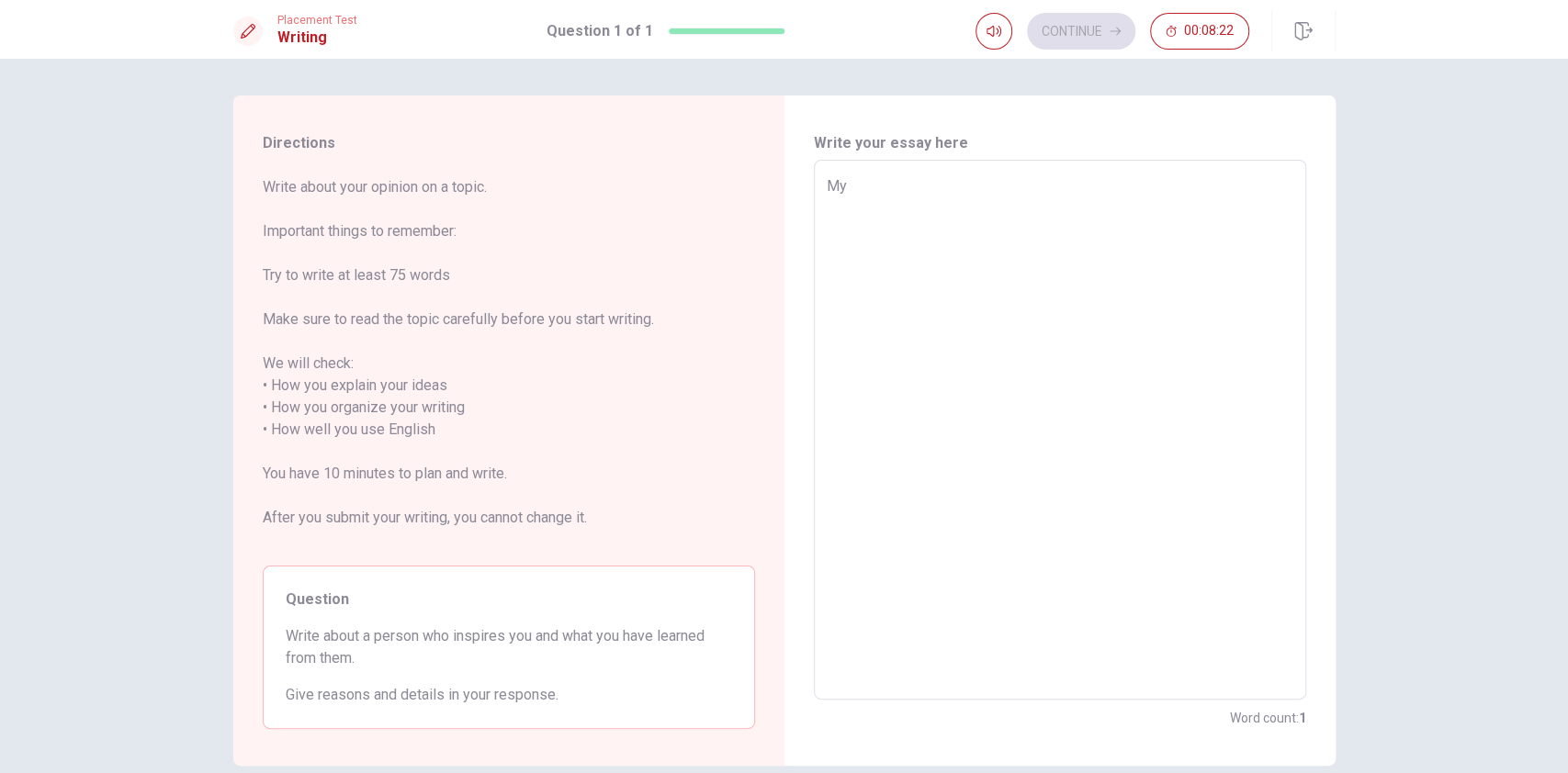 type on "My i" 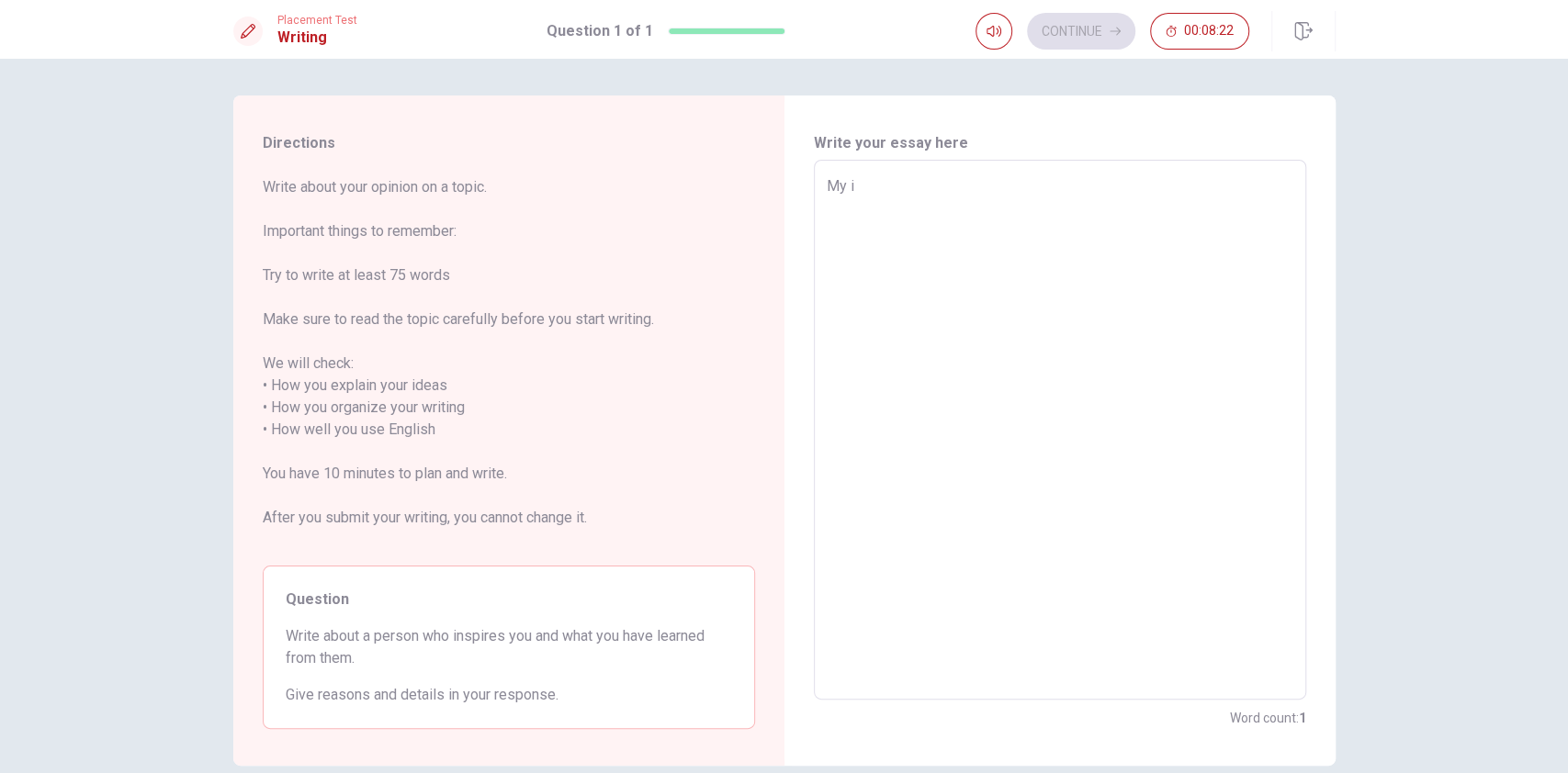 type on "x" 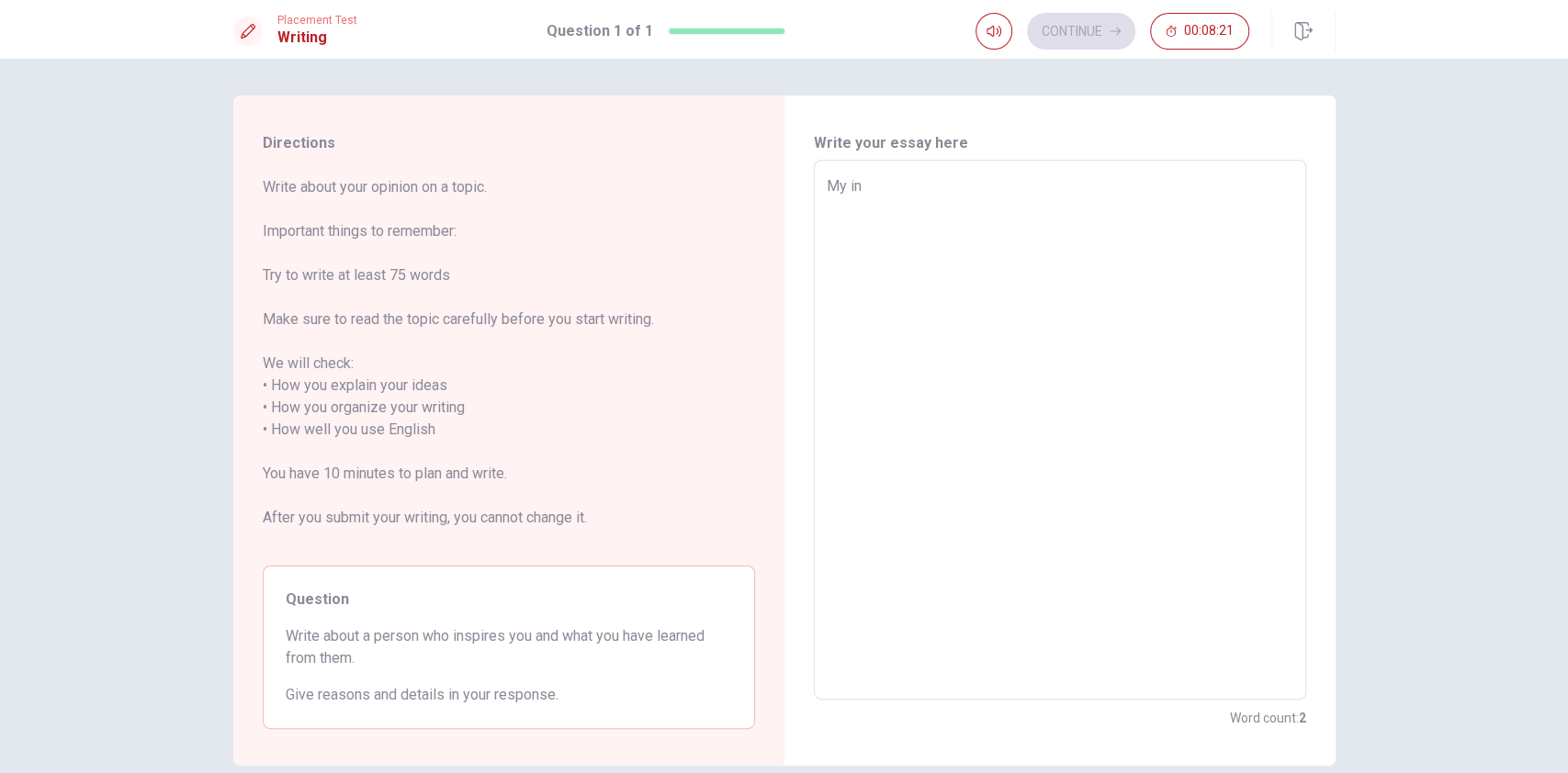 type on "x" 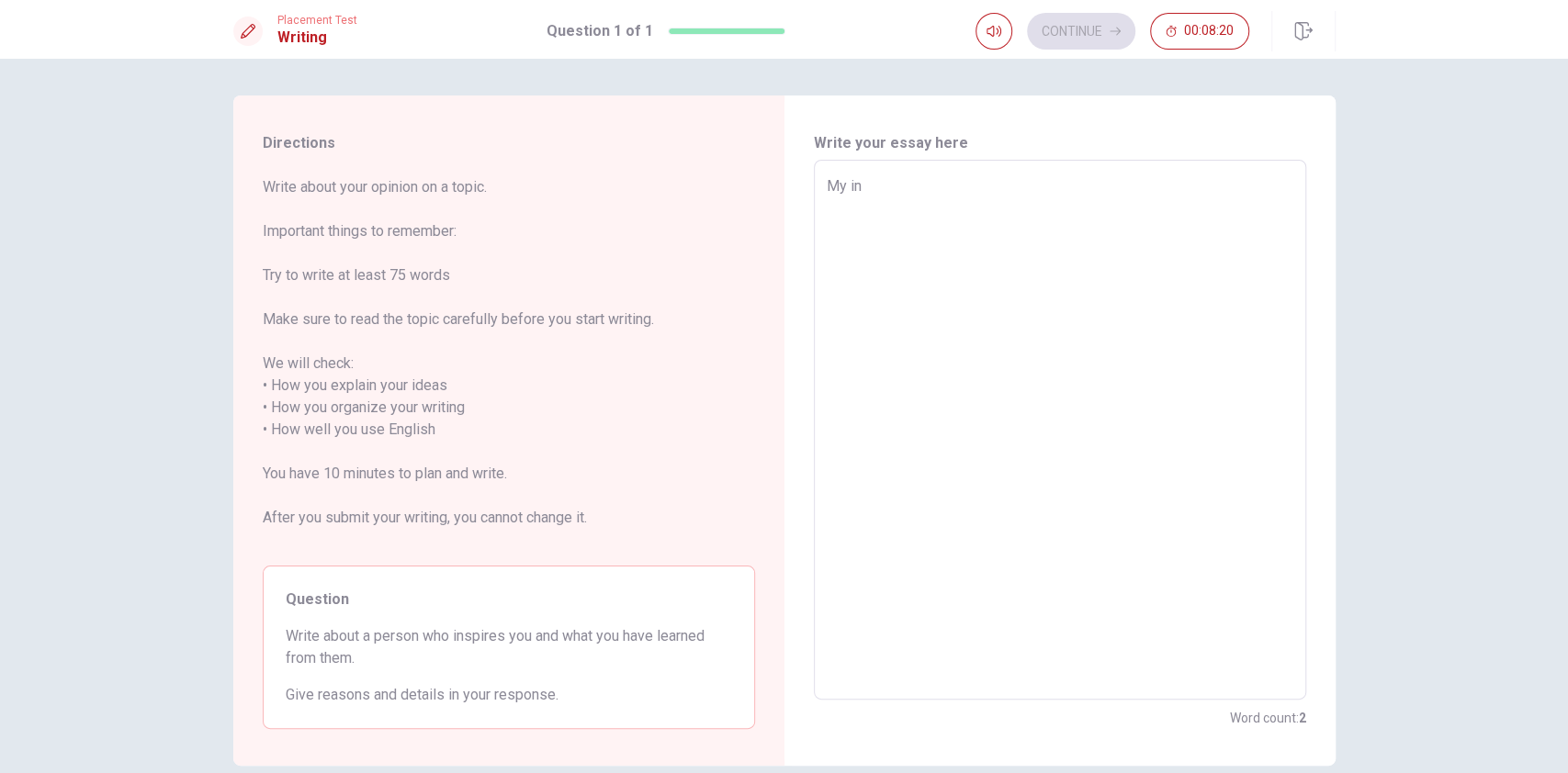 type on "My ins" 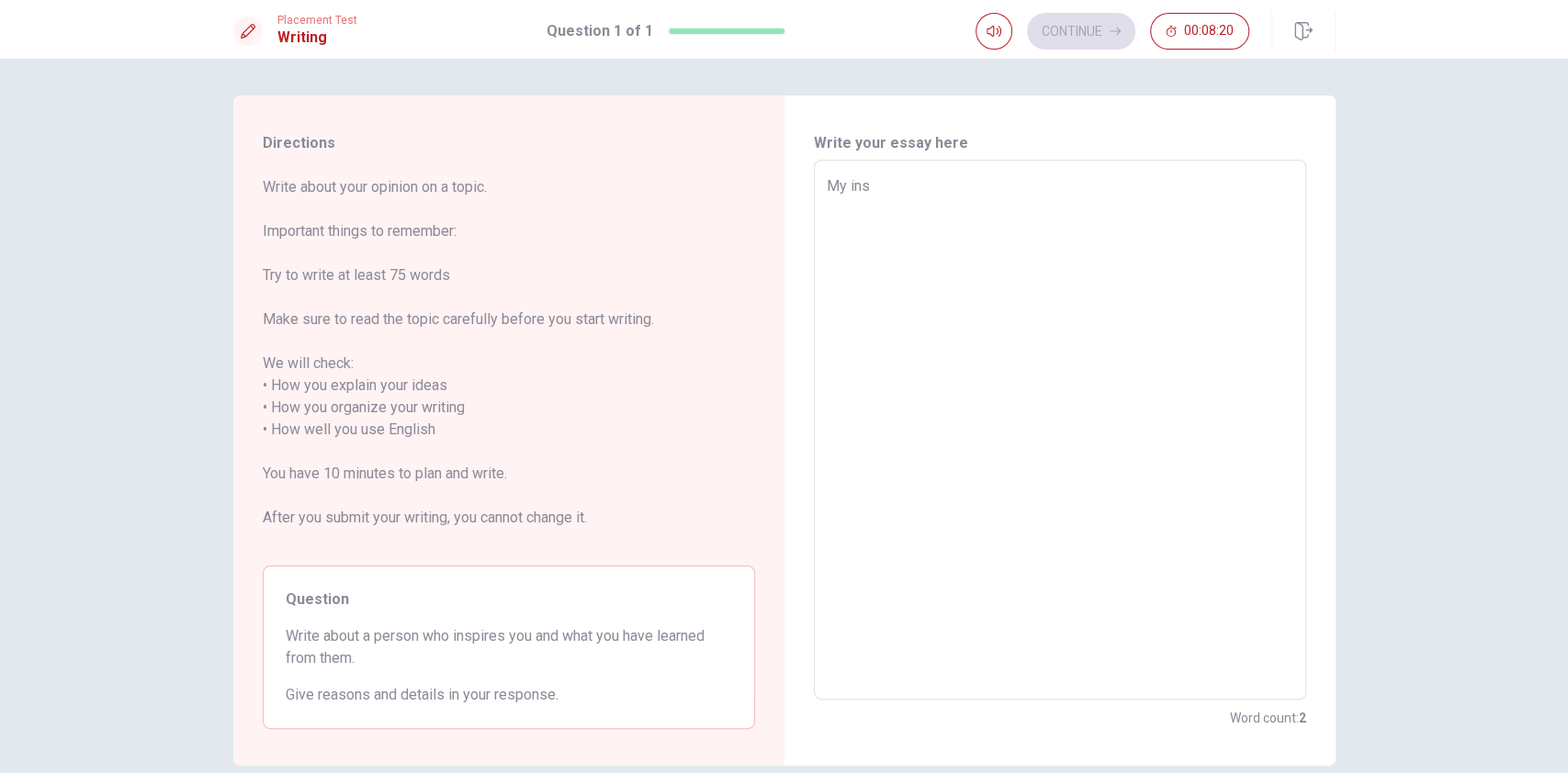 type on "x" 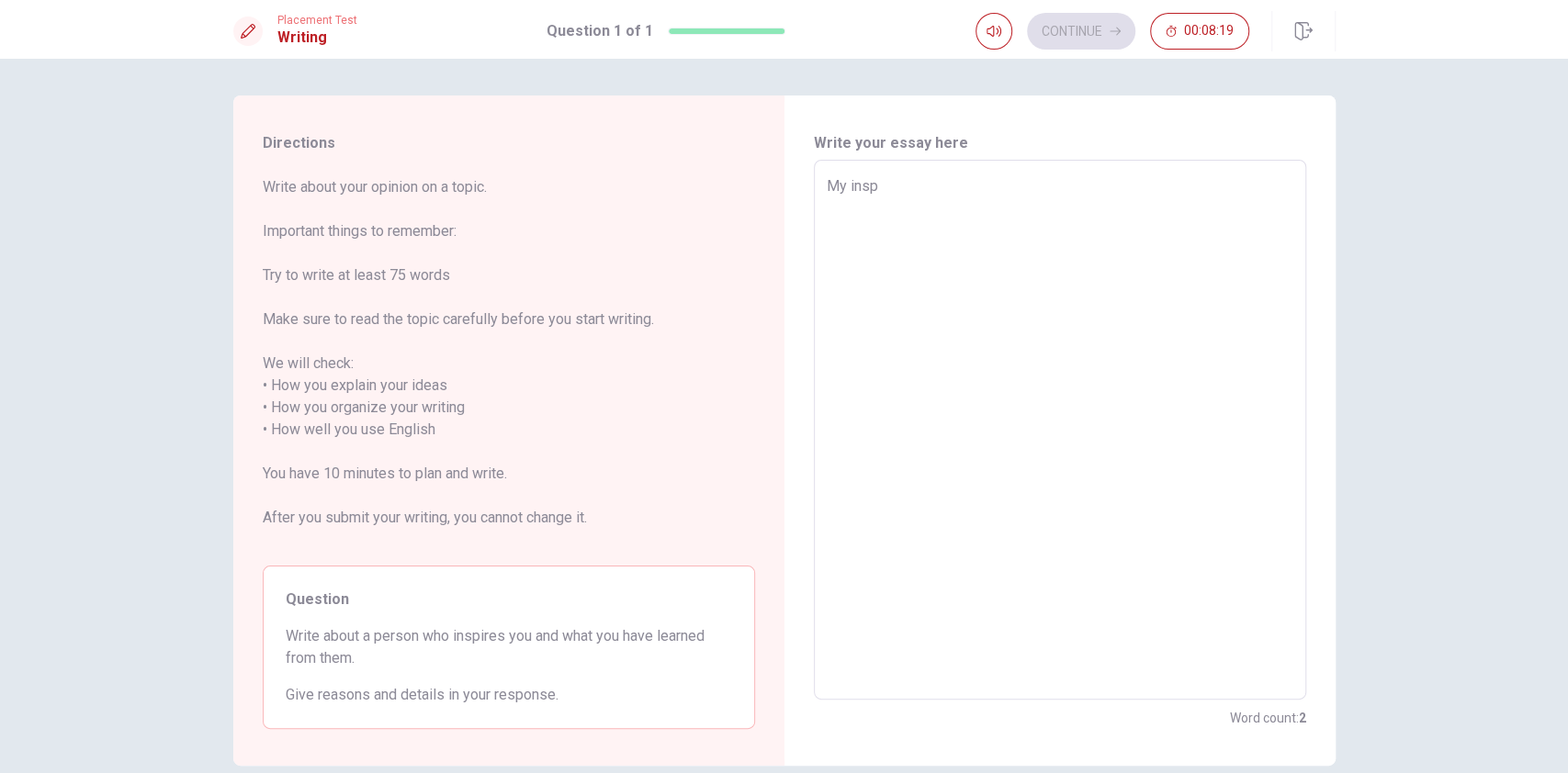 type on "x" 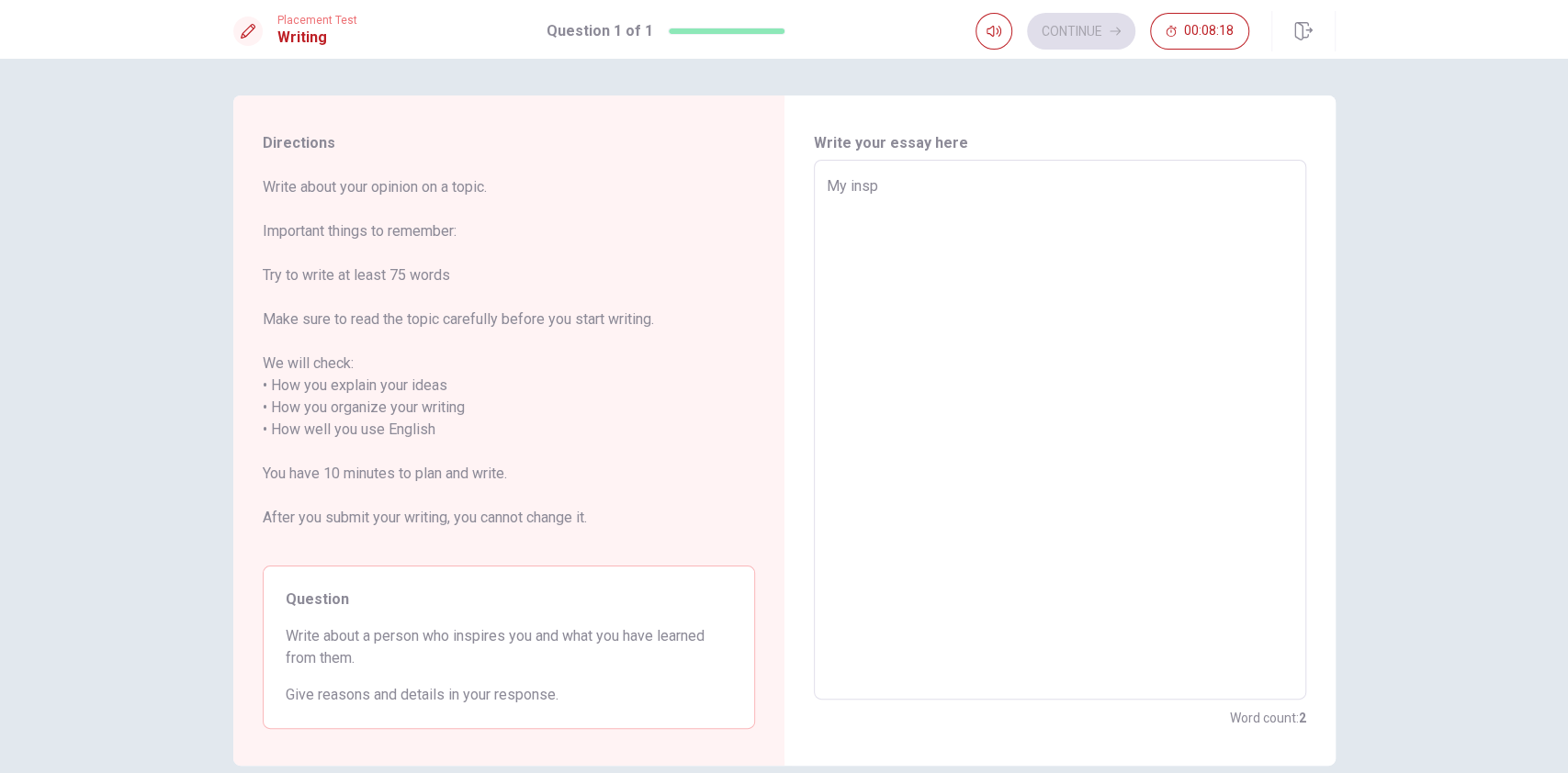 type on "My inspr" 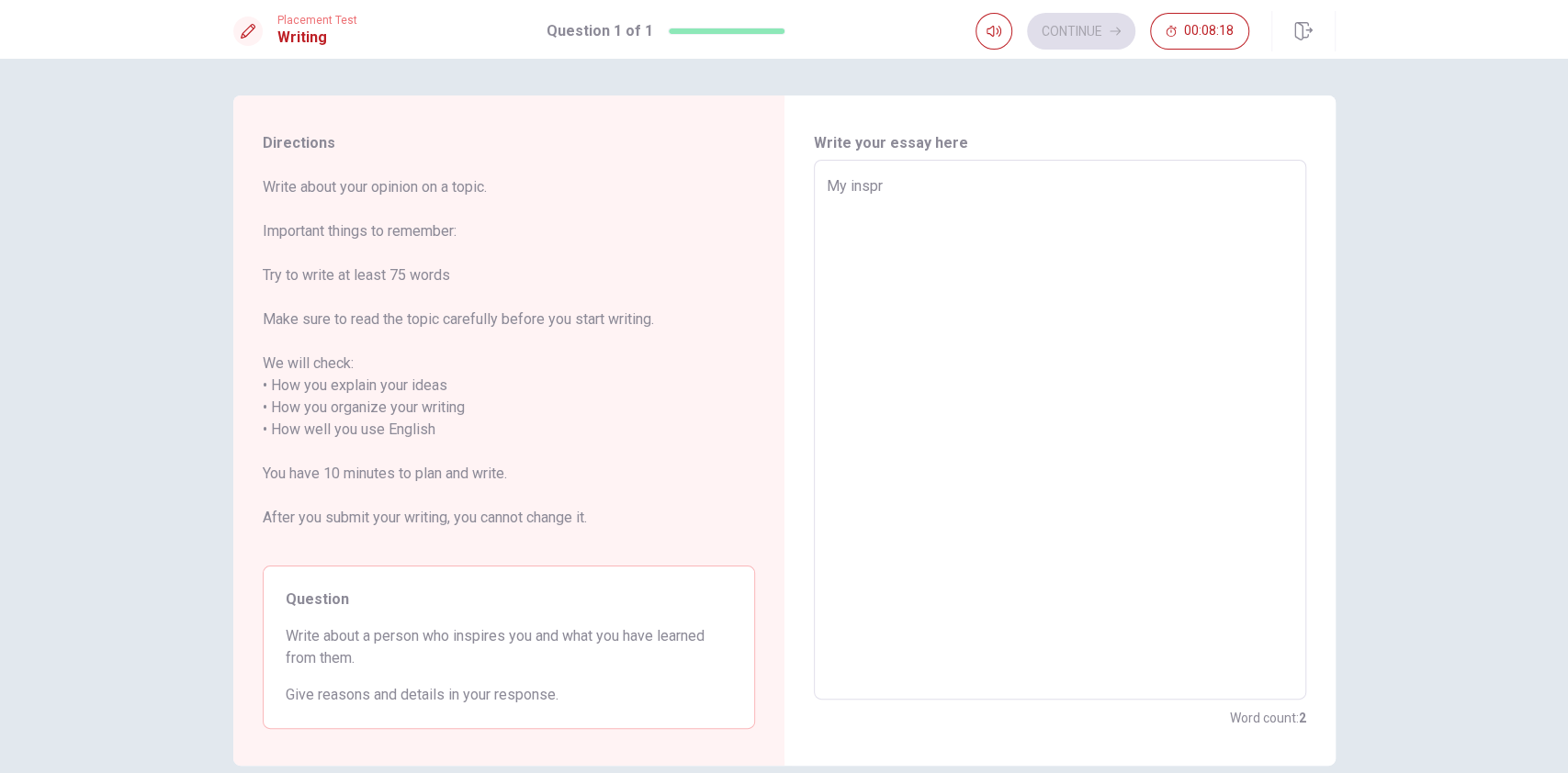 type on "x" 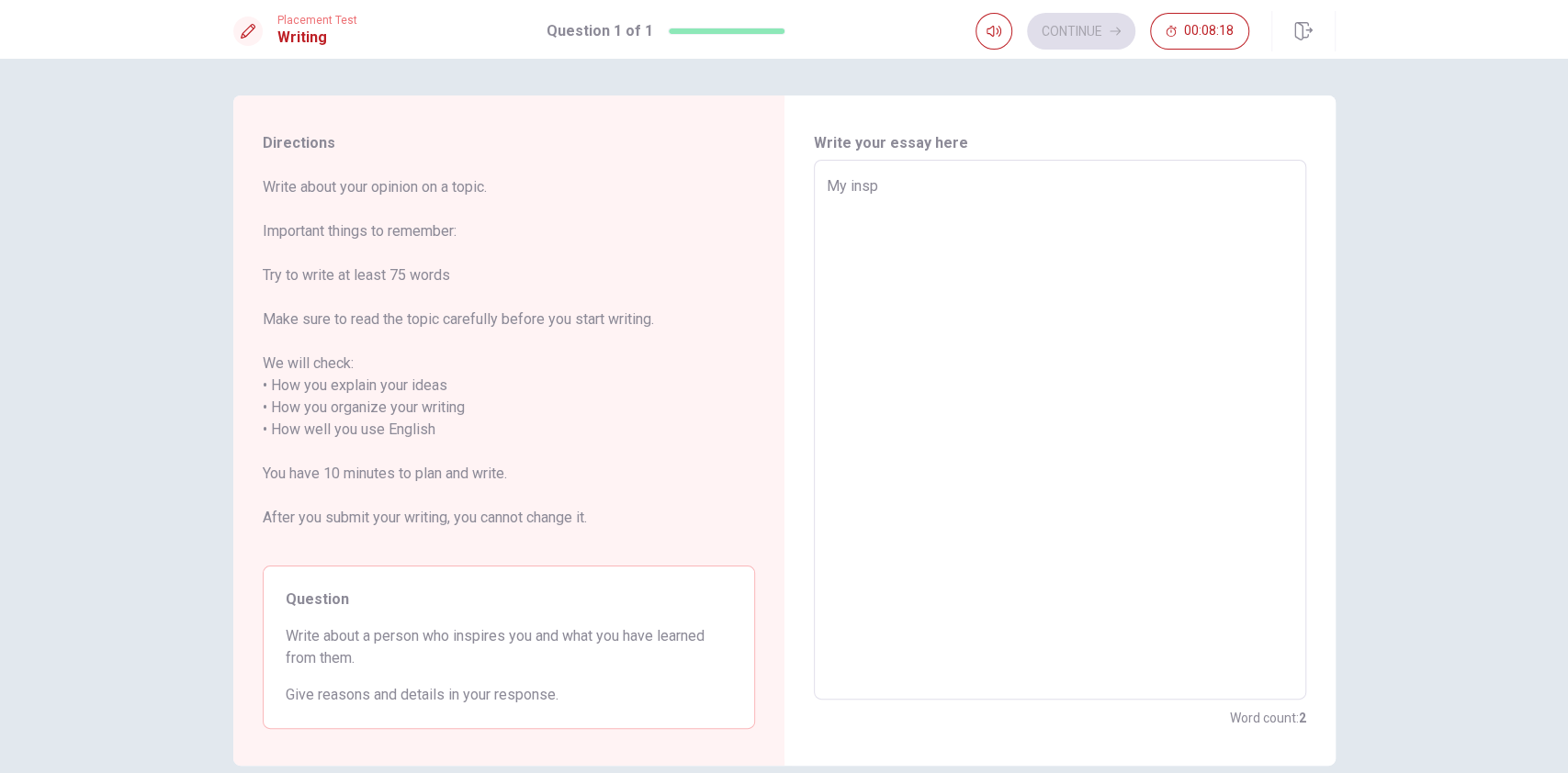type on "x" 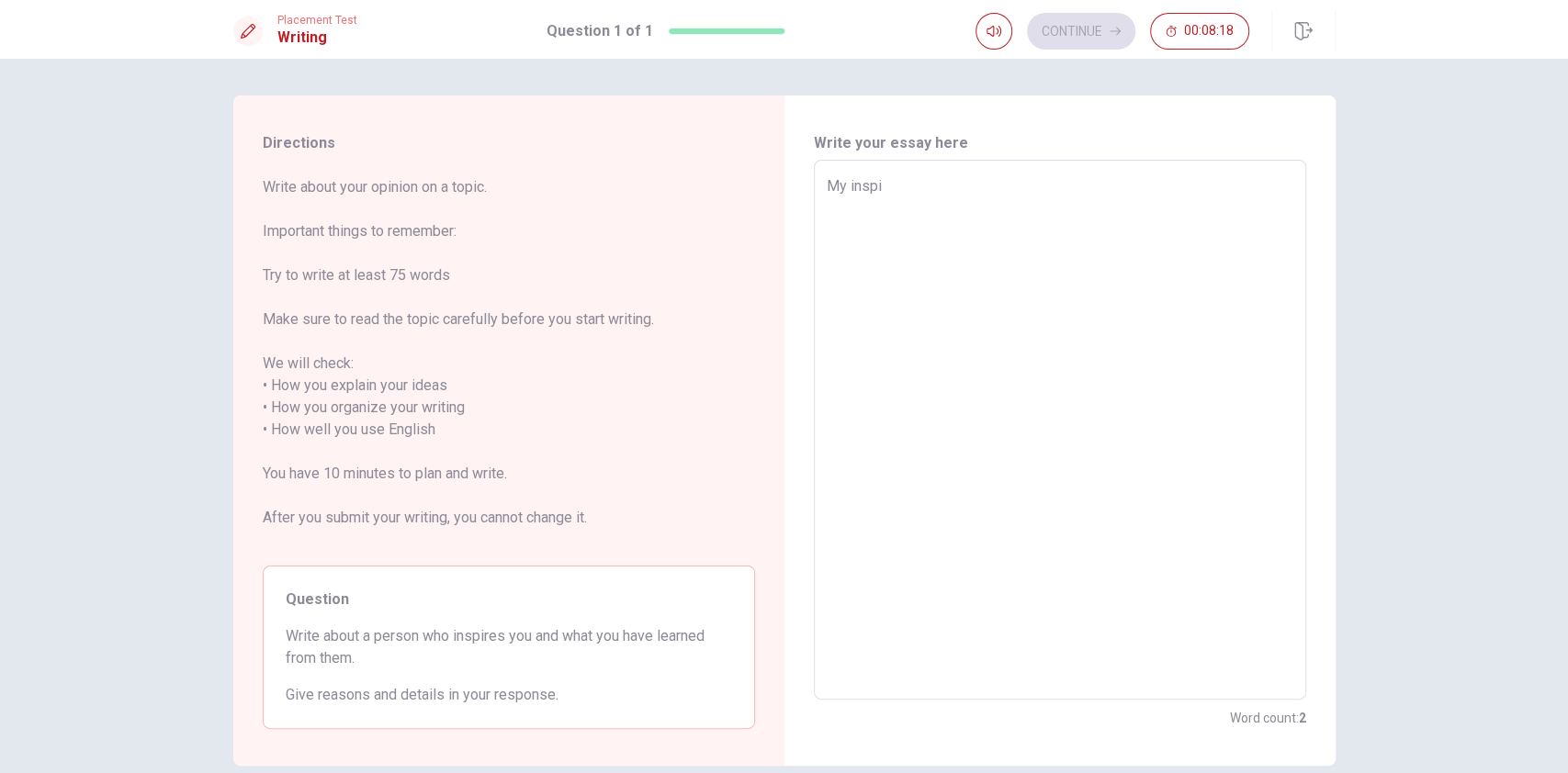 type on "My inspir" 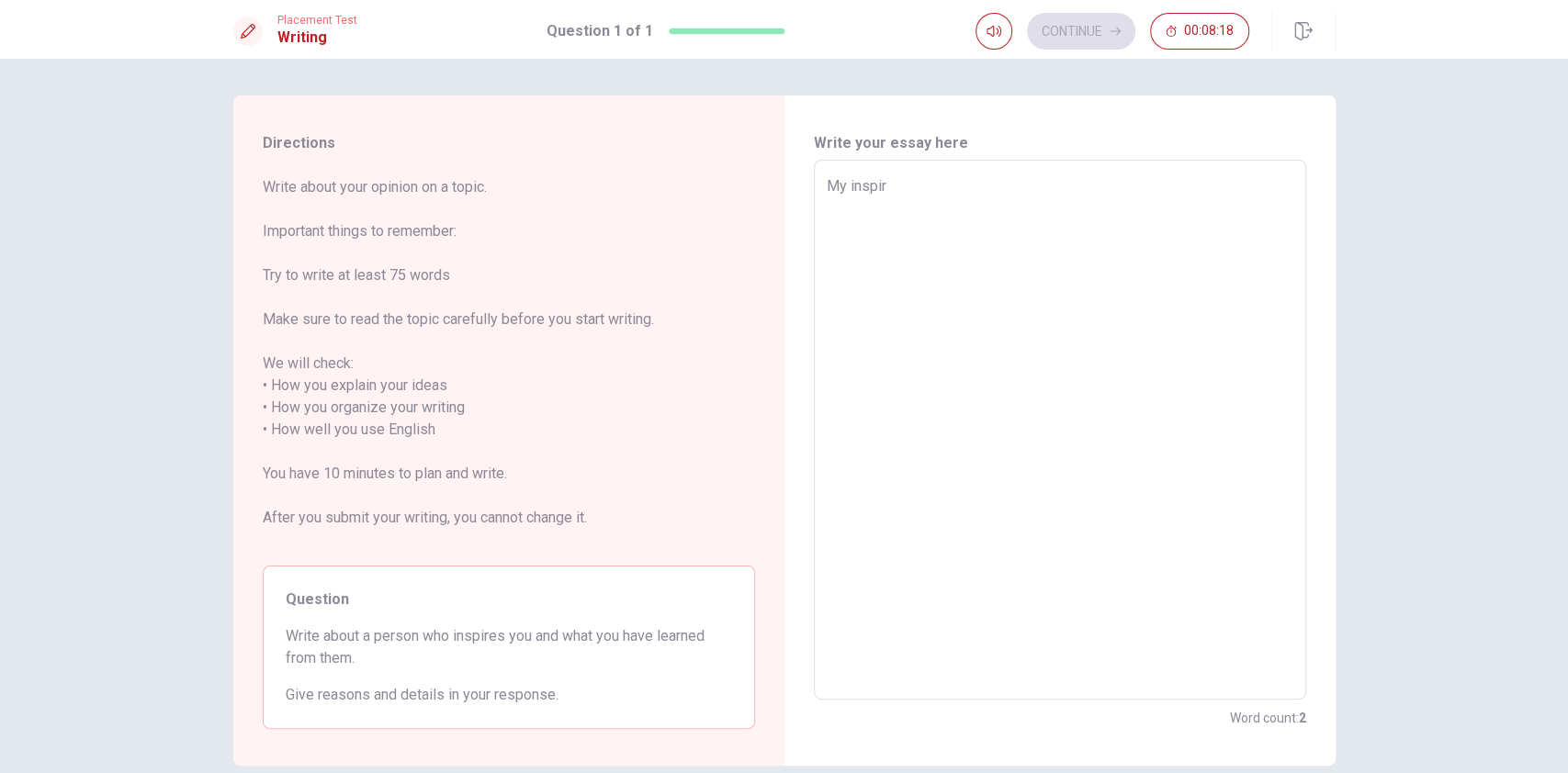 type on "x" 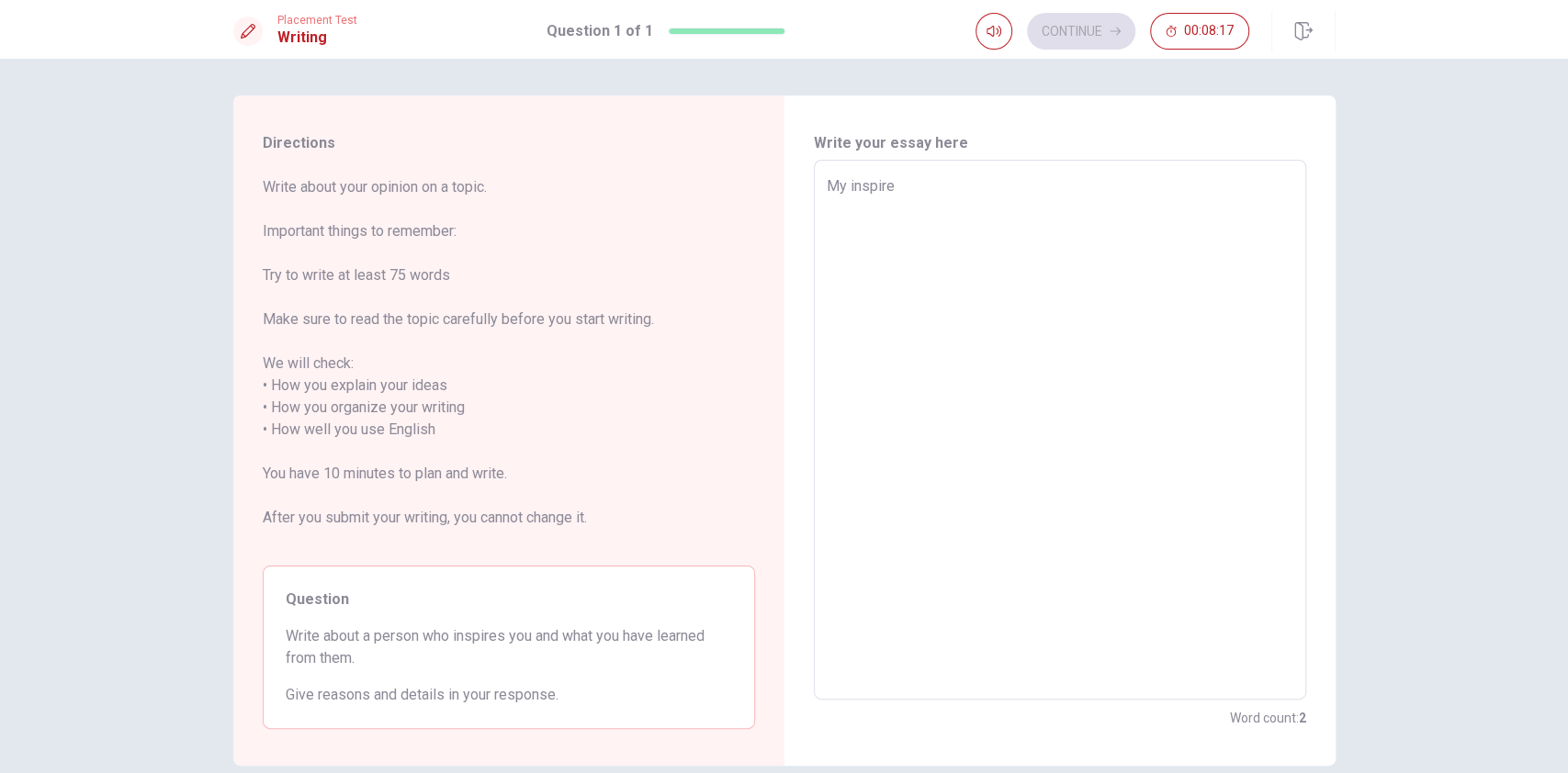type on "My inspired" 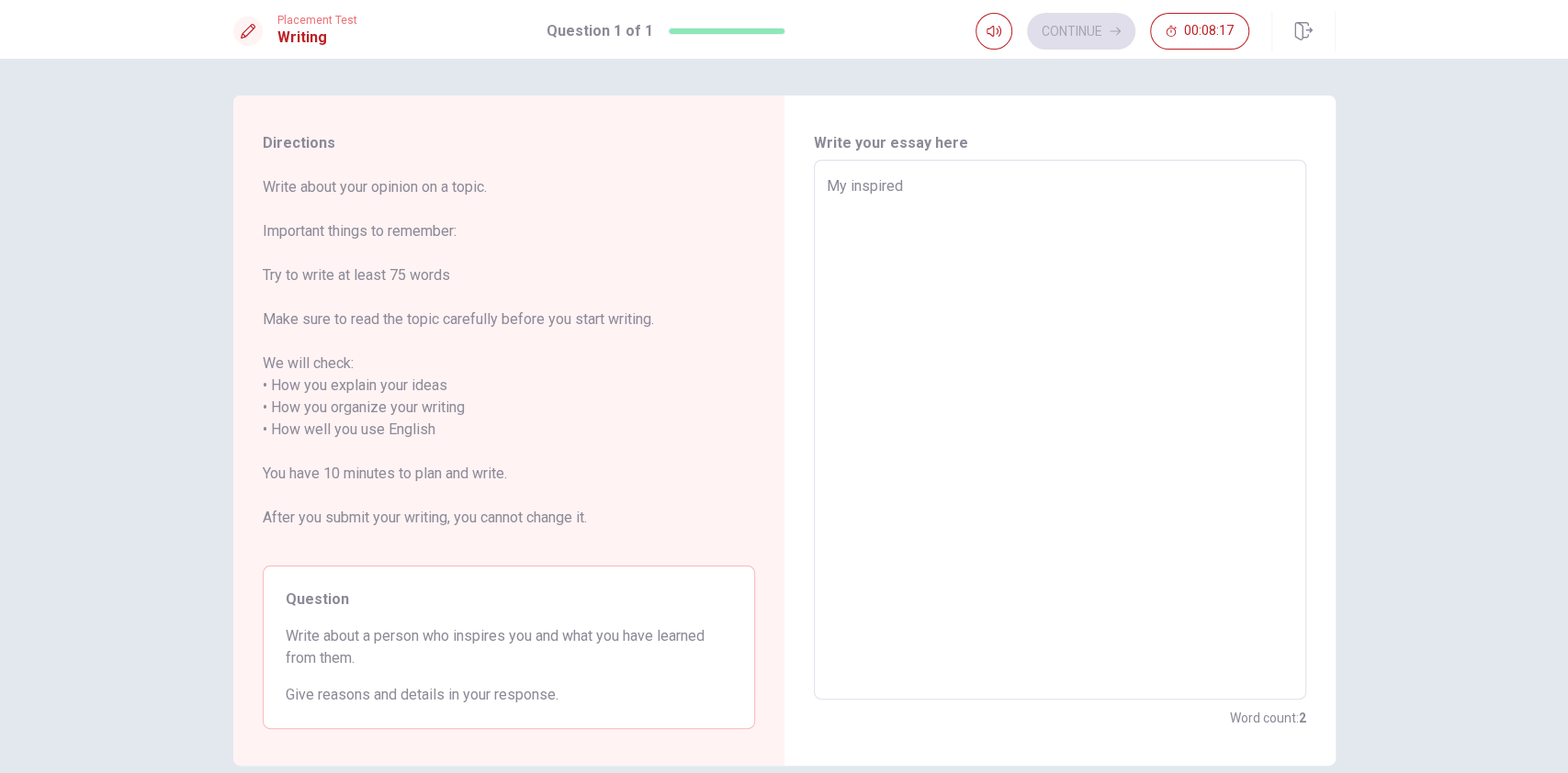 type on "x" 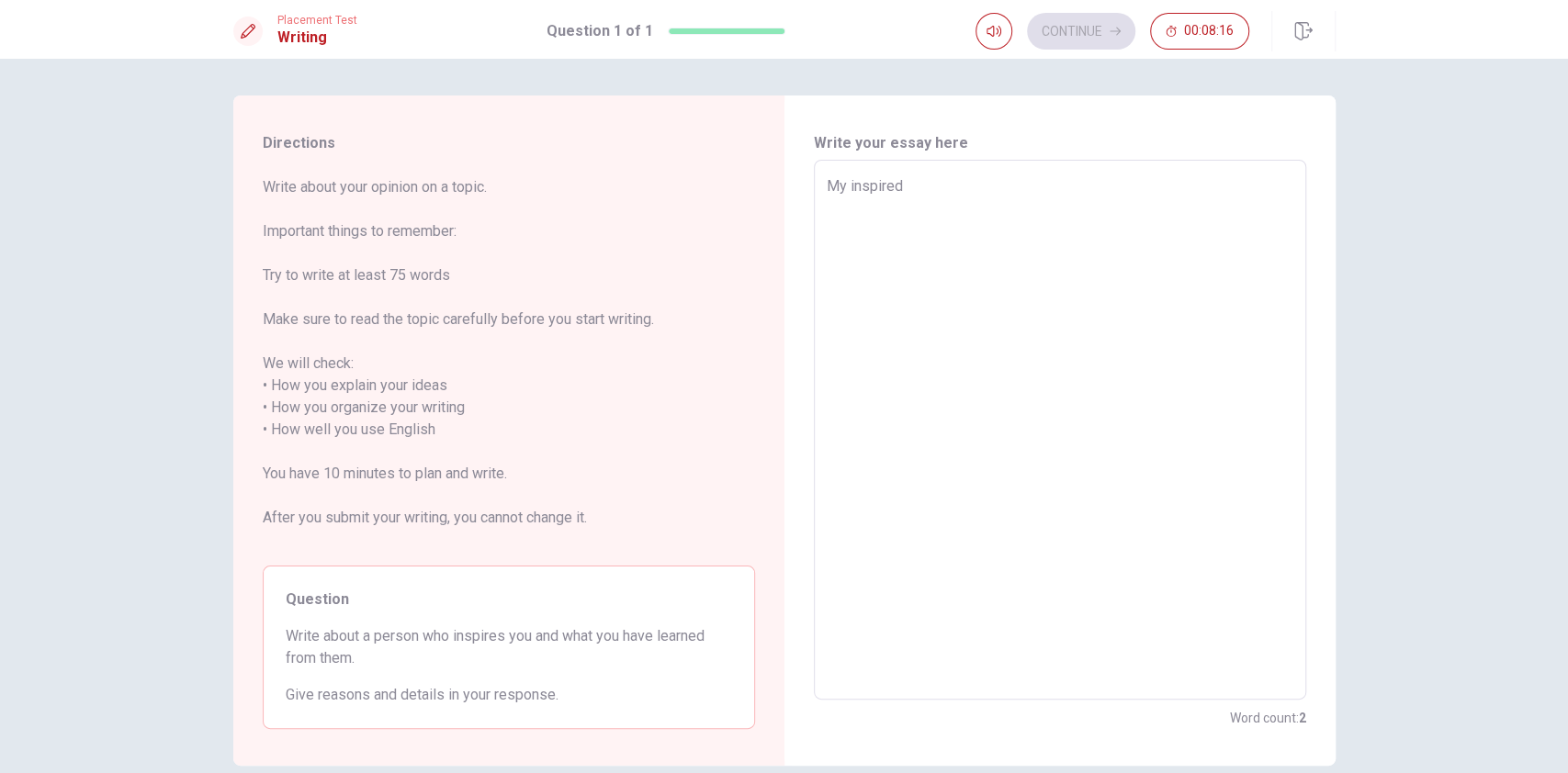 type on "My inspired" 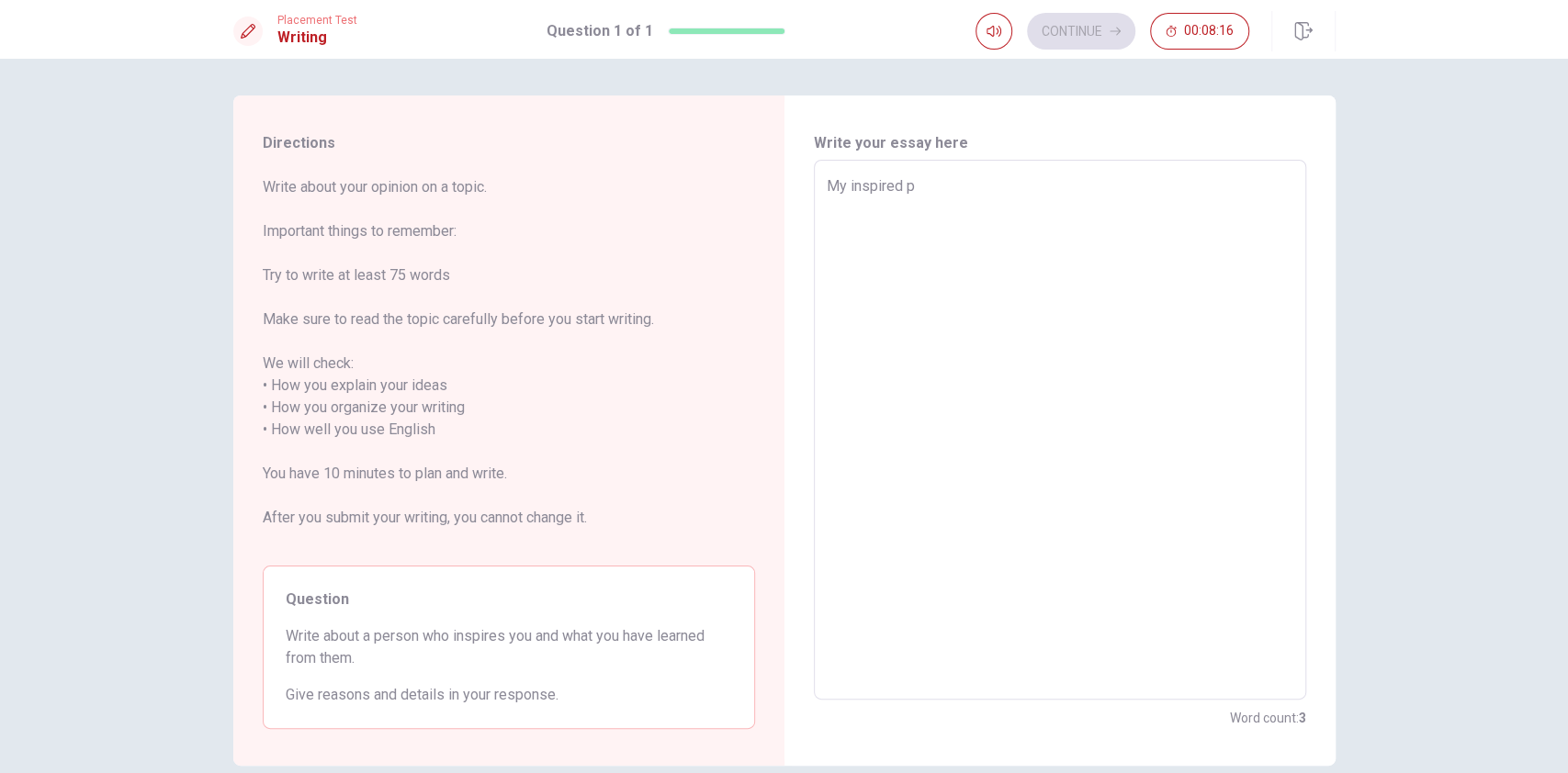 type on "x" 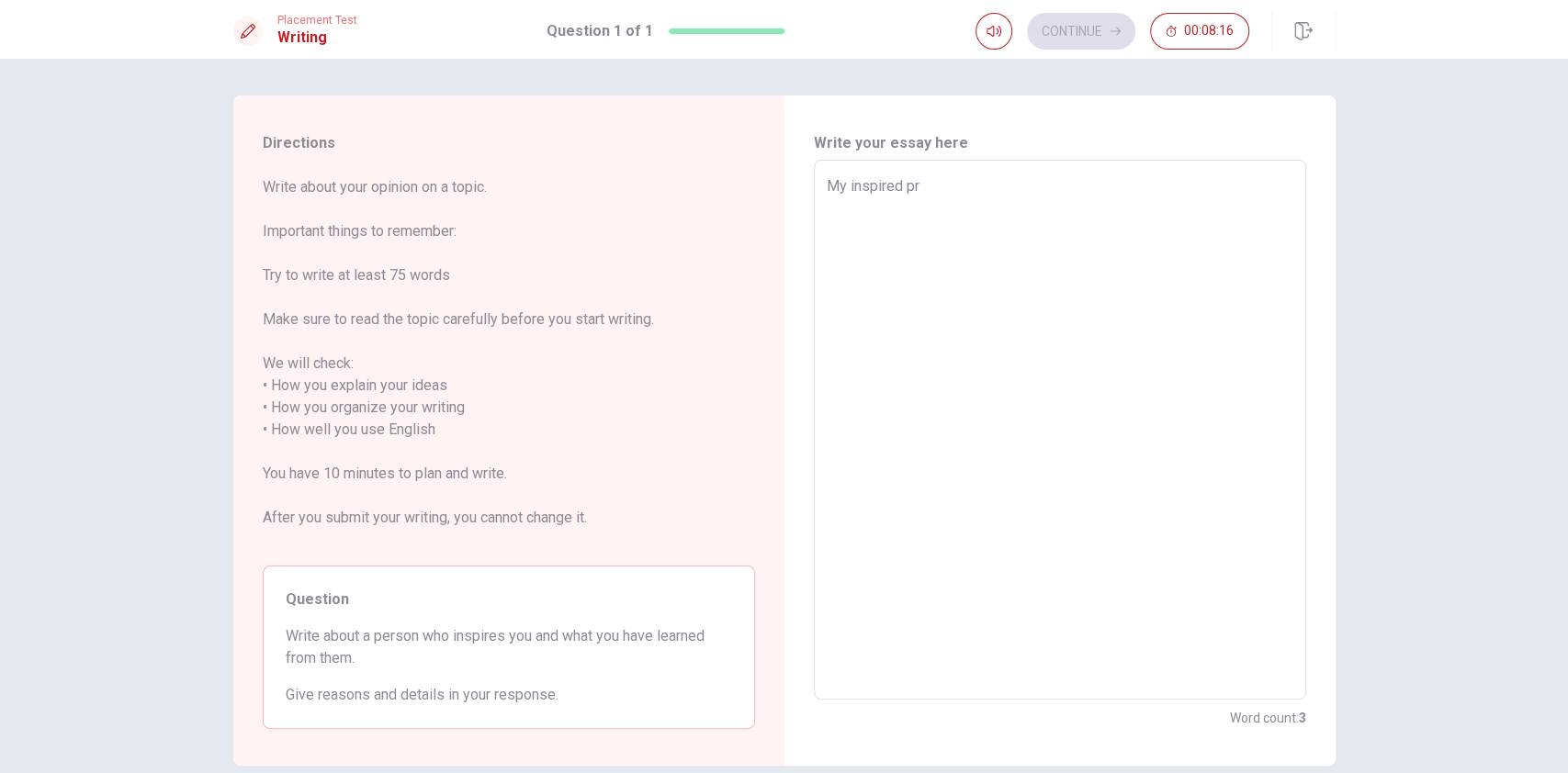 type on "x" 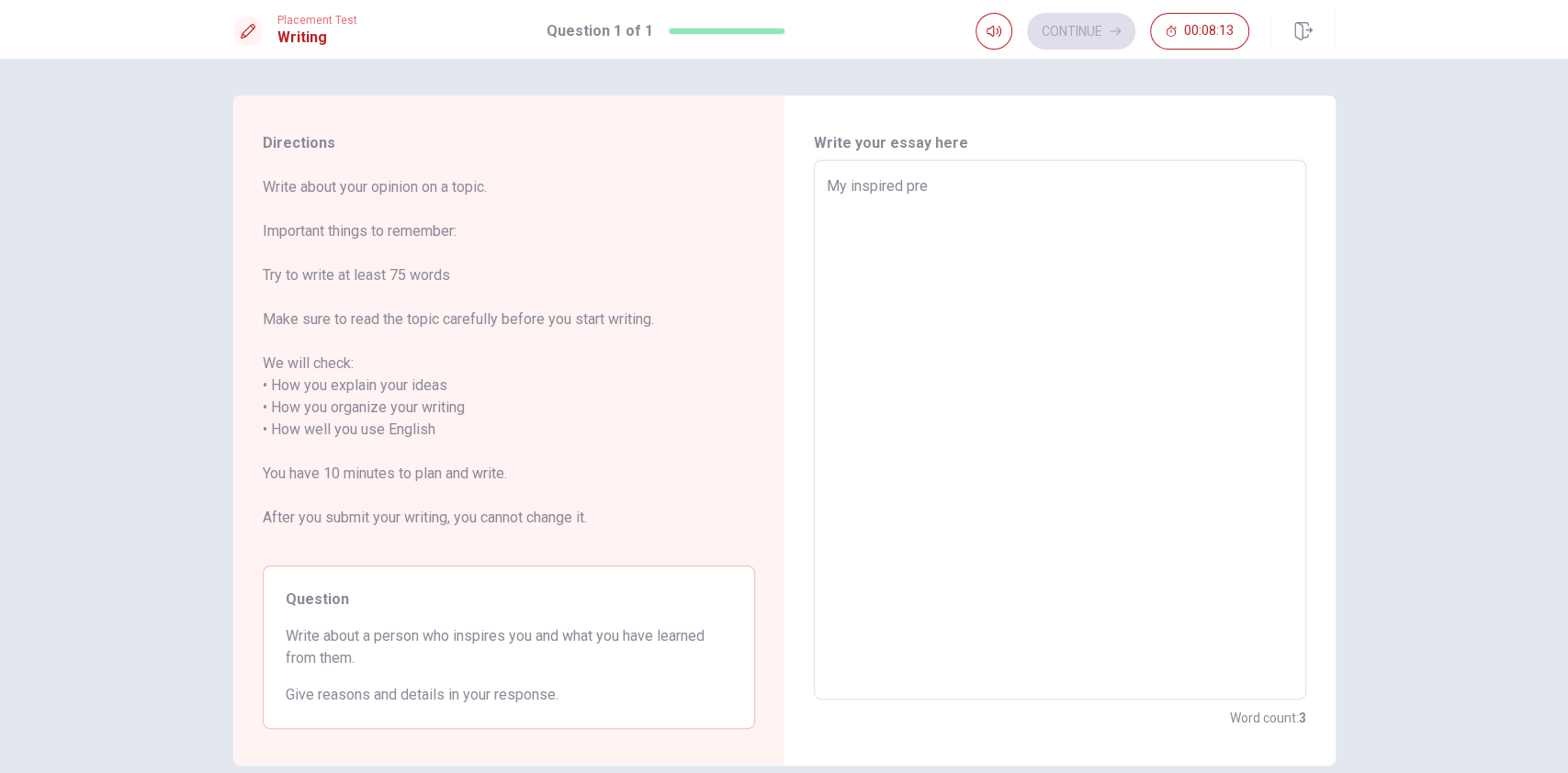 type on "x" 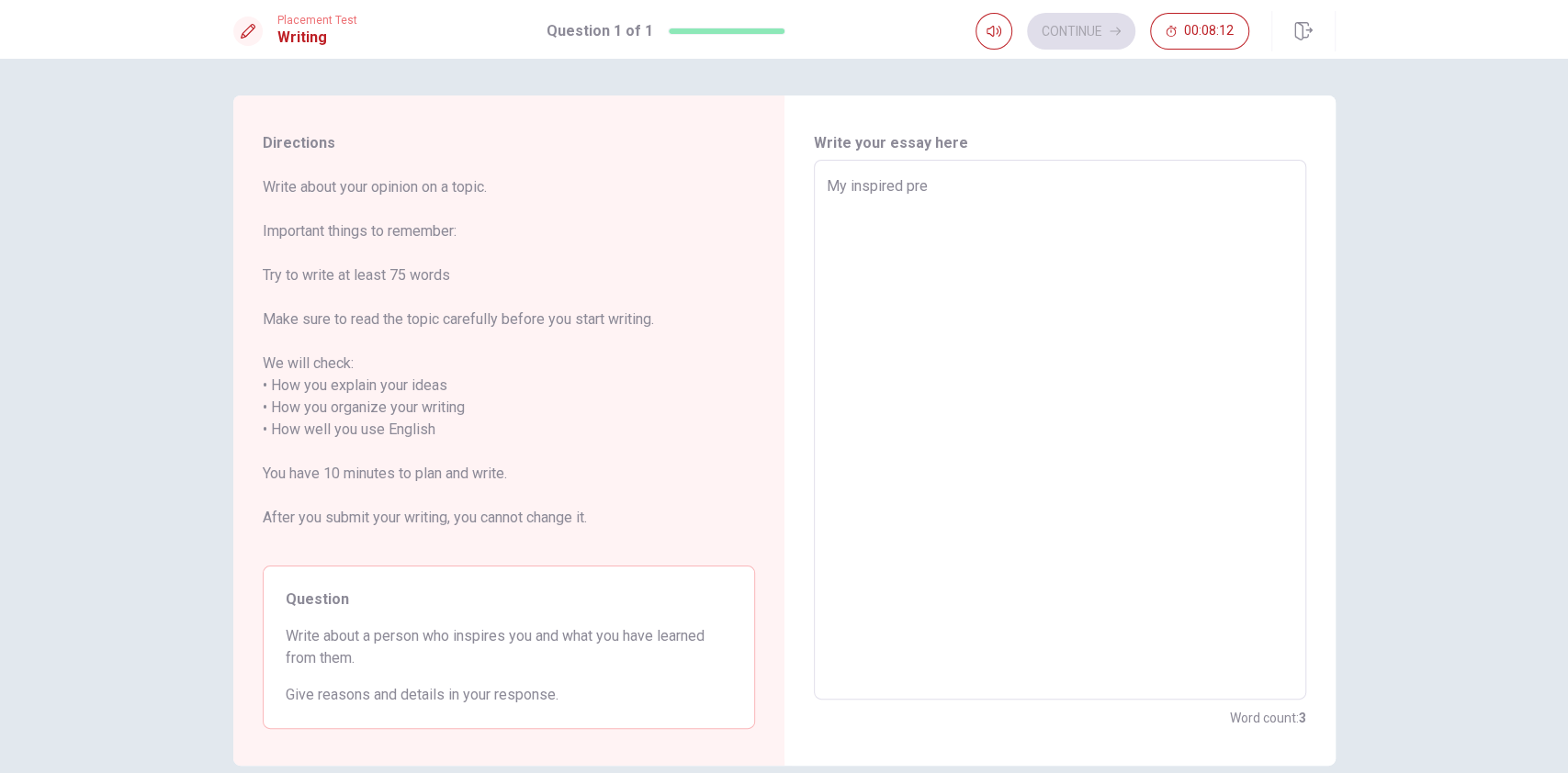type on "My inspired pres" 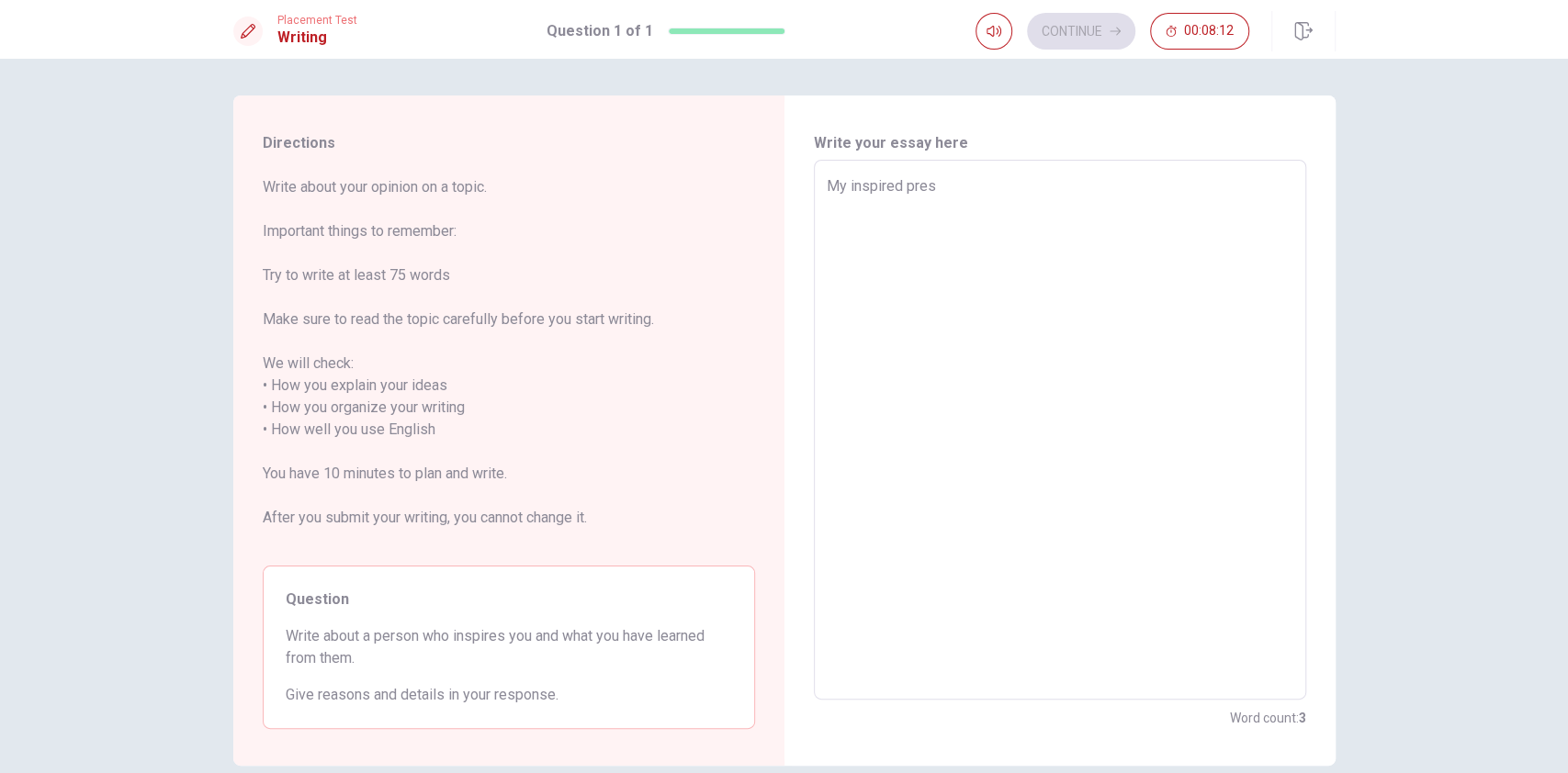 type on "x" 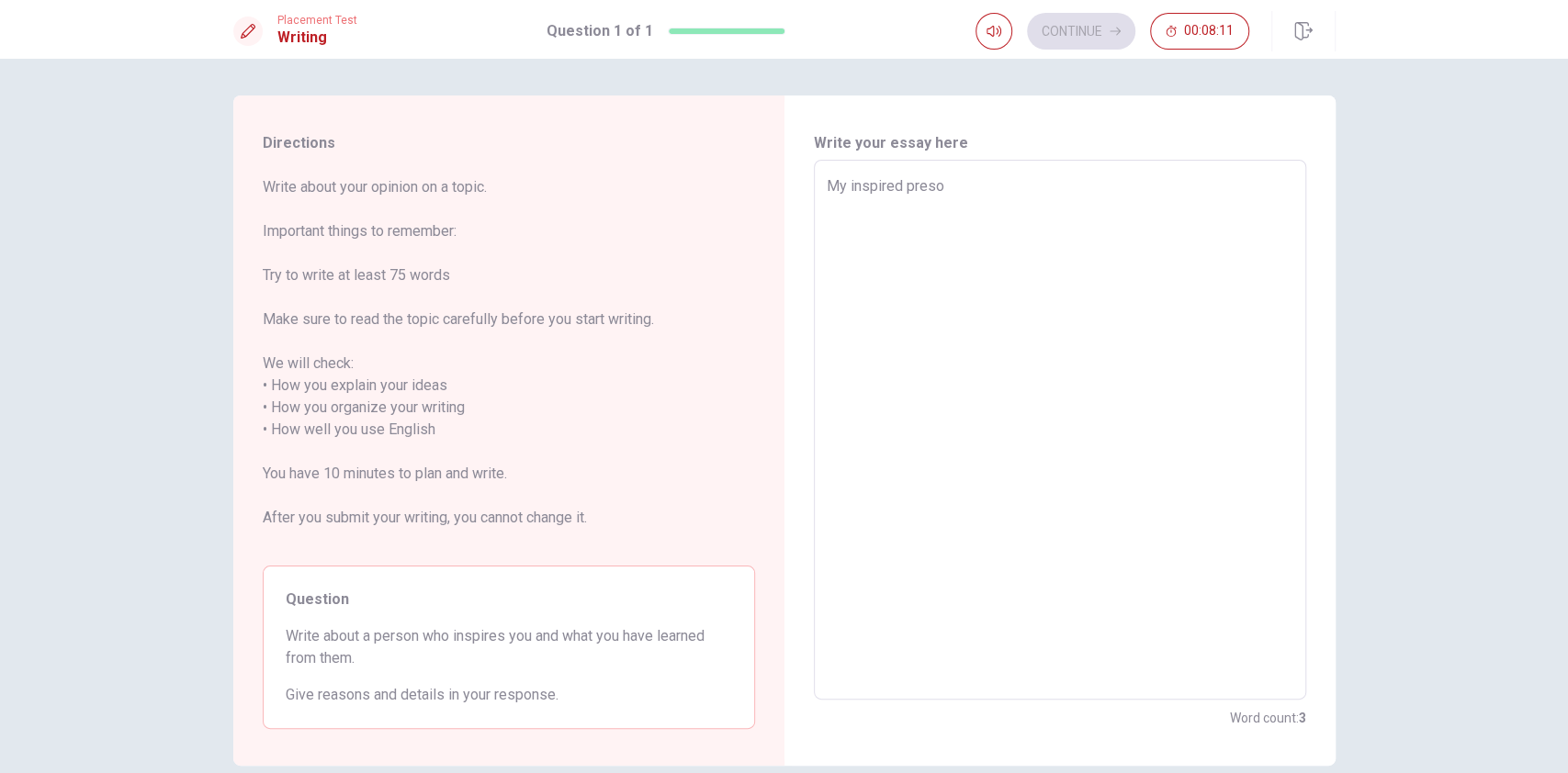 type on "My inspired preson" 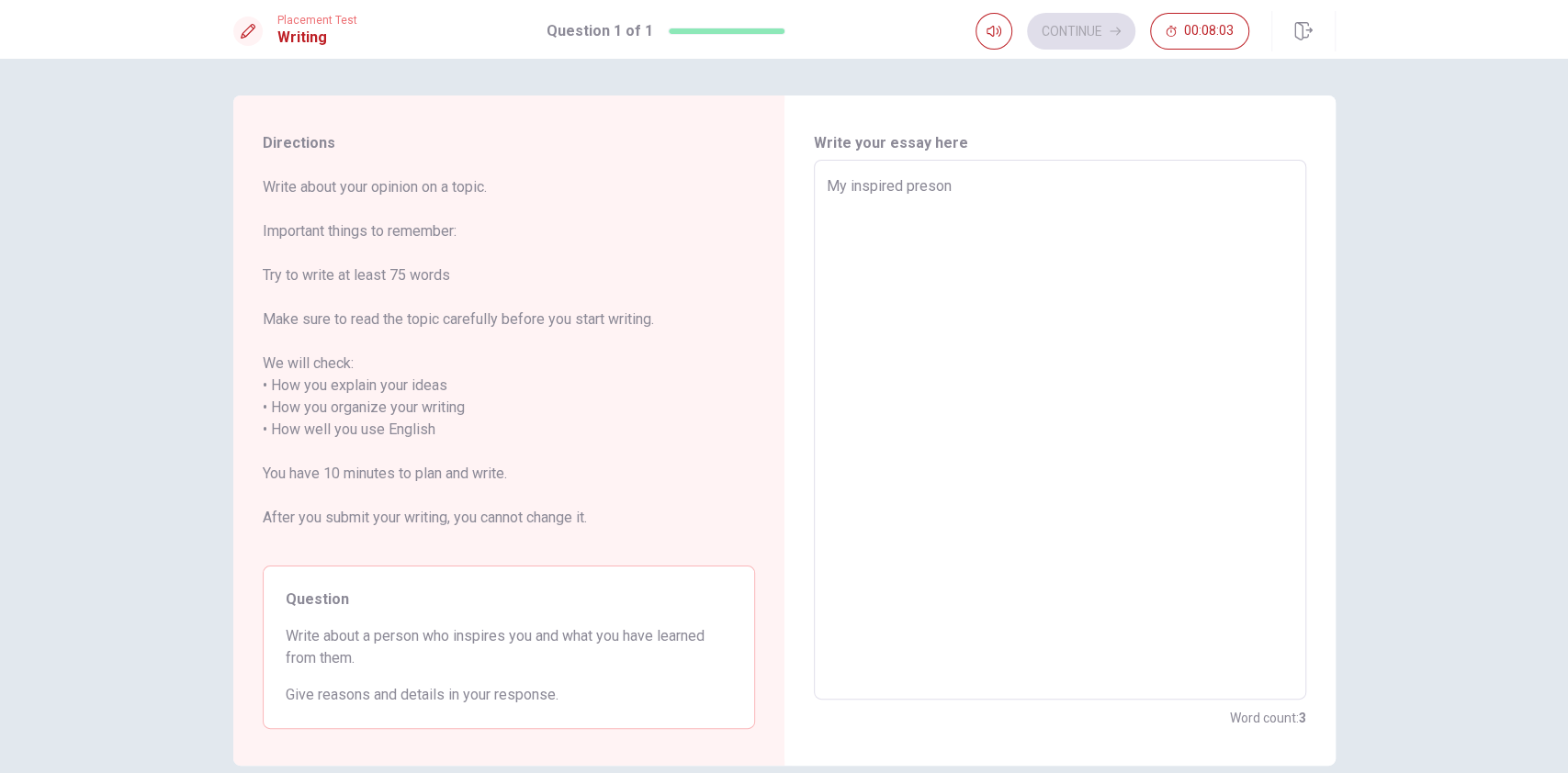 type on "x" 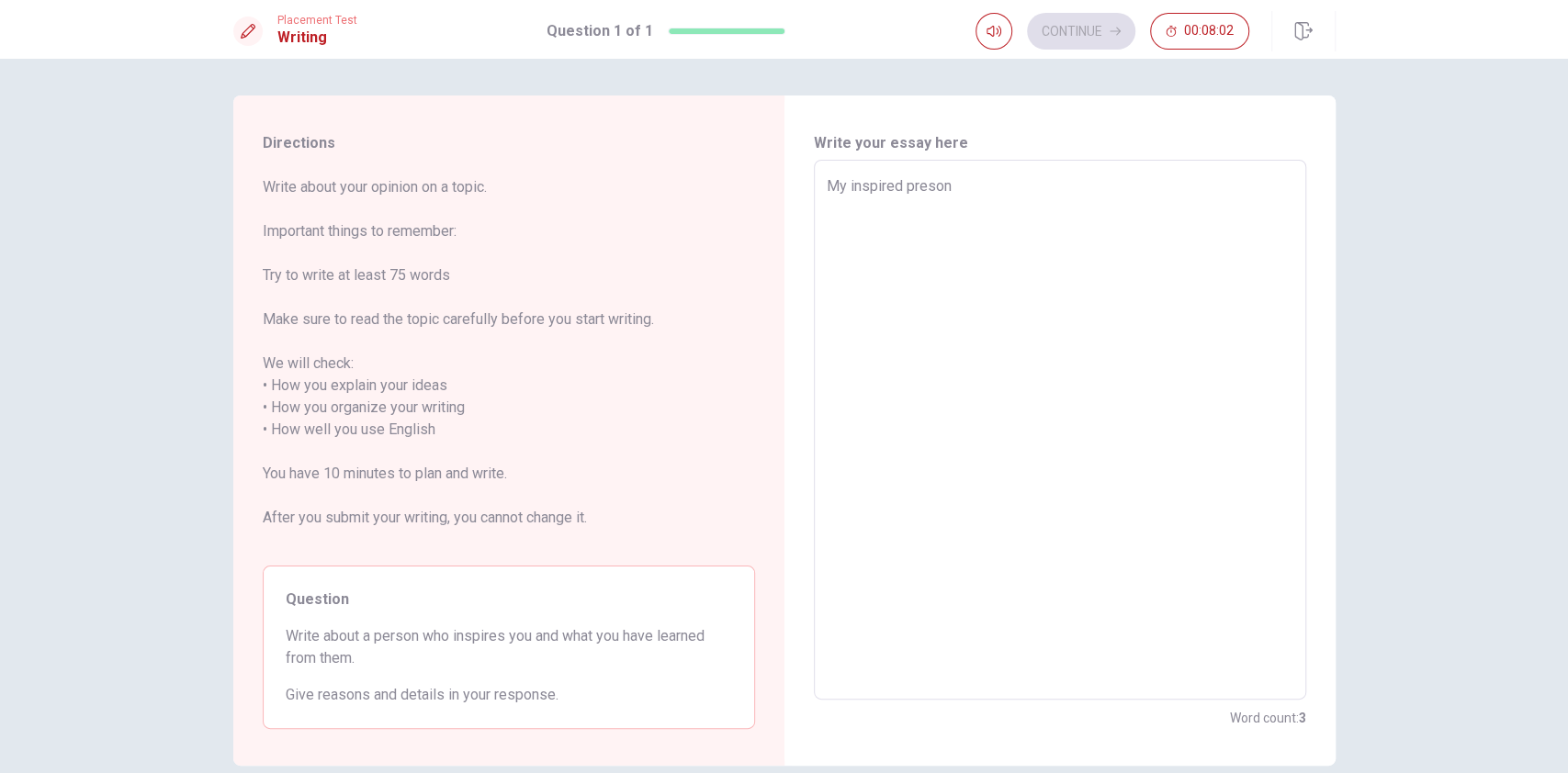 type on "My inspired preson" 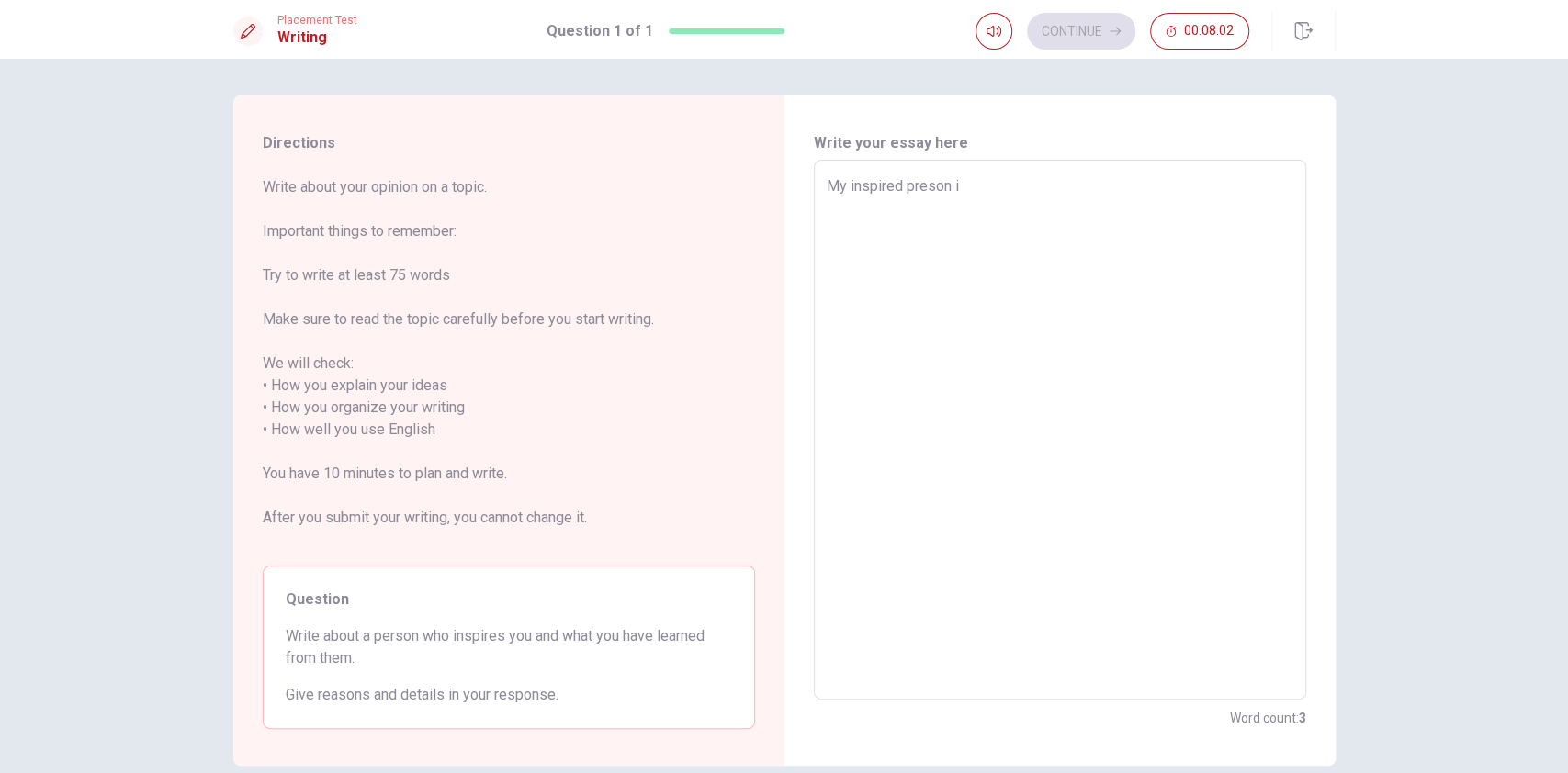 type on "x" 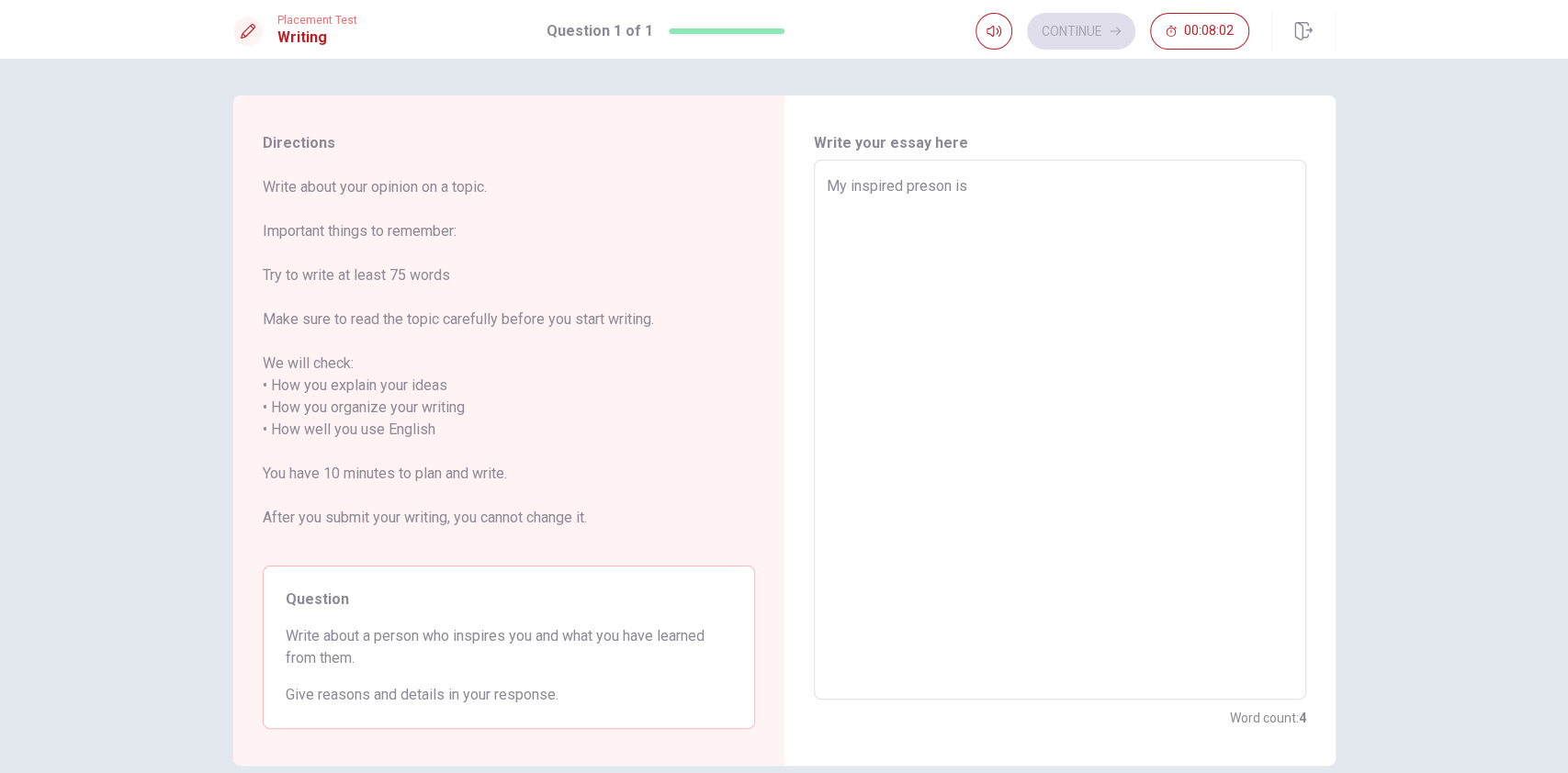 type on "x" 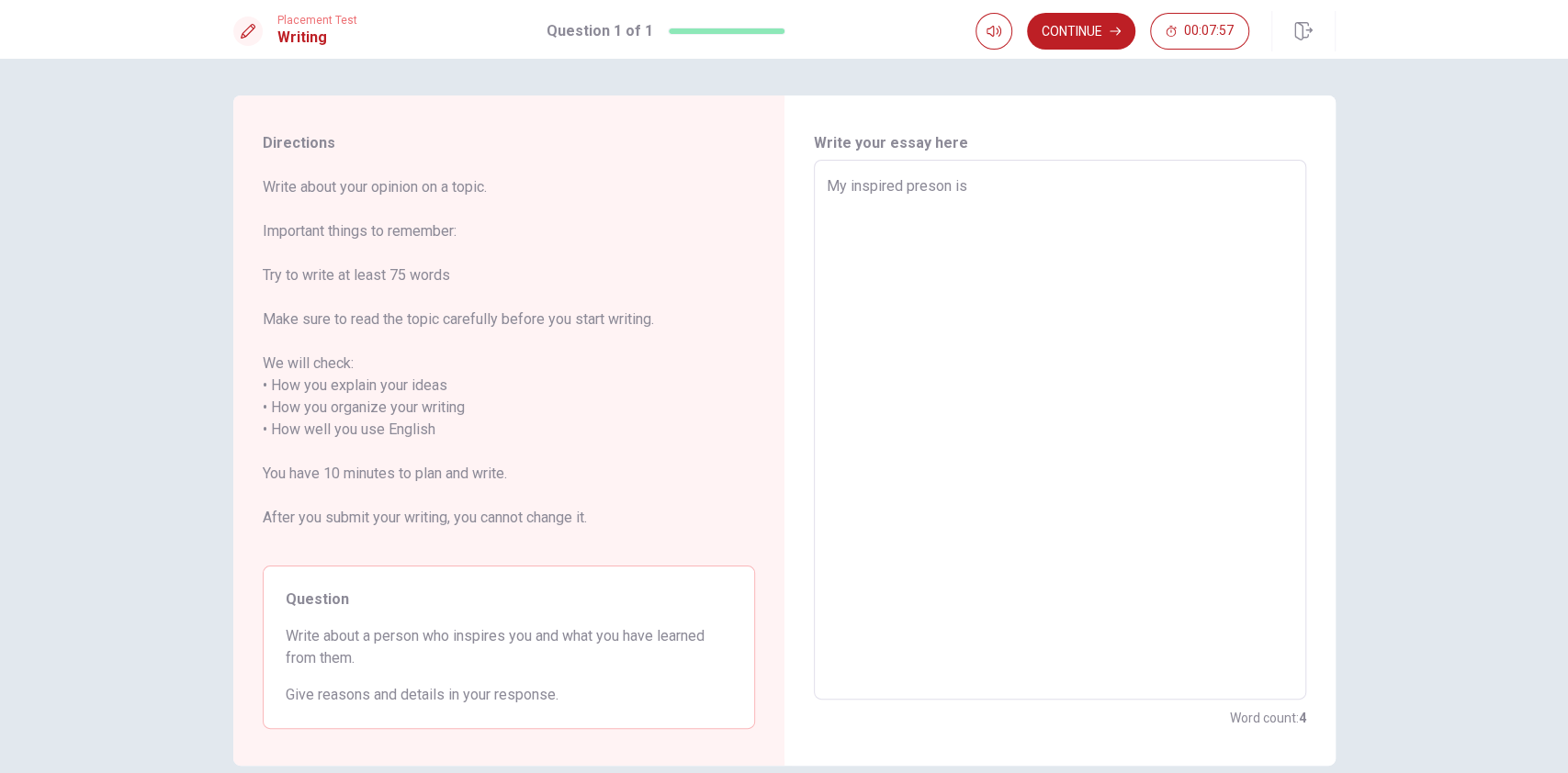 type on "x" 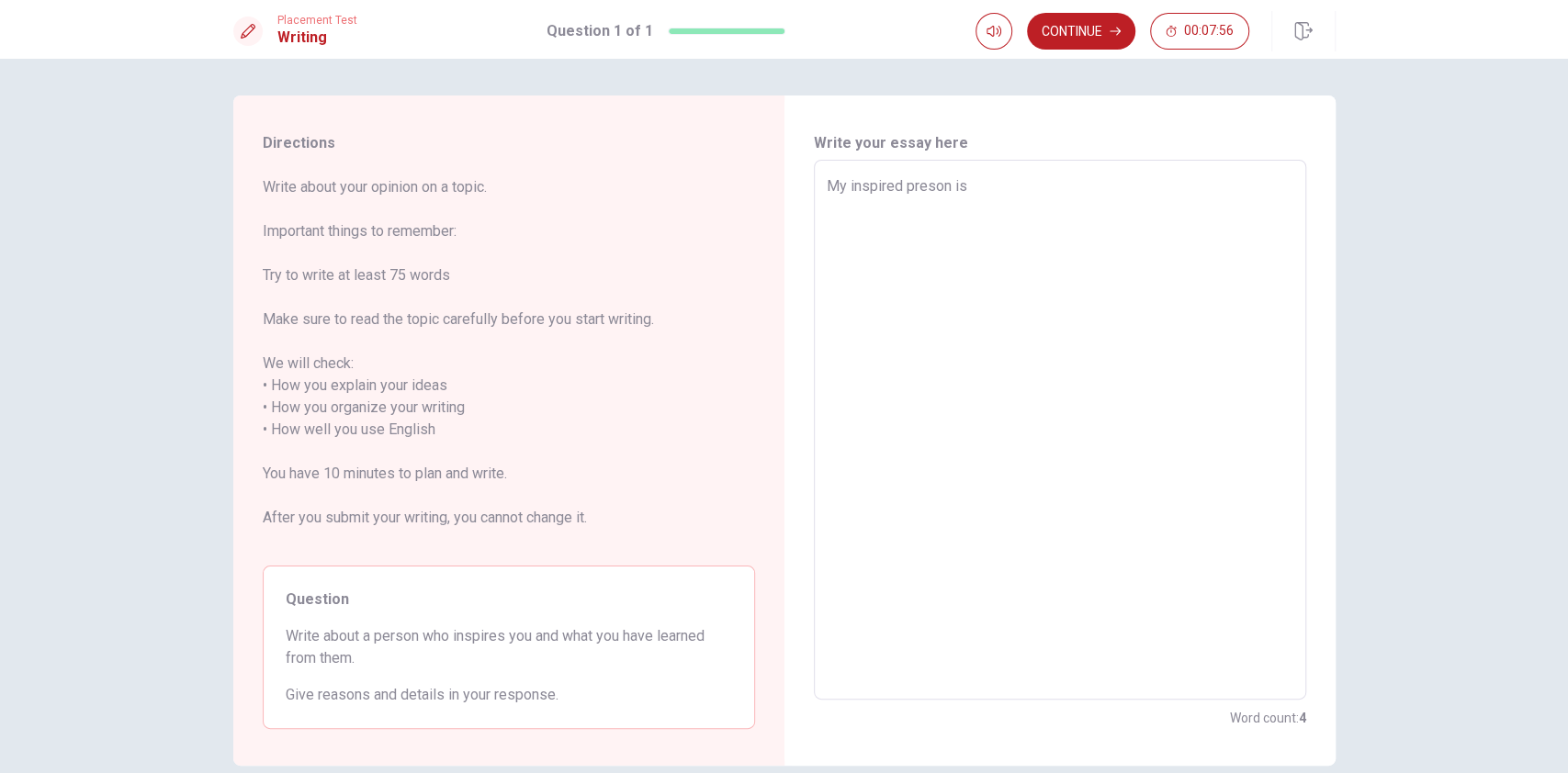 type on "My inspired preson is" 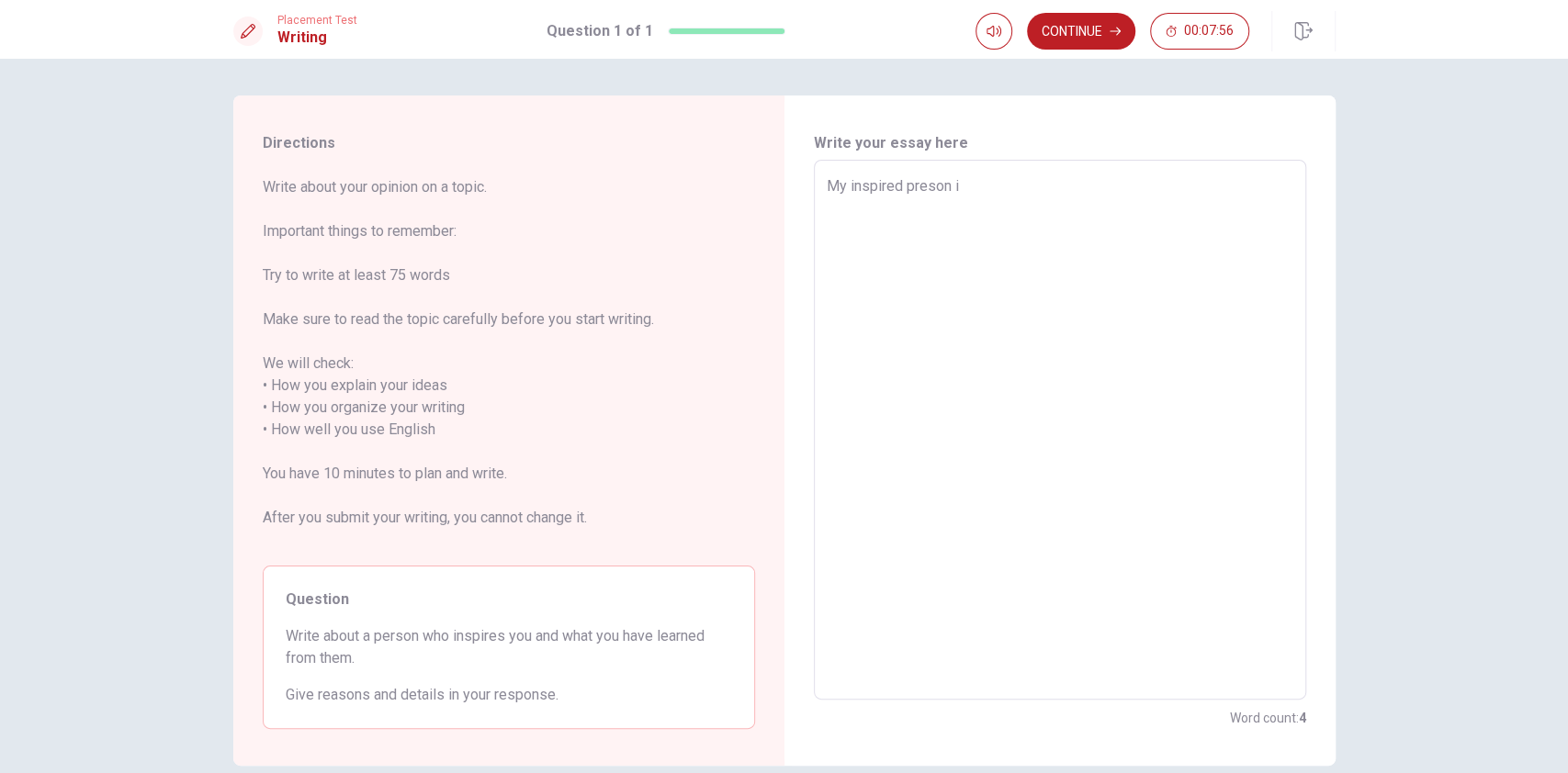 type on "My inspired preson" 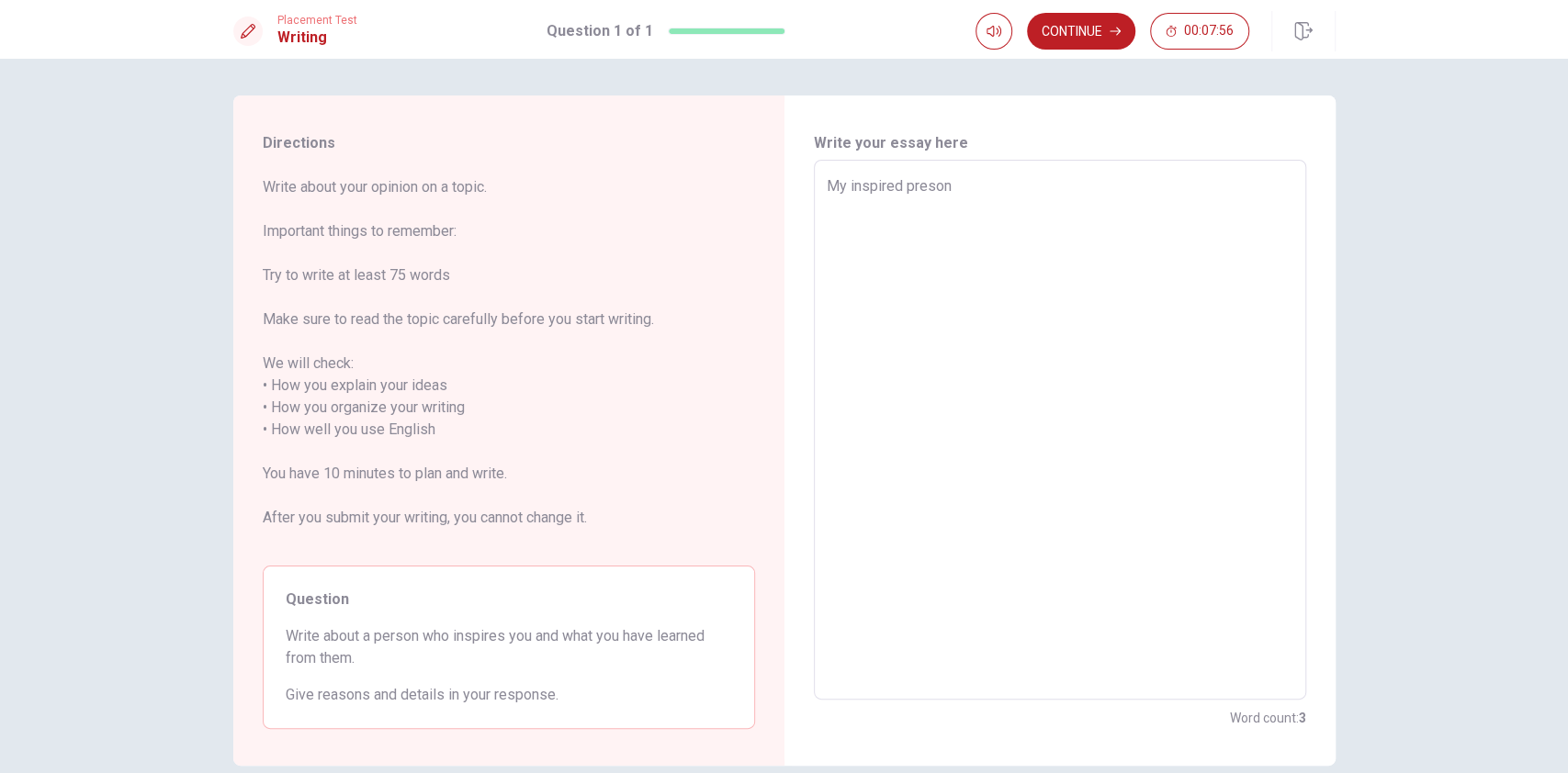 type on "x" 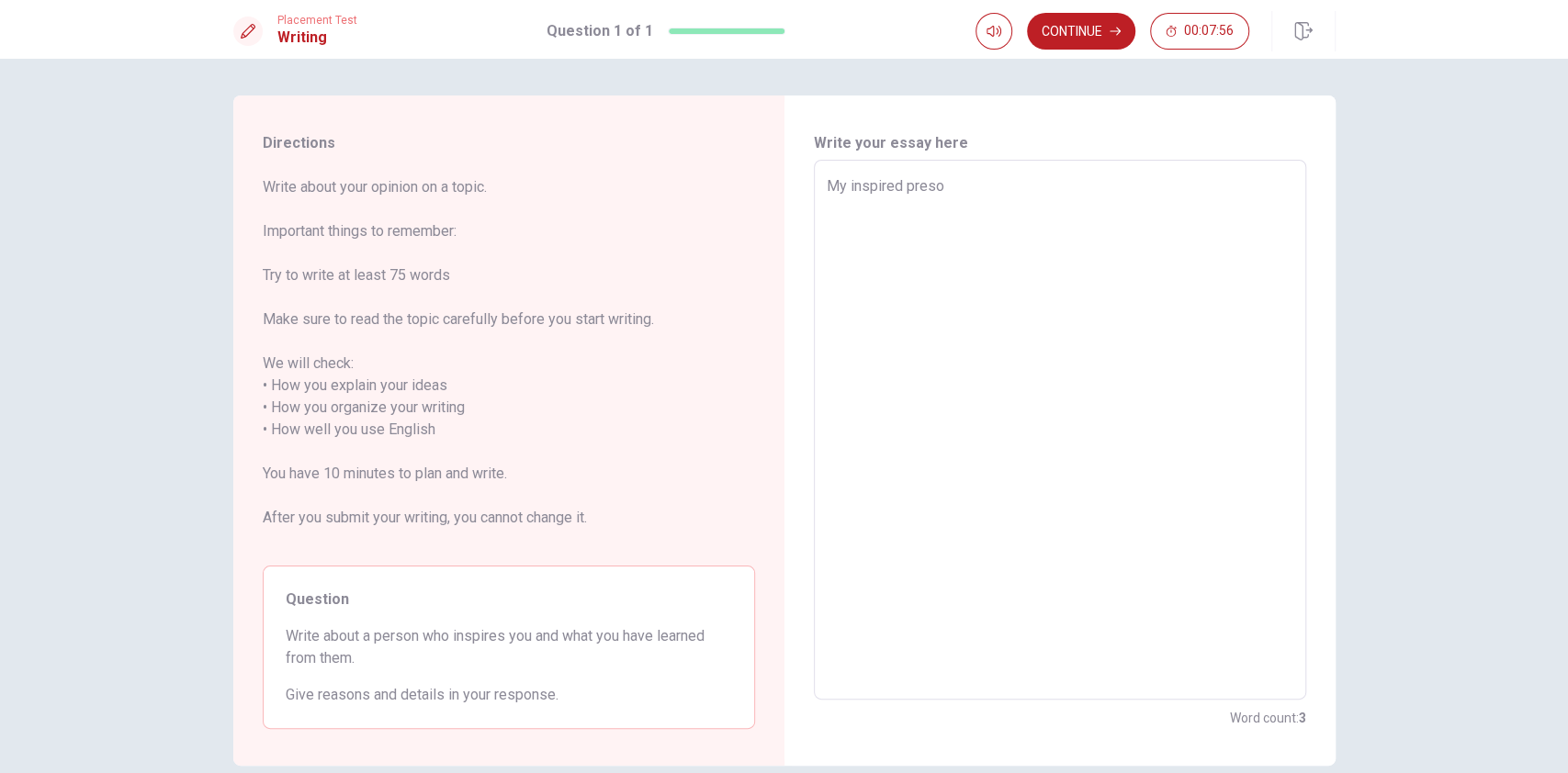 type on "My inspired pres" 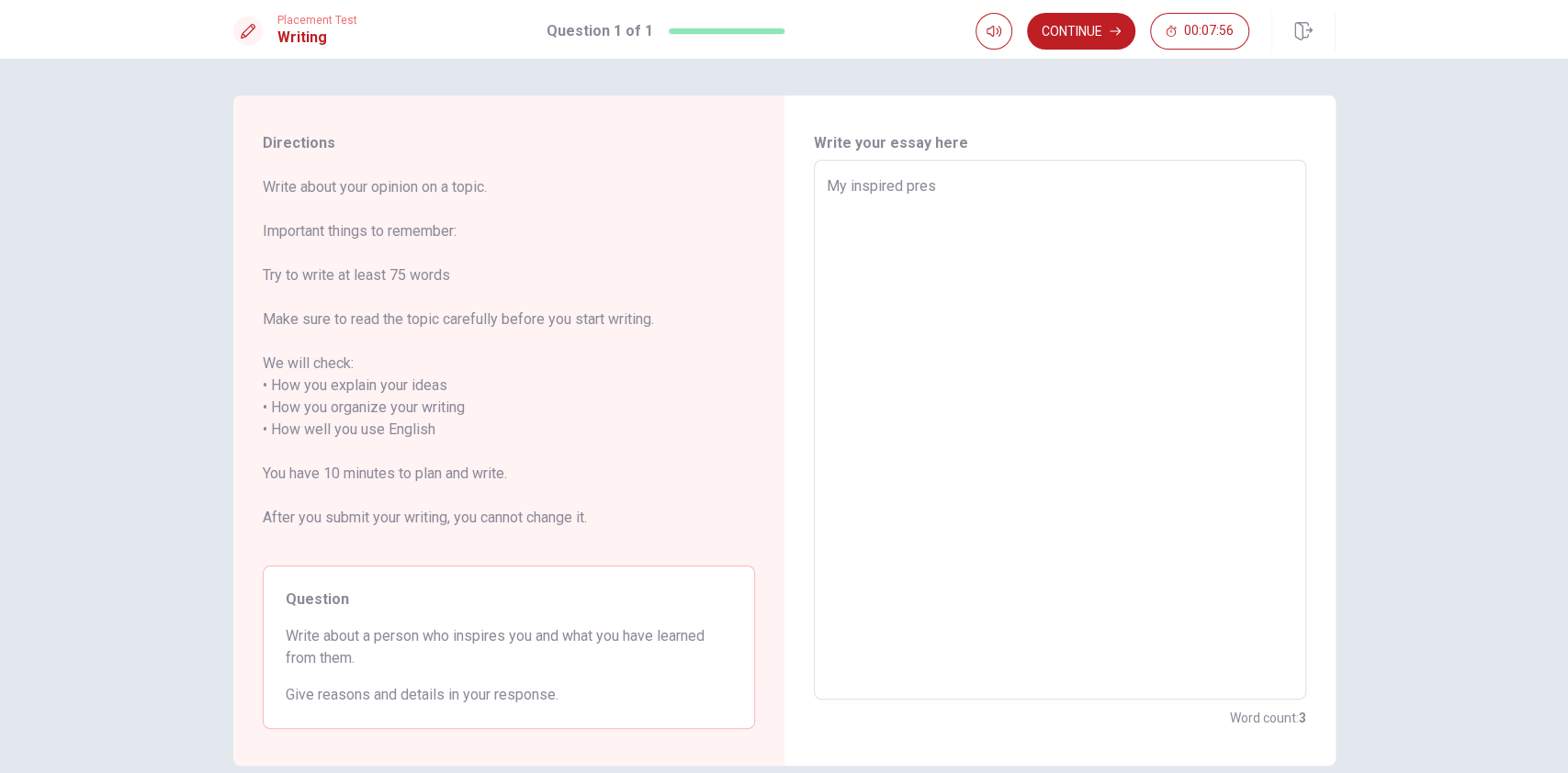 type on "x" 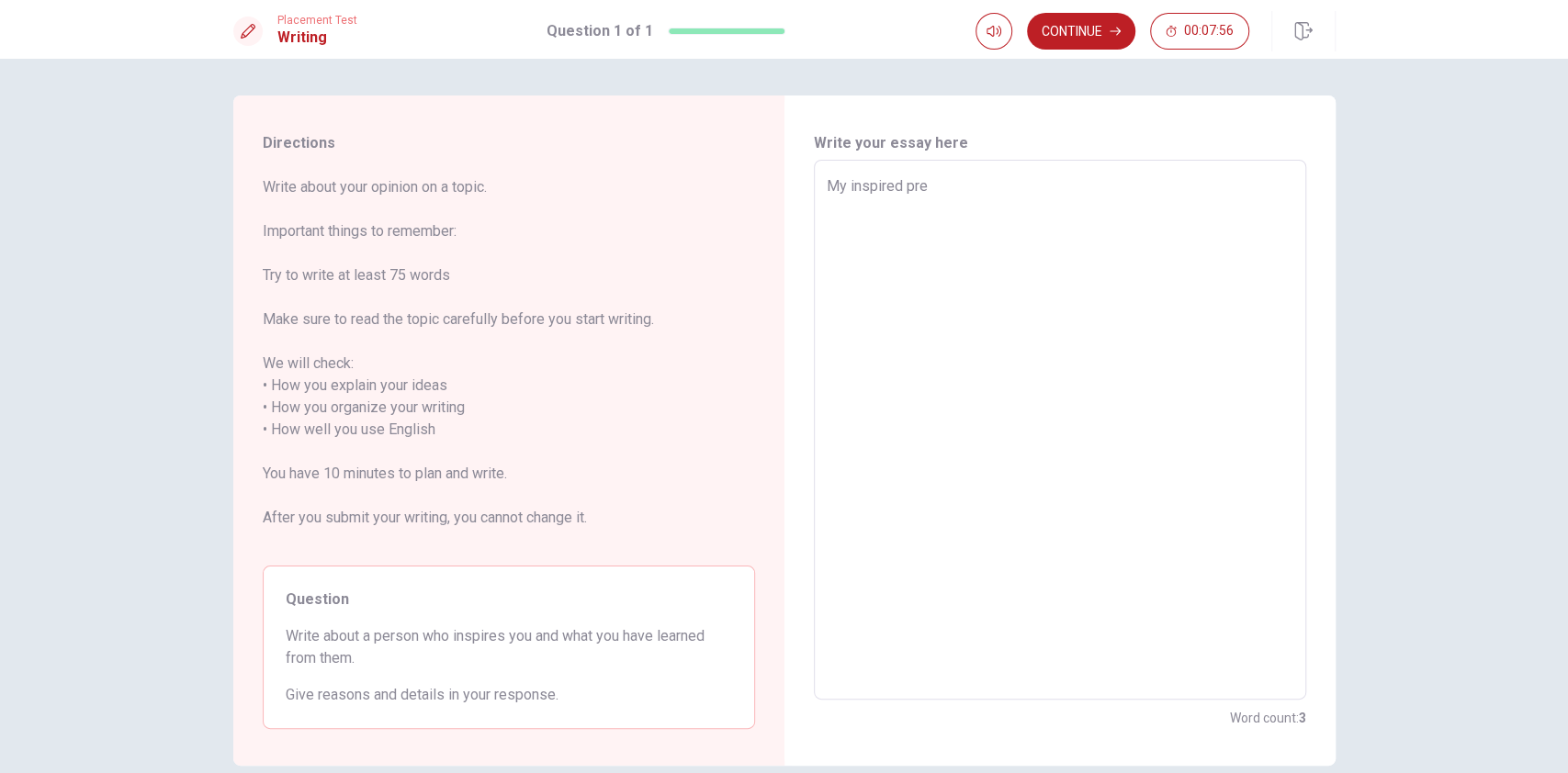 type on "My inspired pr" 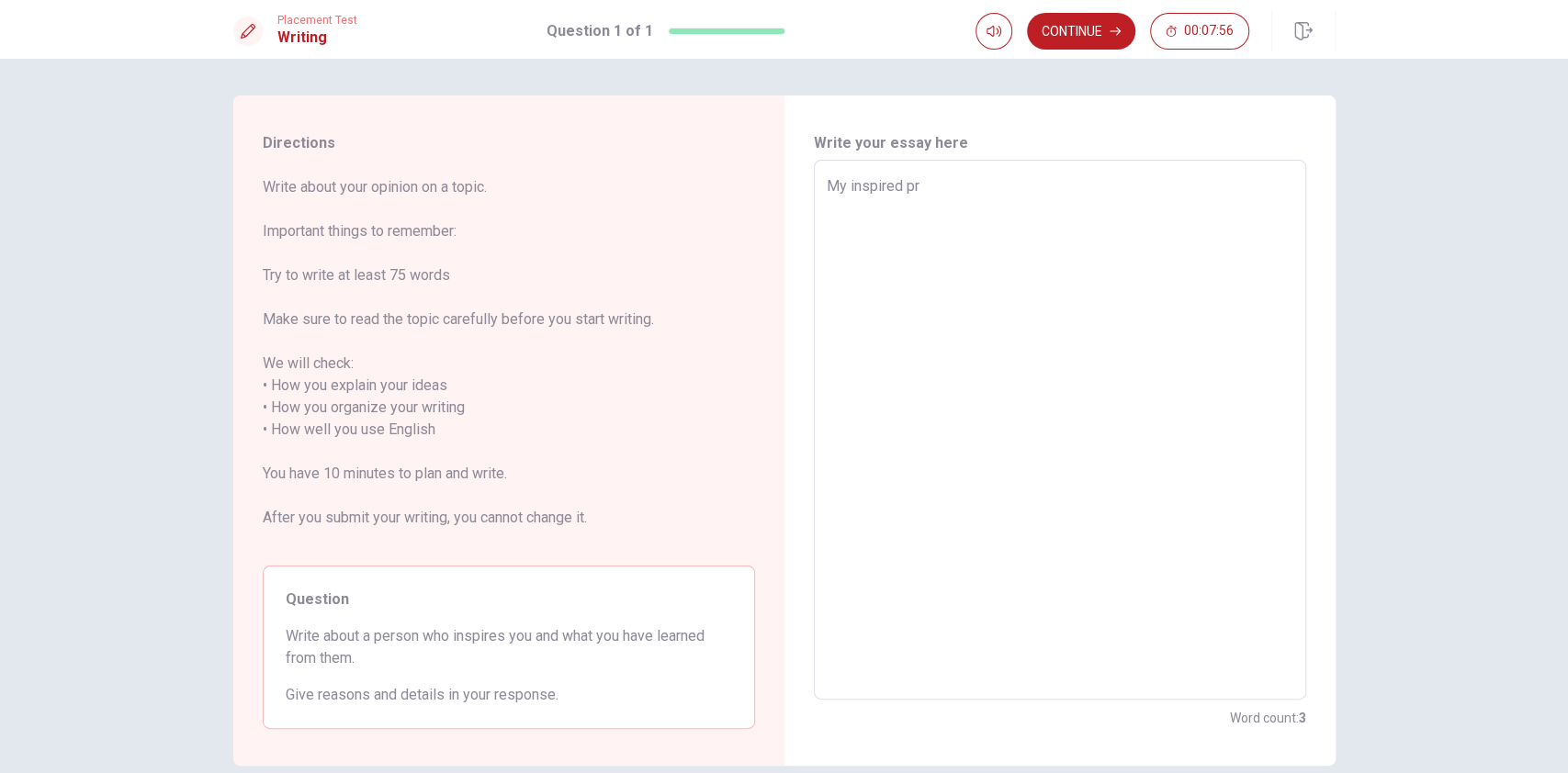 type on "My inspired p" 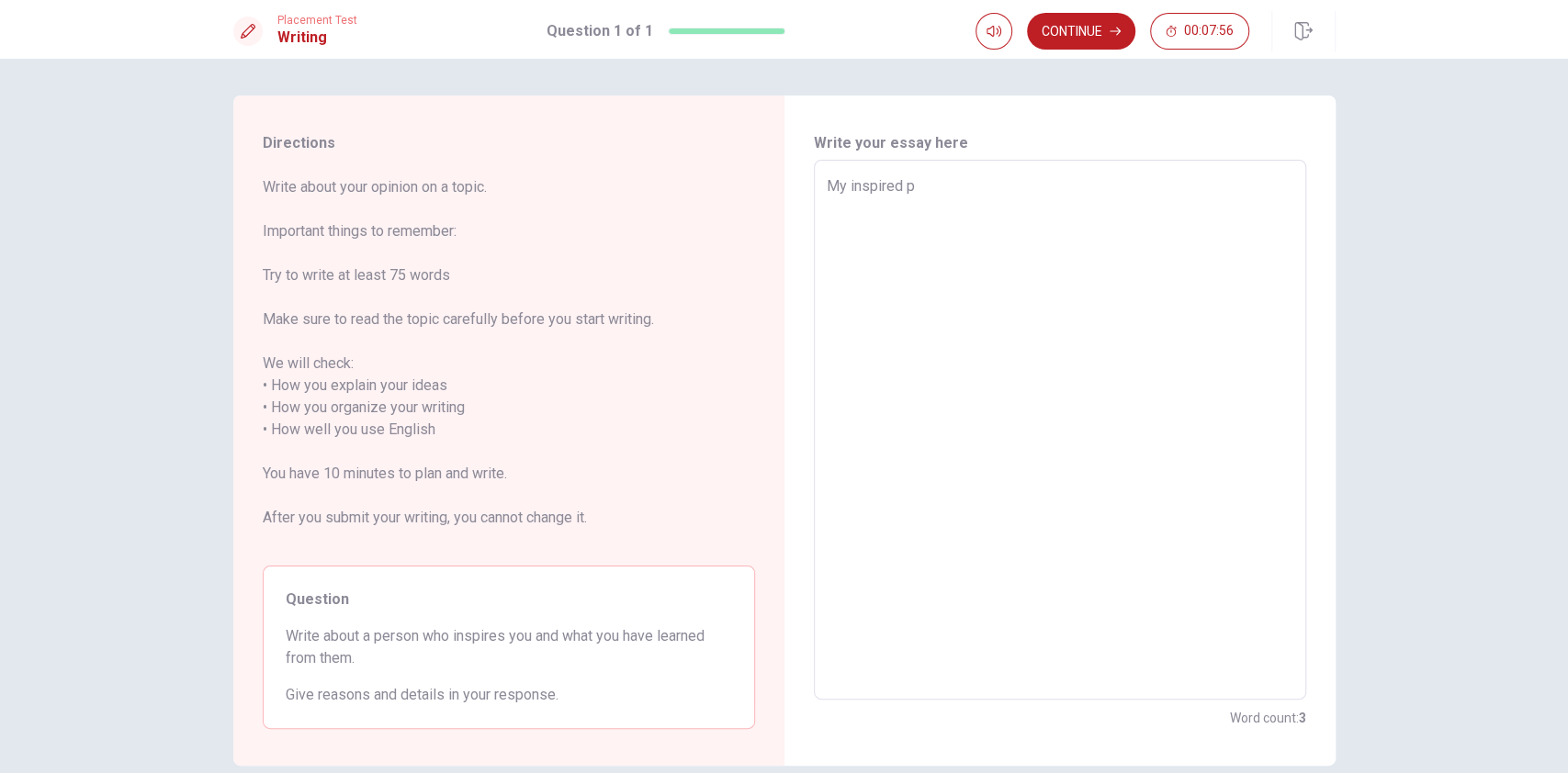 type on "x" 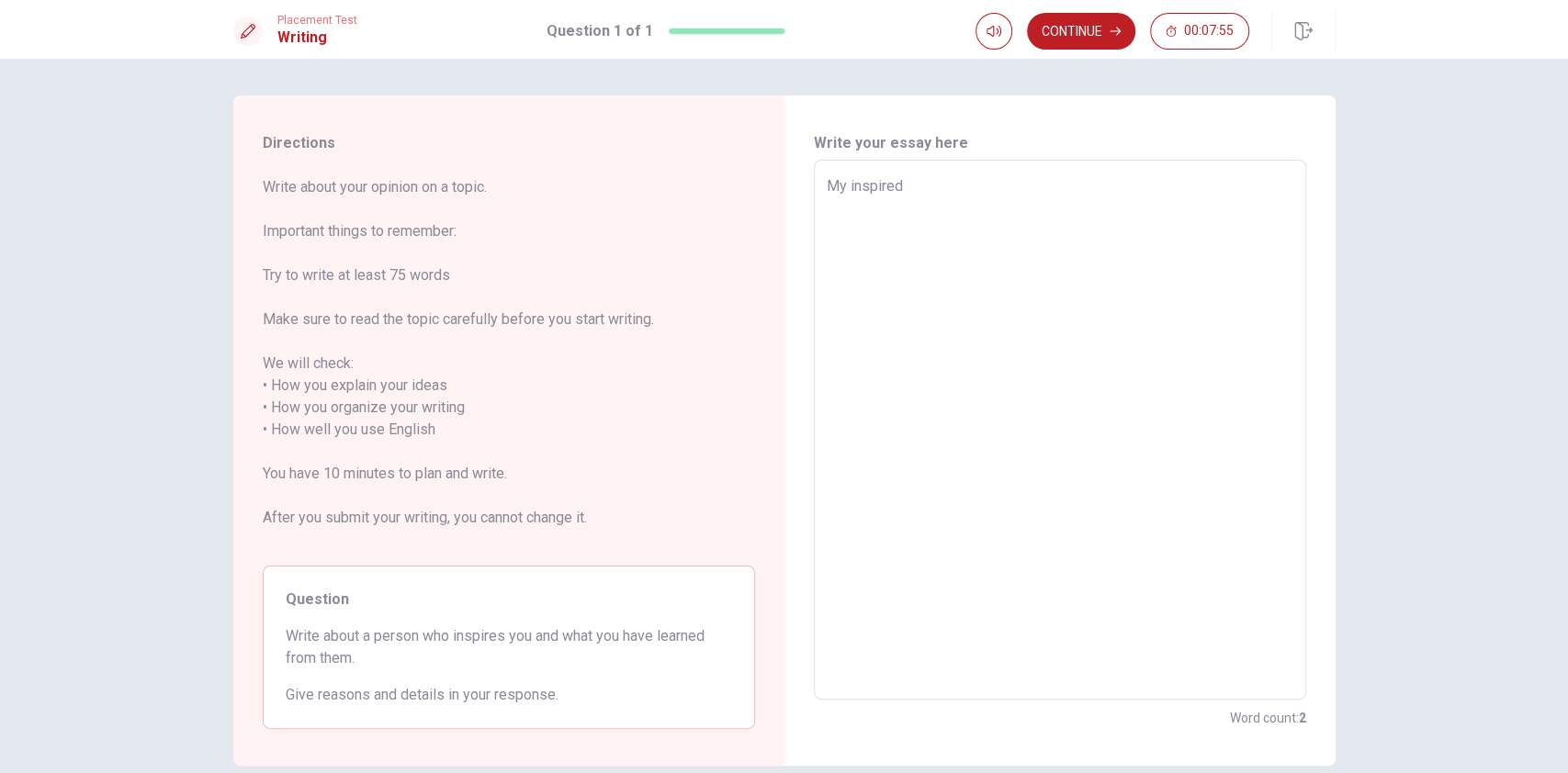 type on "My inspired" 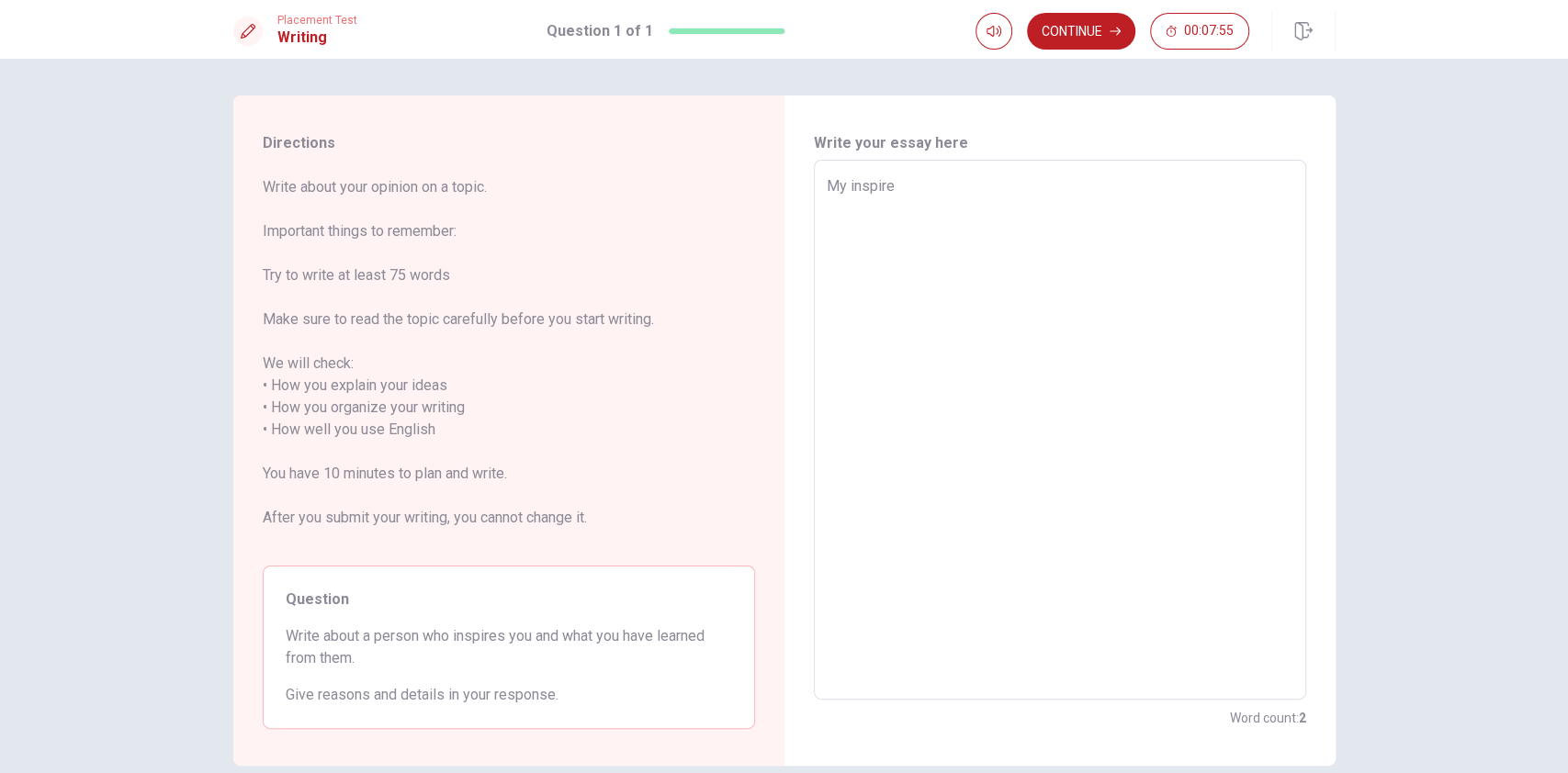 type on "x" 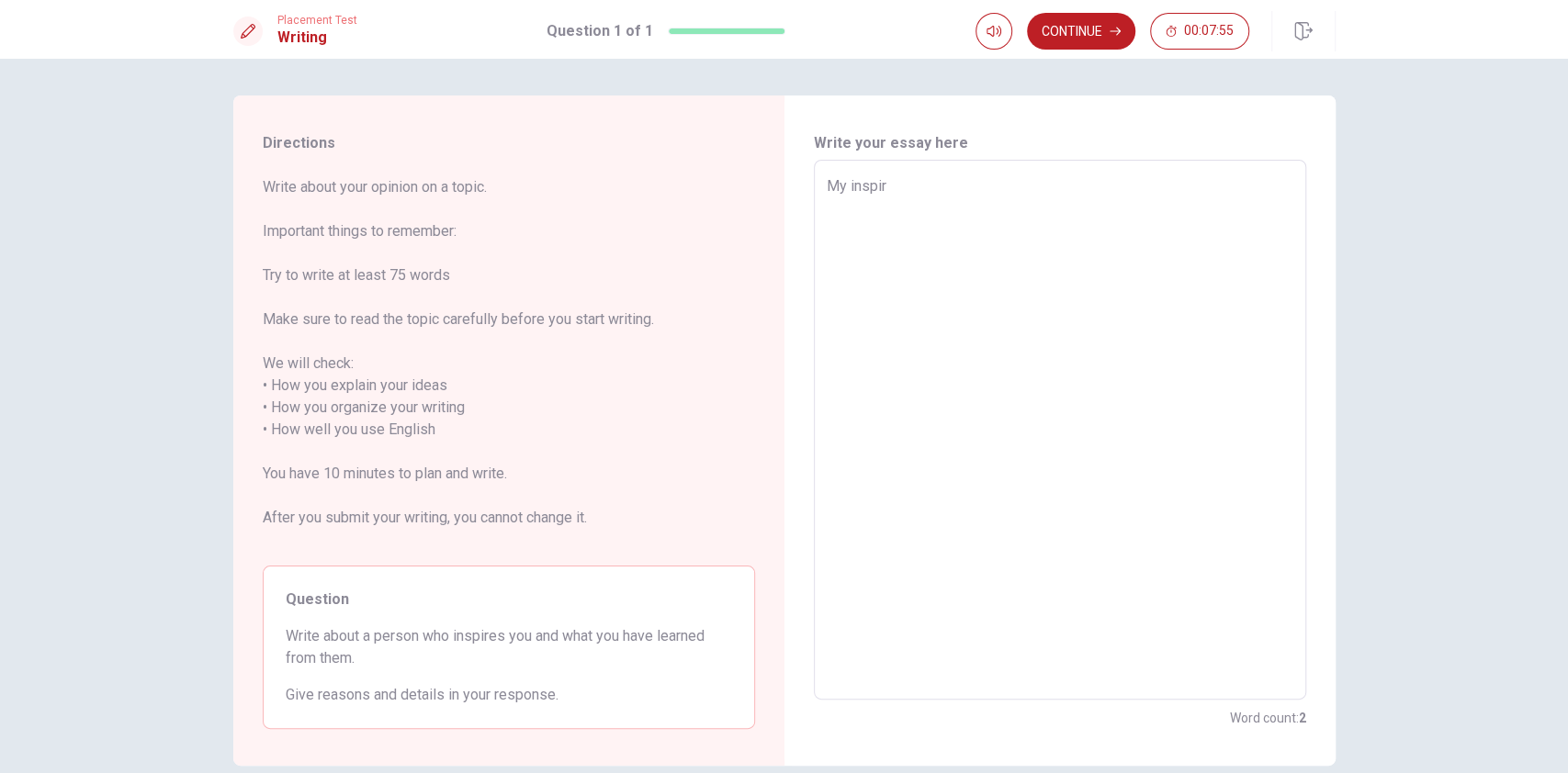 type on "My inspi" 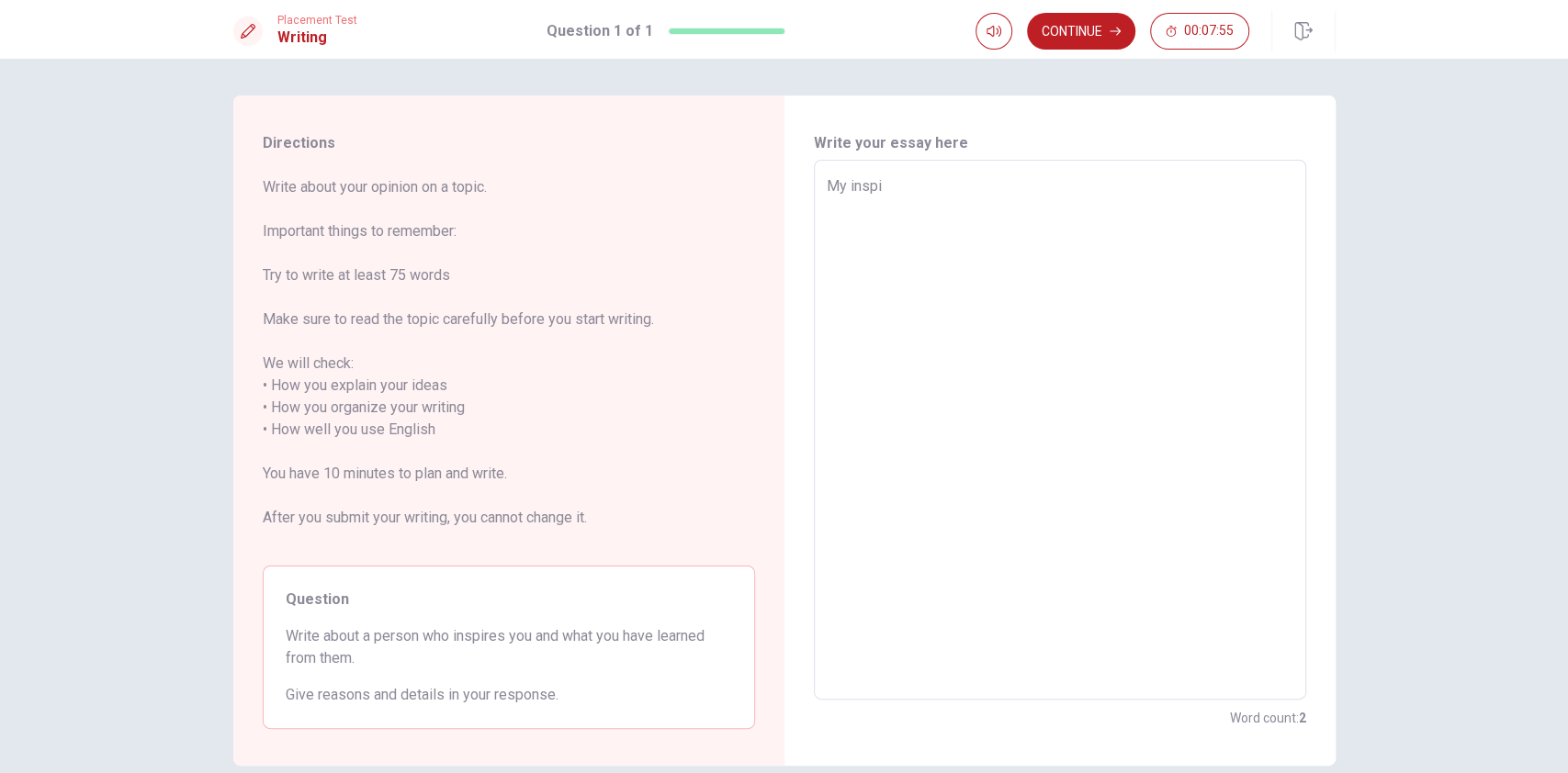 type on "x" 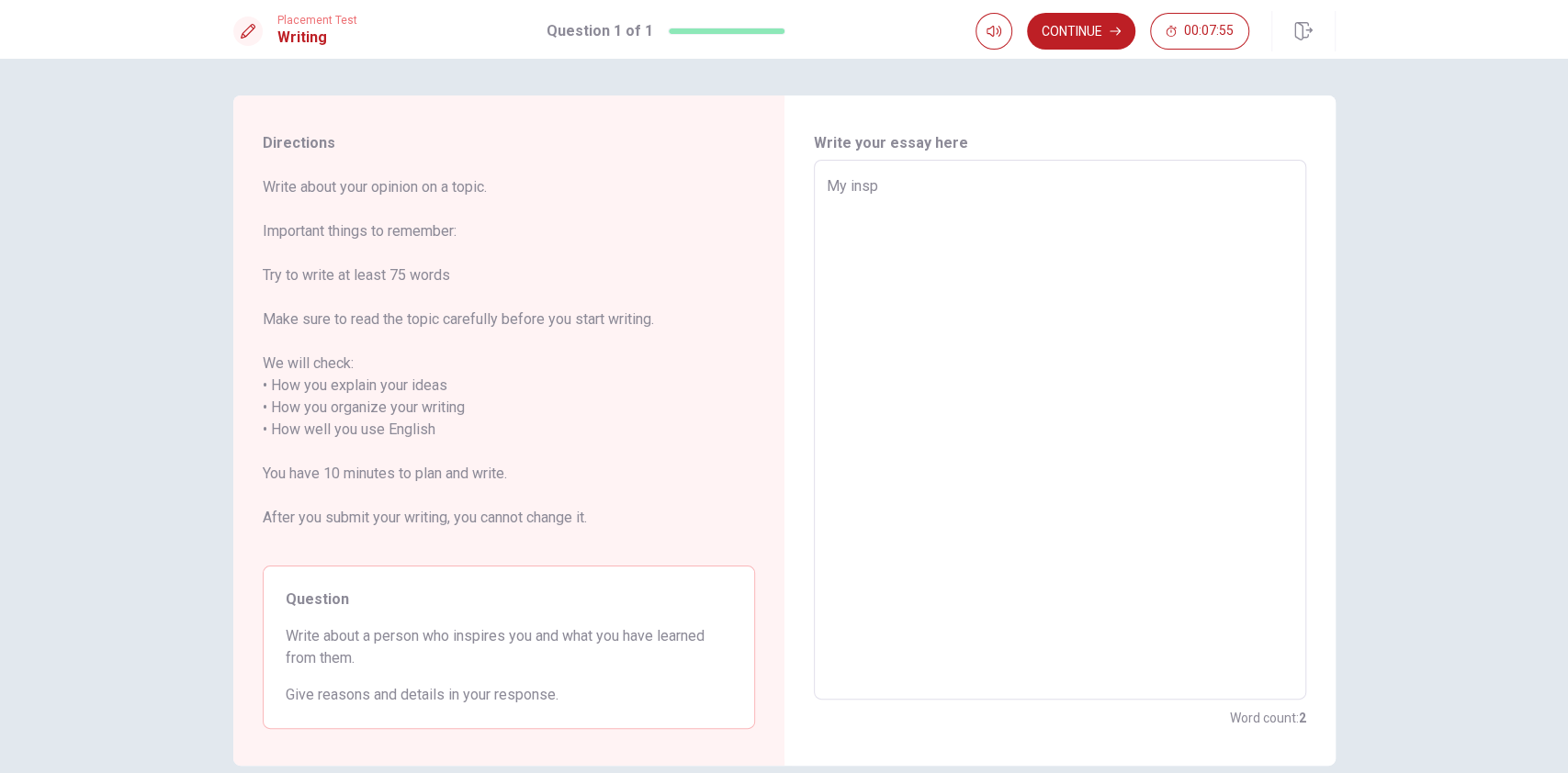type on "x" 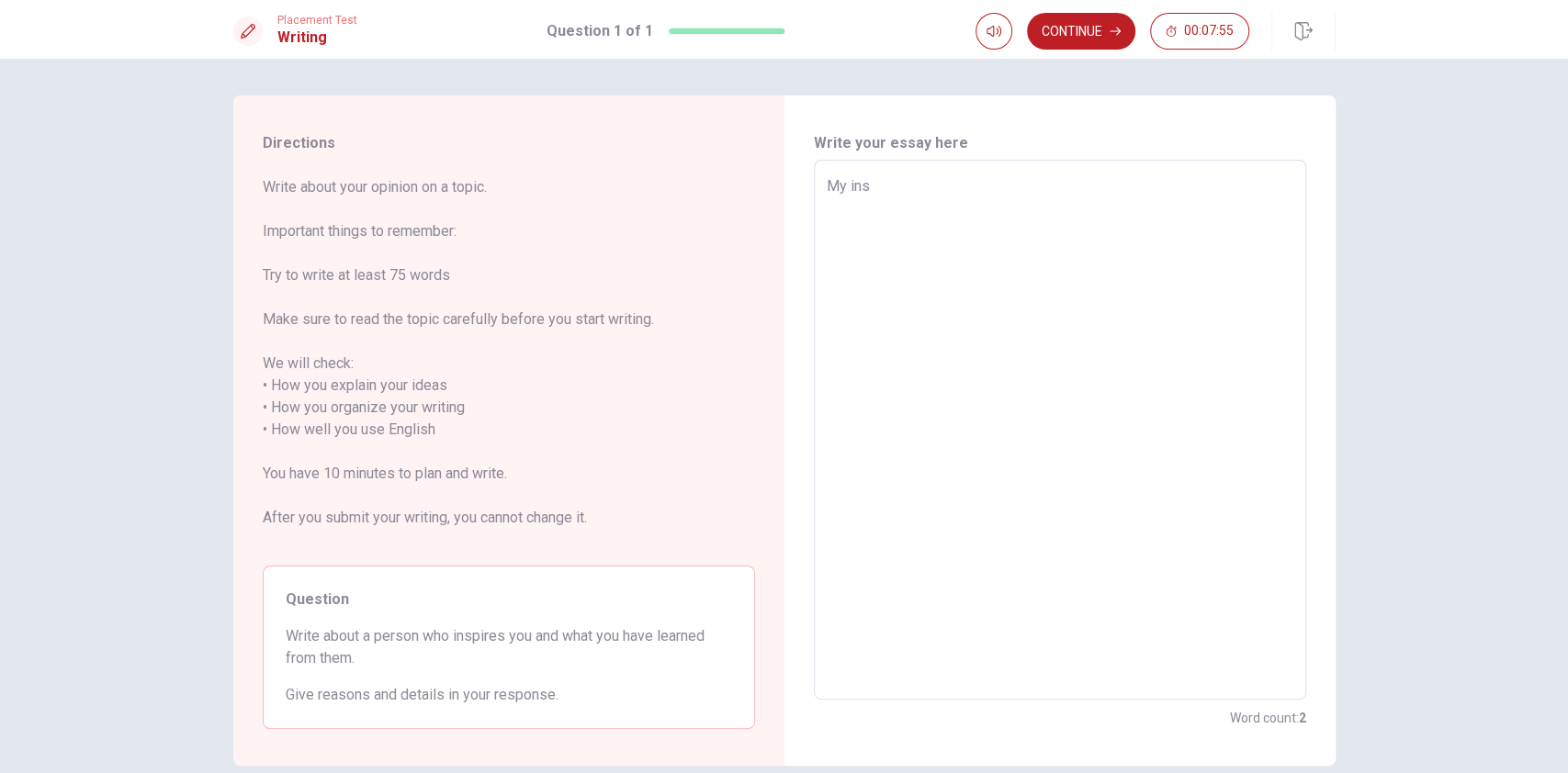 type on "x" 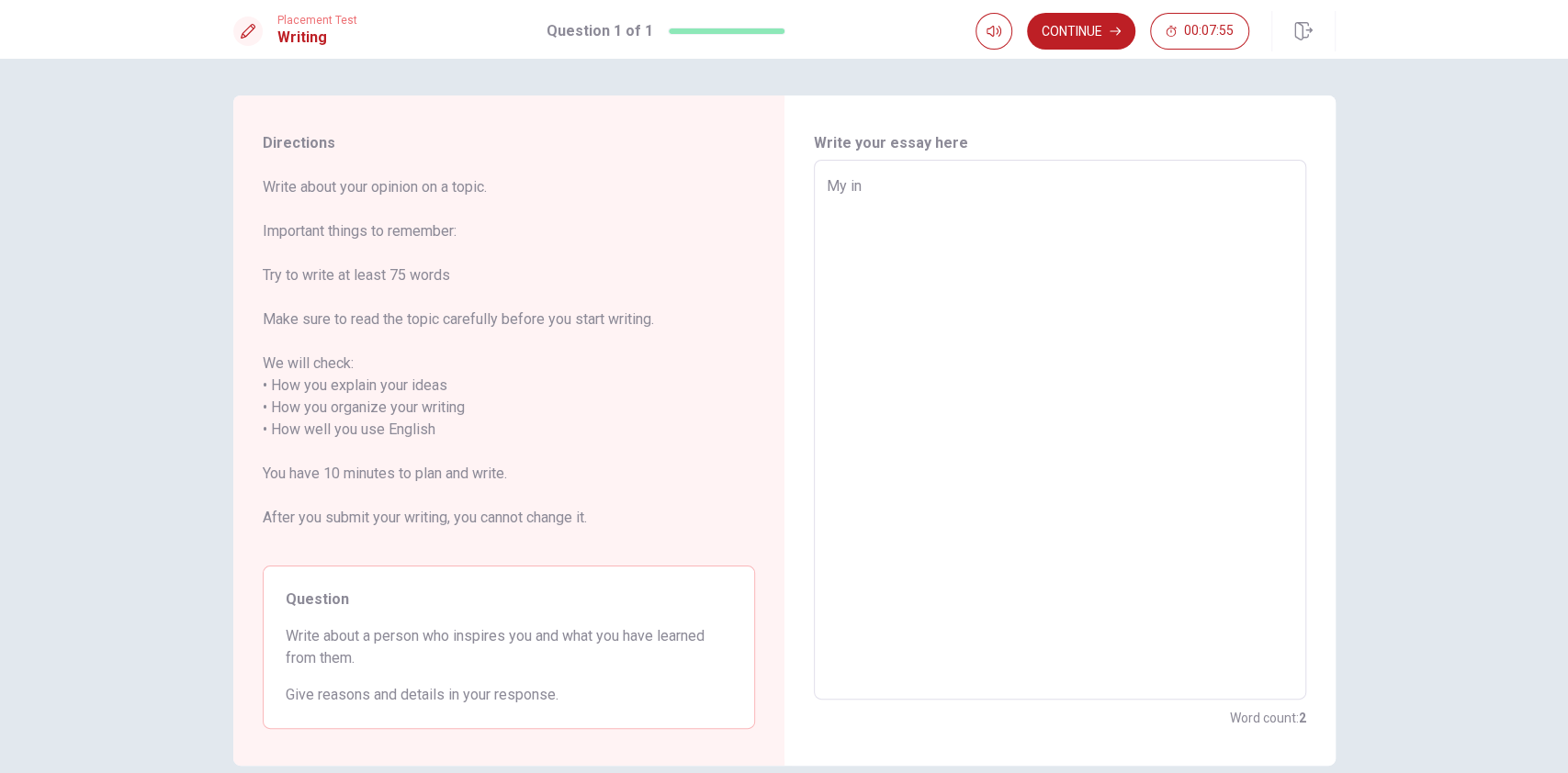 type on "My i" 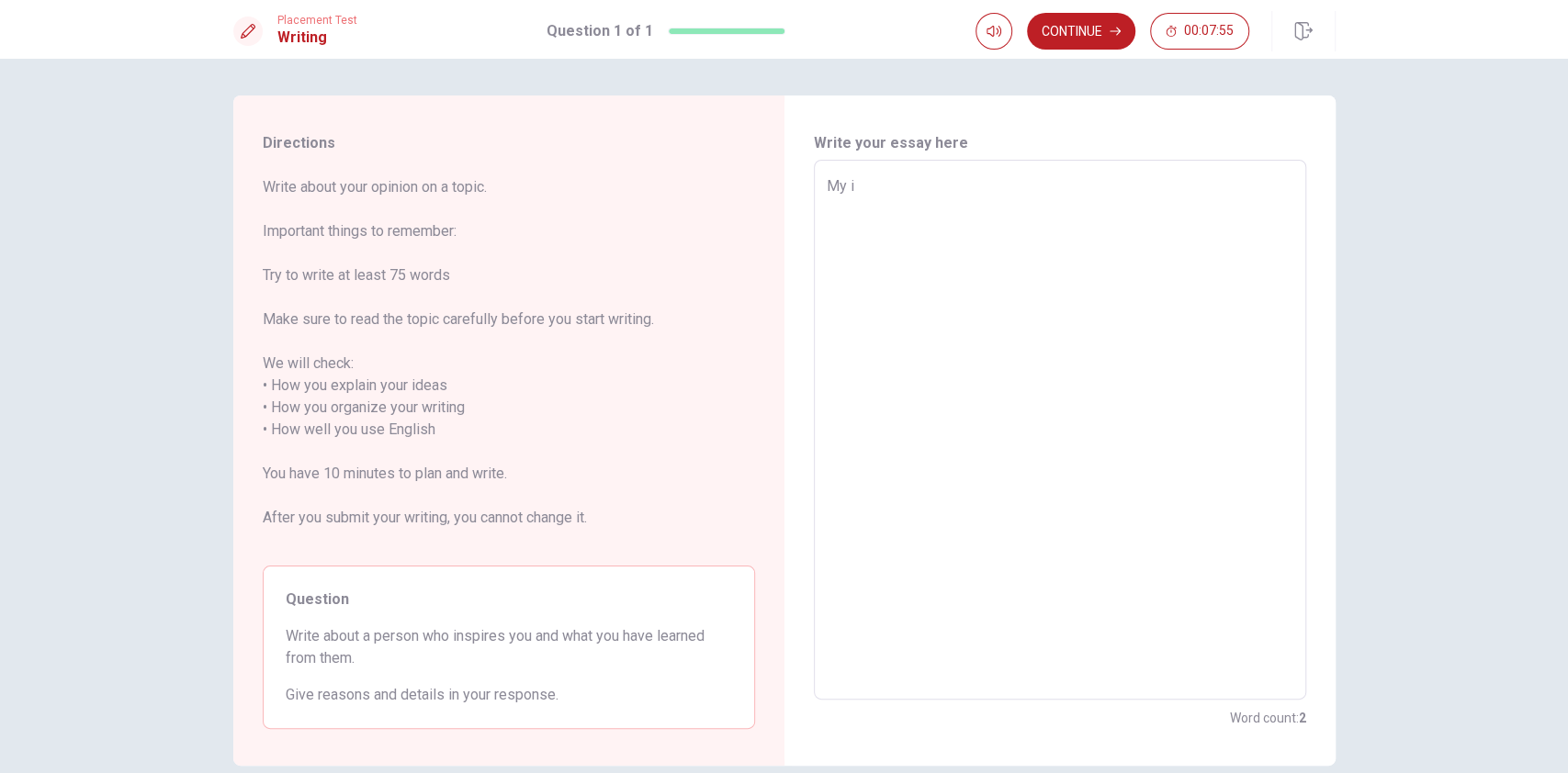 type on "My" 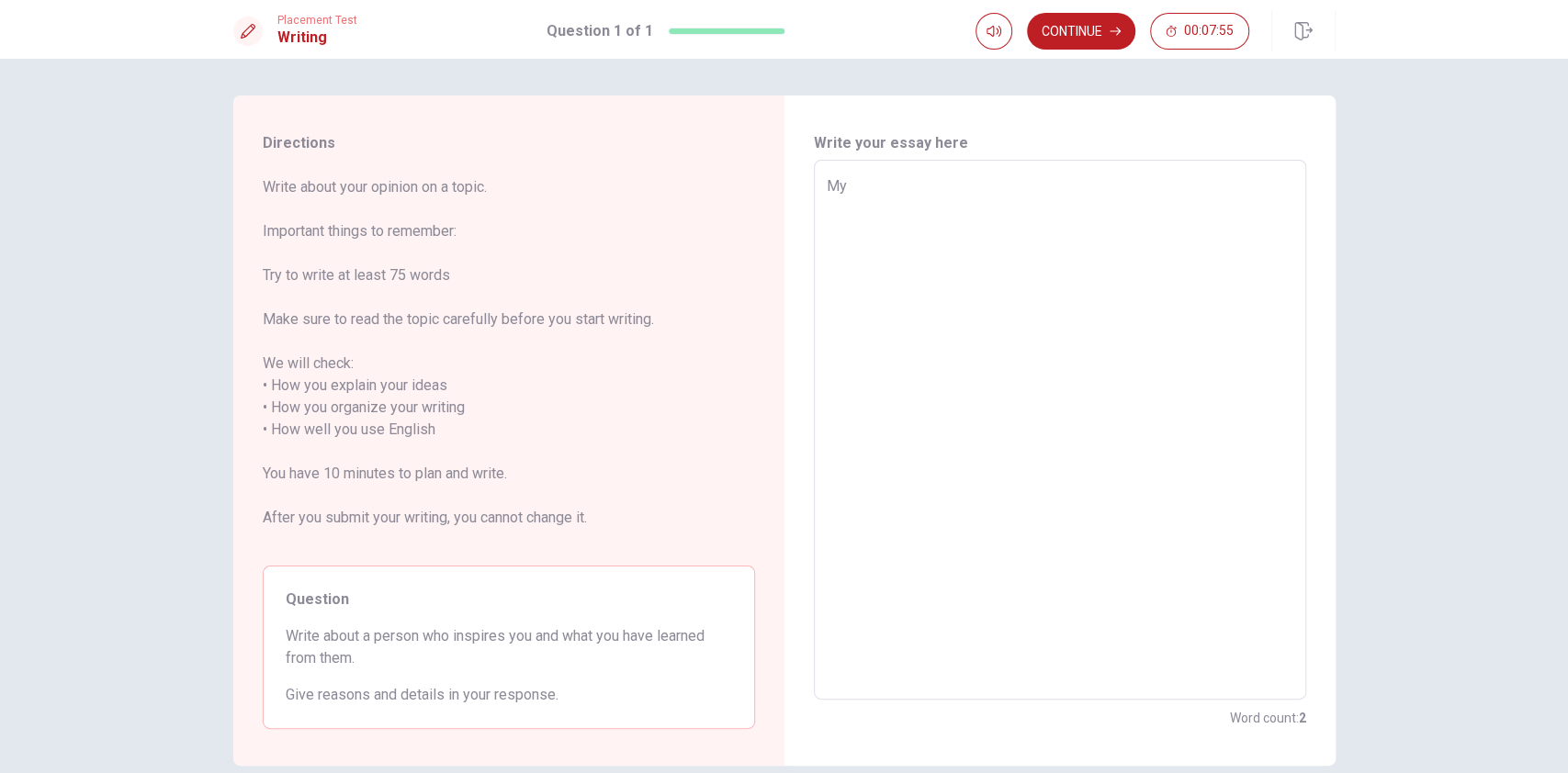 type on "x" 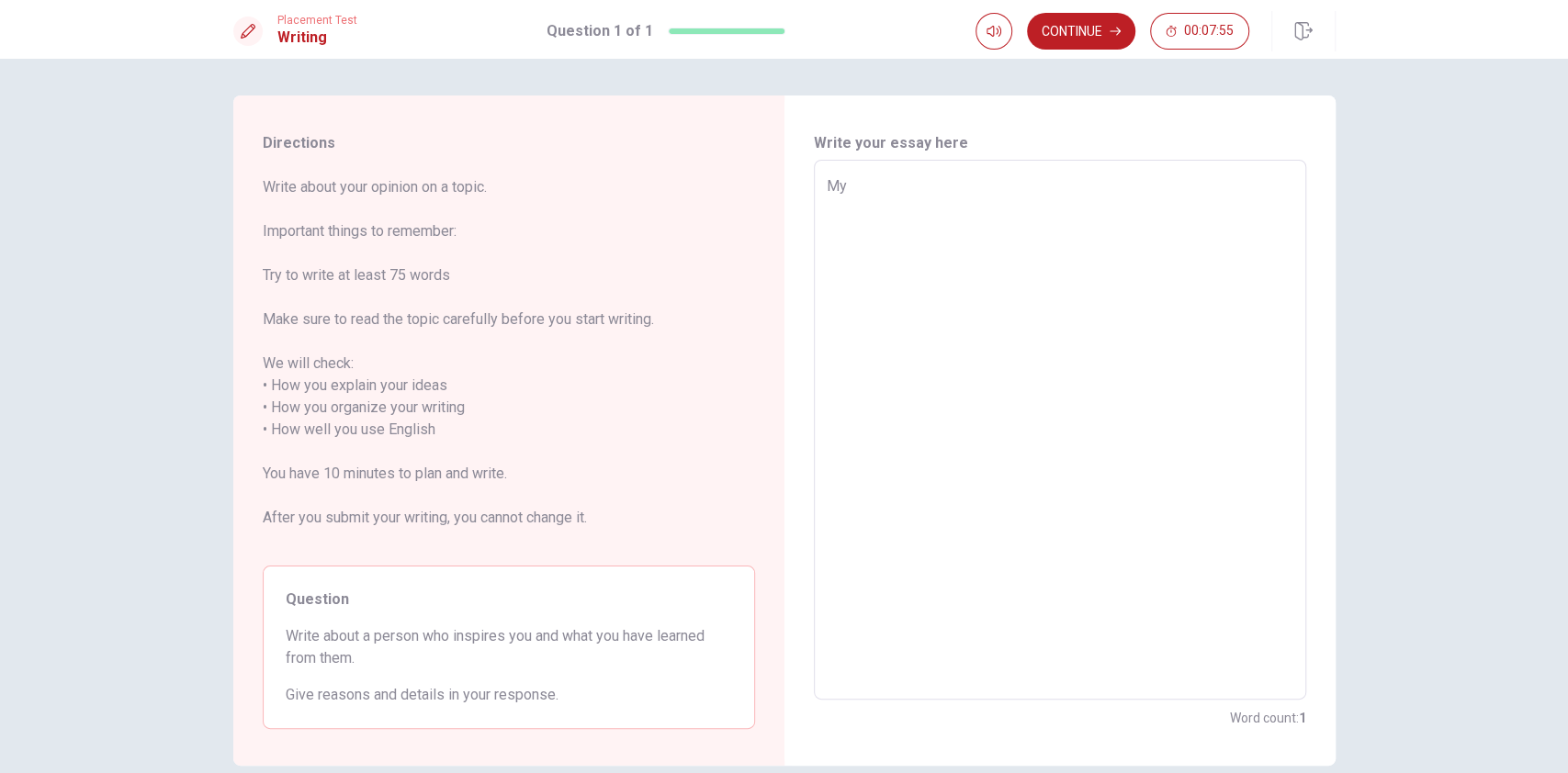 type on "My" 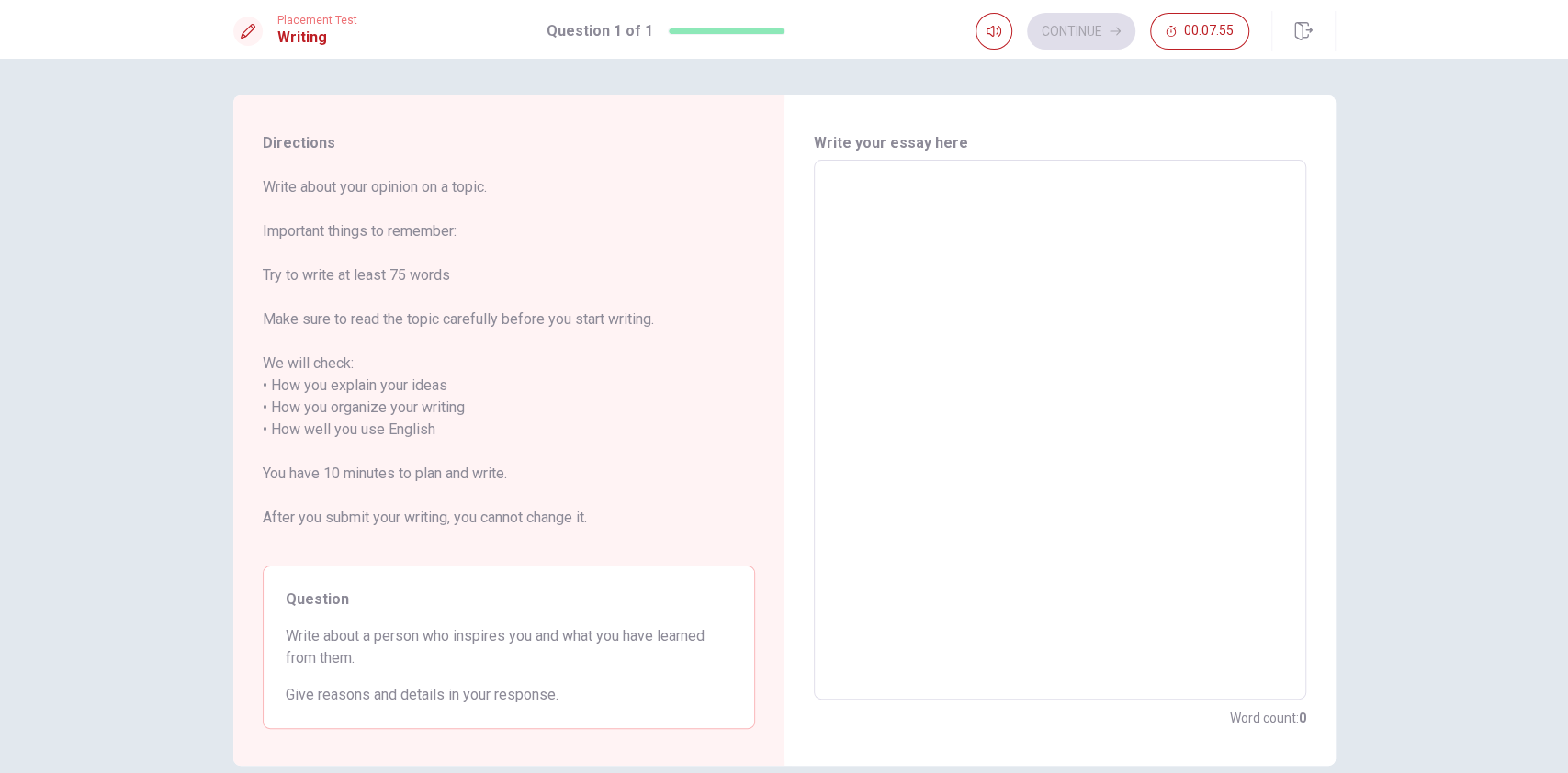type on "t" 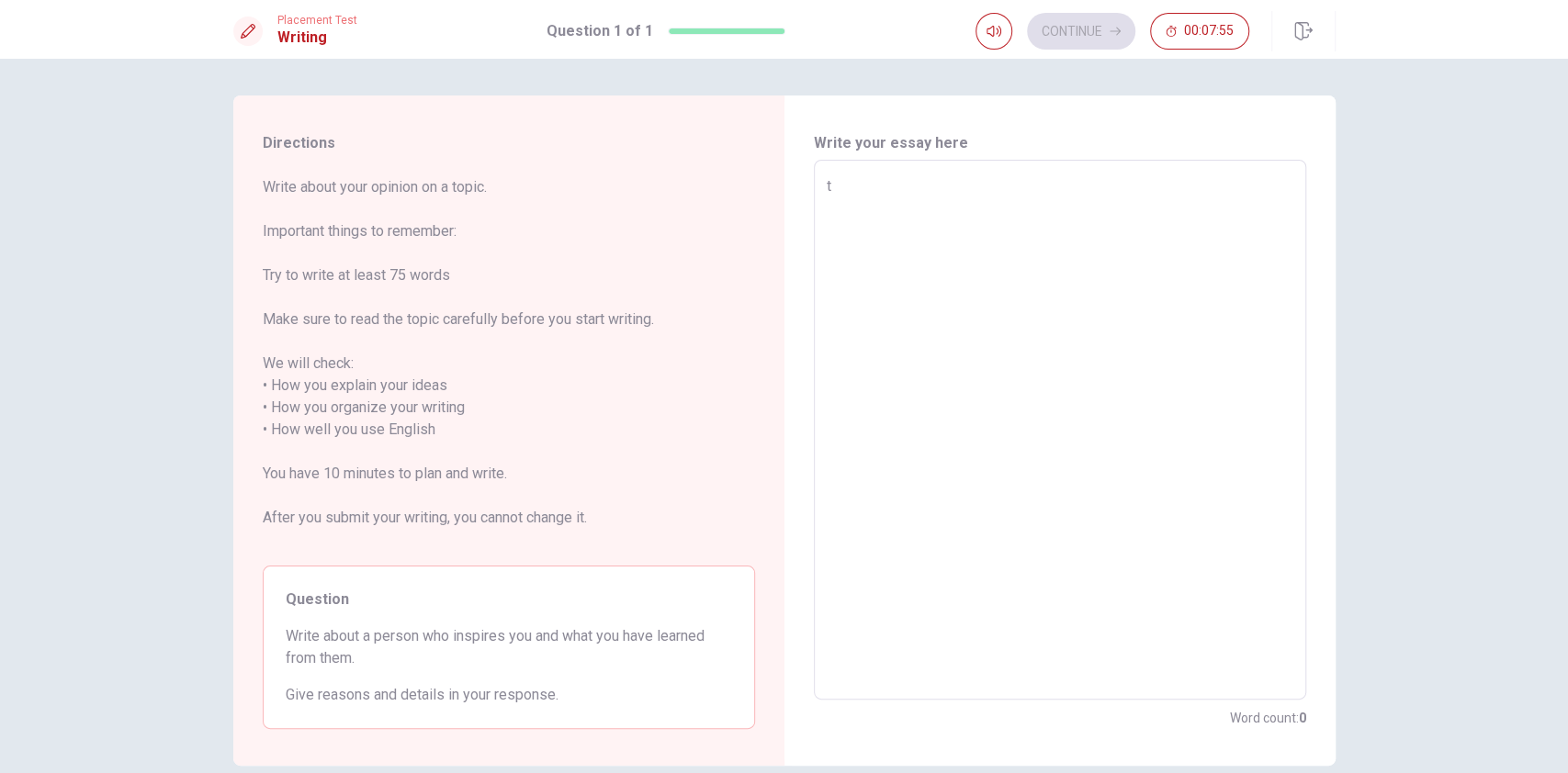 type on "x" 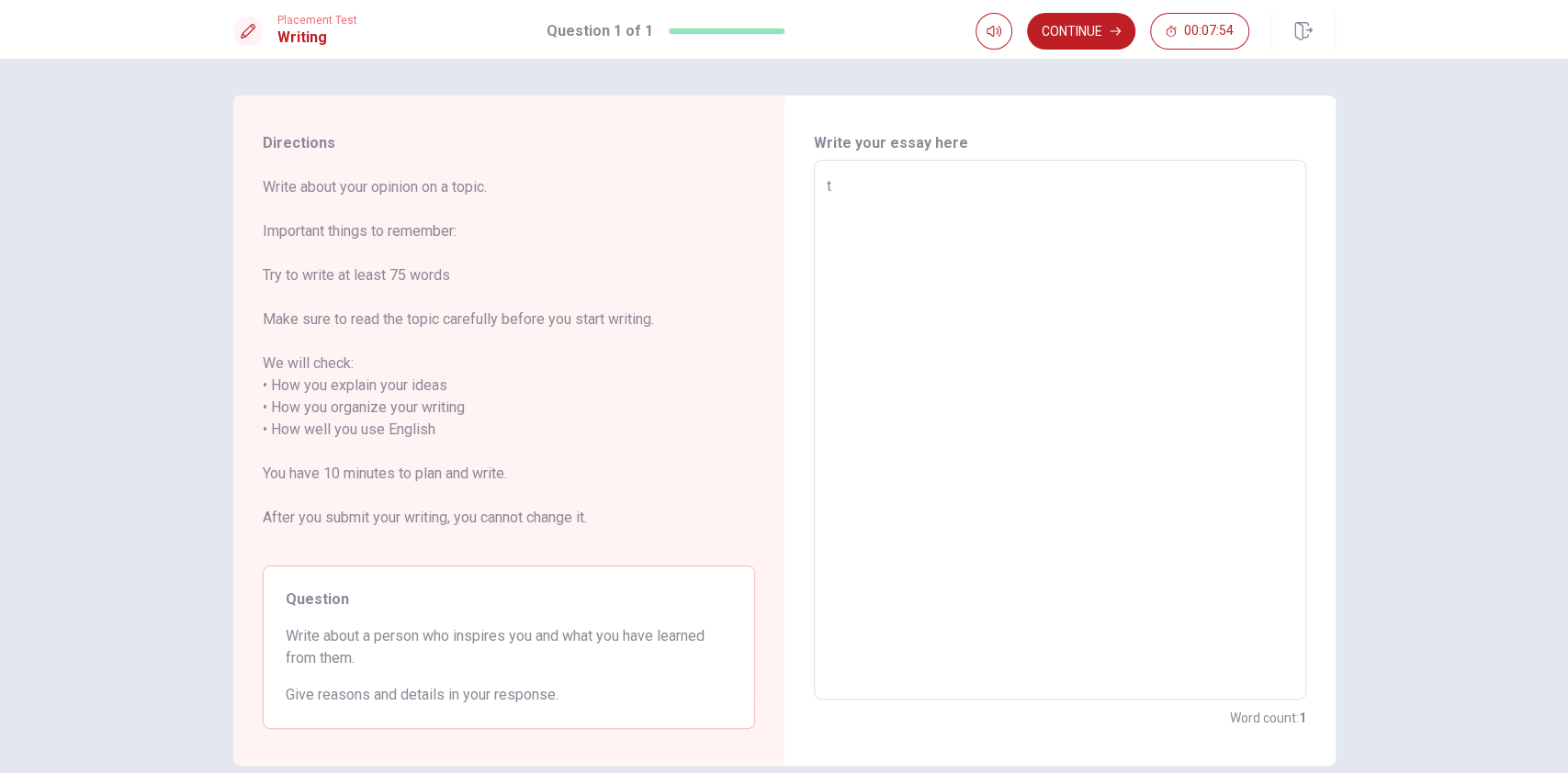 type on "th" 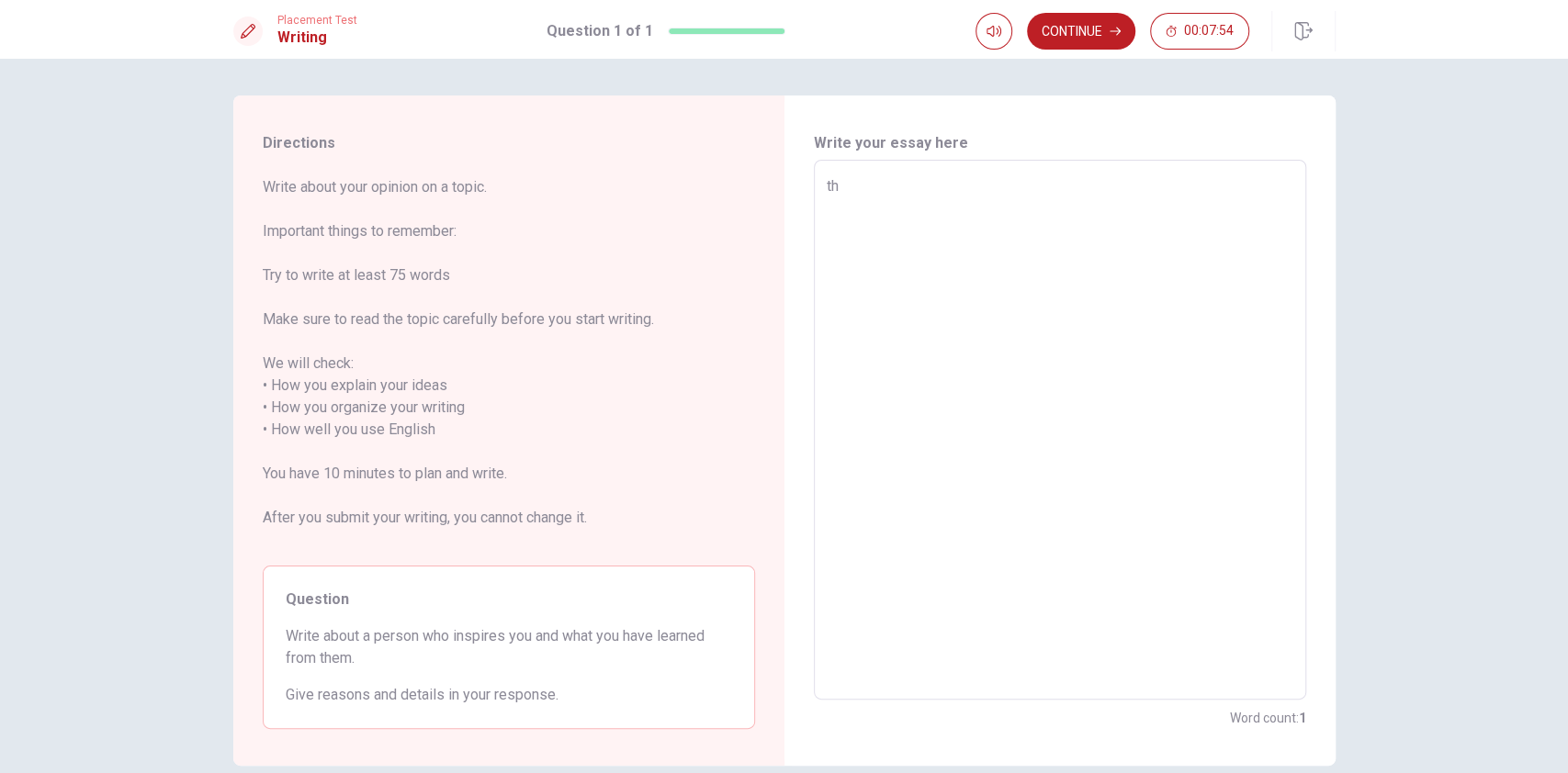 type on "x" 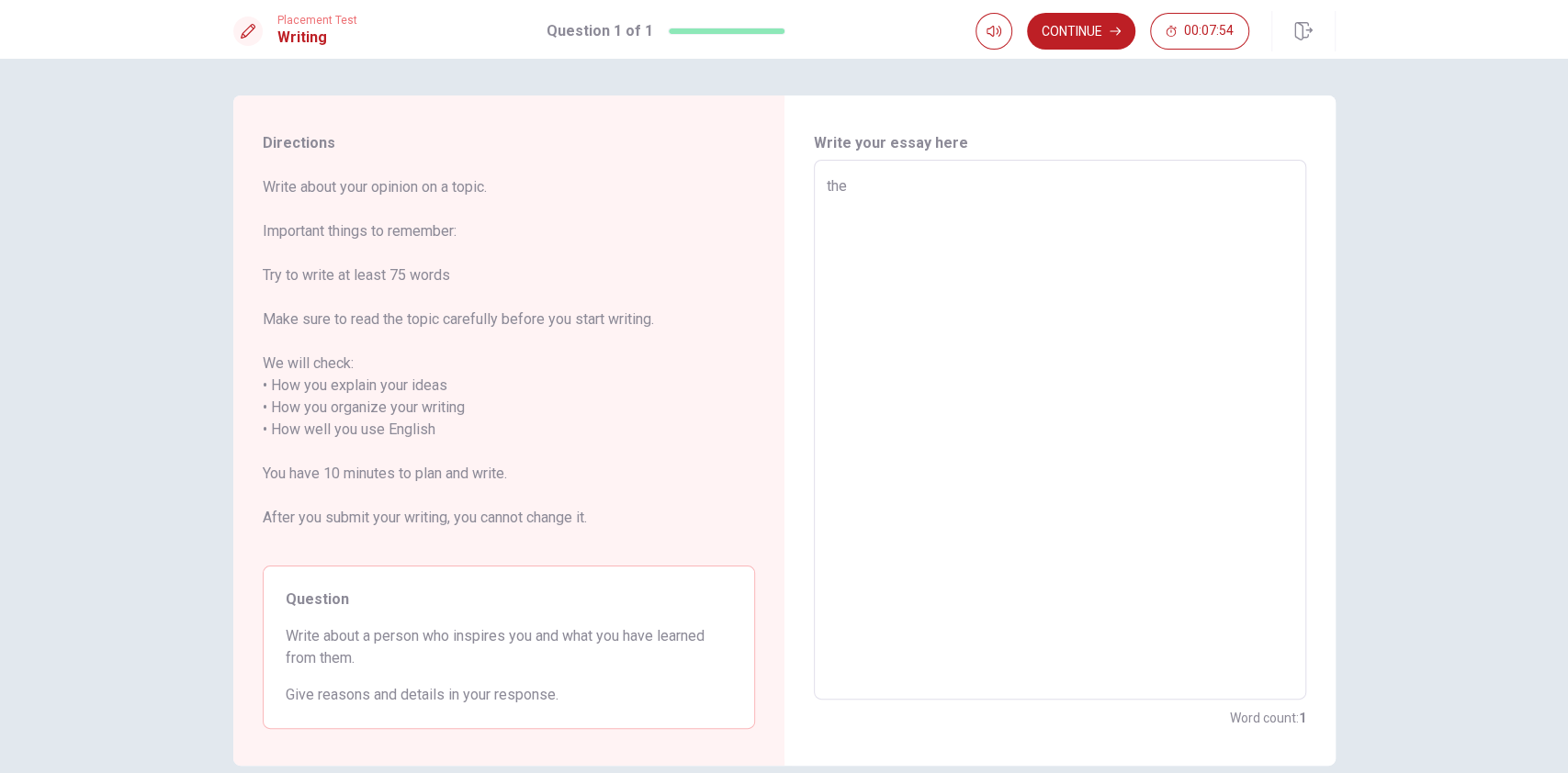 type on "x" 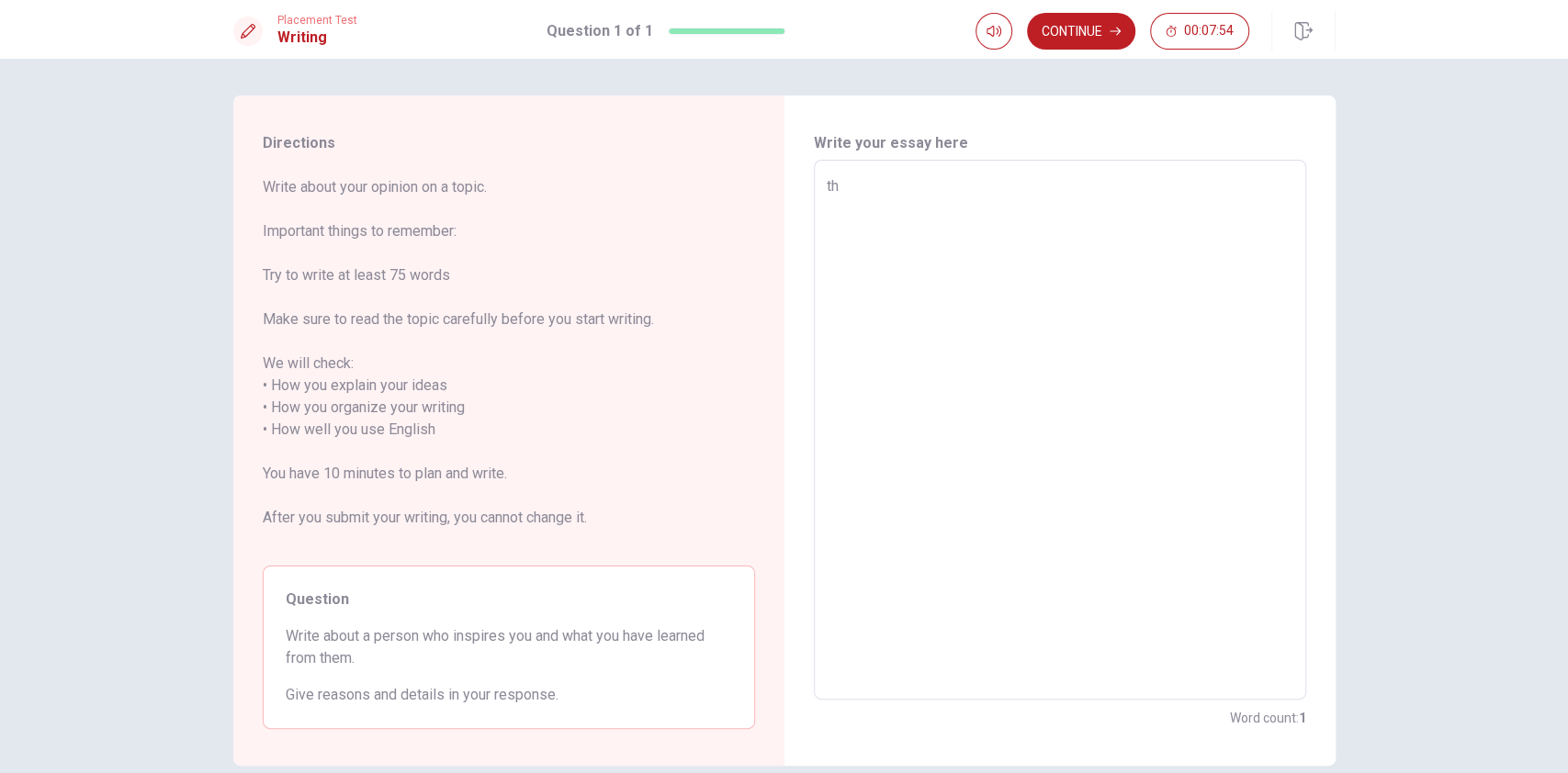 type on "x" 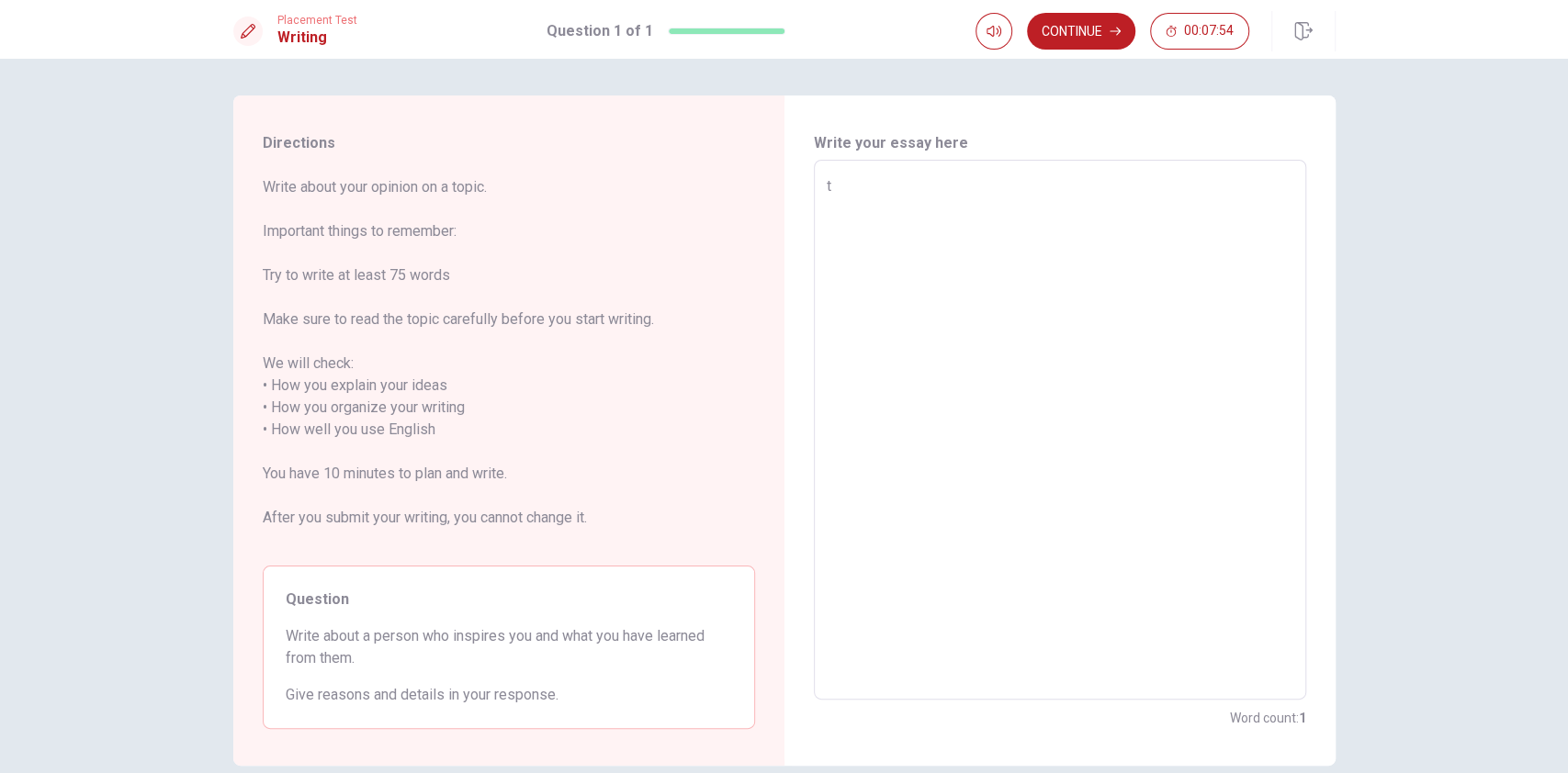 type on "x" 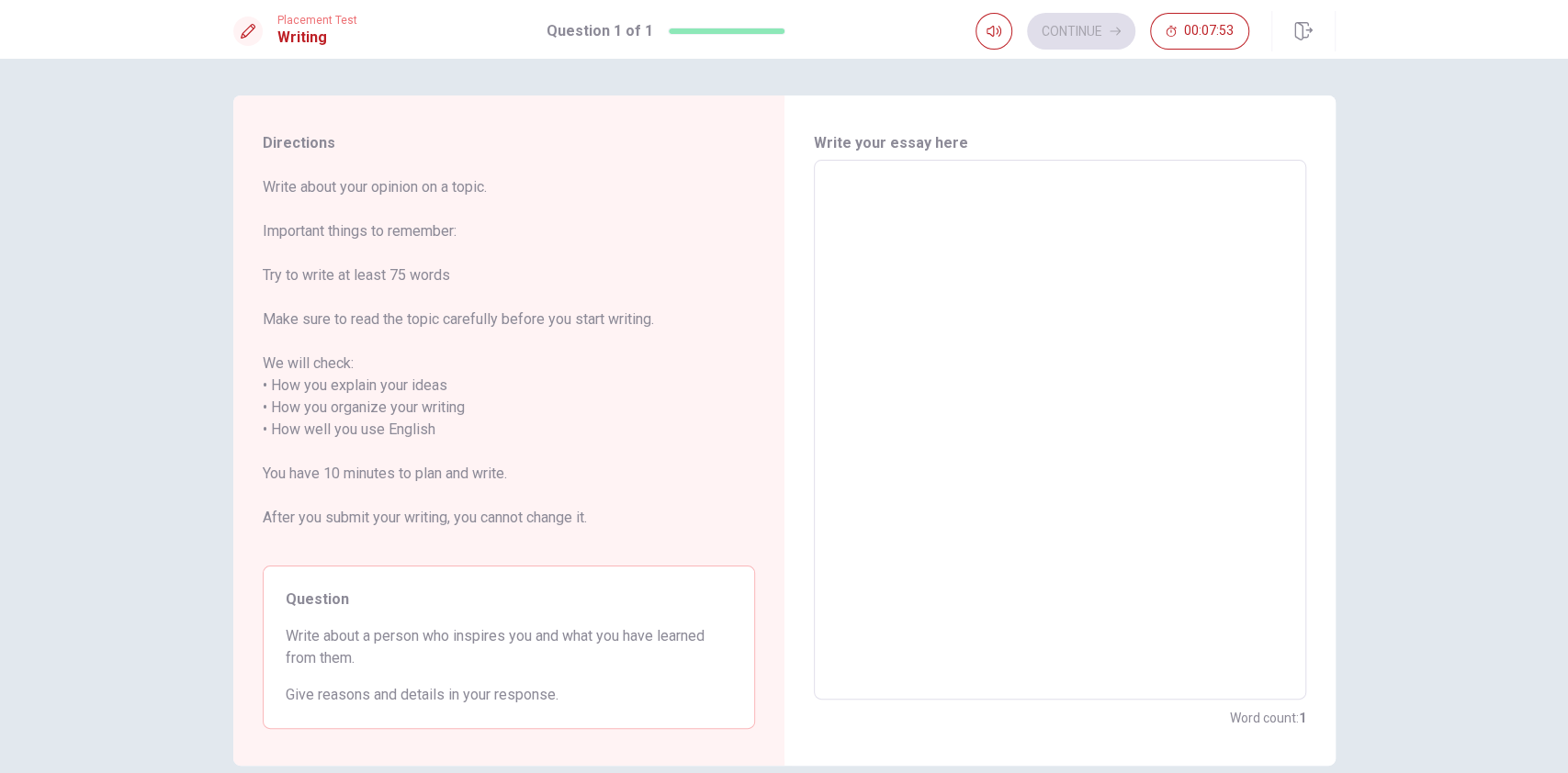 type on "T" 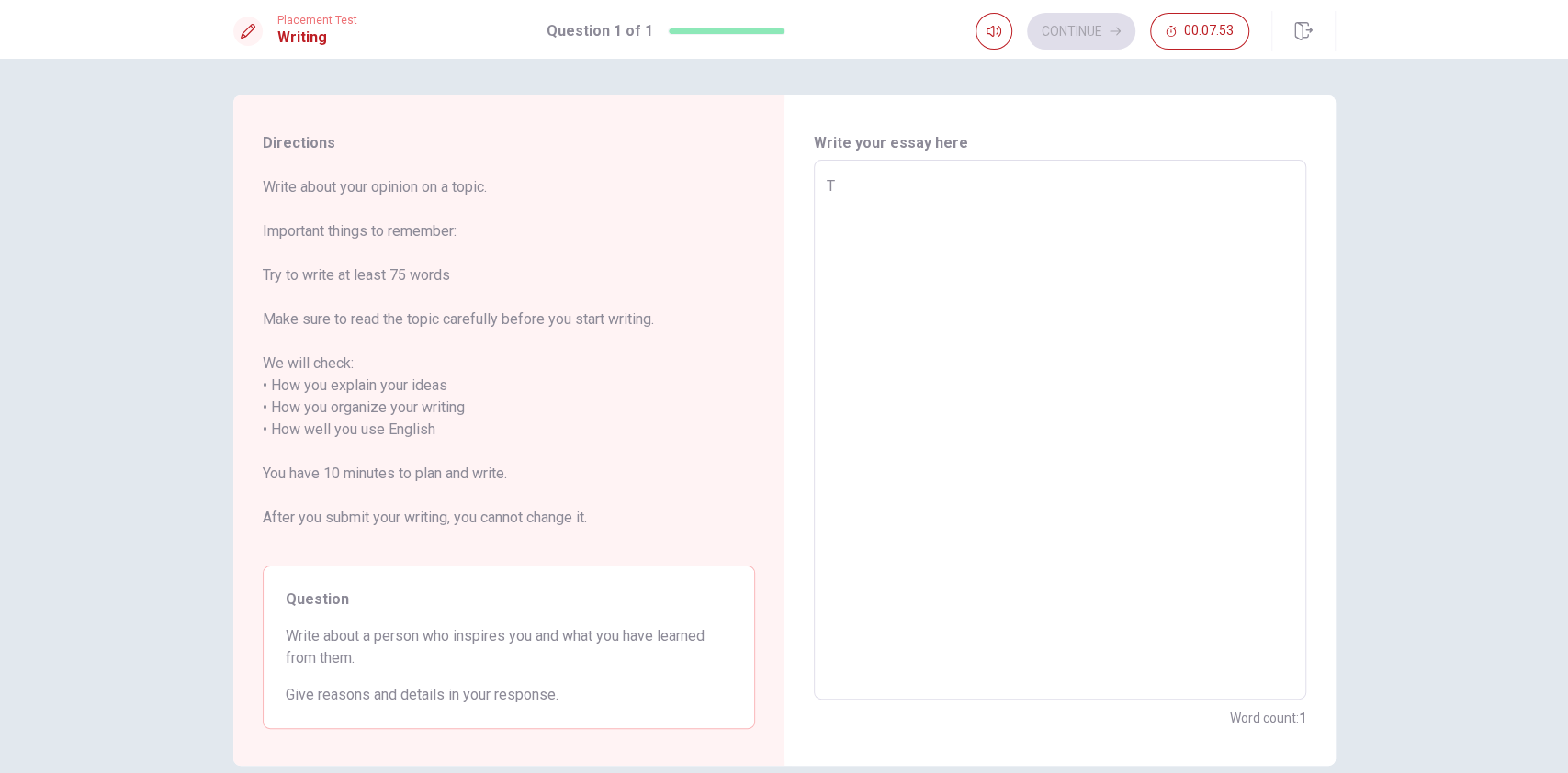 type on "x" 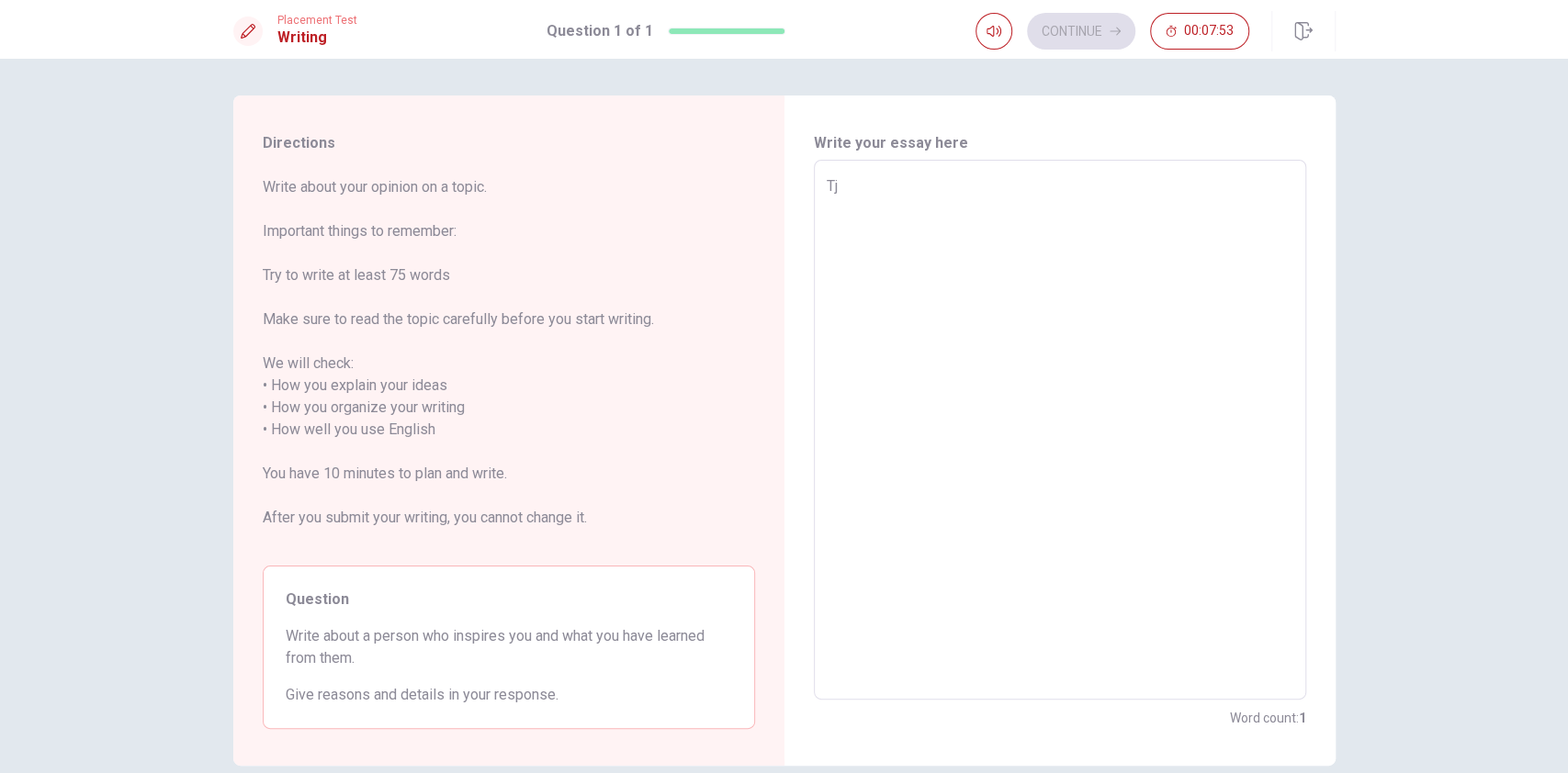 type on "x" 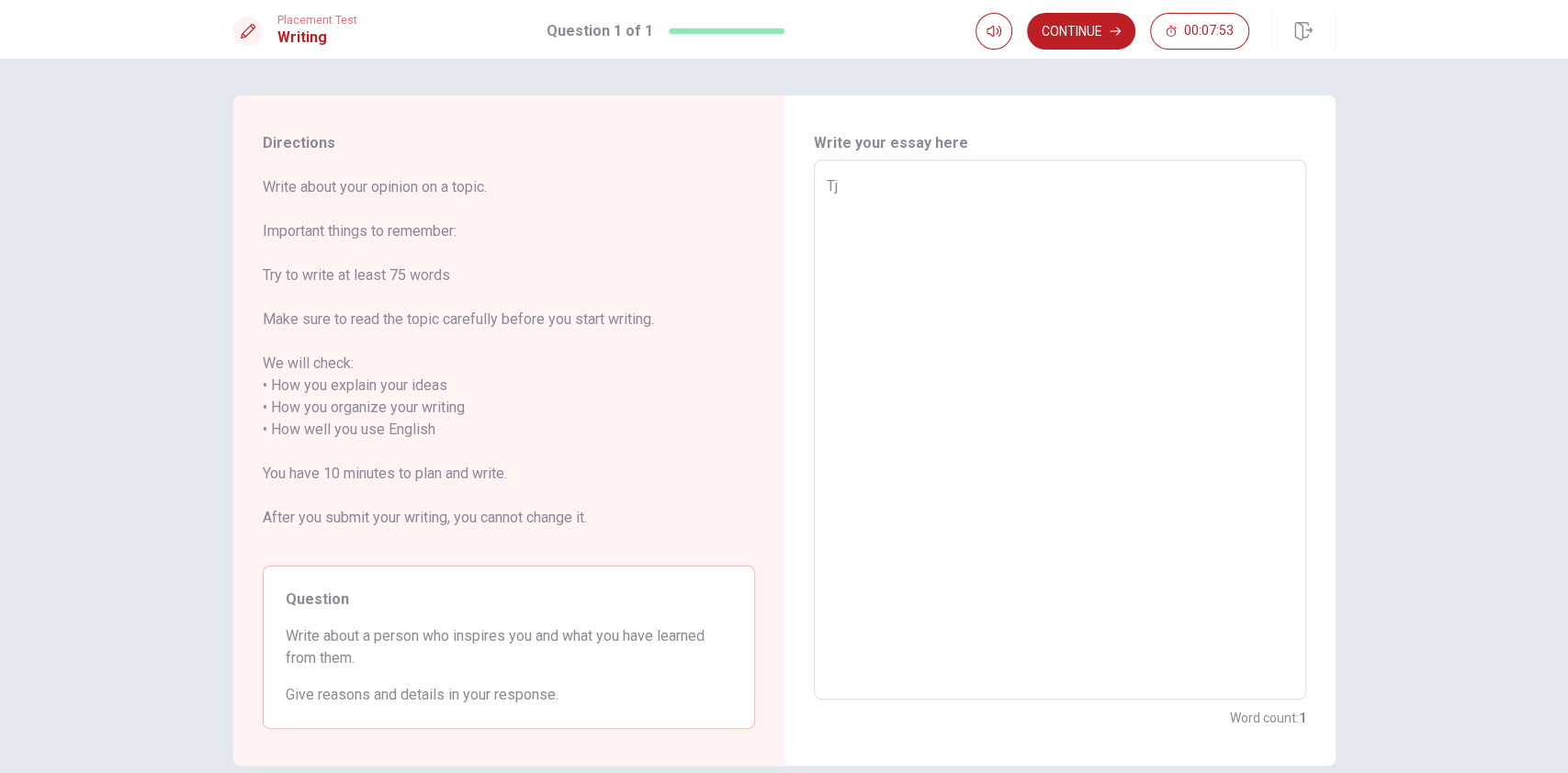 type on "Tje" 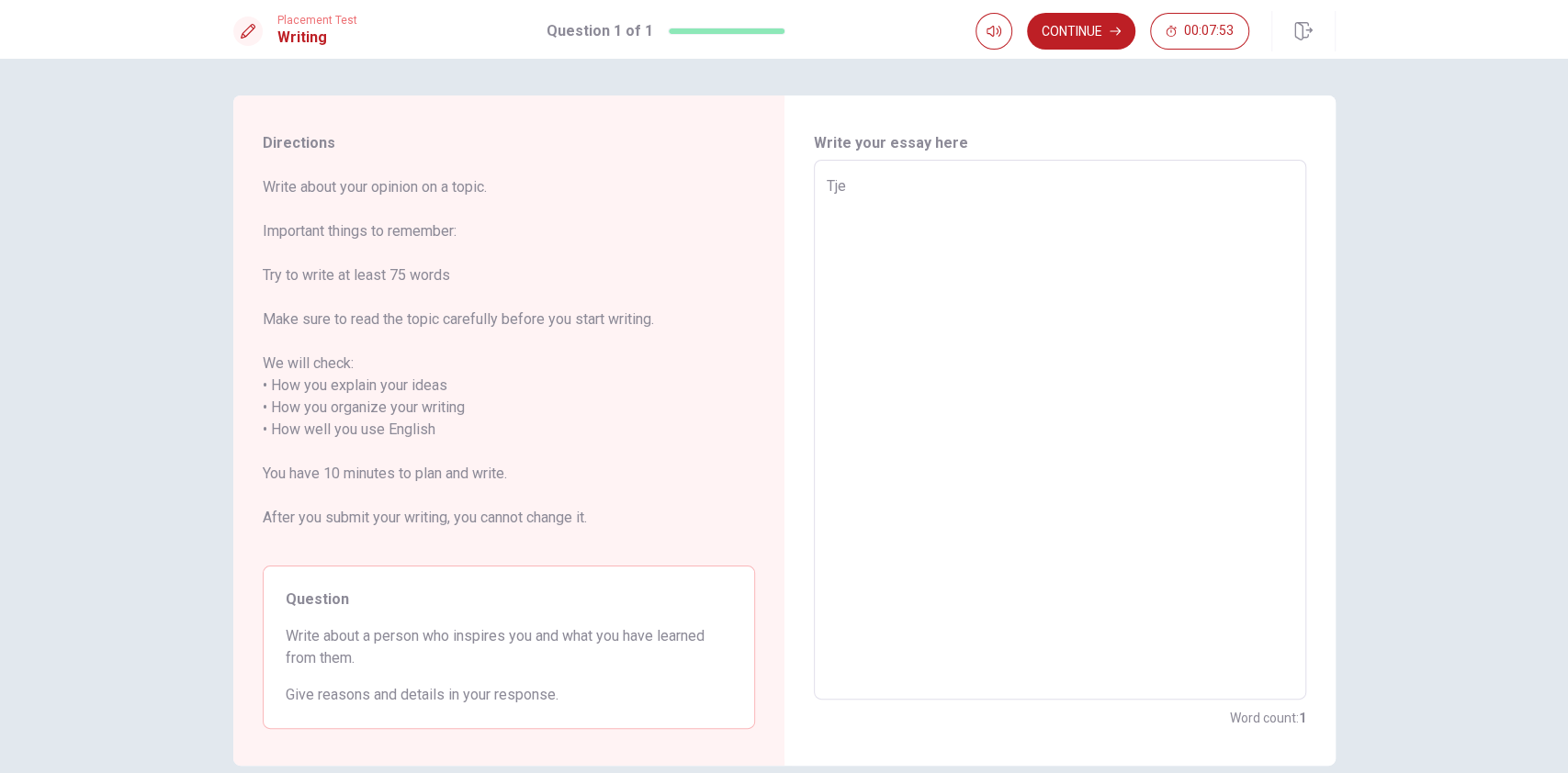 type on "x" 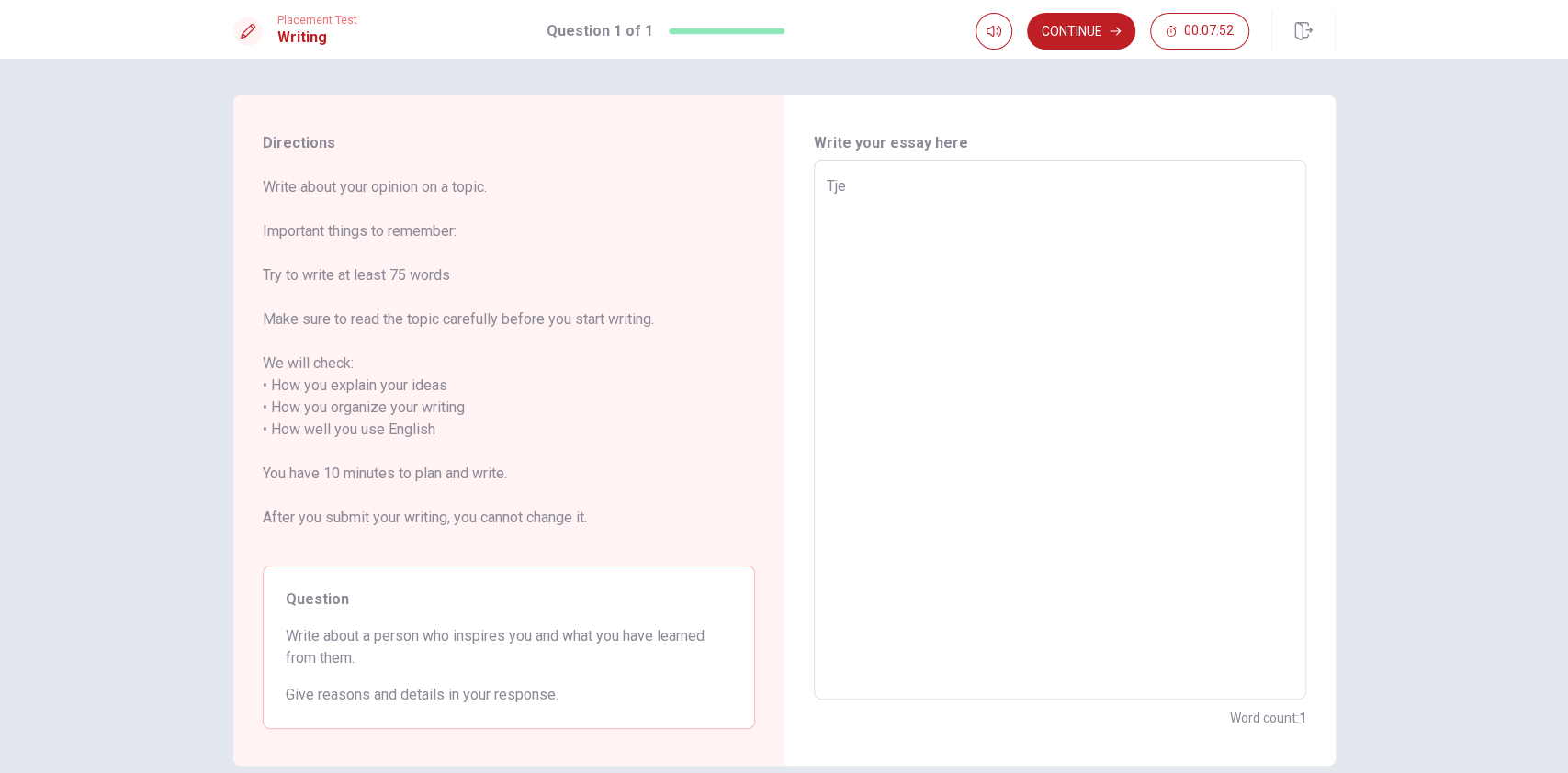 type on "Tj" 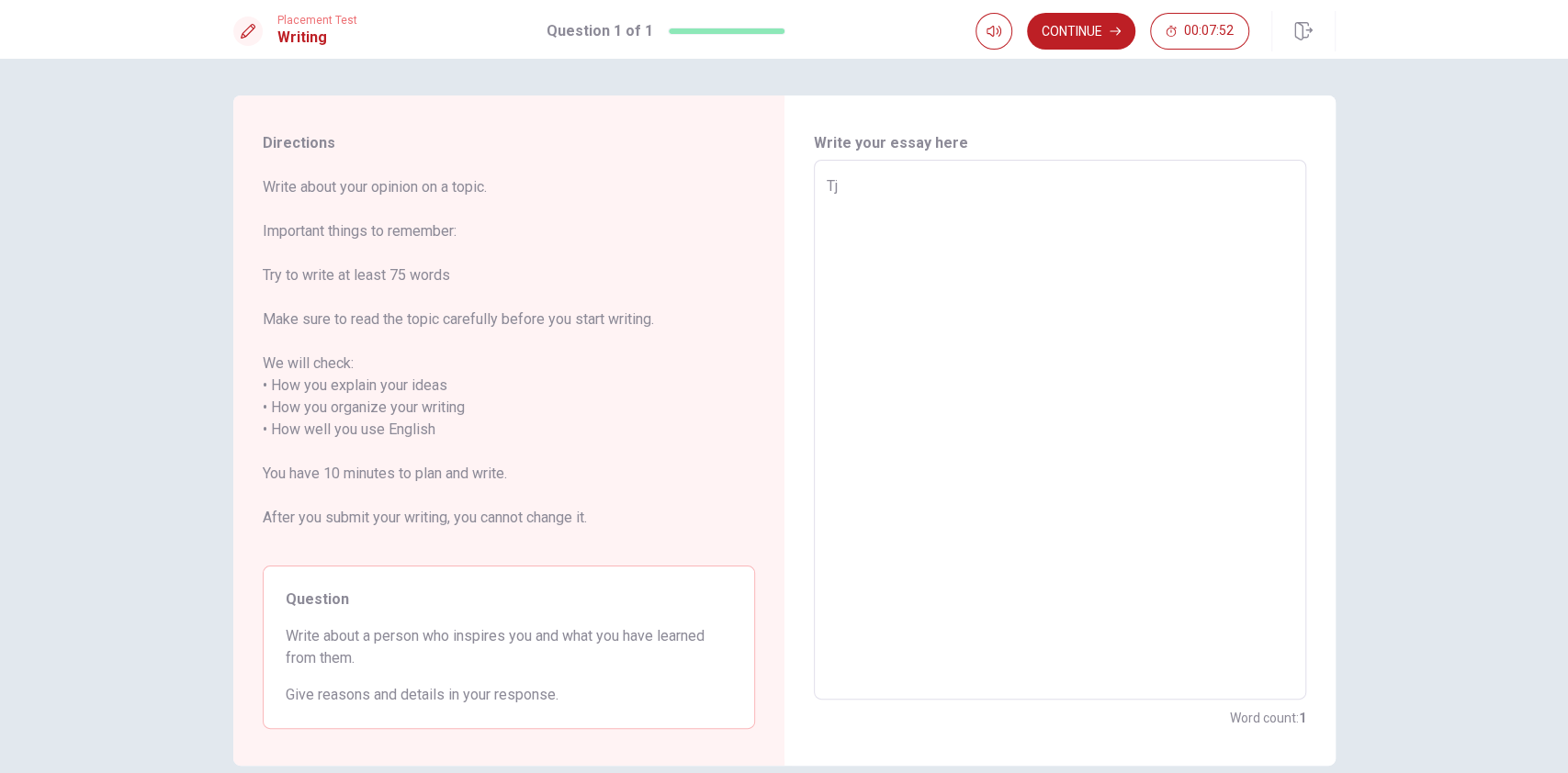 type on "x" 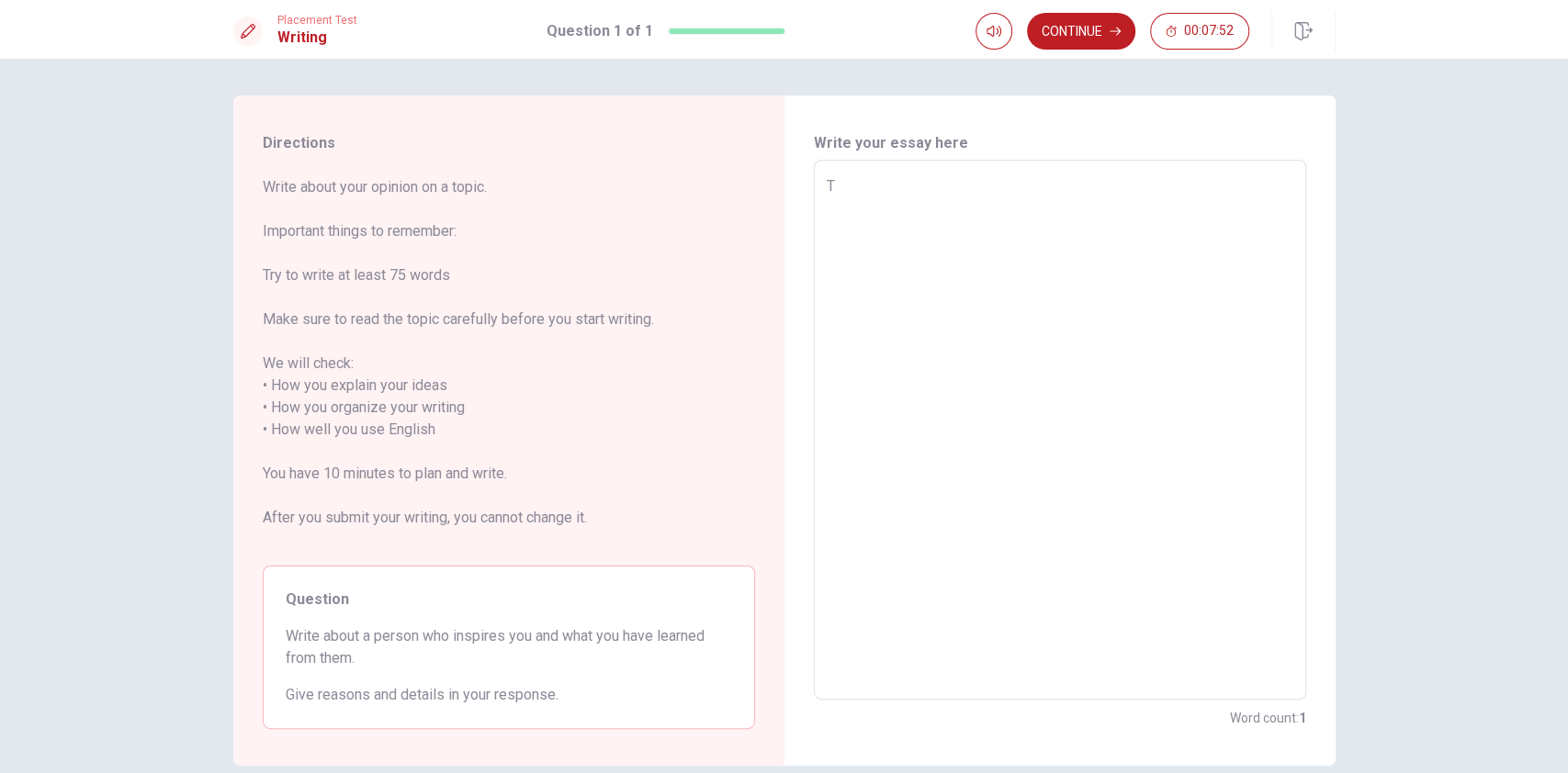 type on "x" 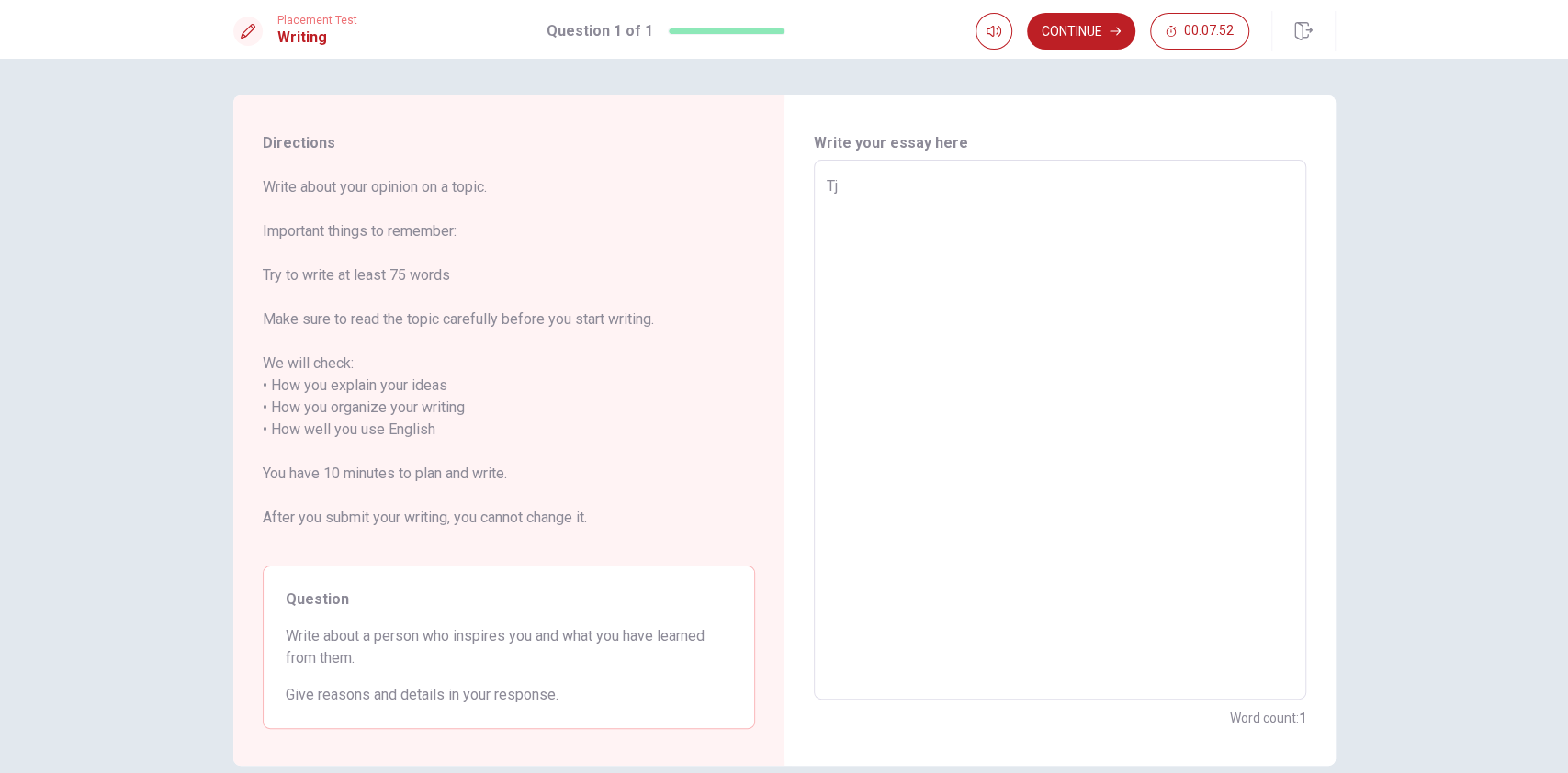 type on "x" 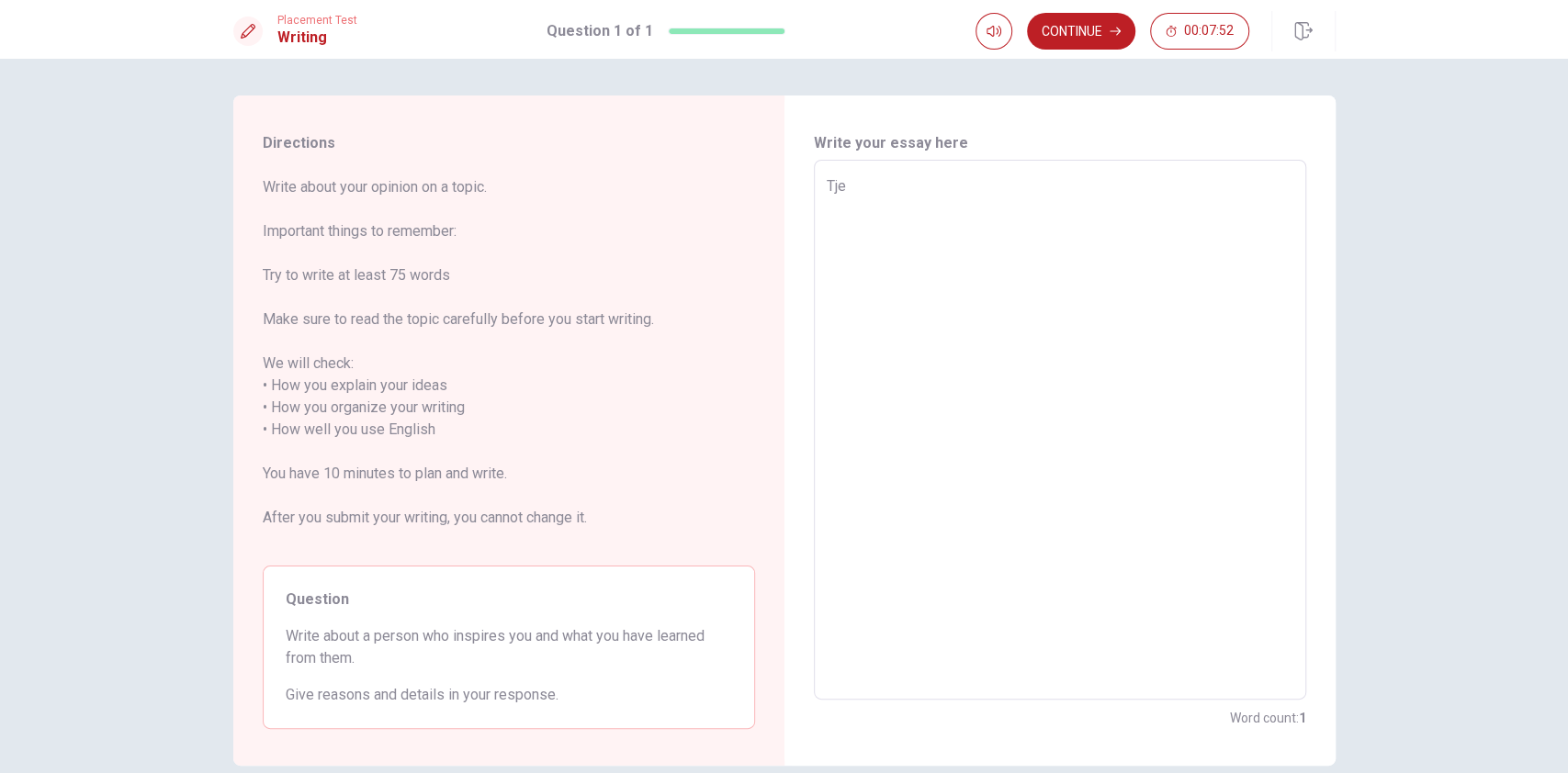type on "Tje" 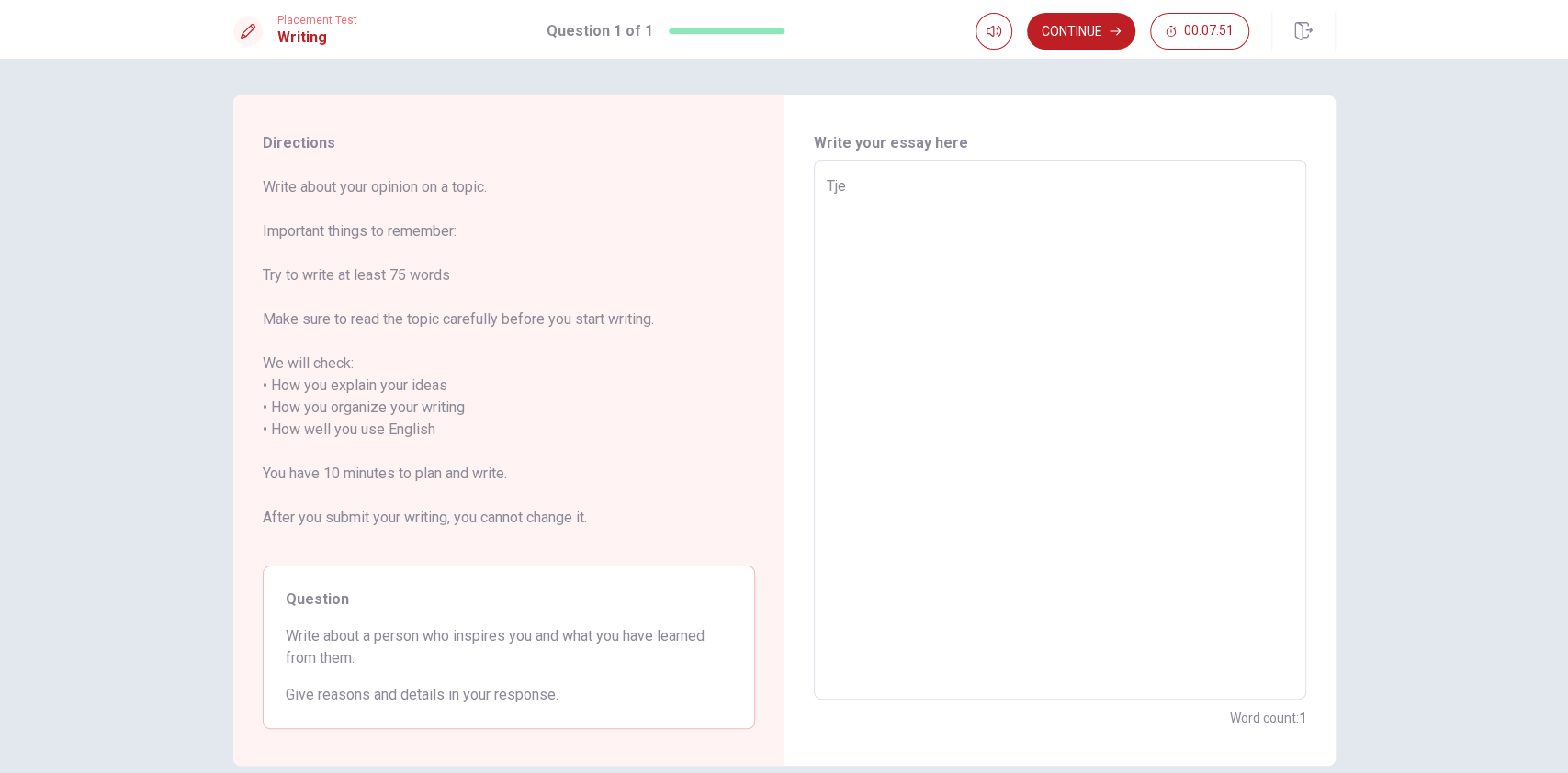 type on "Tje" 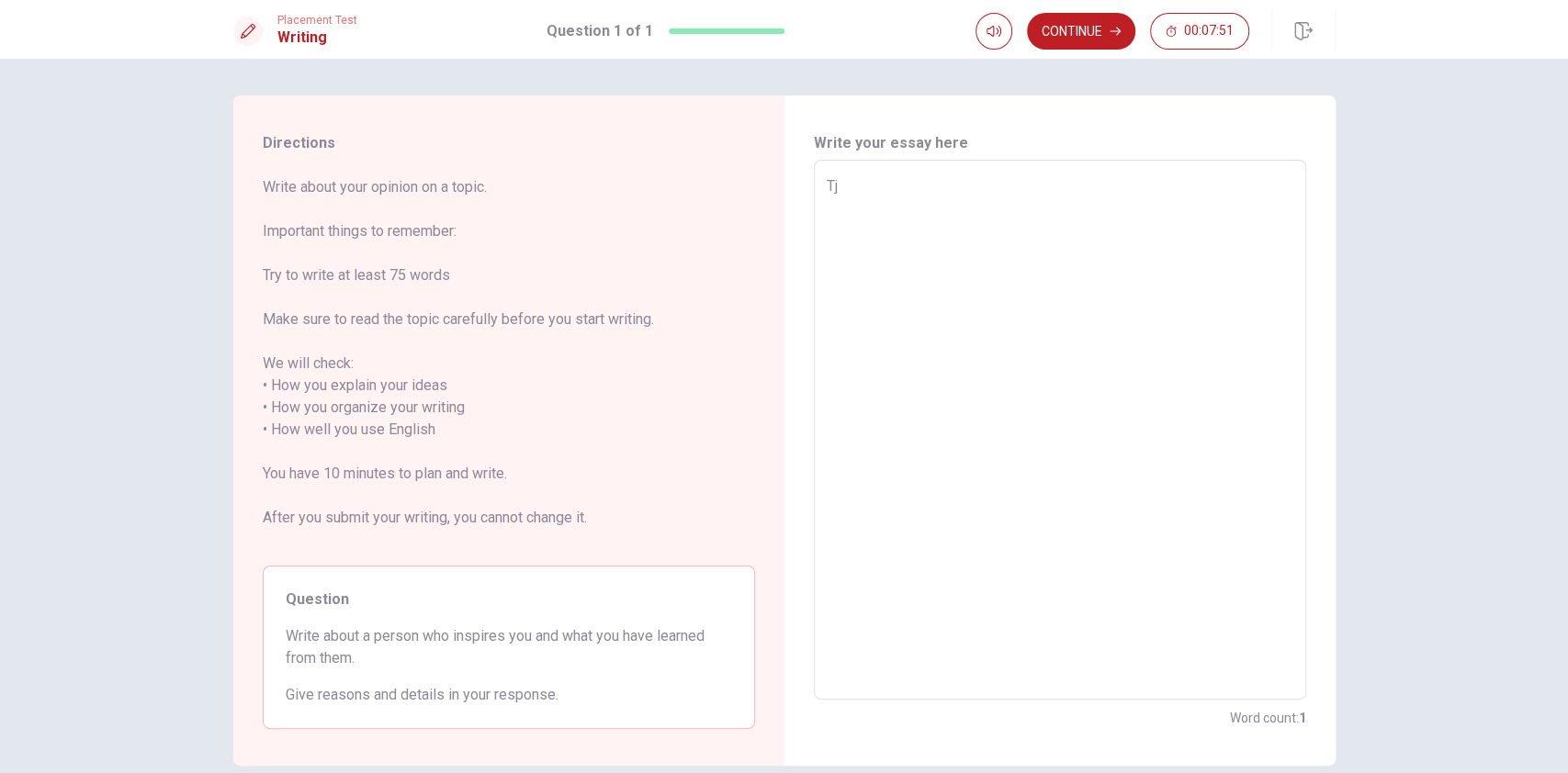 type on "x" 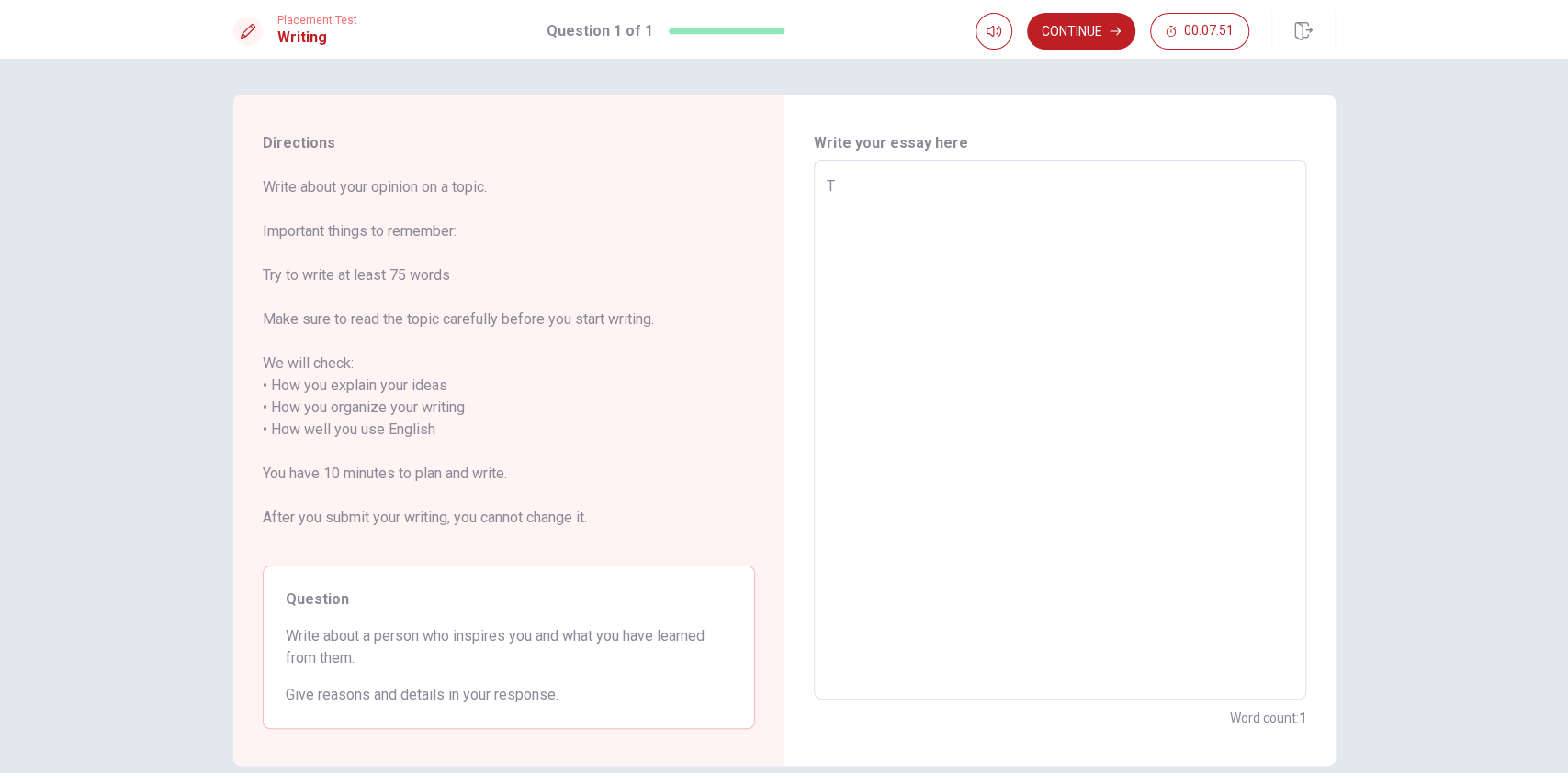 type on "x" 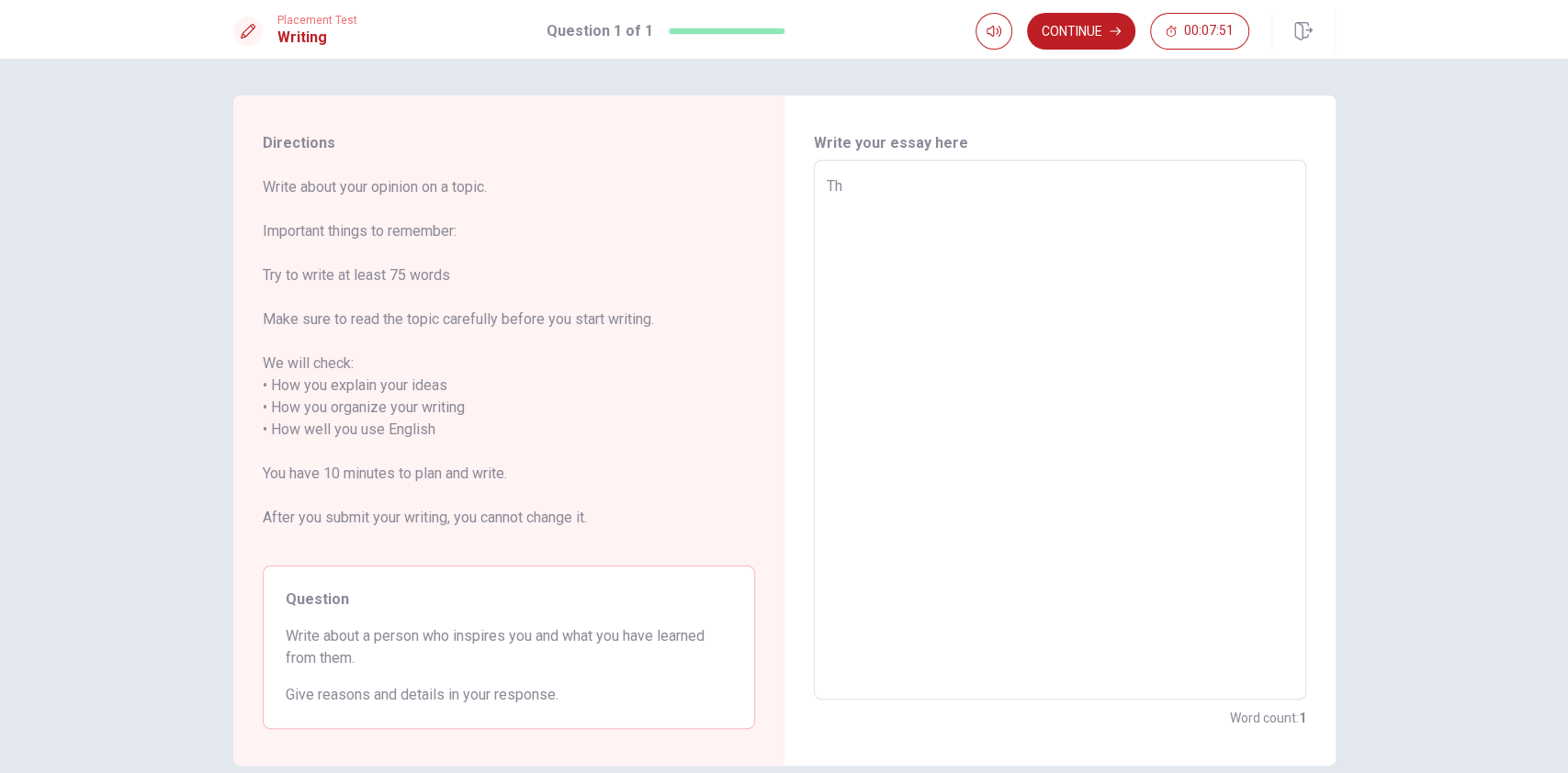 type on "x" 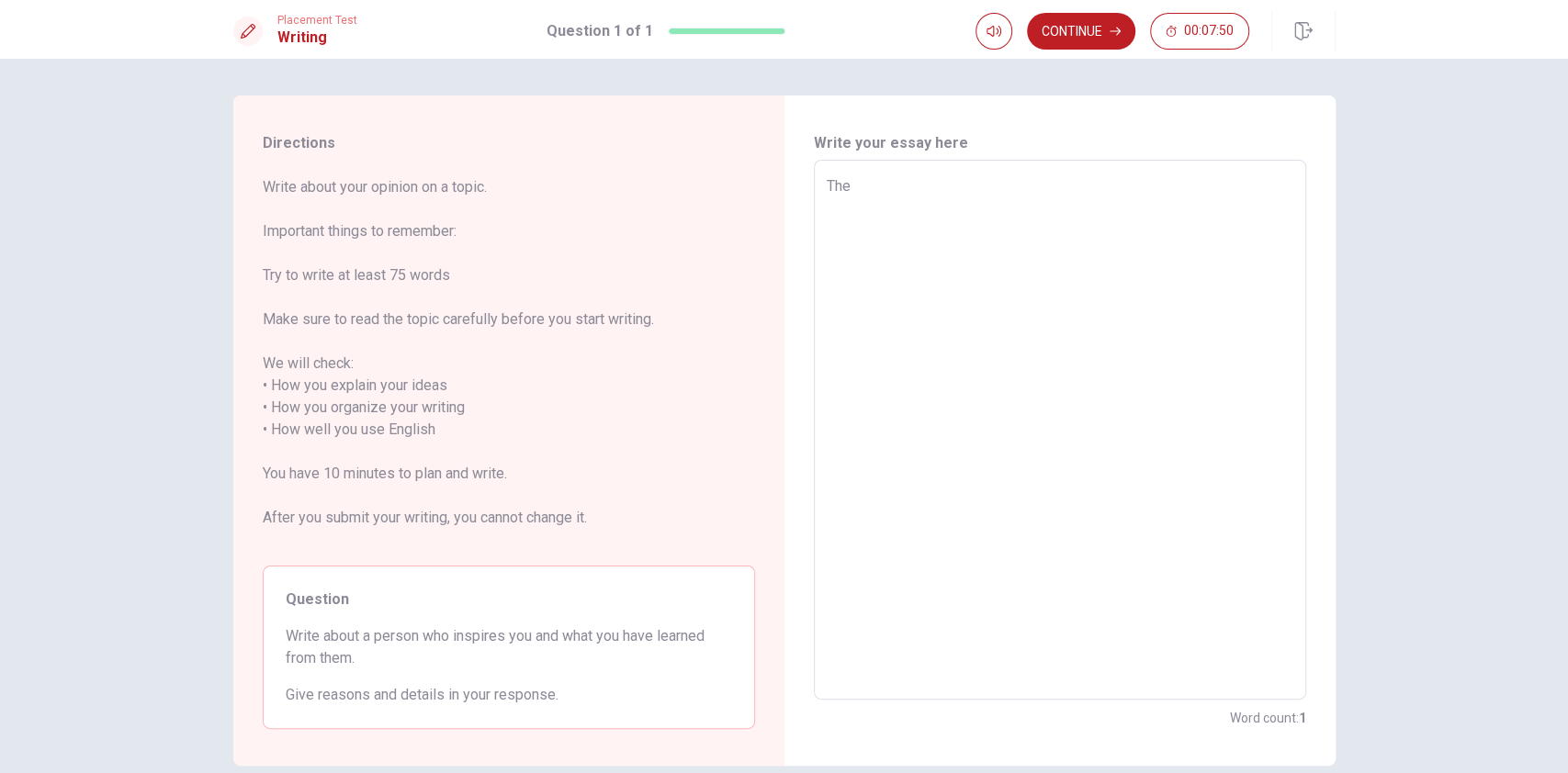 type on "The" 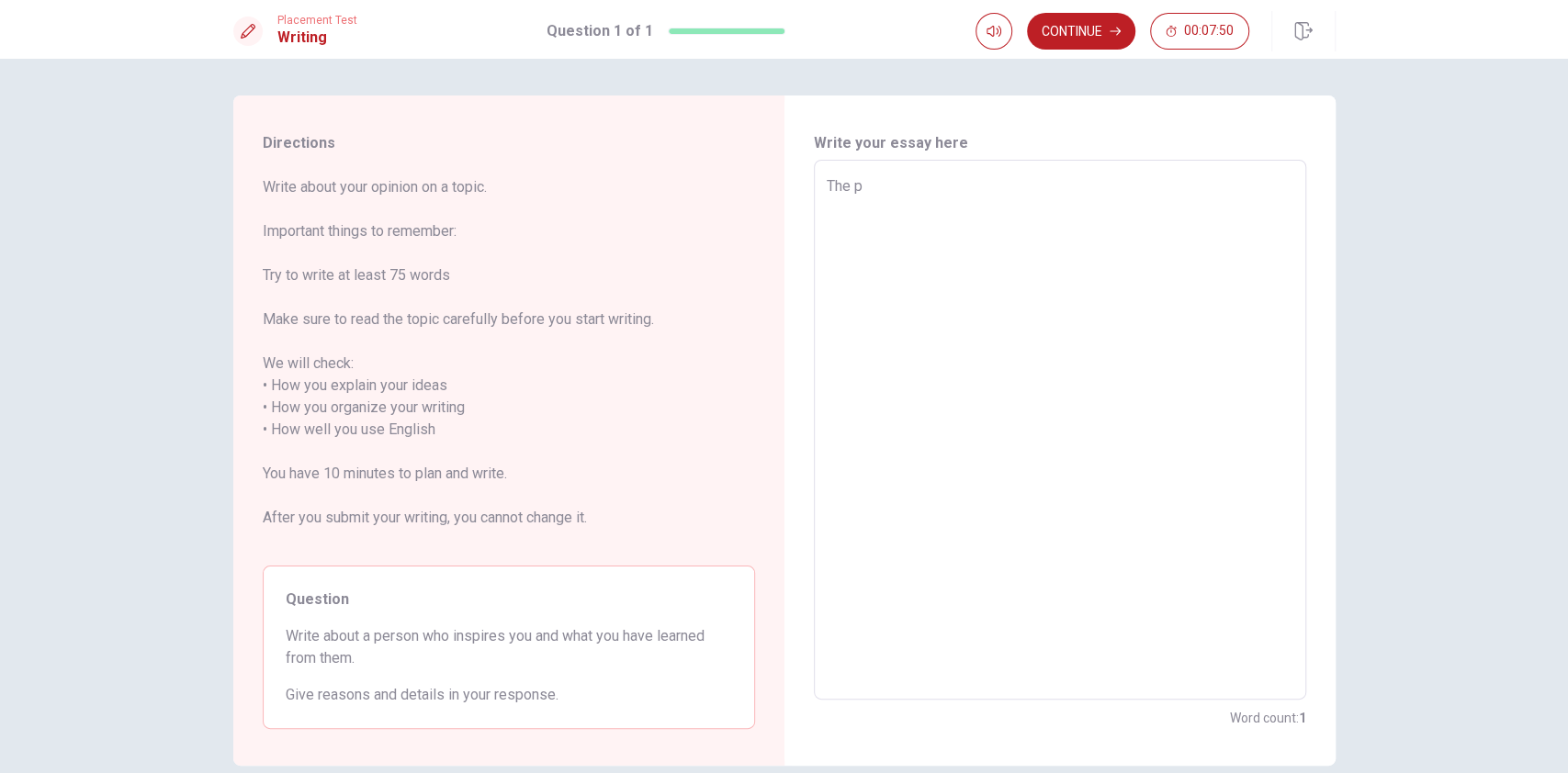 type on "x" 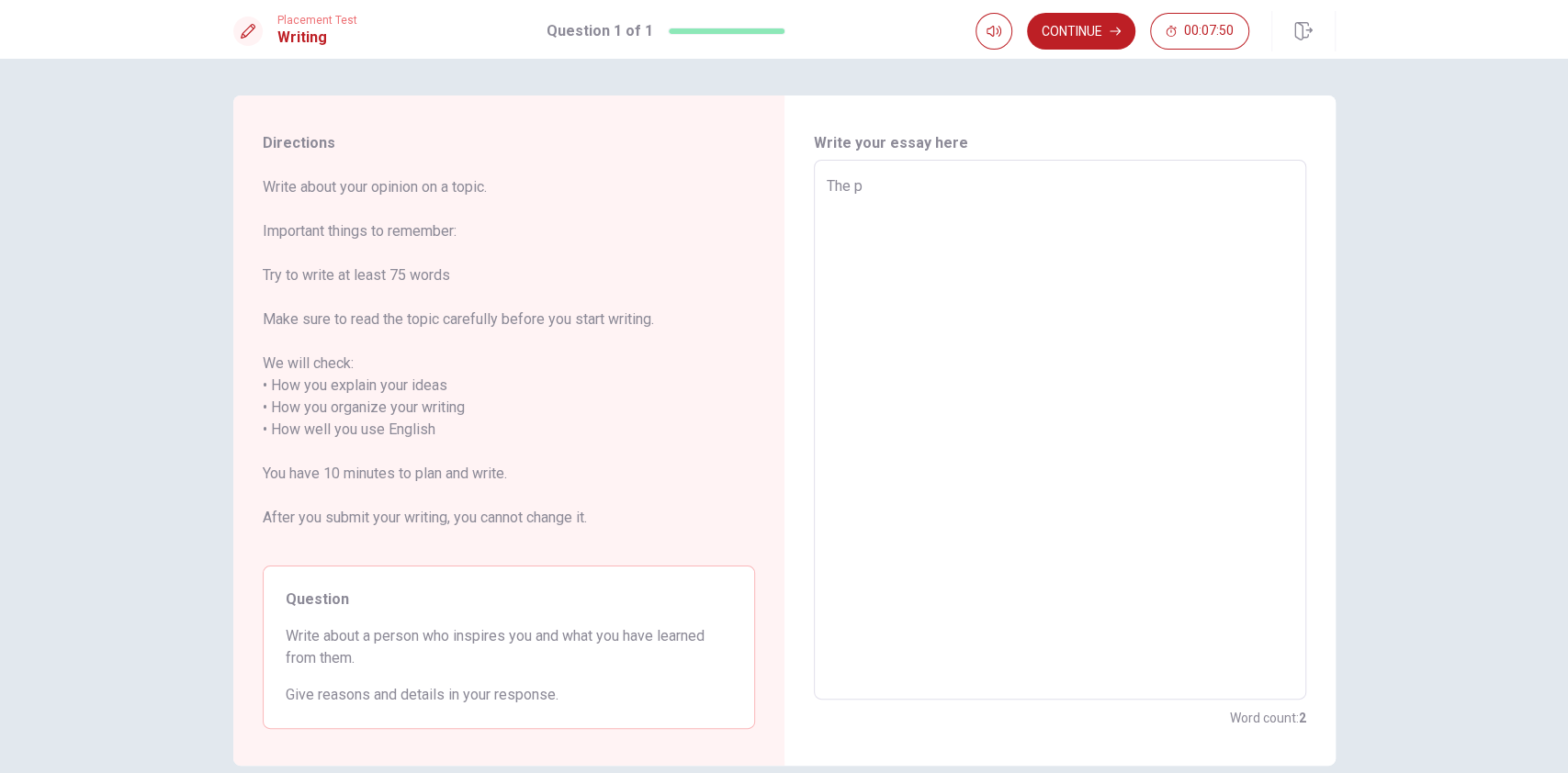 type on "The pe" 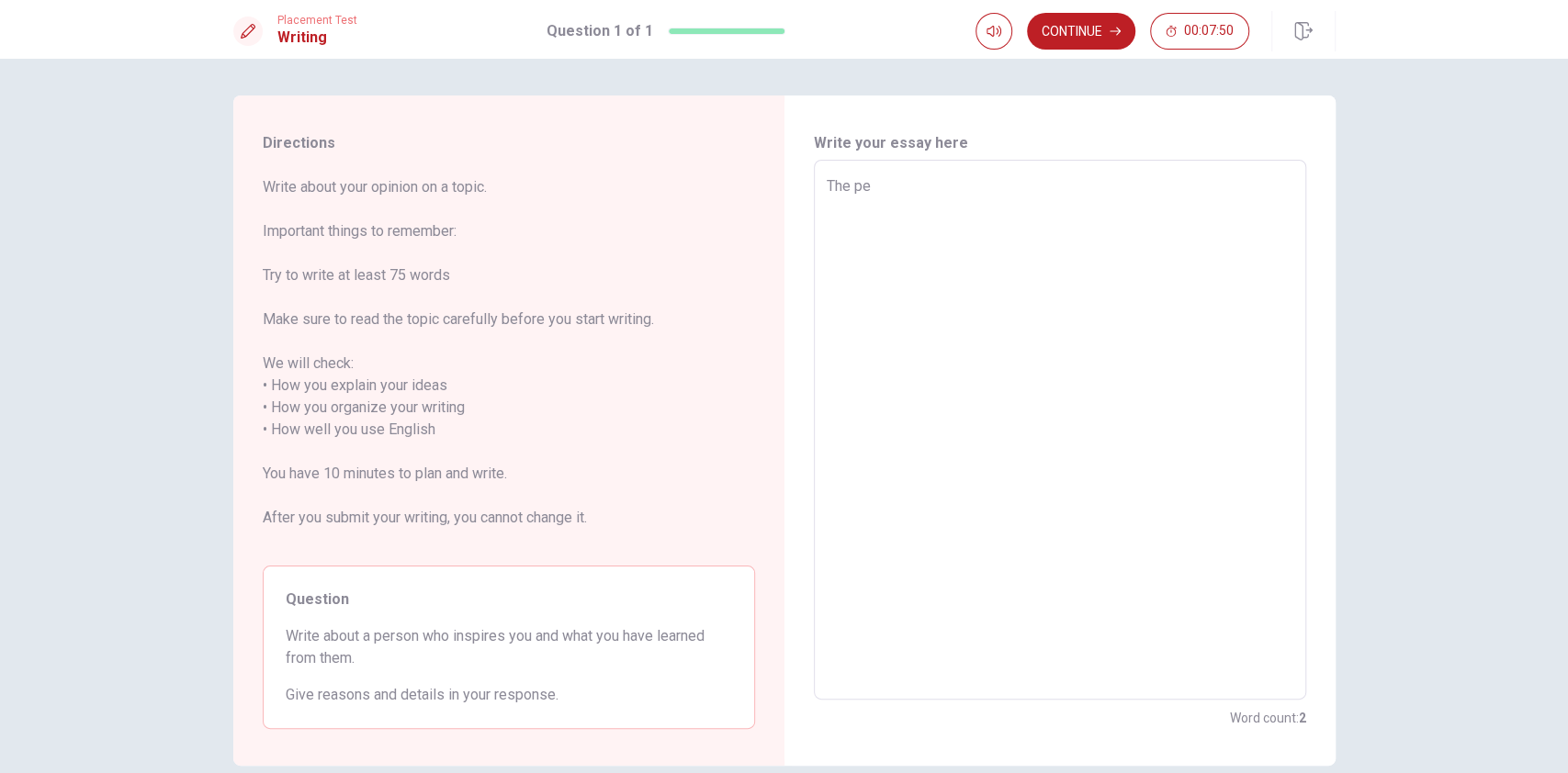 type on "x" 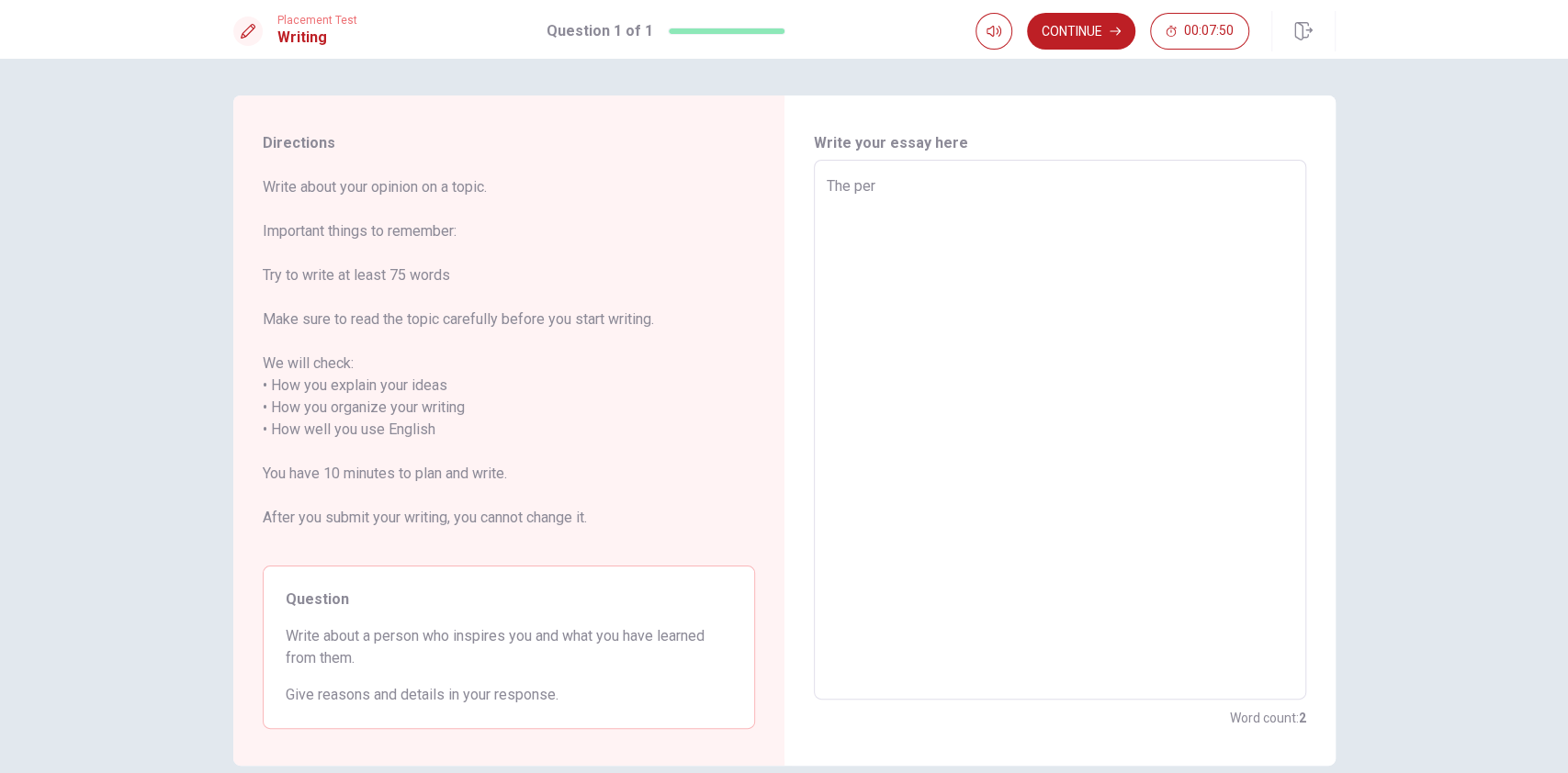 type on "x" 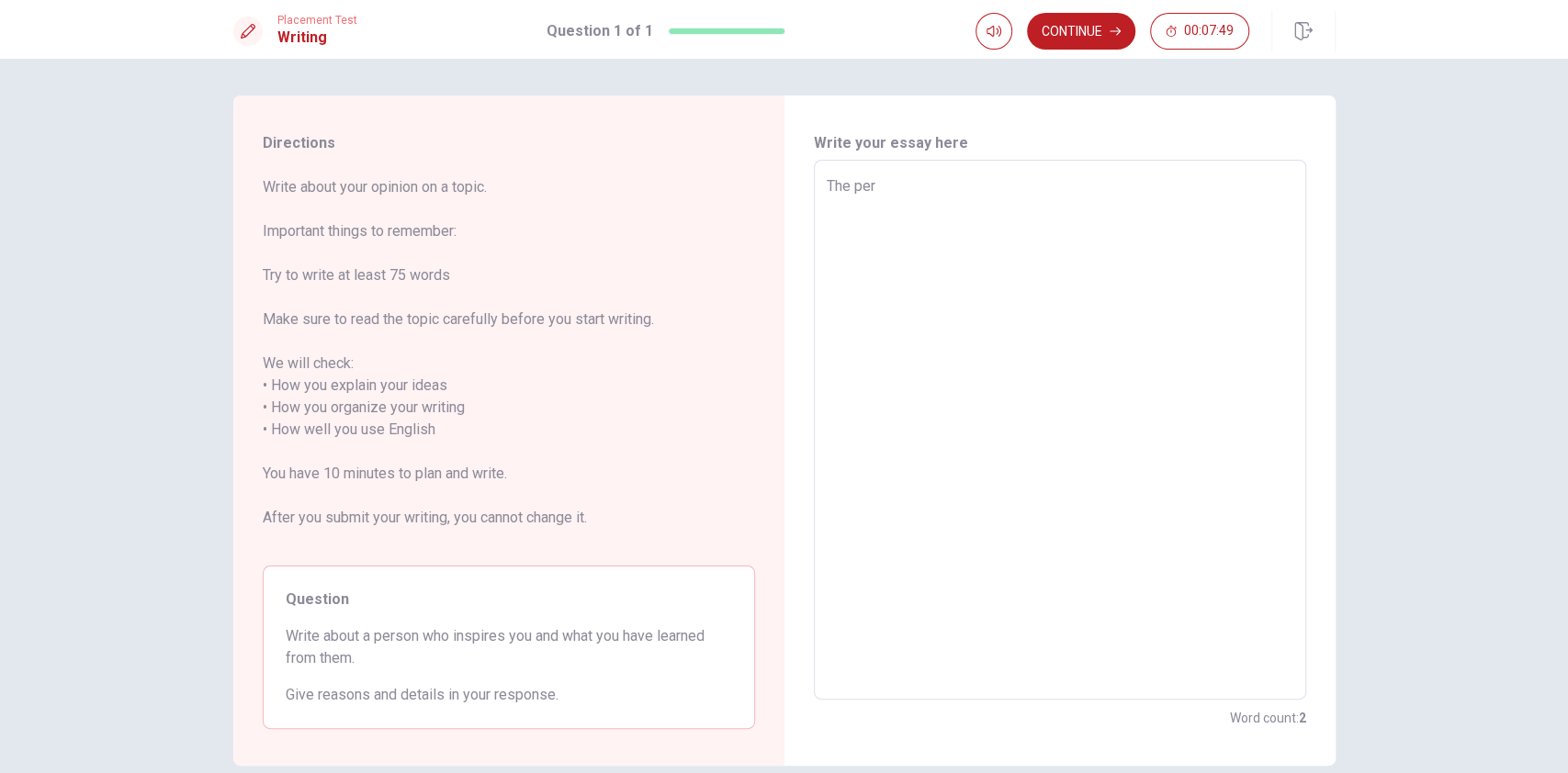 type on "The pers" 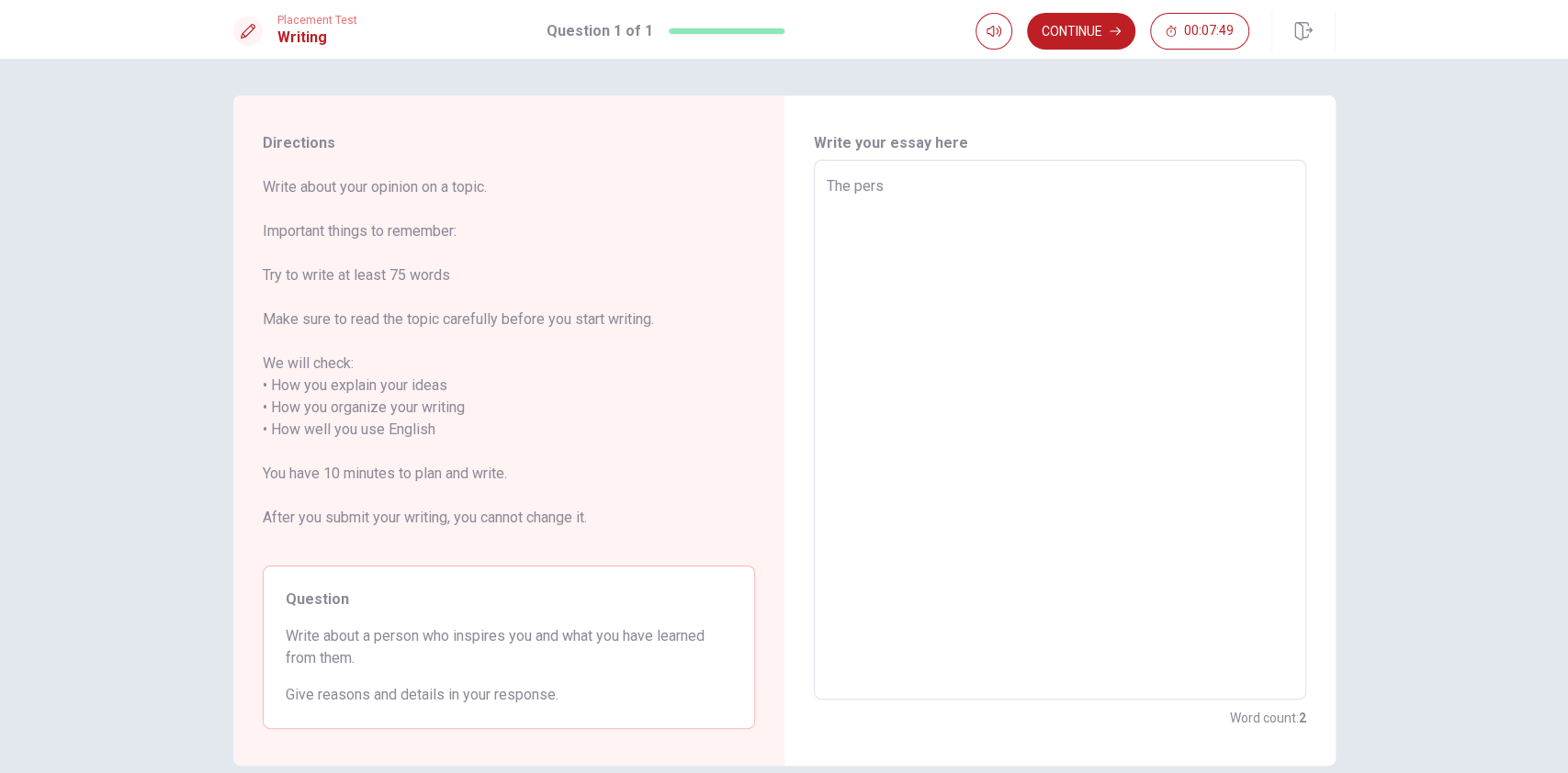 type on "x" 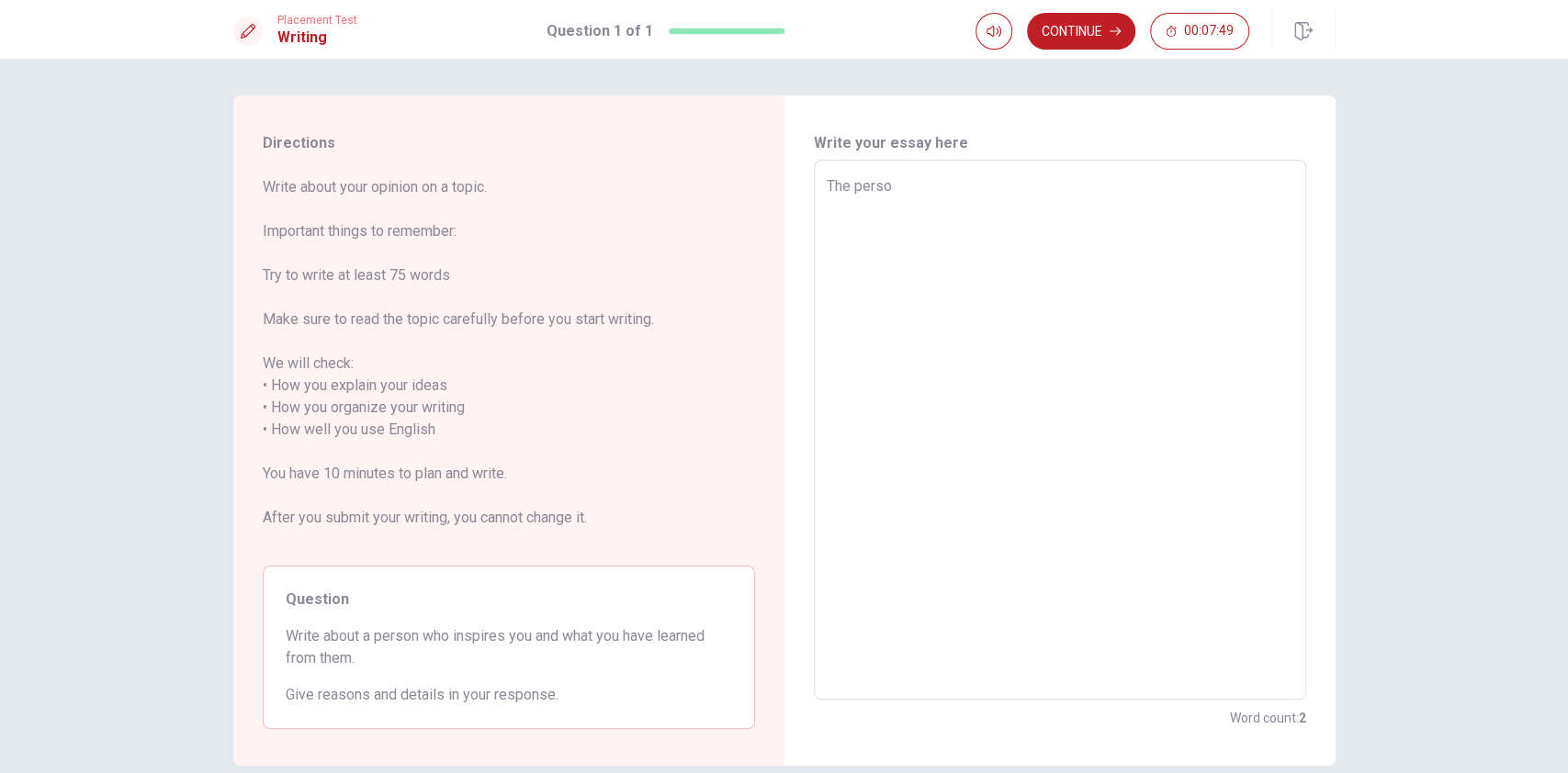 type on "x" 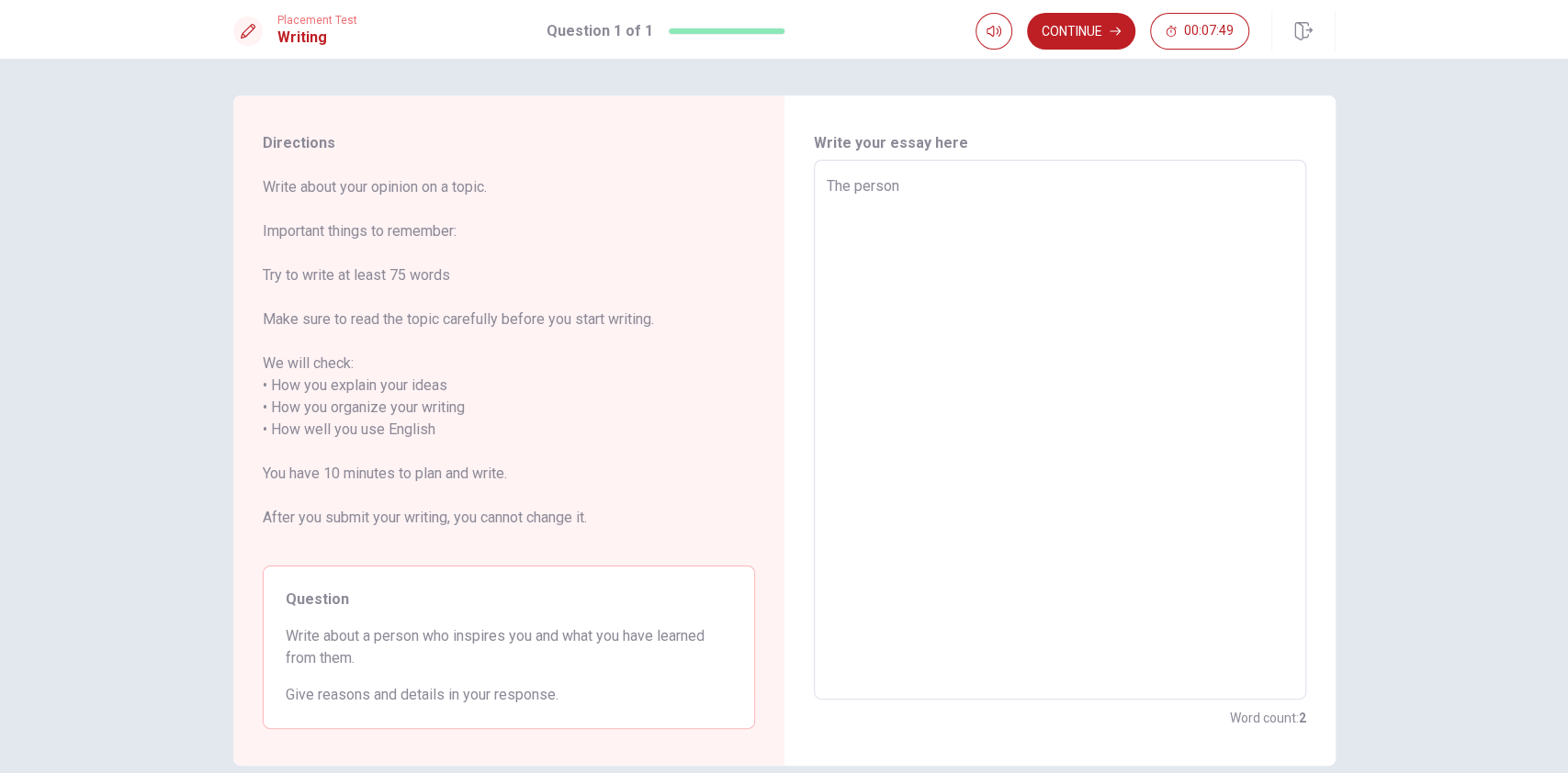 type on "x" 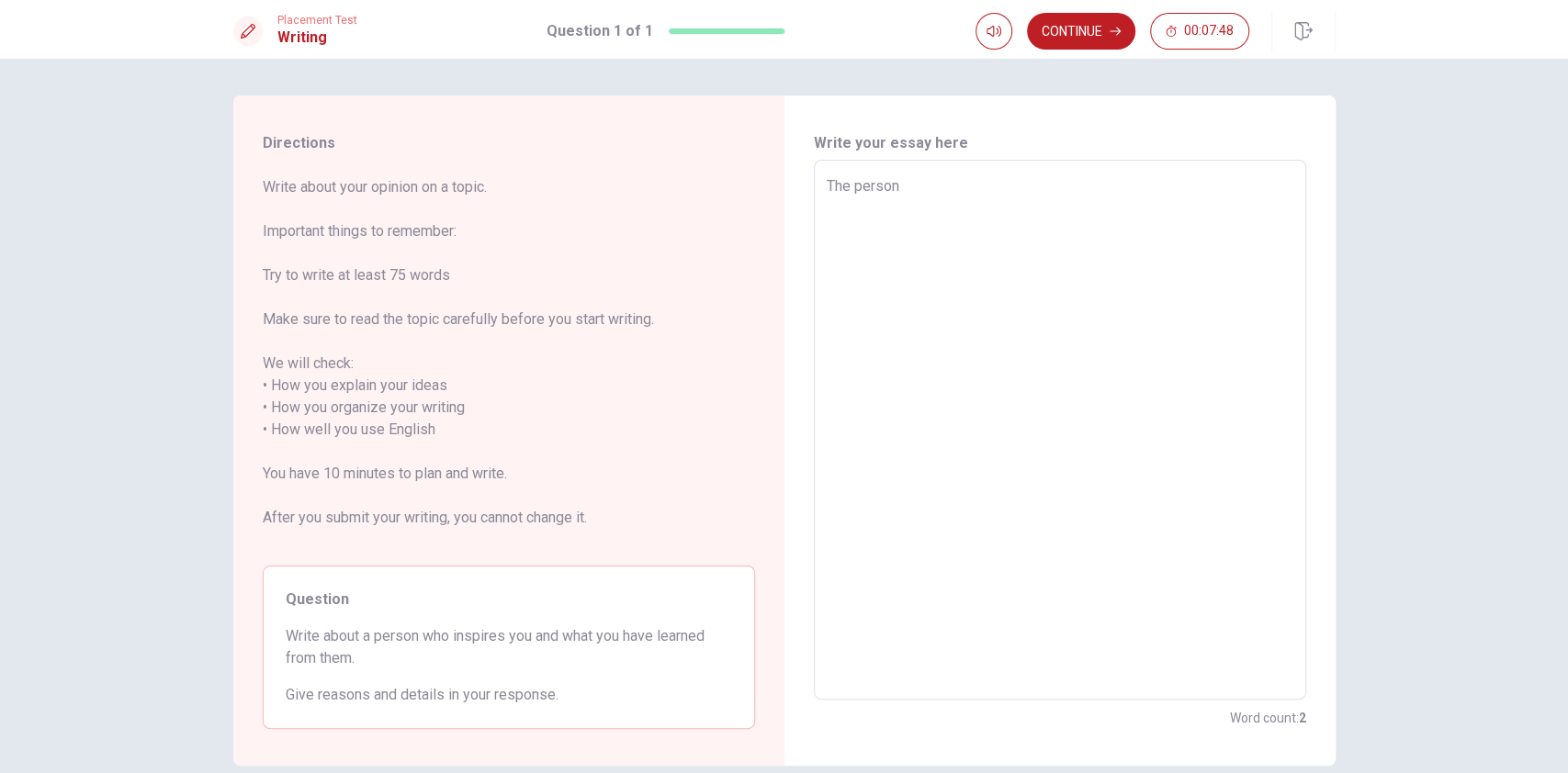 type on "The person" 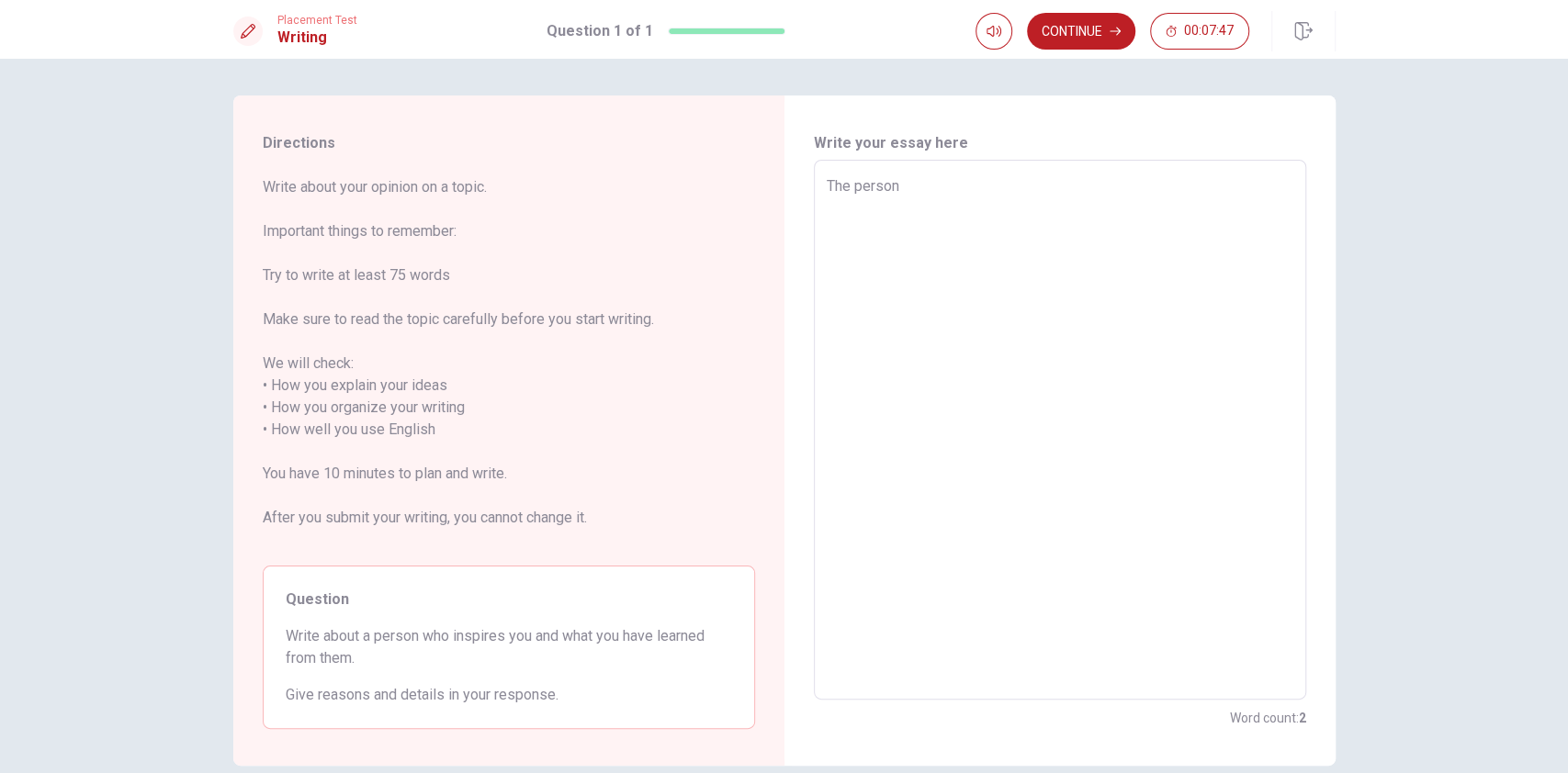 type on "The person w" 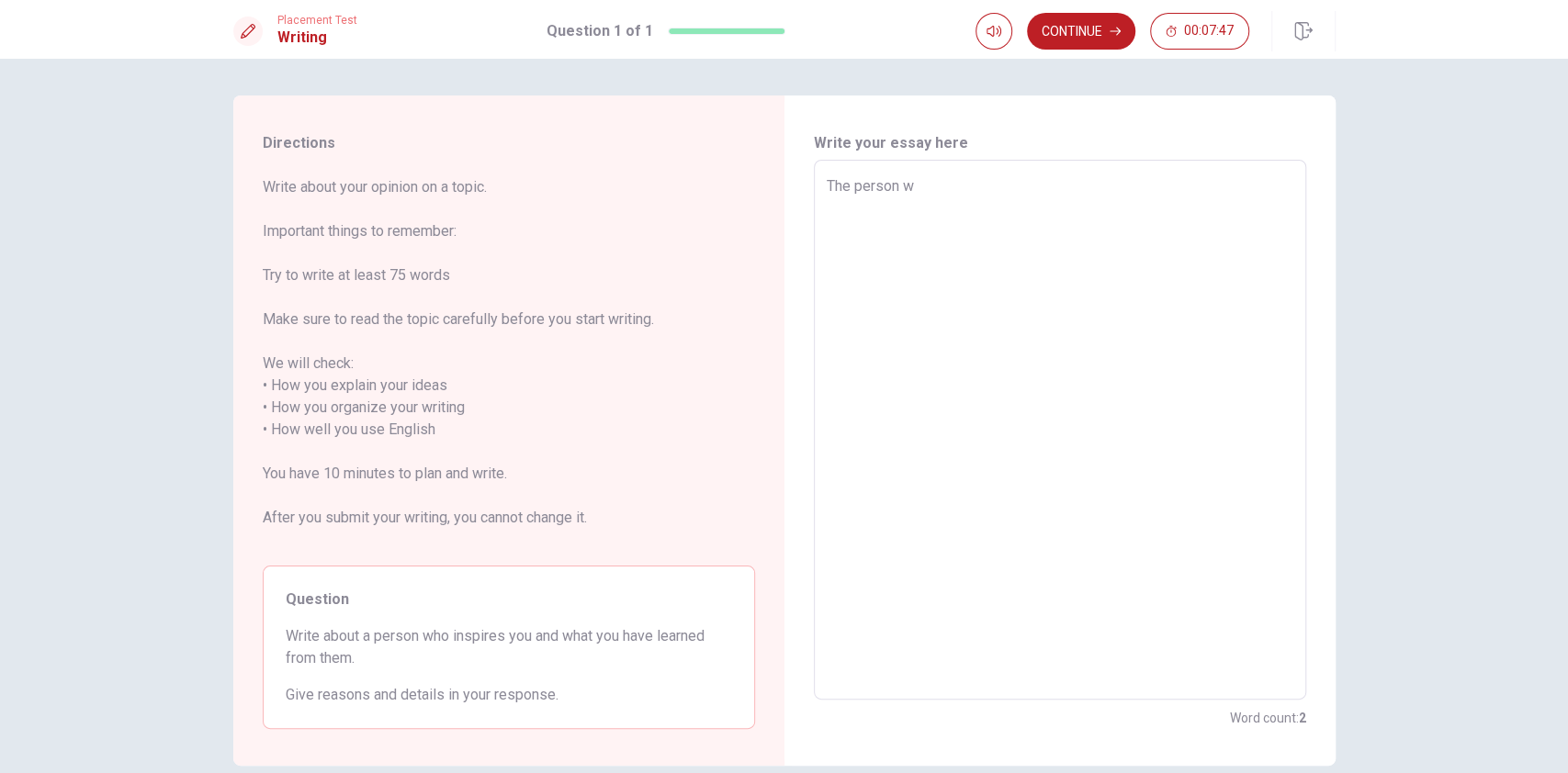 type on "x" 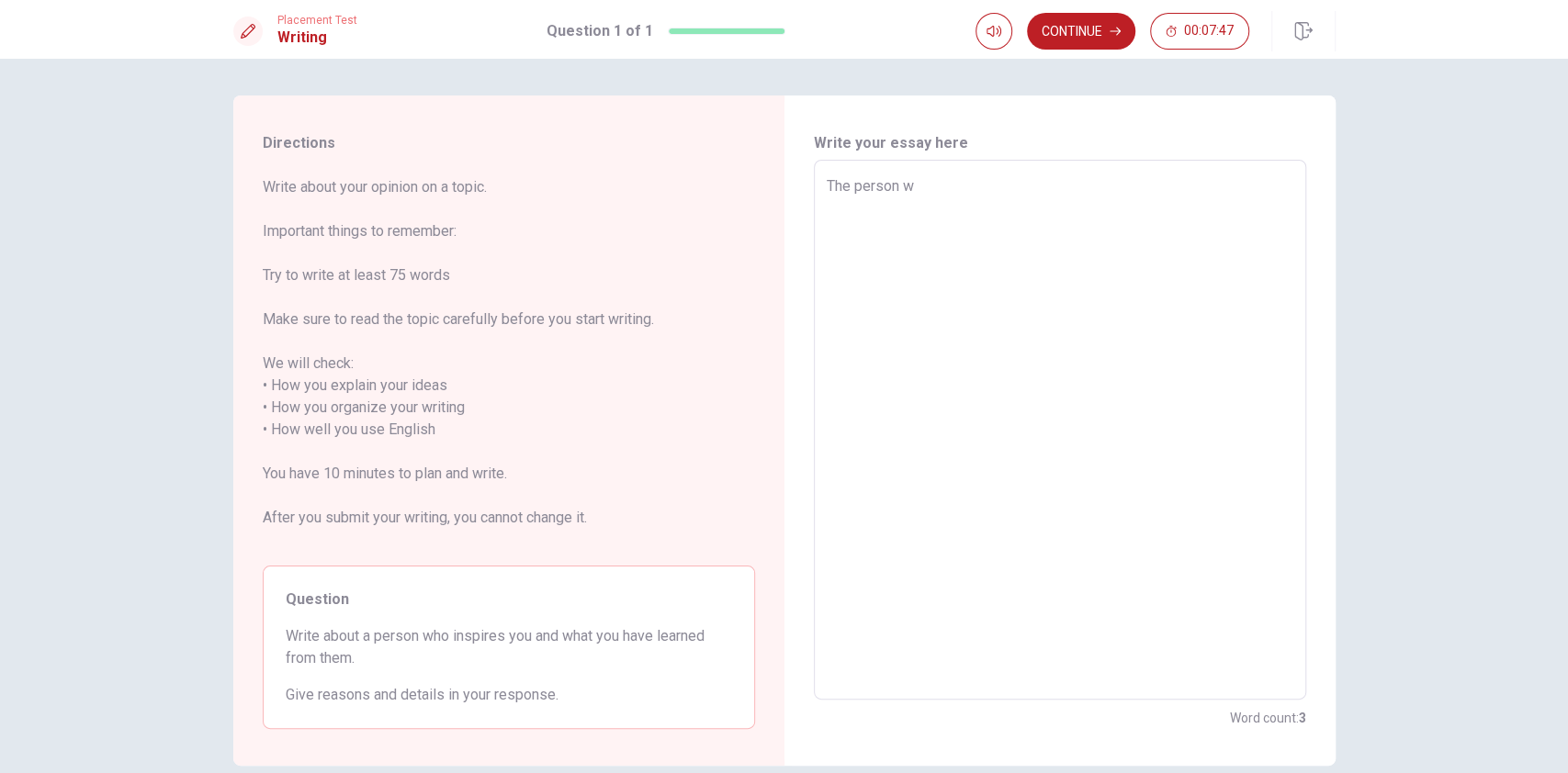 type on "The person wh" 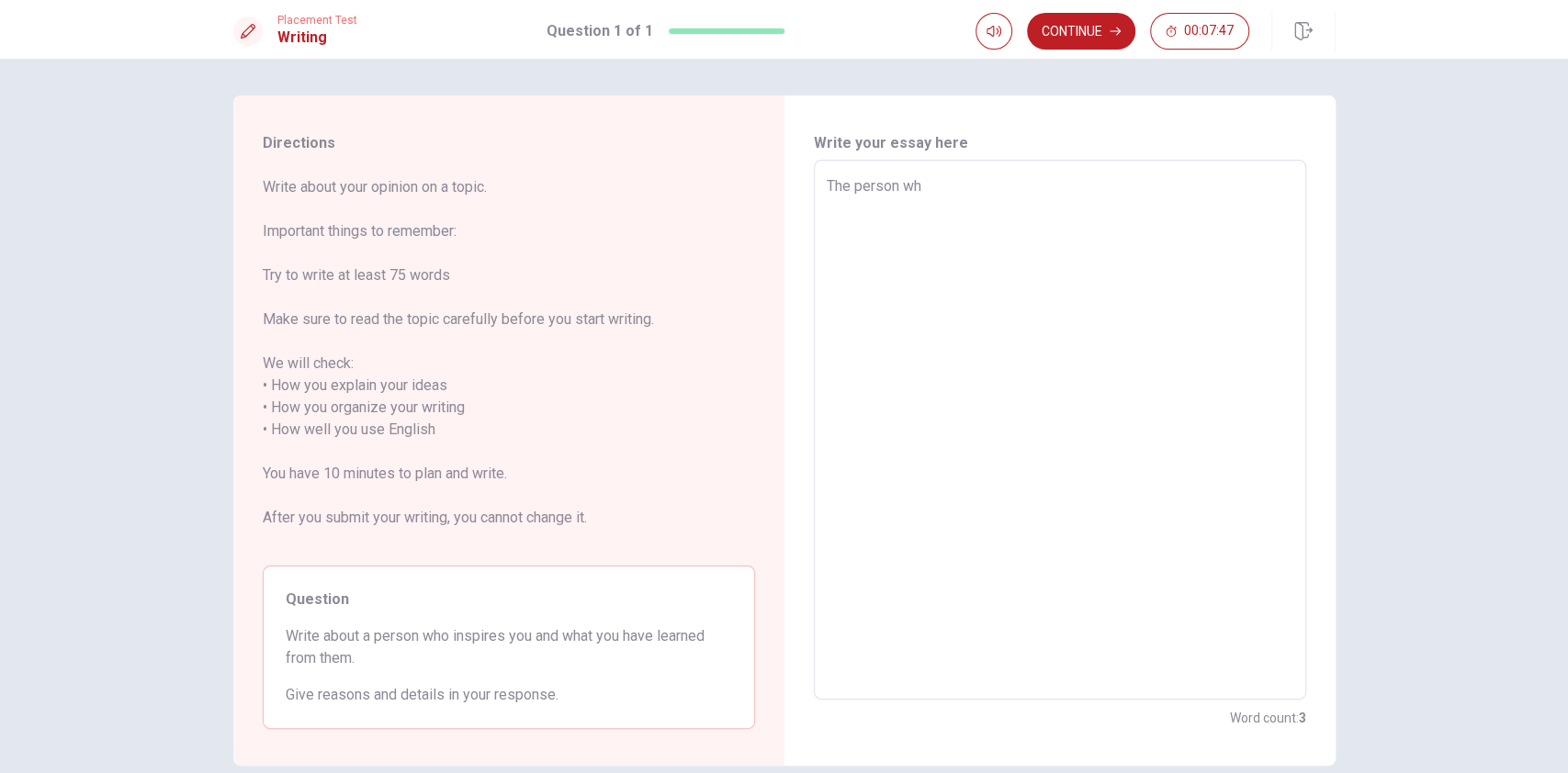 type on "x" 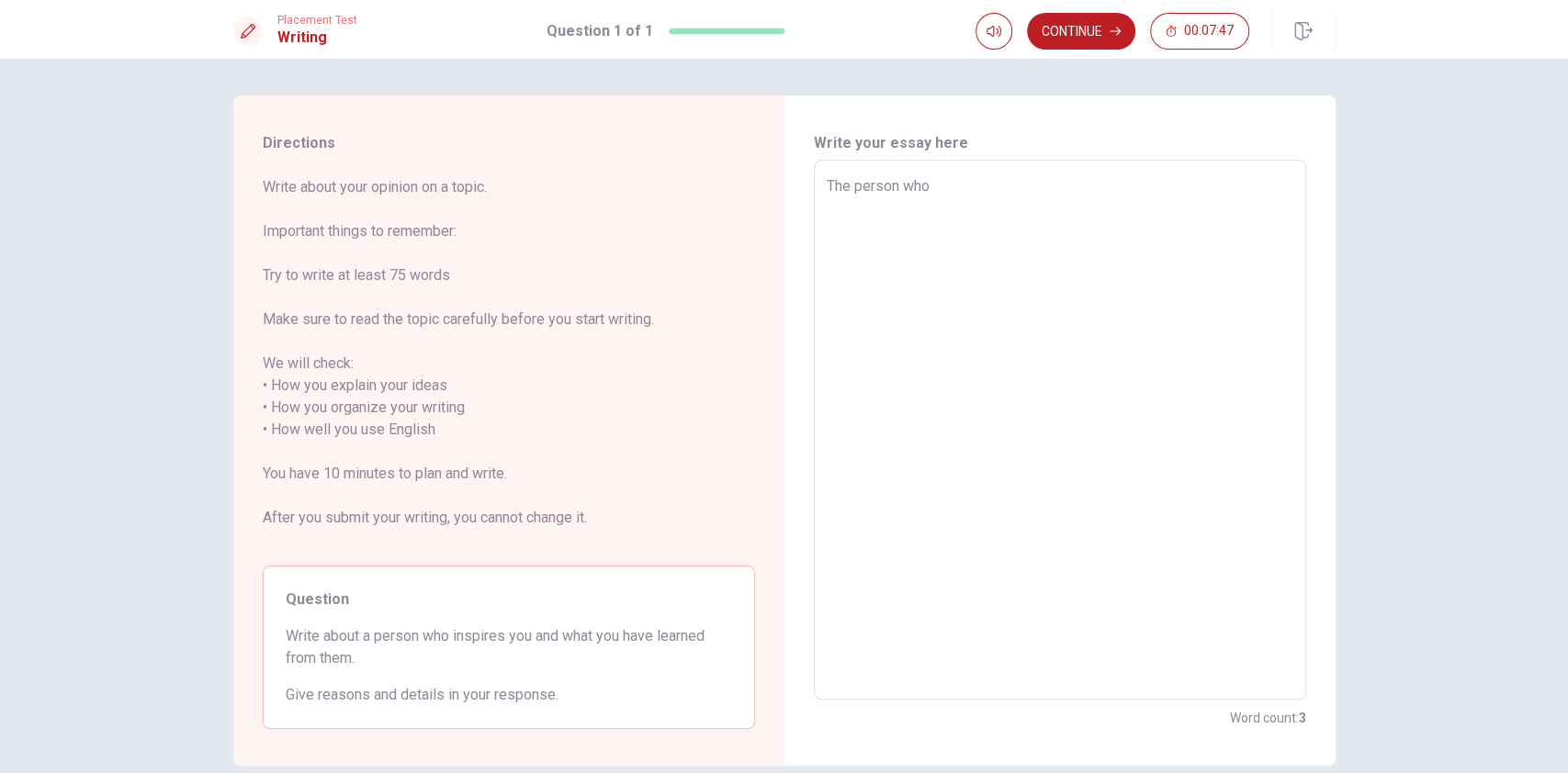 type on "x" 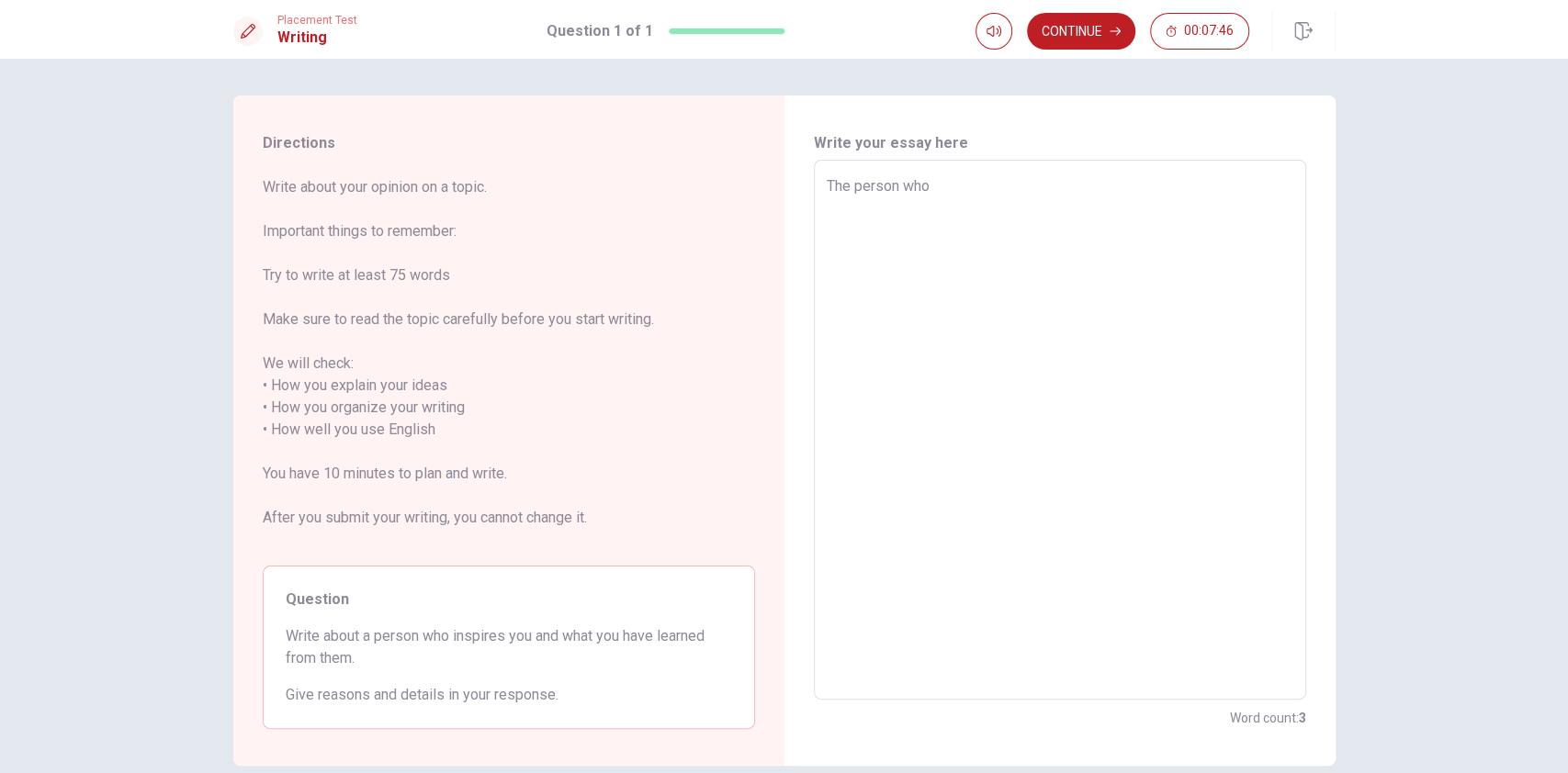 type on "The person who i" 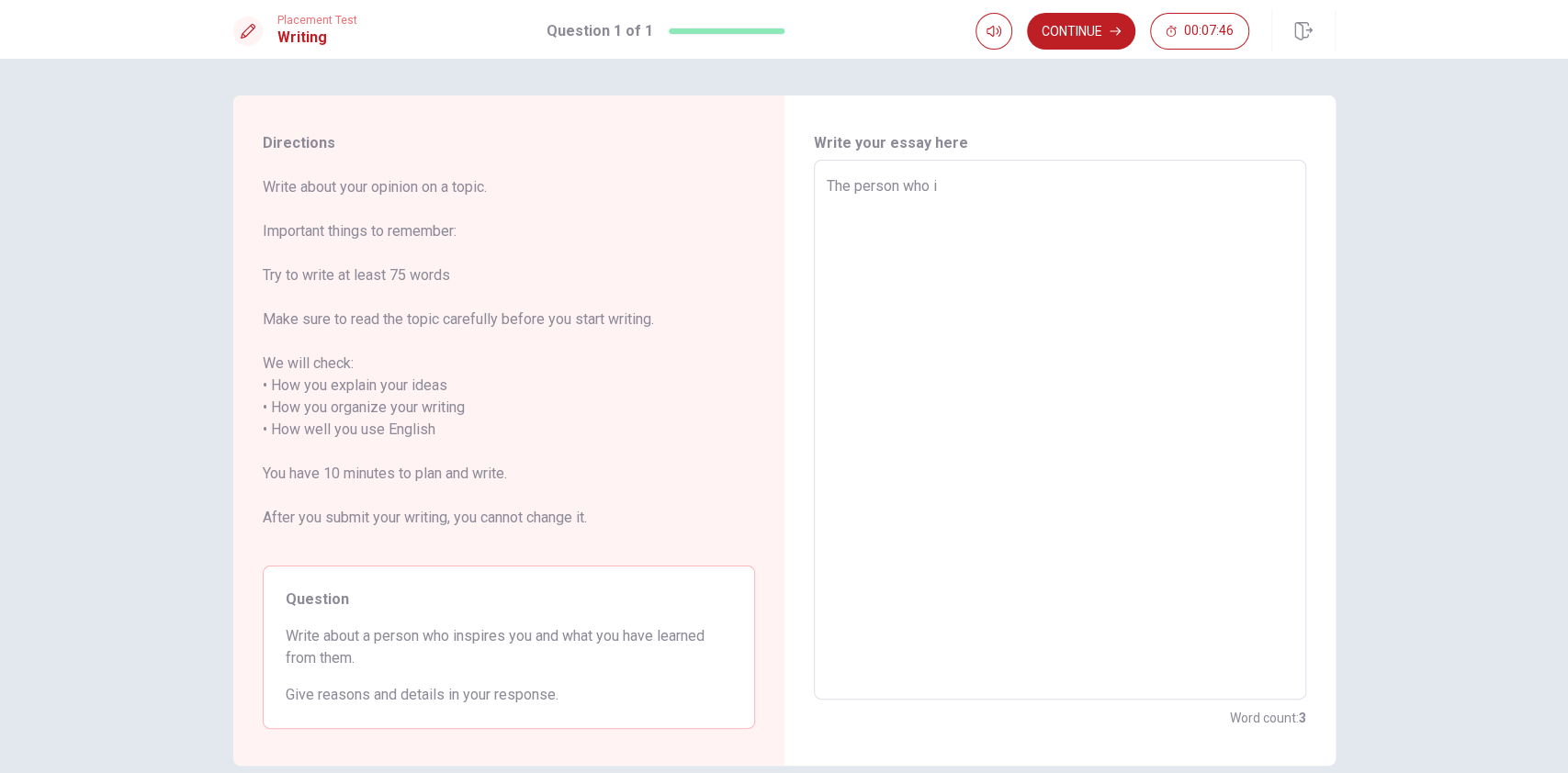 type on "x" 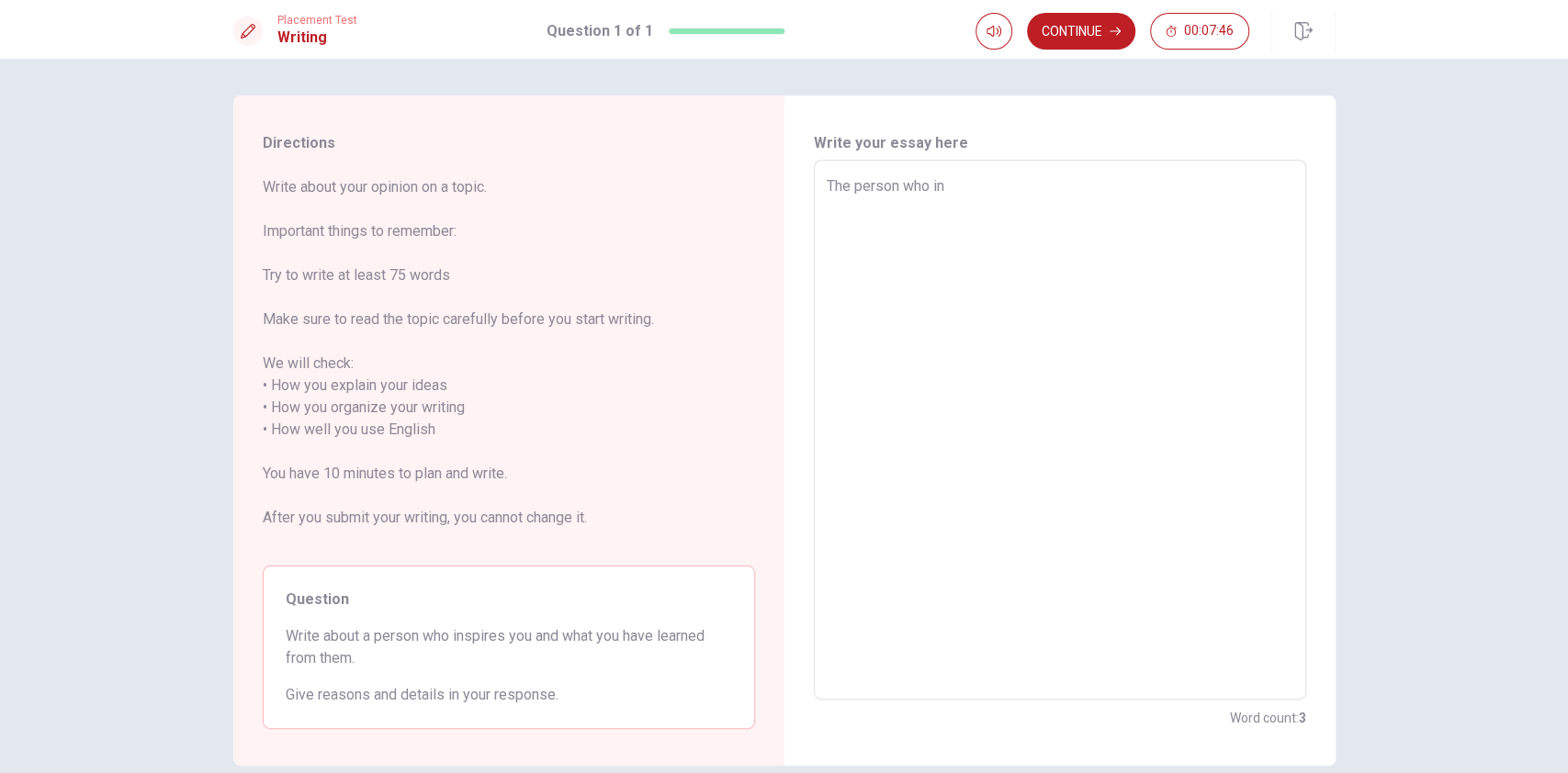type on "x" 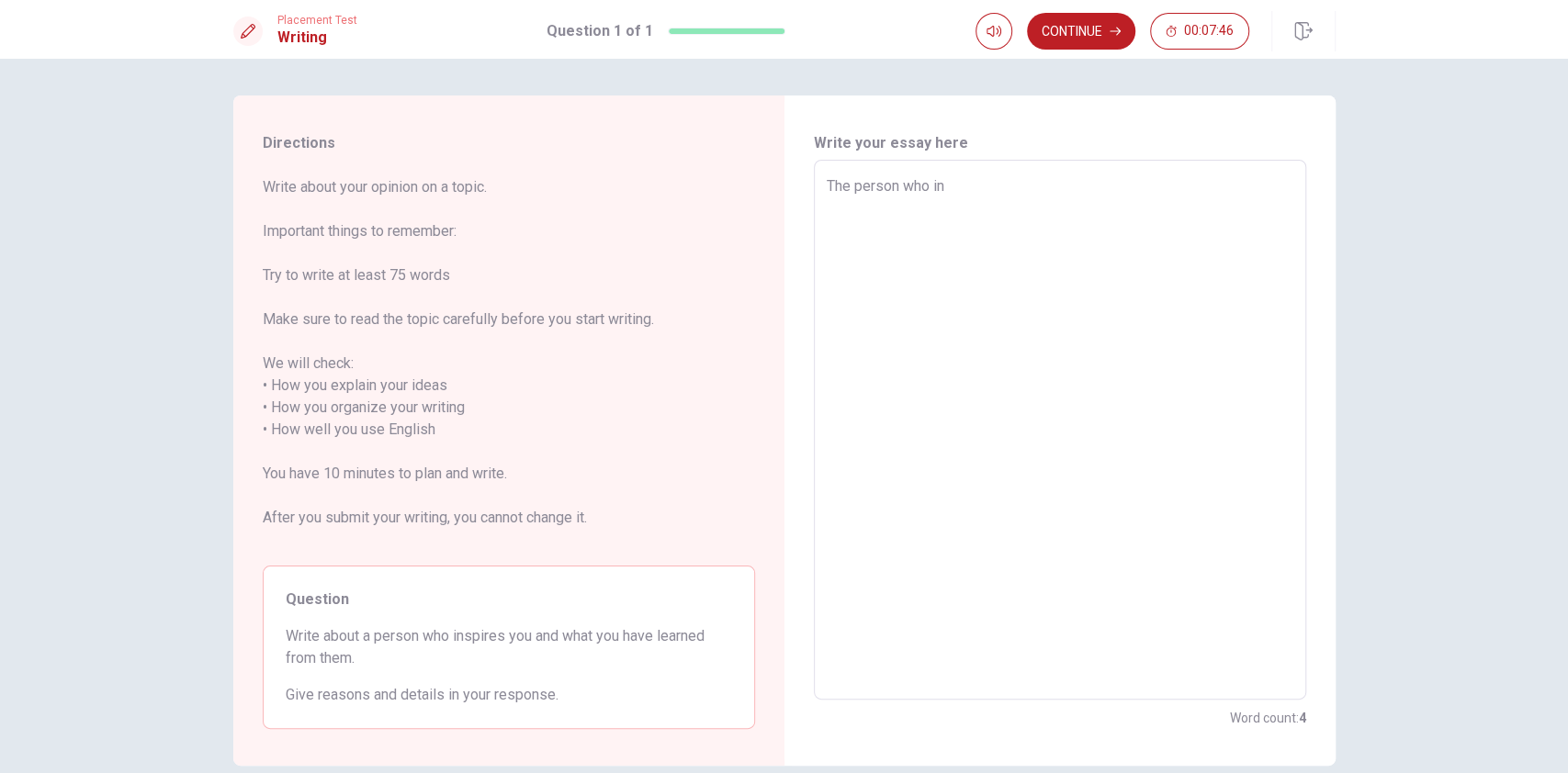 type on "The person who ins" 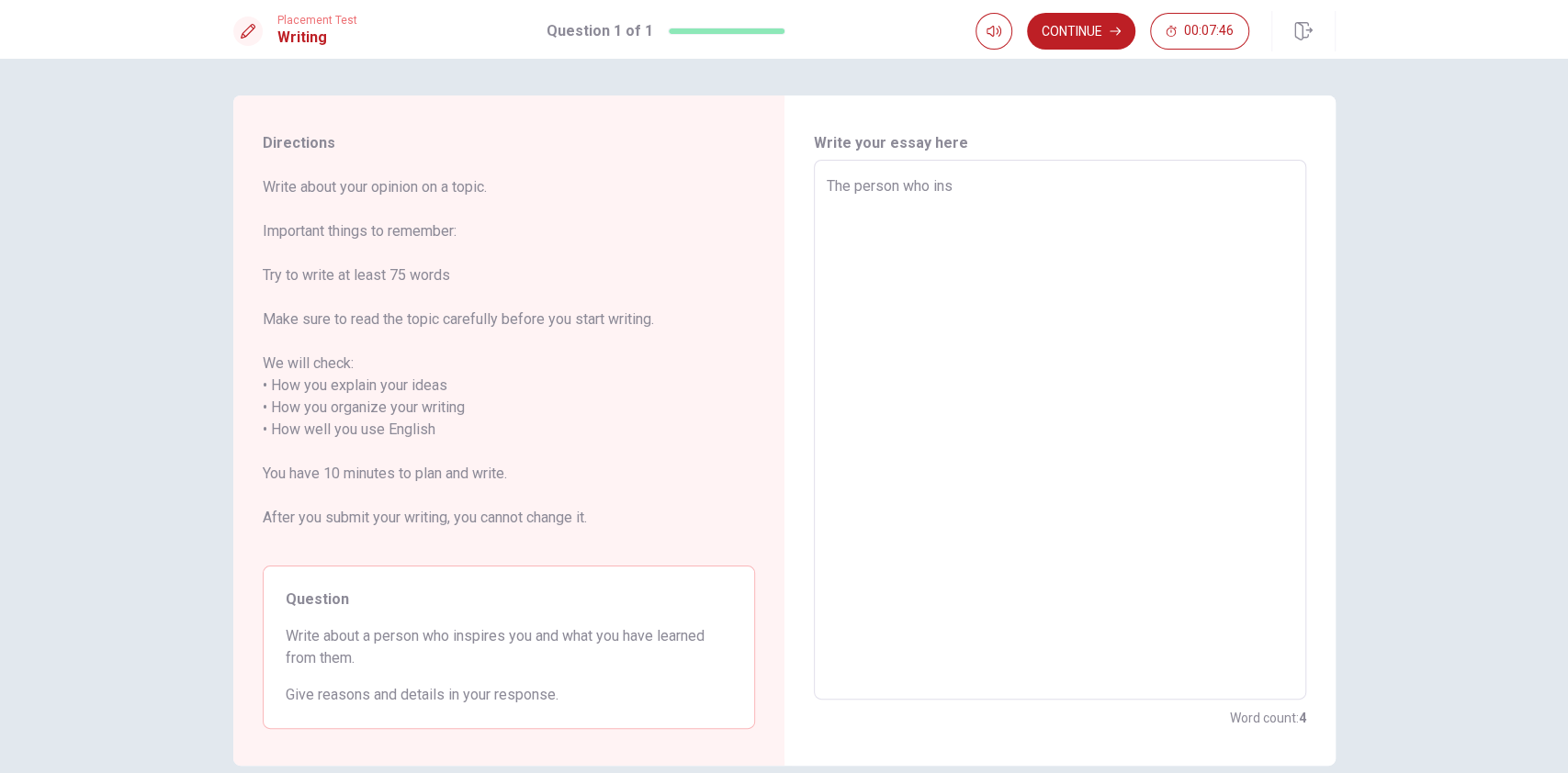type on "x" 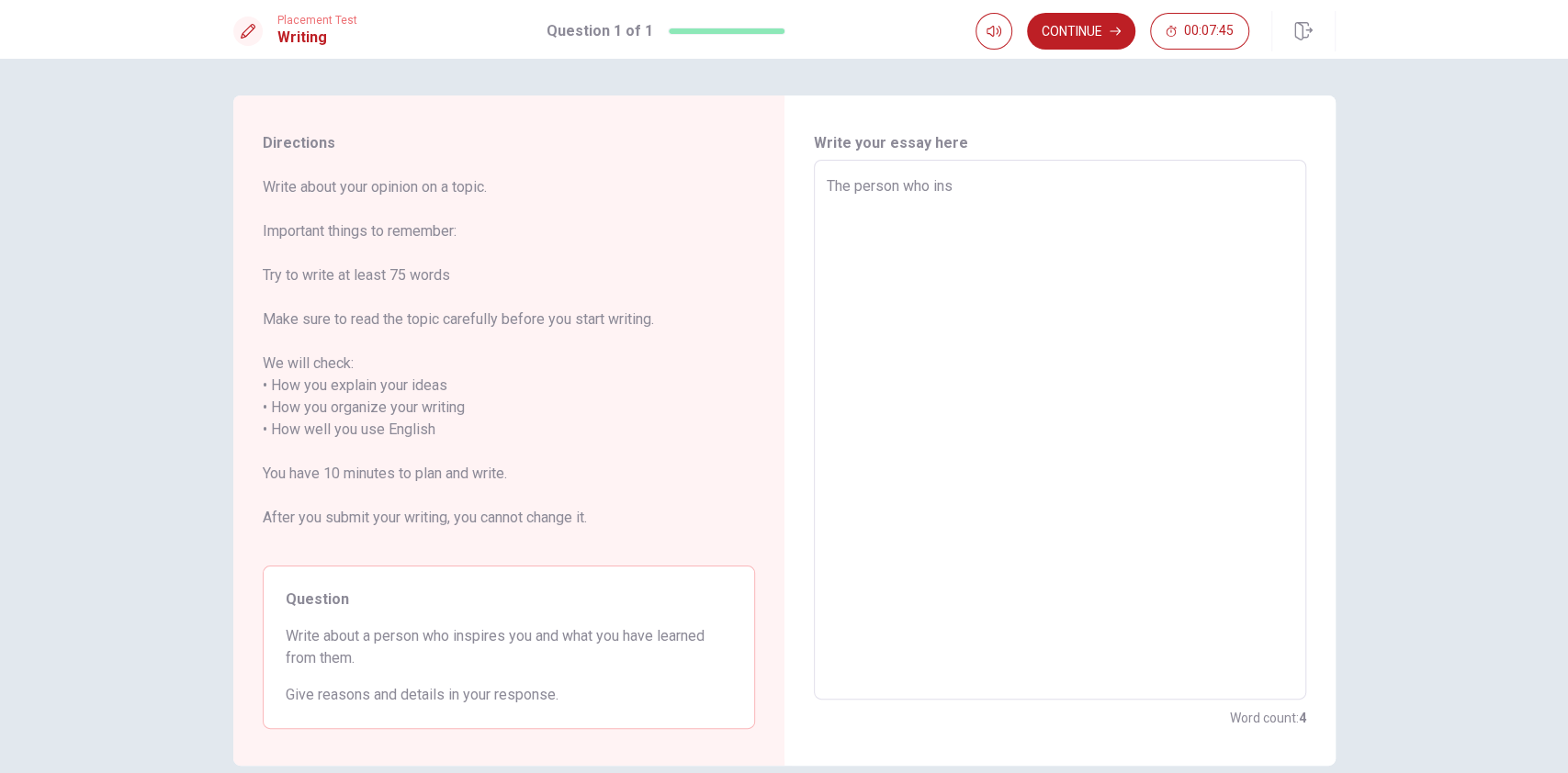 type on "The person who insp" 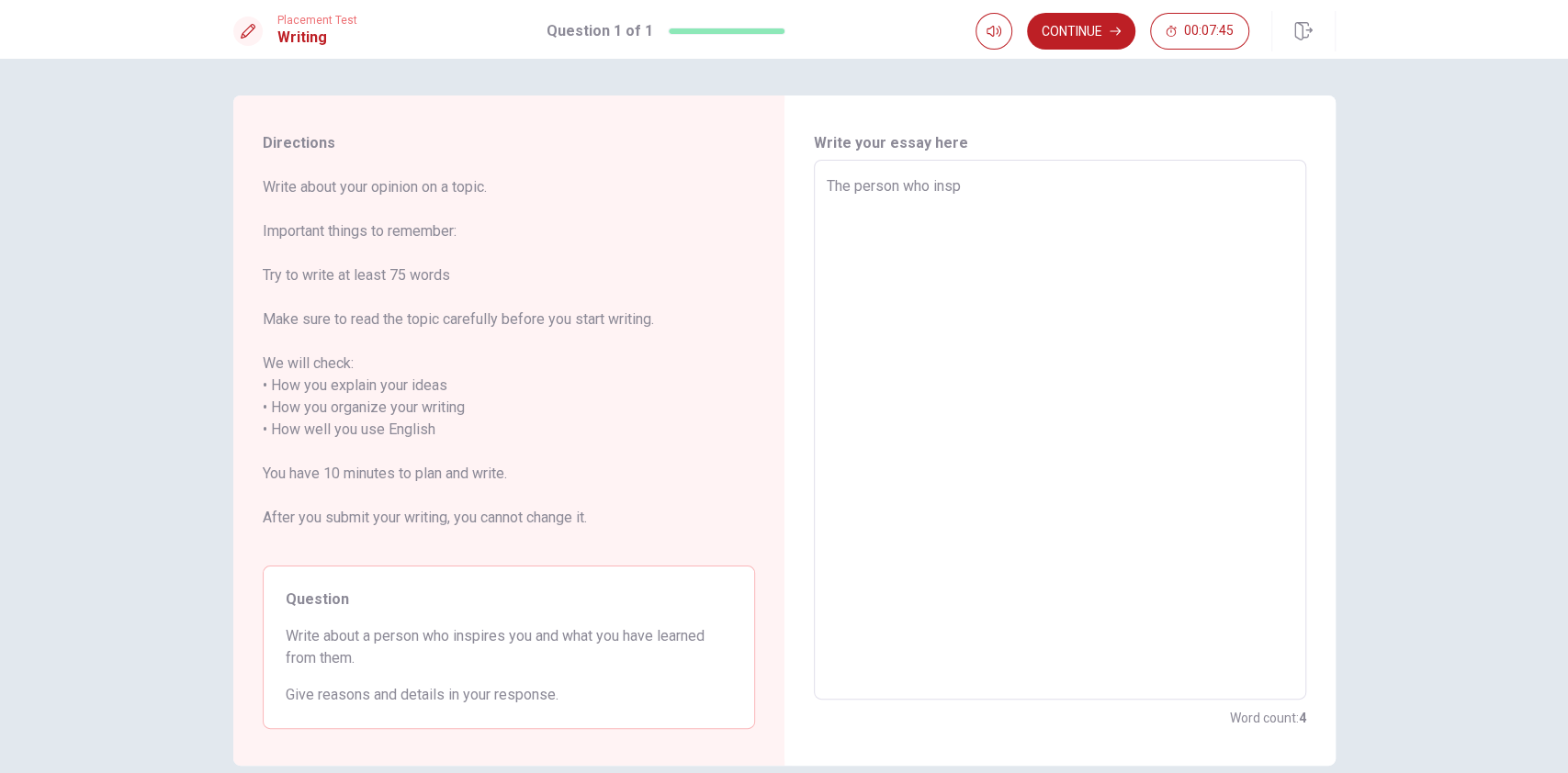 type on "x" 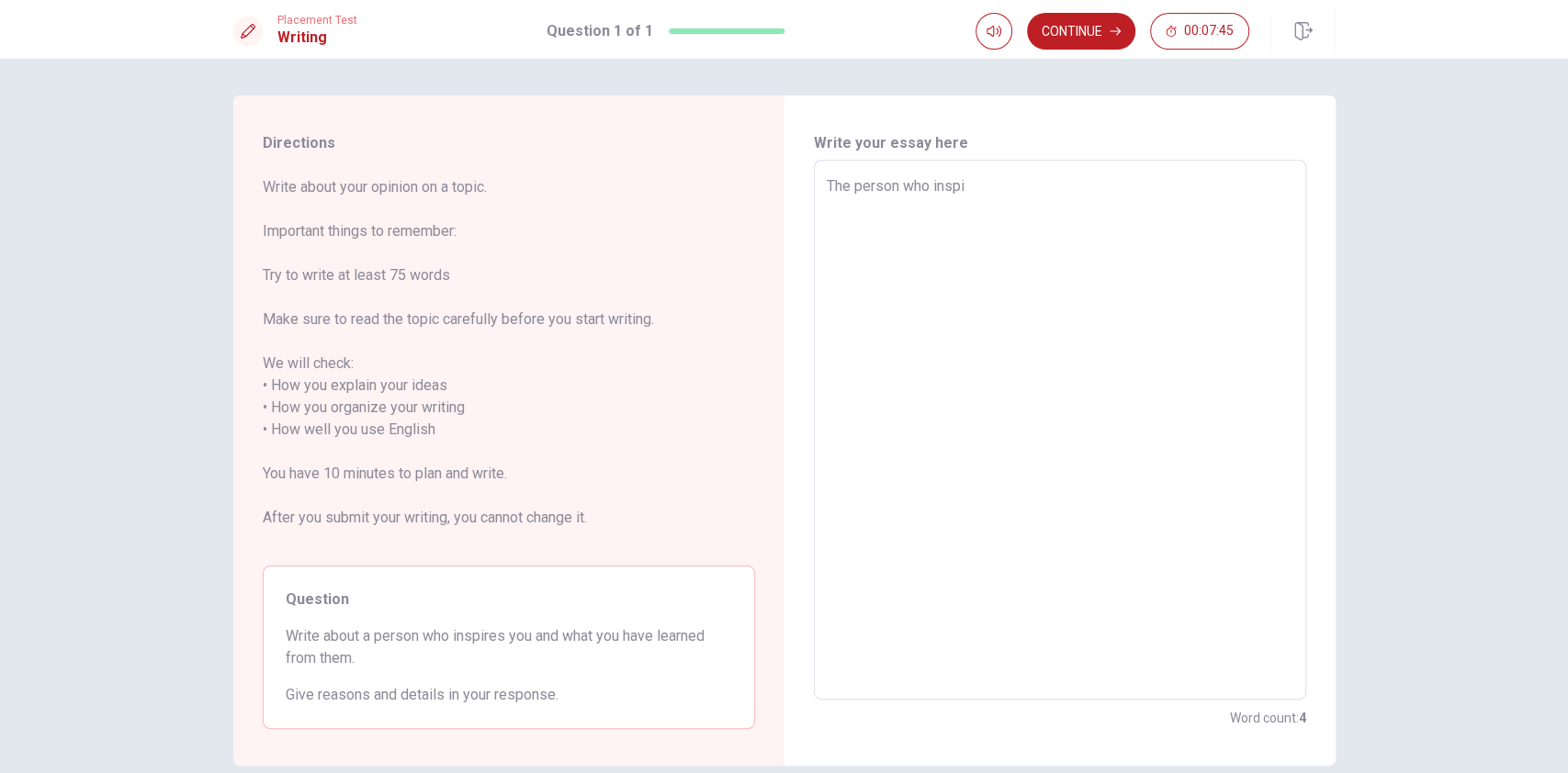 type on "x" 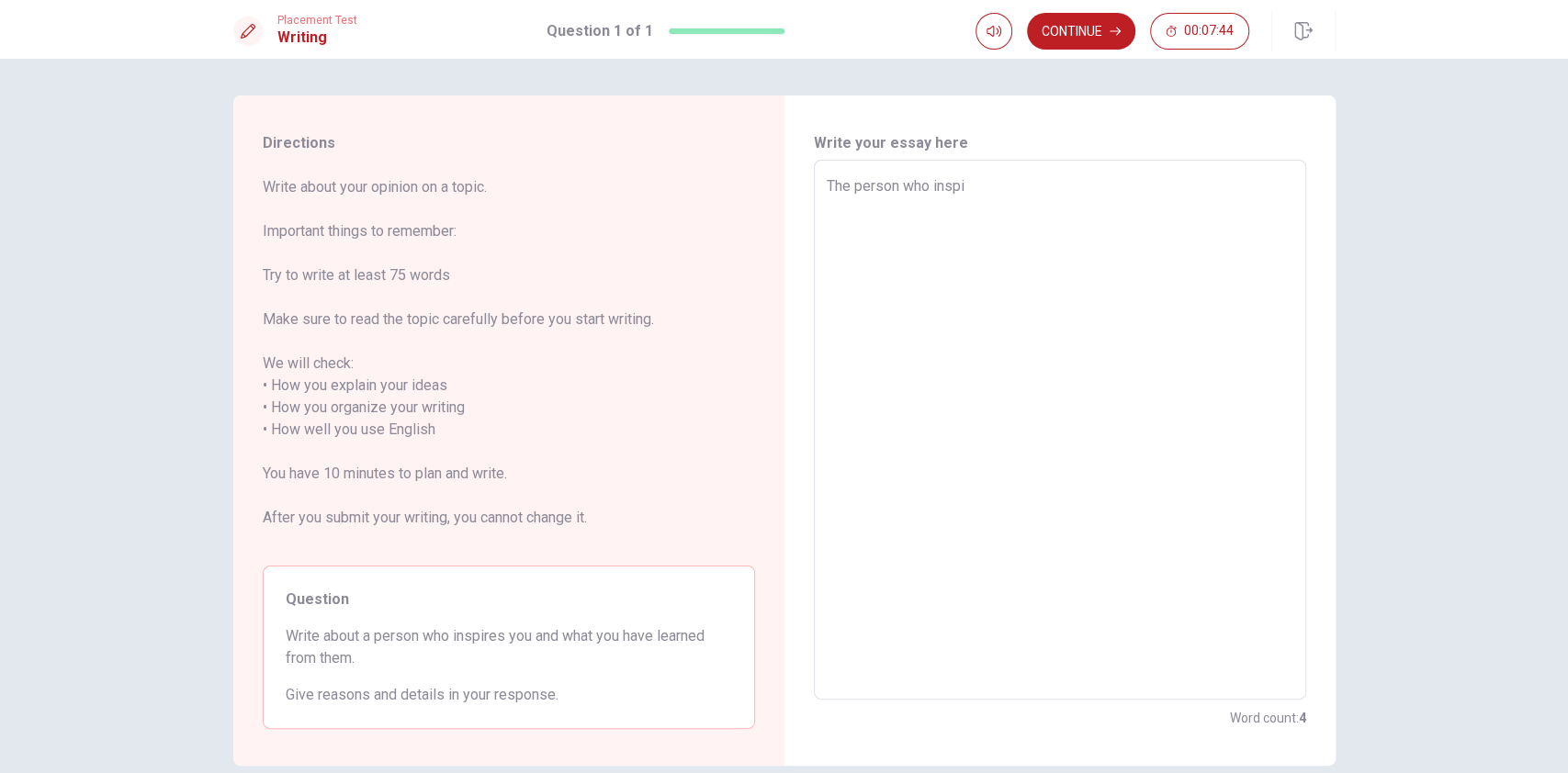 type on "The person who inspir" 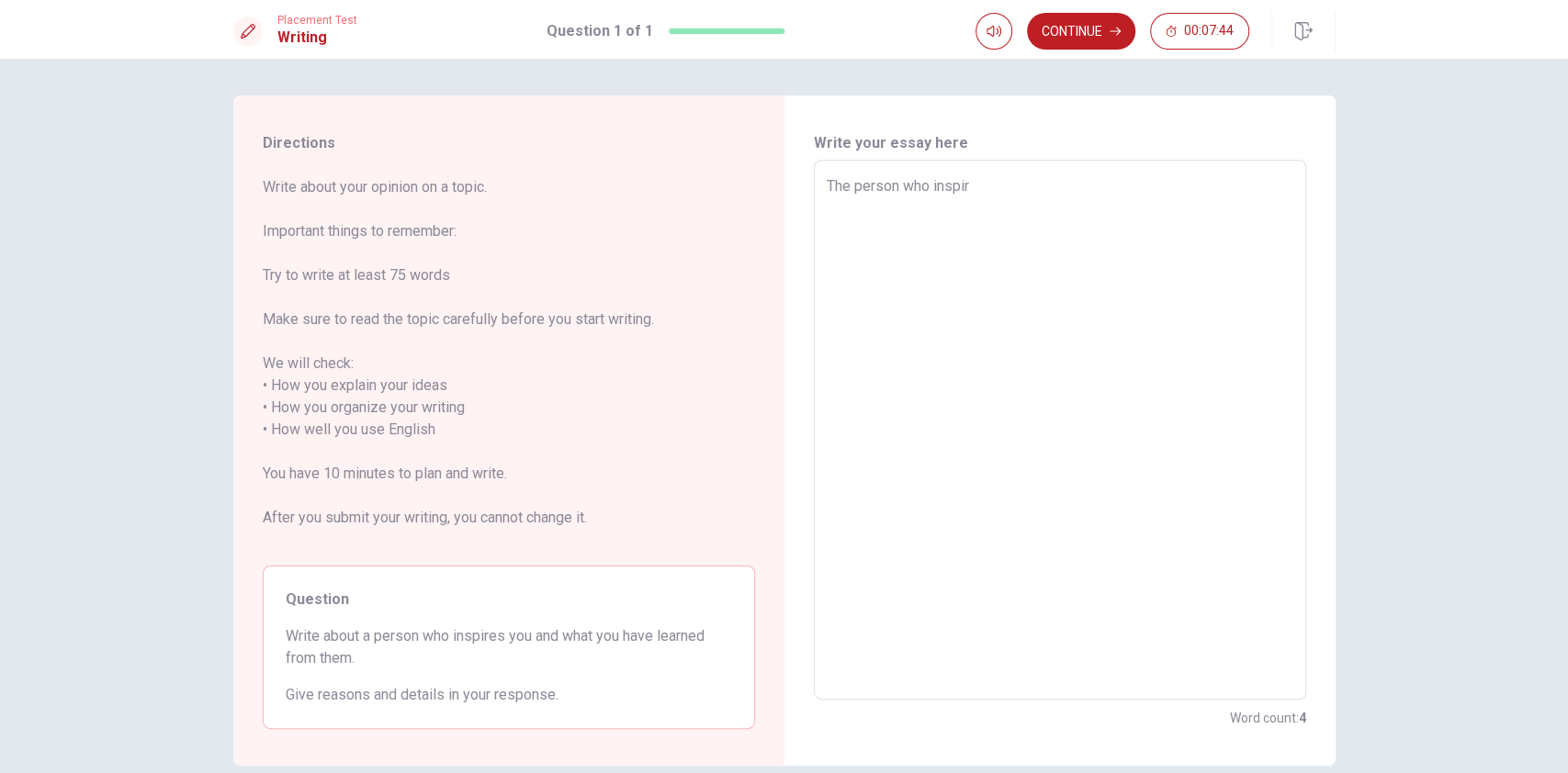 type on "x" 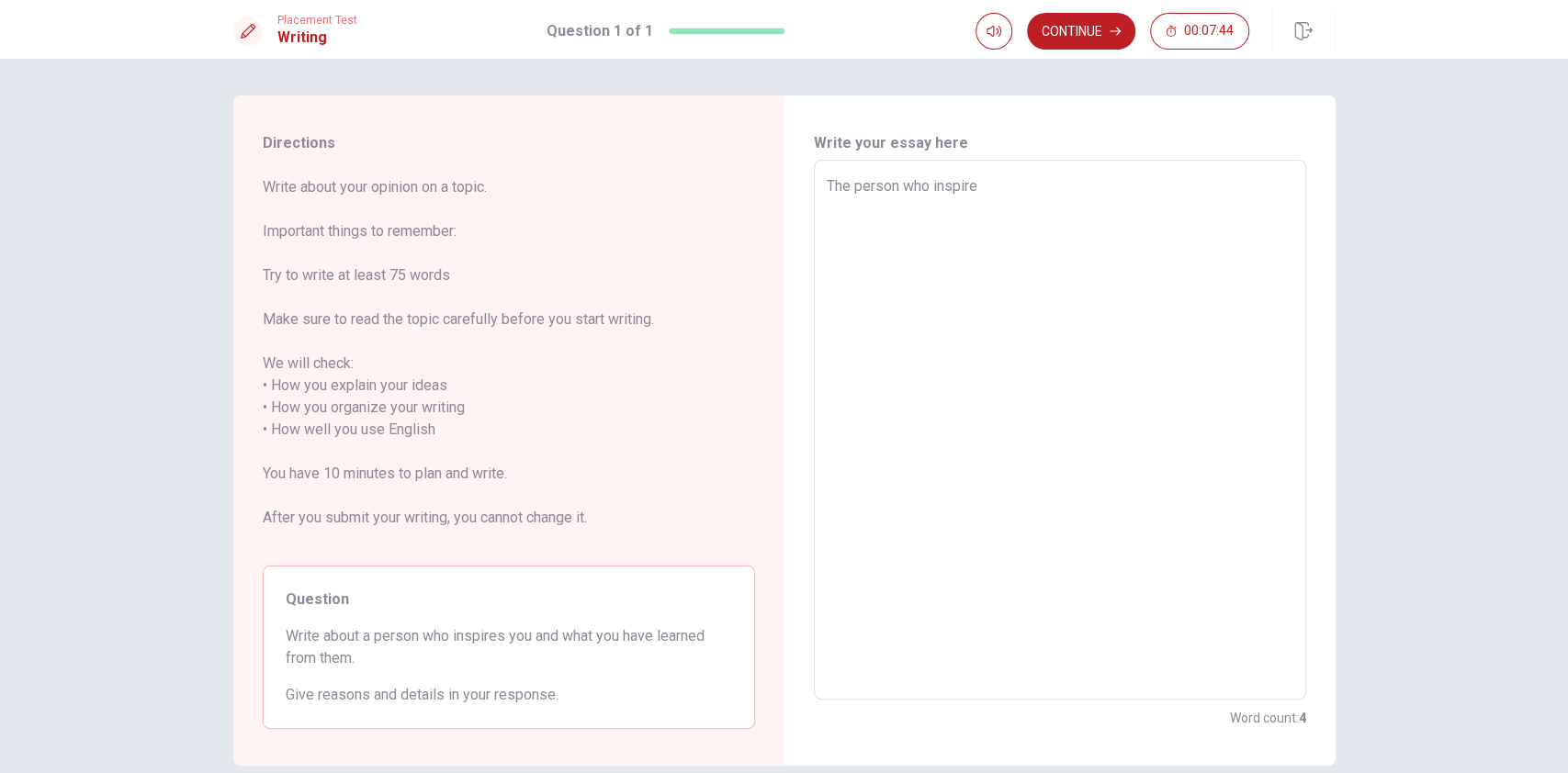 type on "x" 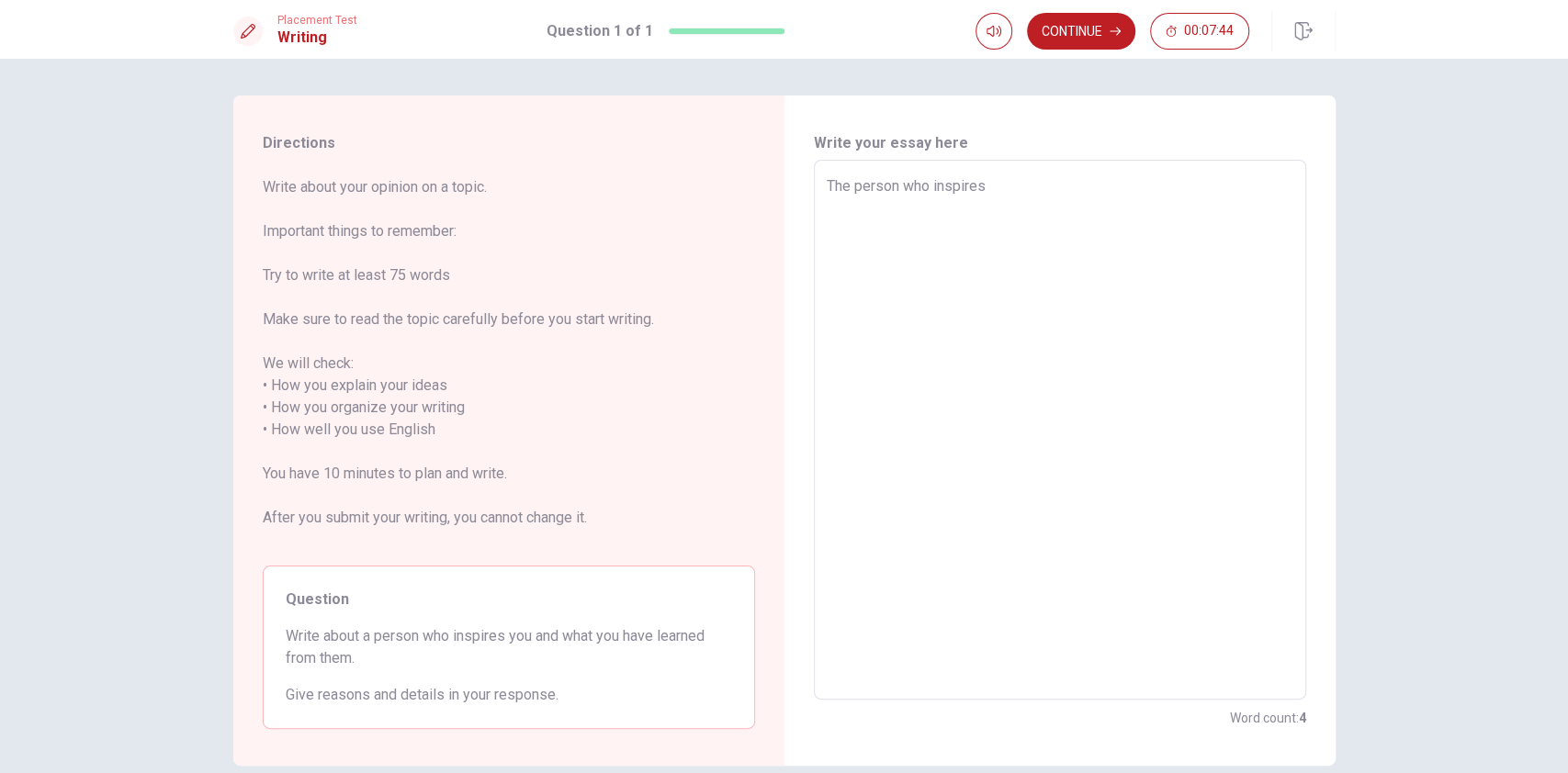 type on "x" 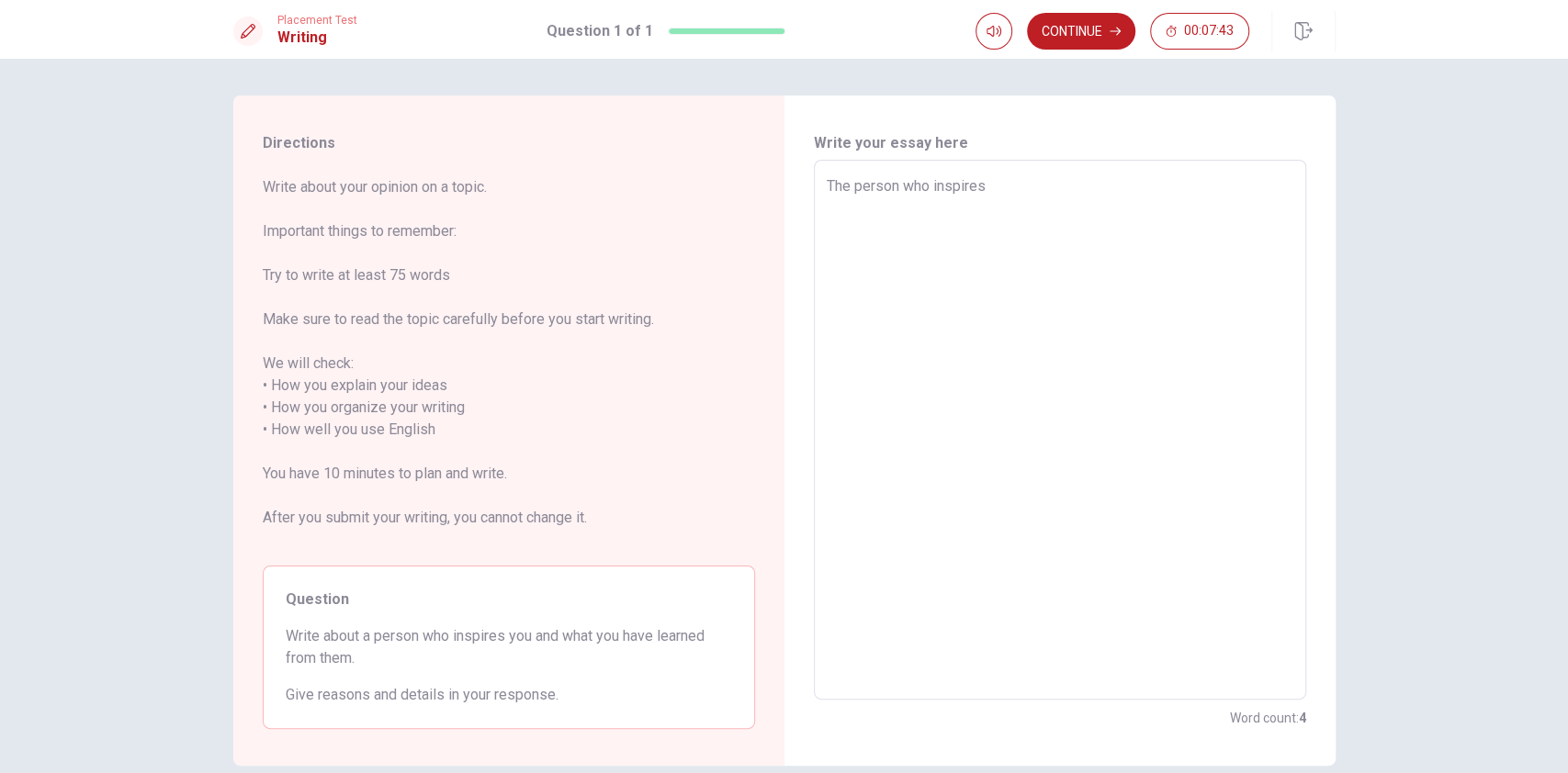 type on "The person who inspires" 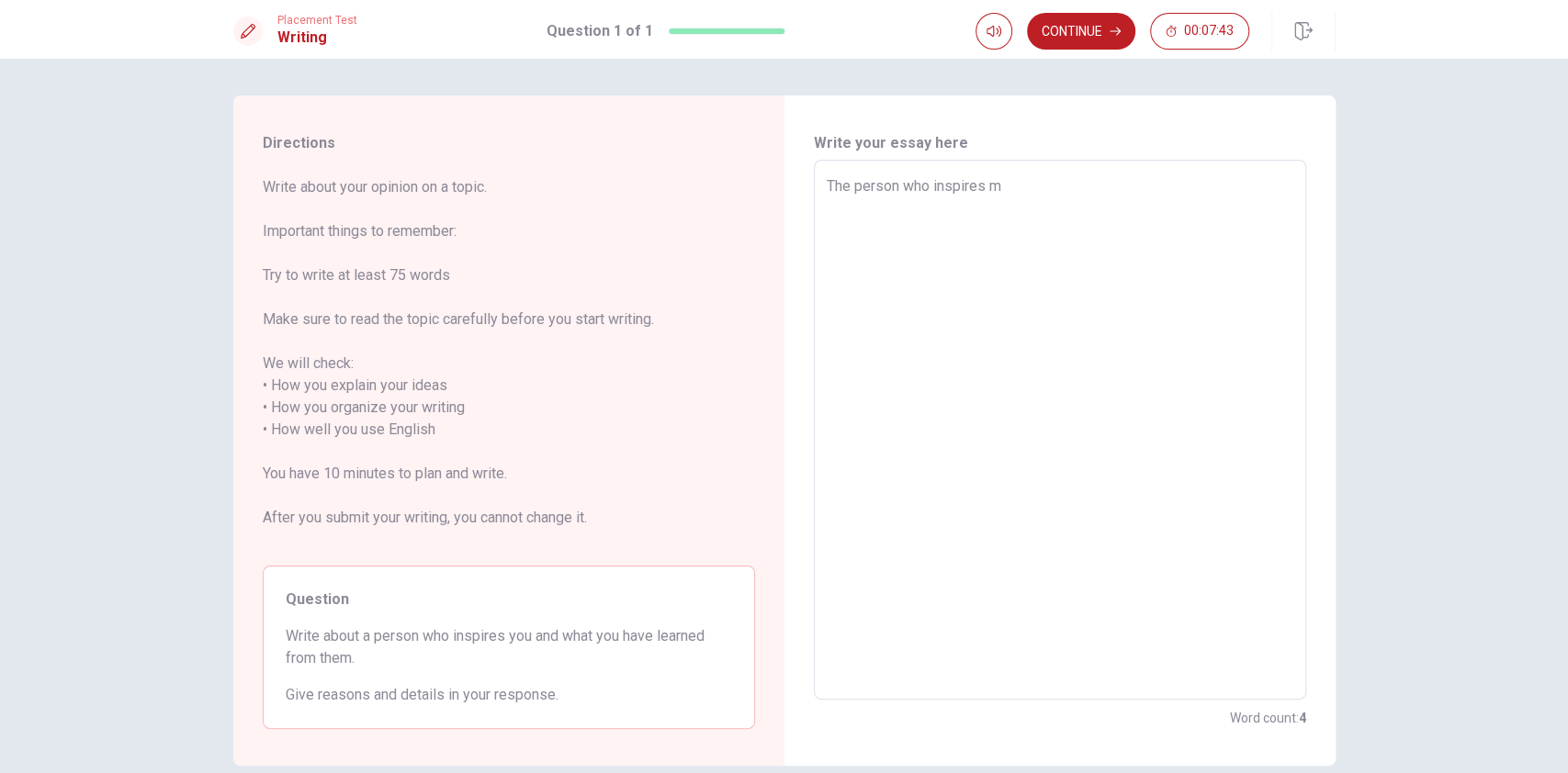 type on "x" 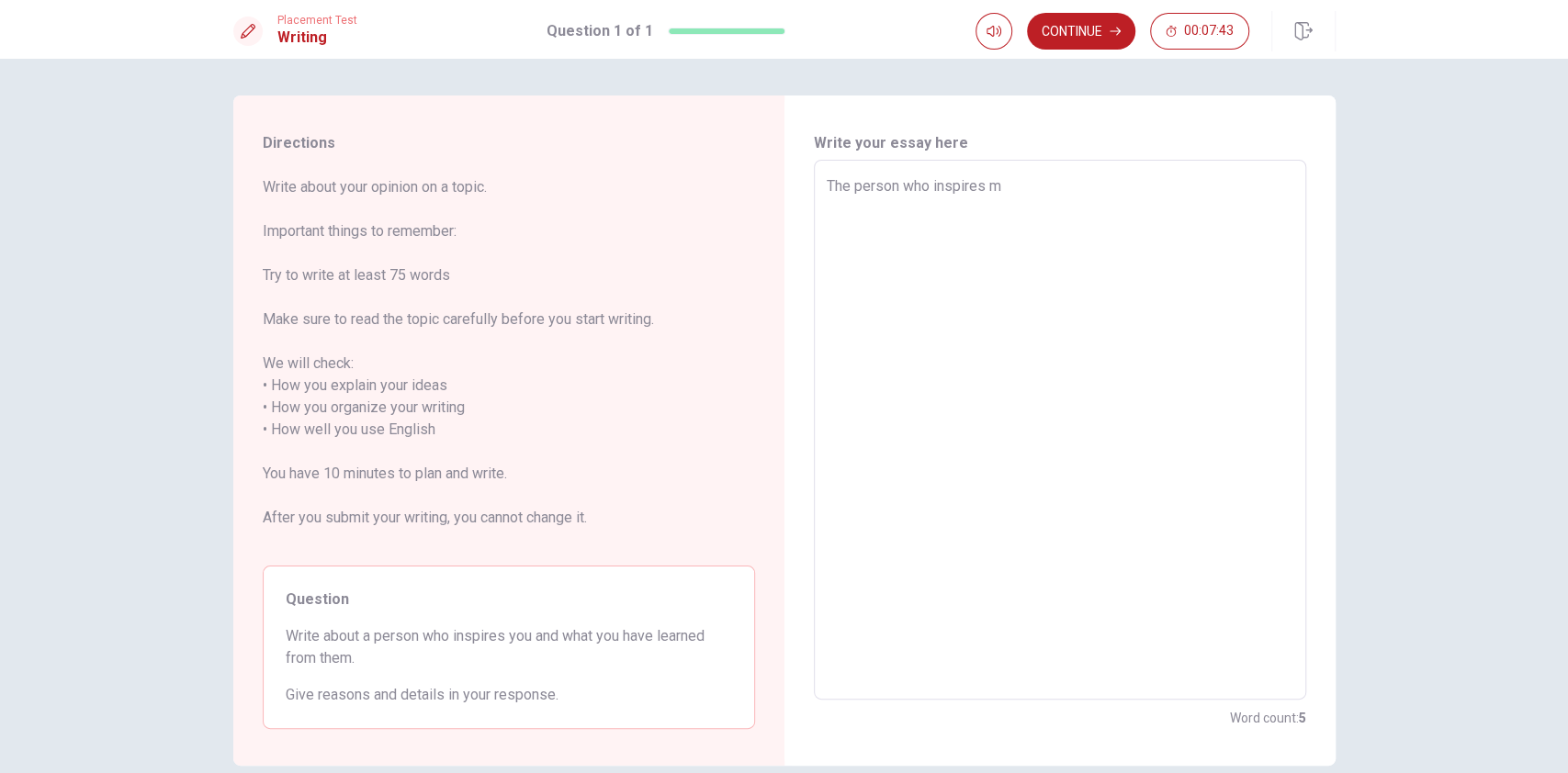 type on "The person who inspires me" 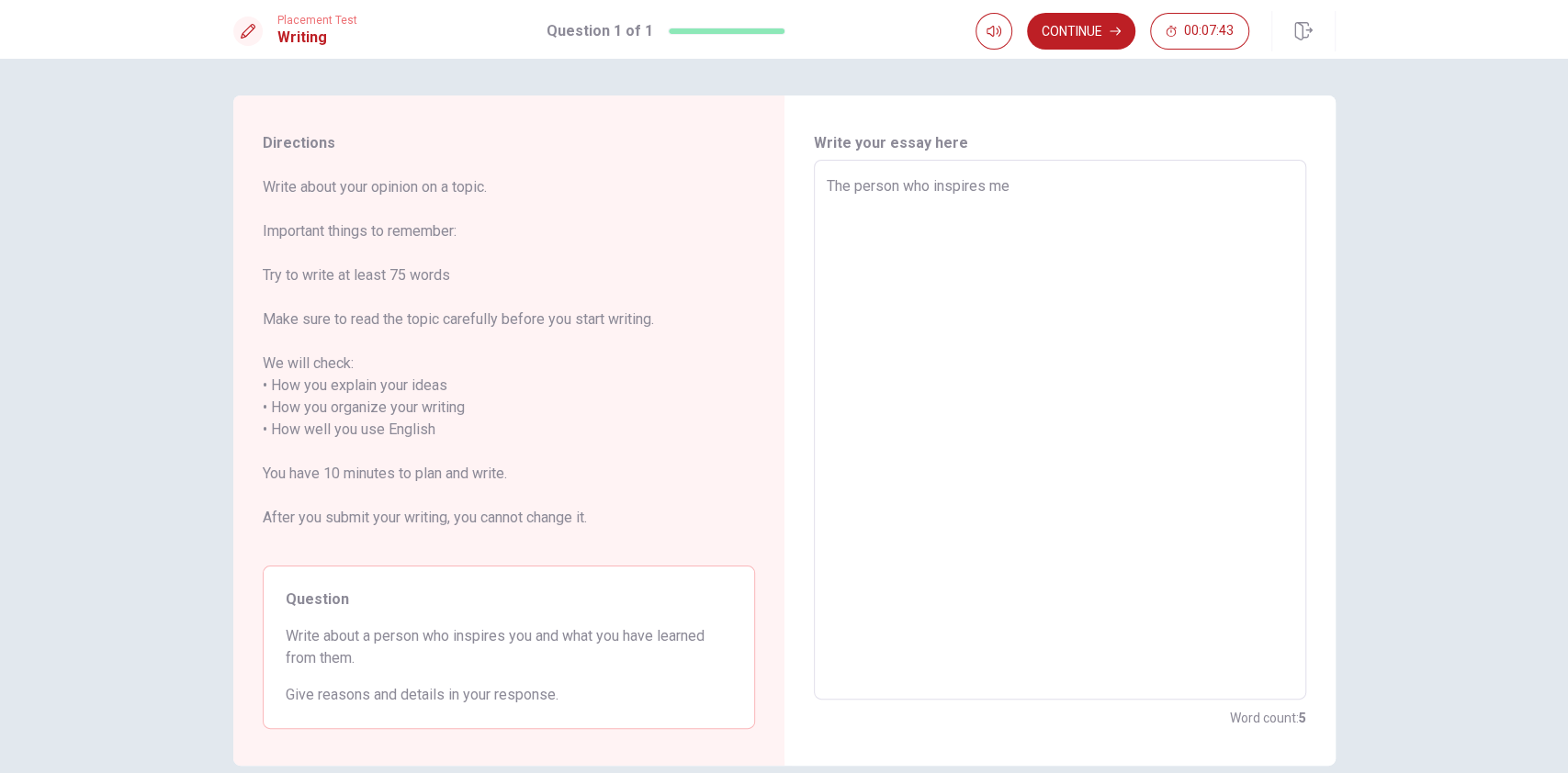 type on "x" 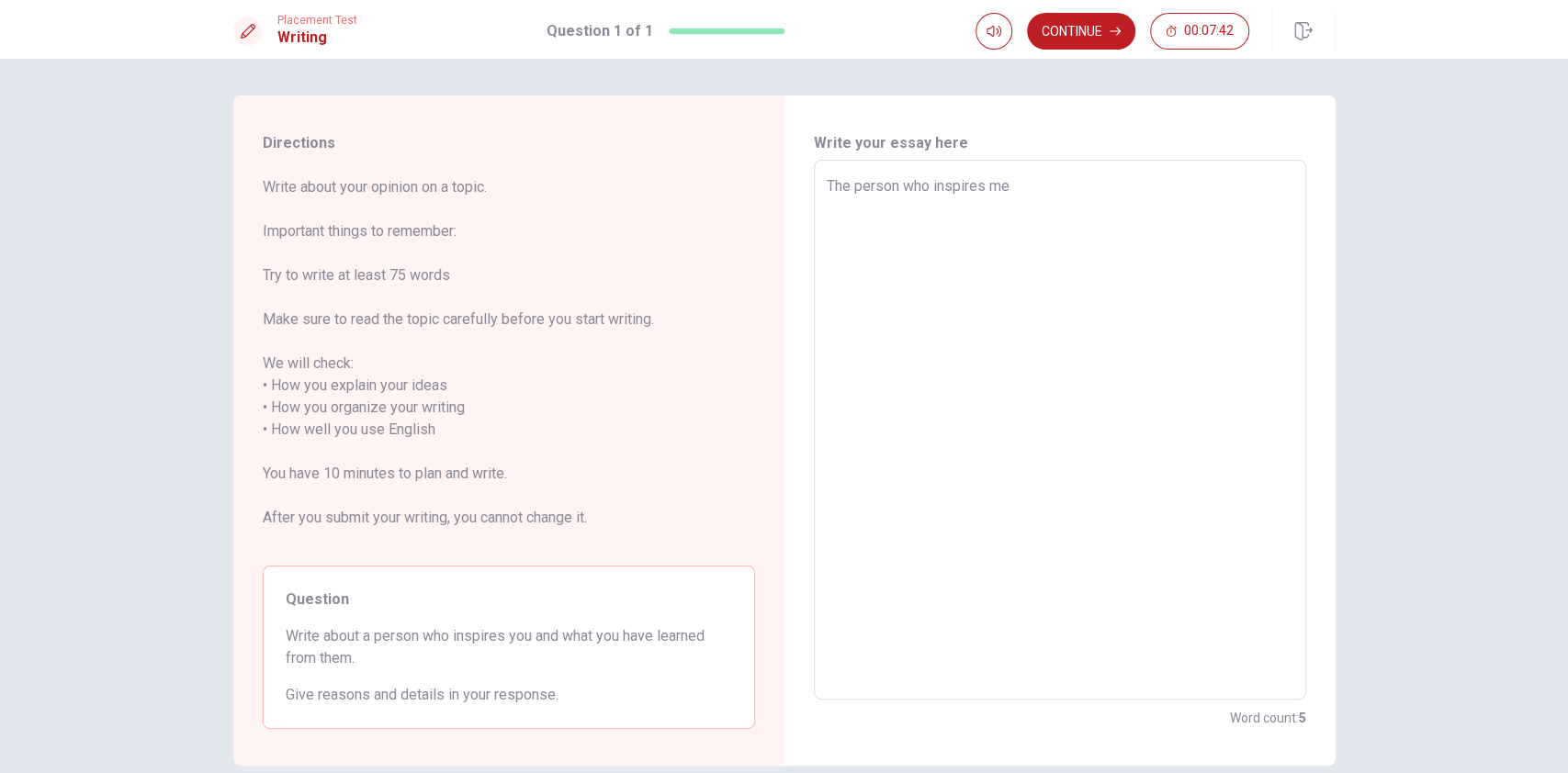 type on "The person who inspires me i" 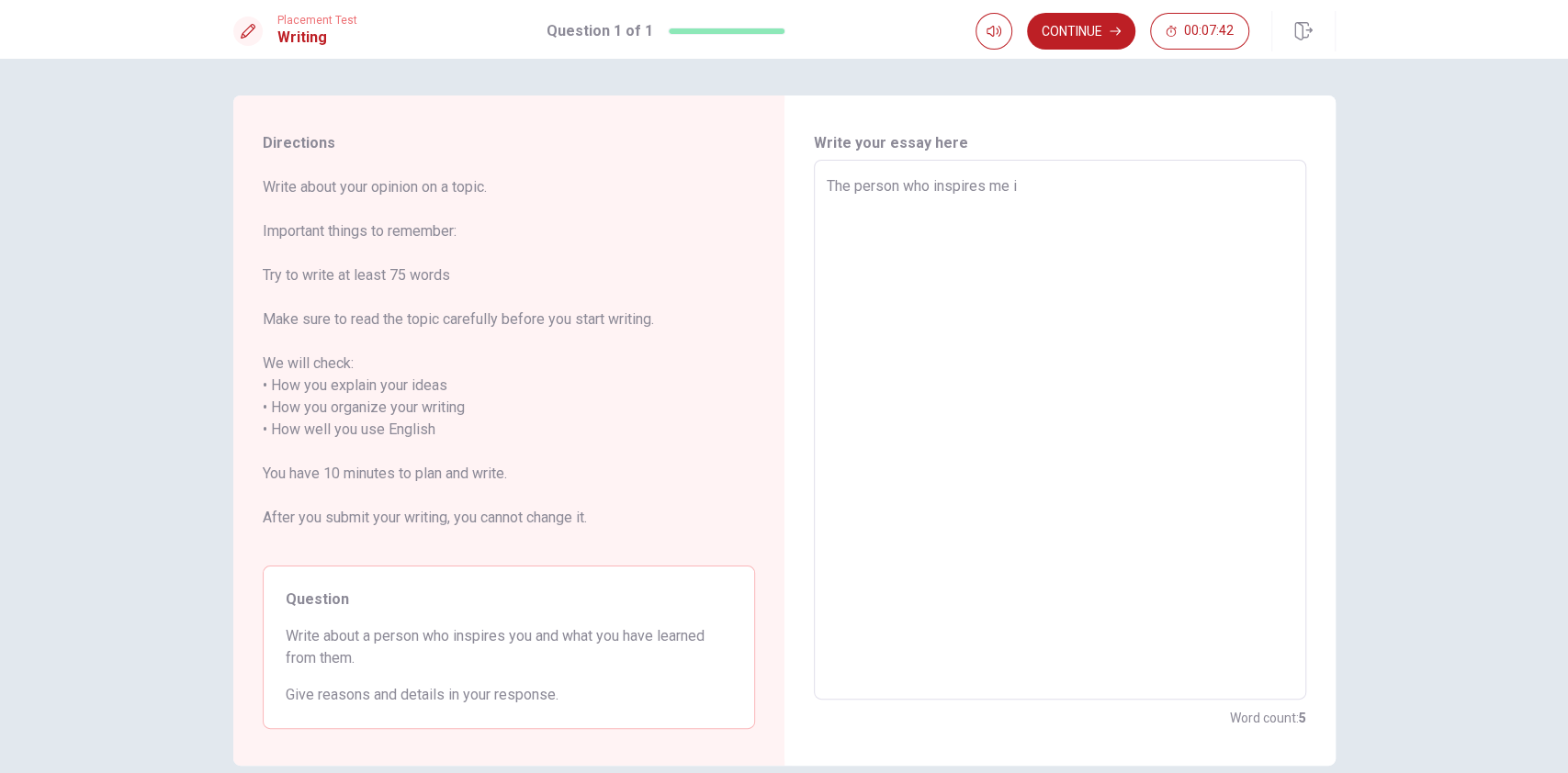 type on "x" 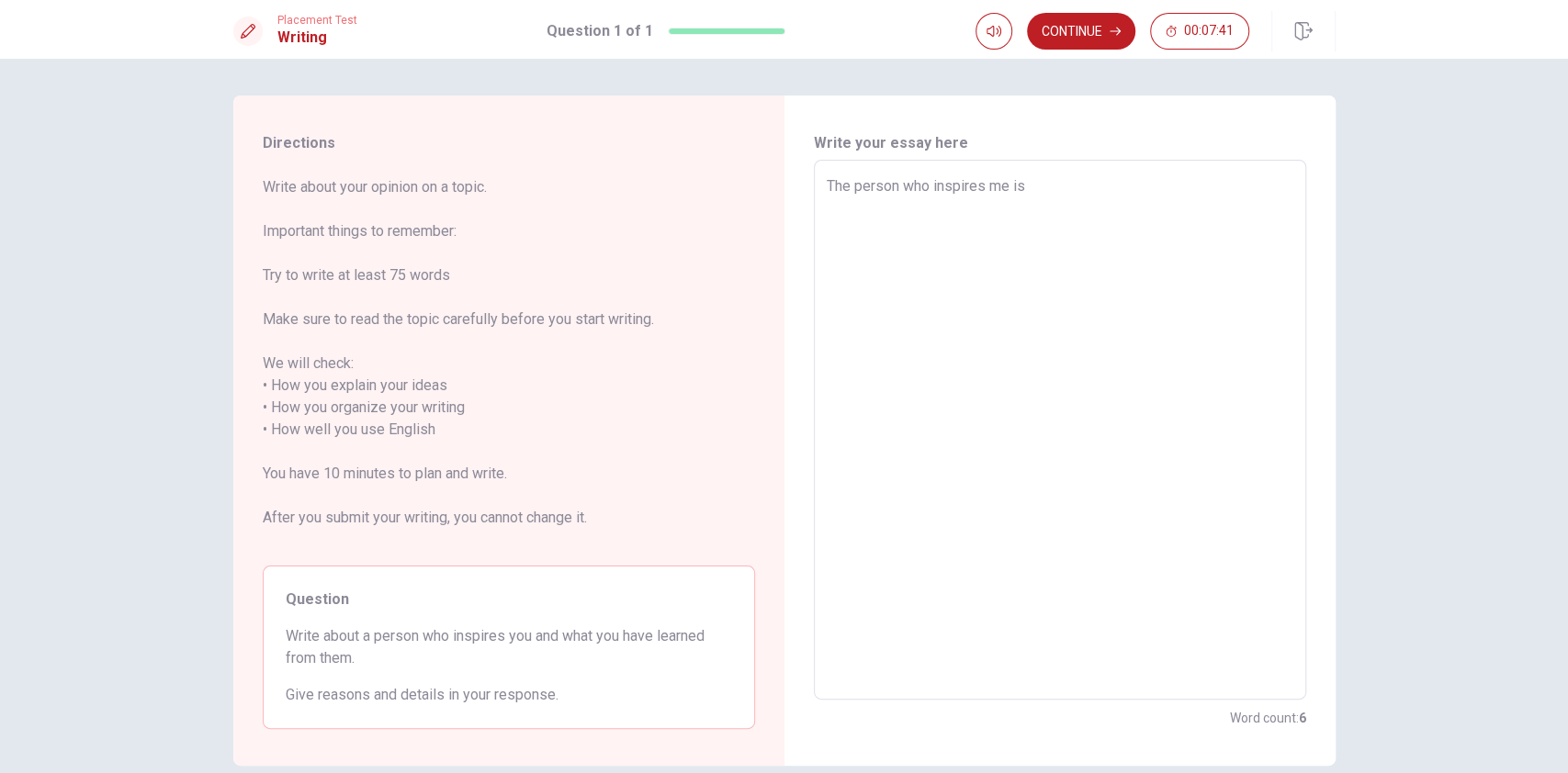 type on "x" 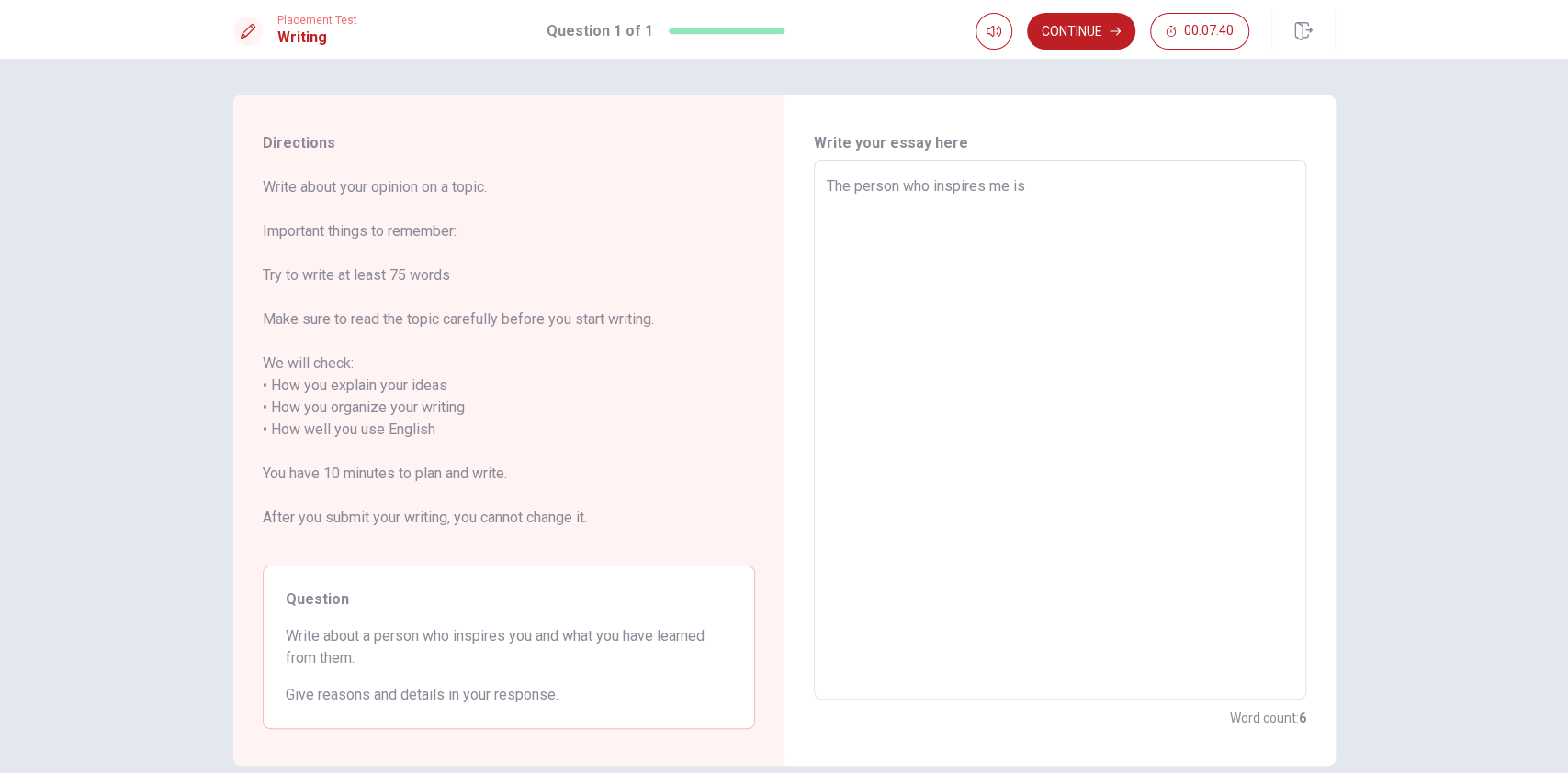 type 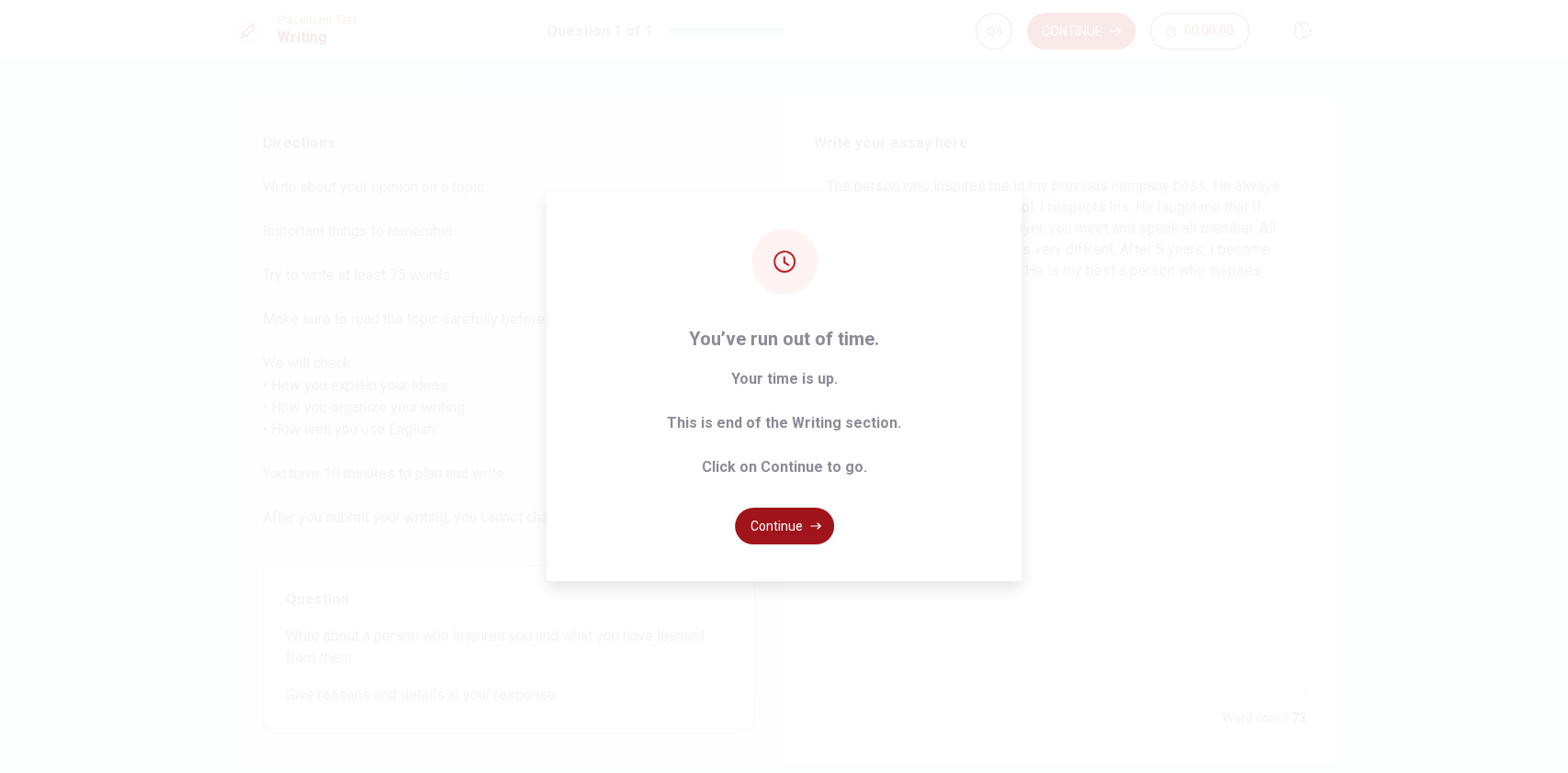 click on "Continue" at bounding box center [784, 526] 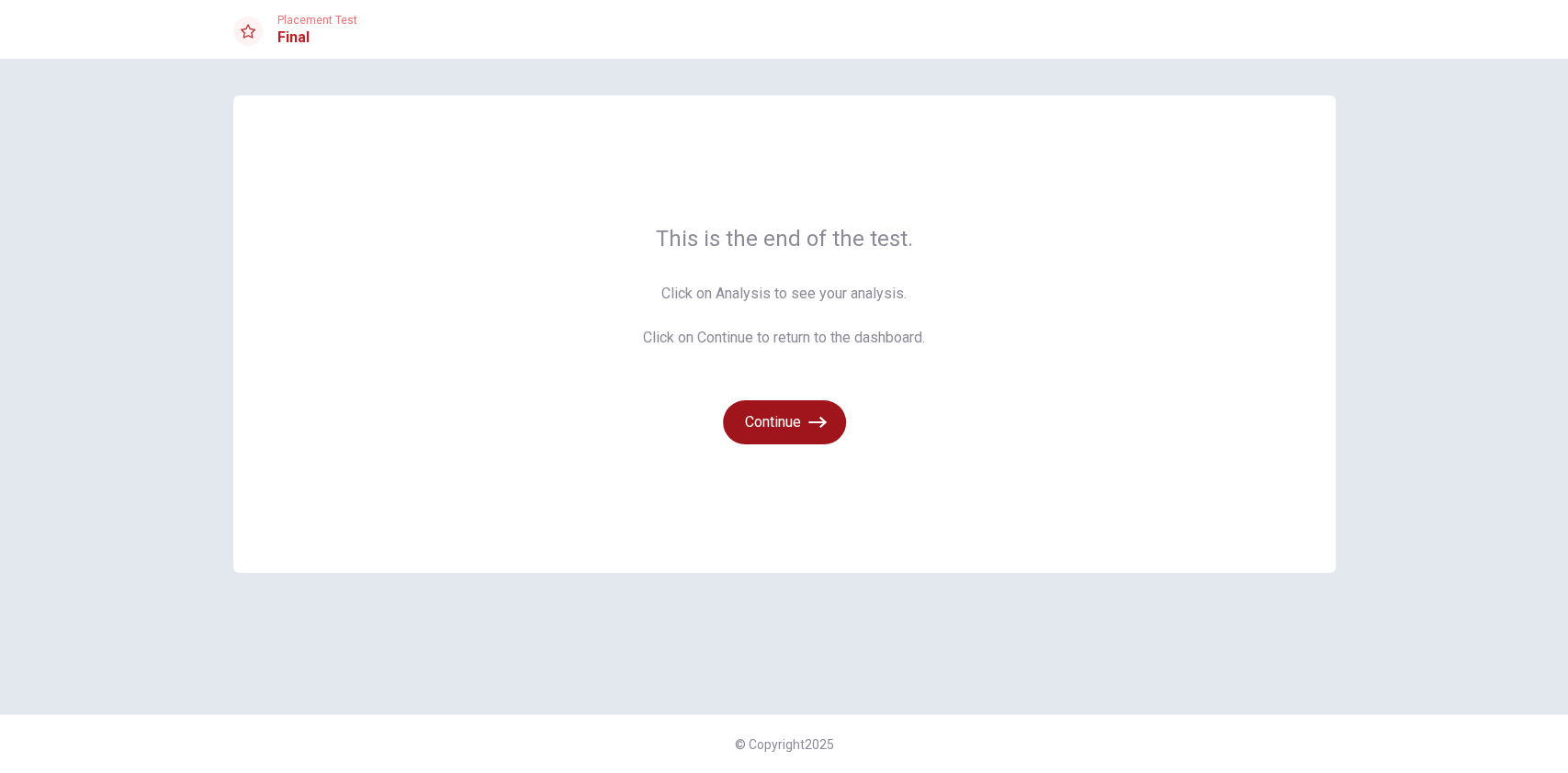 click on "Continue" at bounding box center (784, 422) 